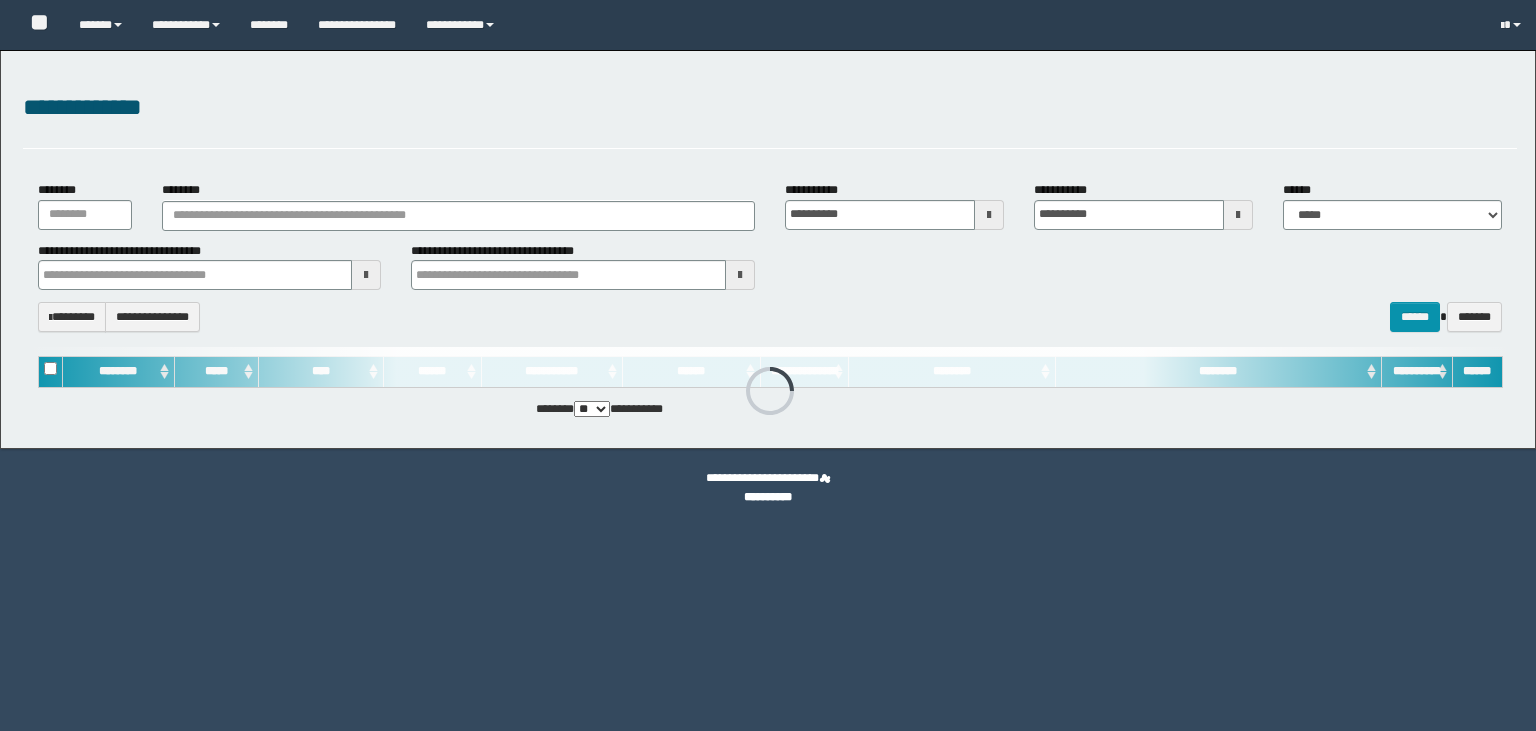 scroll, scrollTop: 0, scrollLeft: 0, axis: both 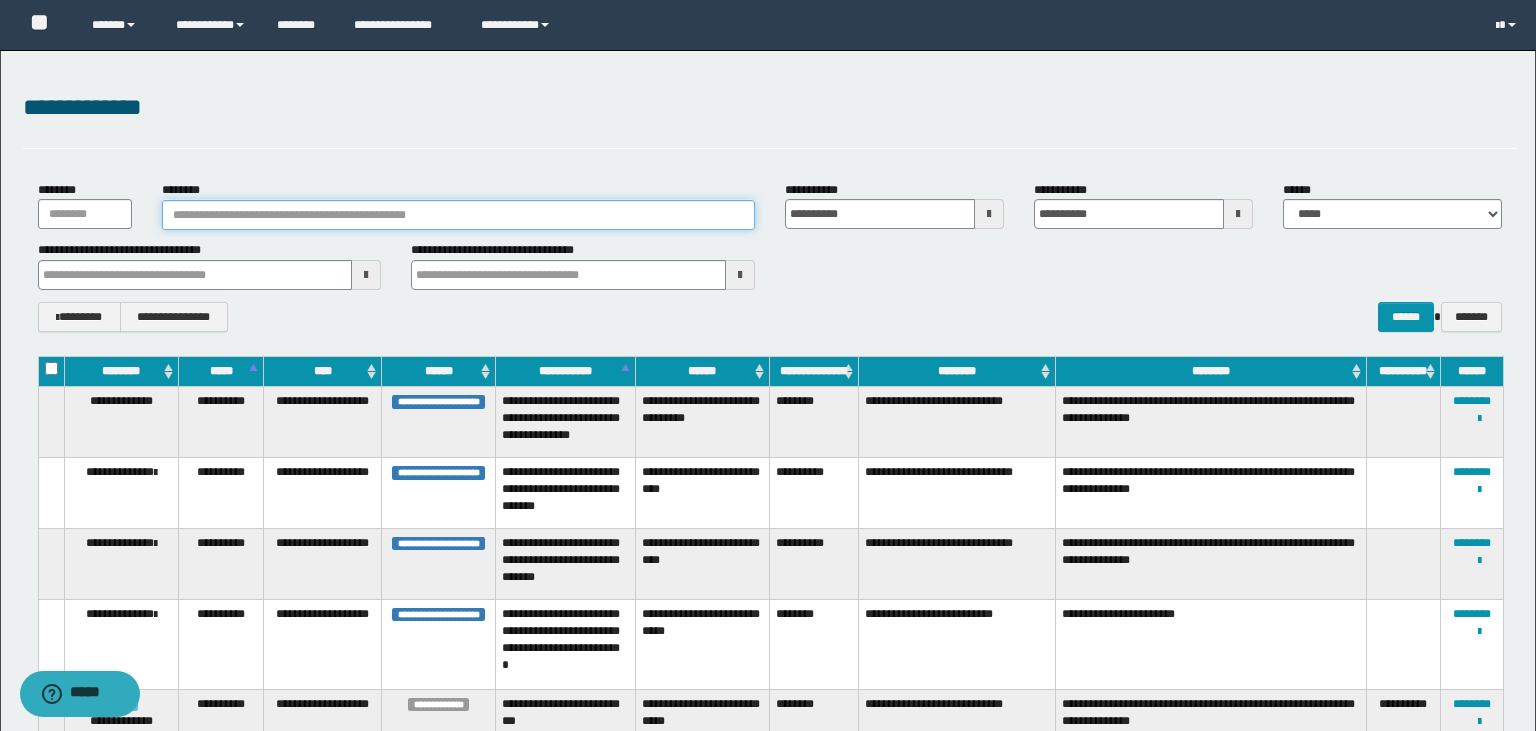 click on "********" at bounding box center [458, 215] 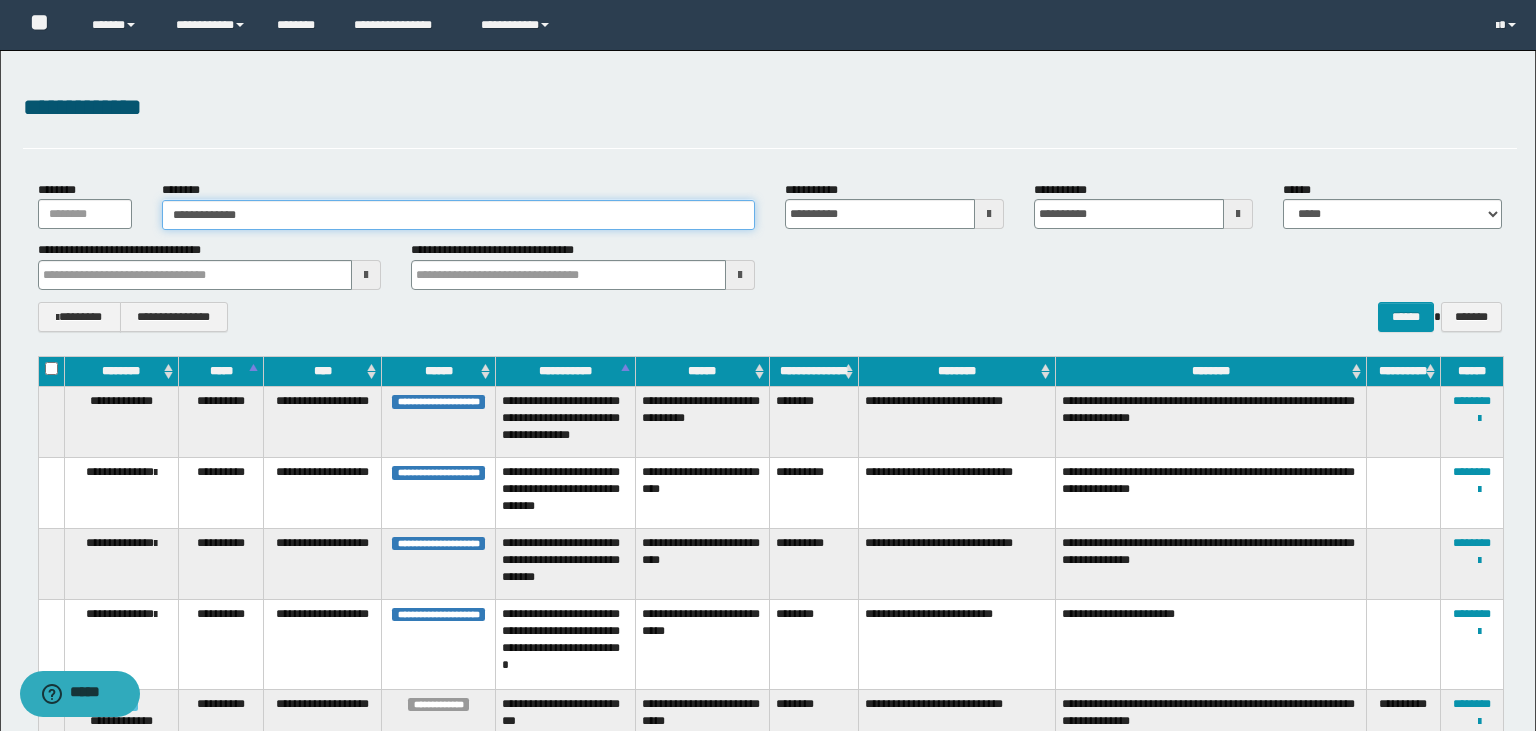 type on "**********" 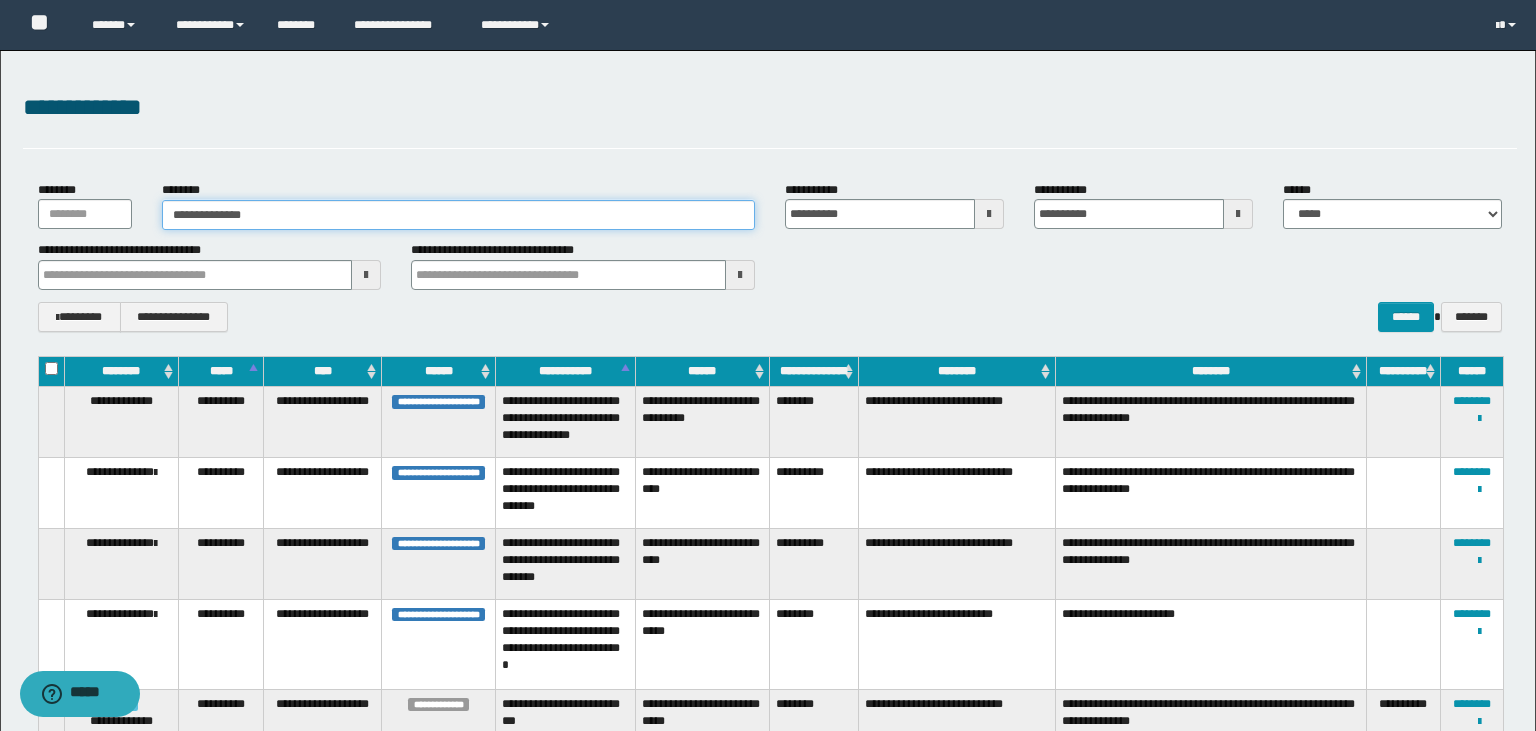 type on "**********" 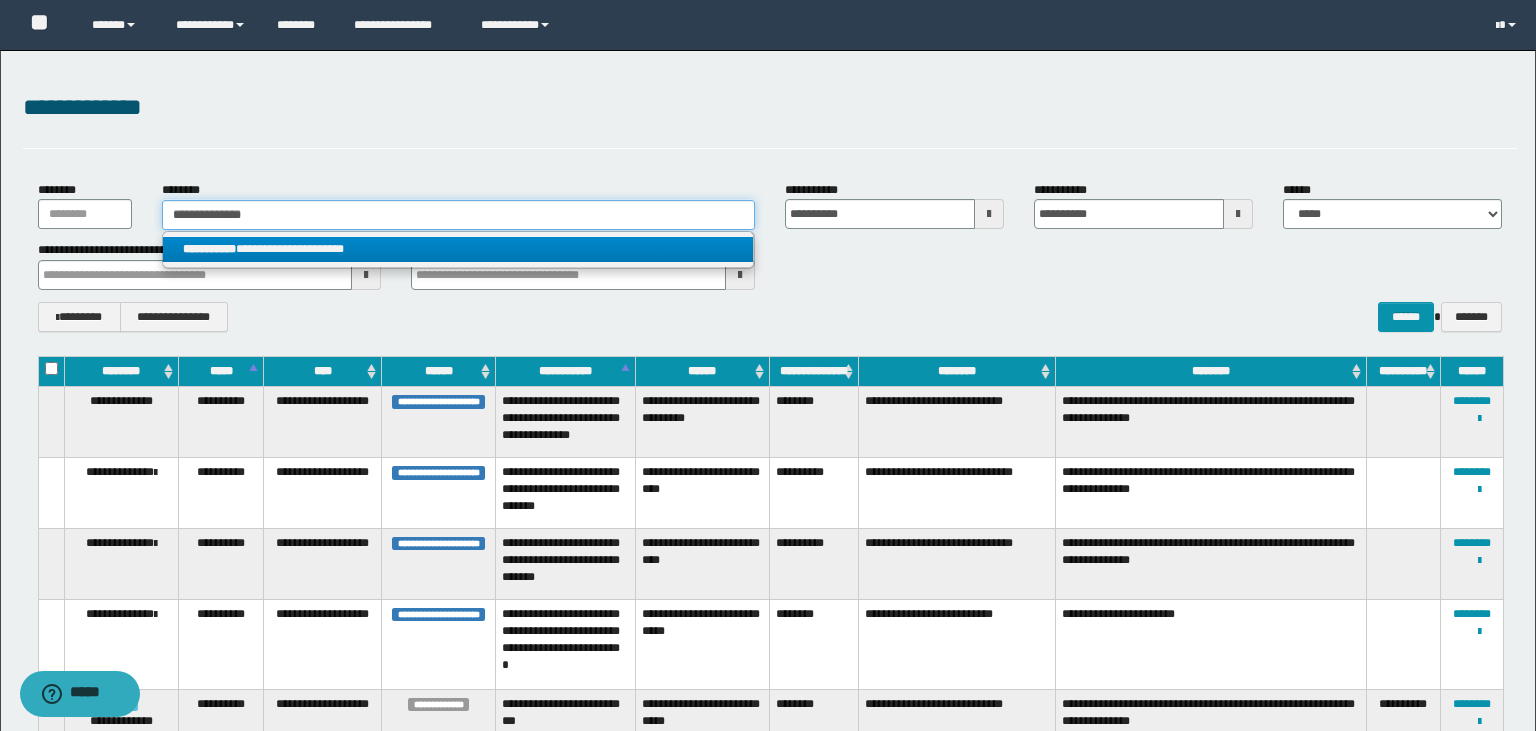 type on "**********" 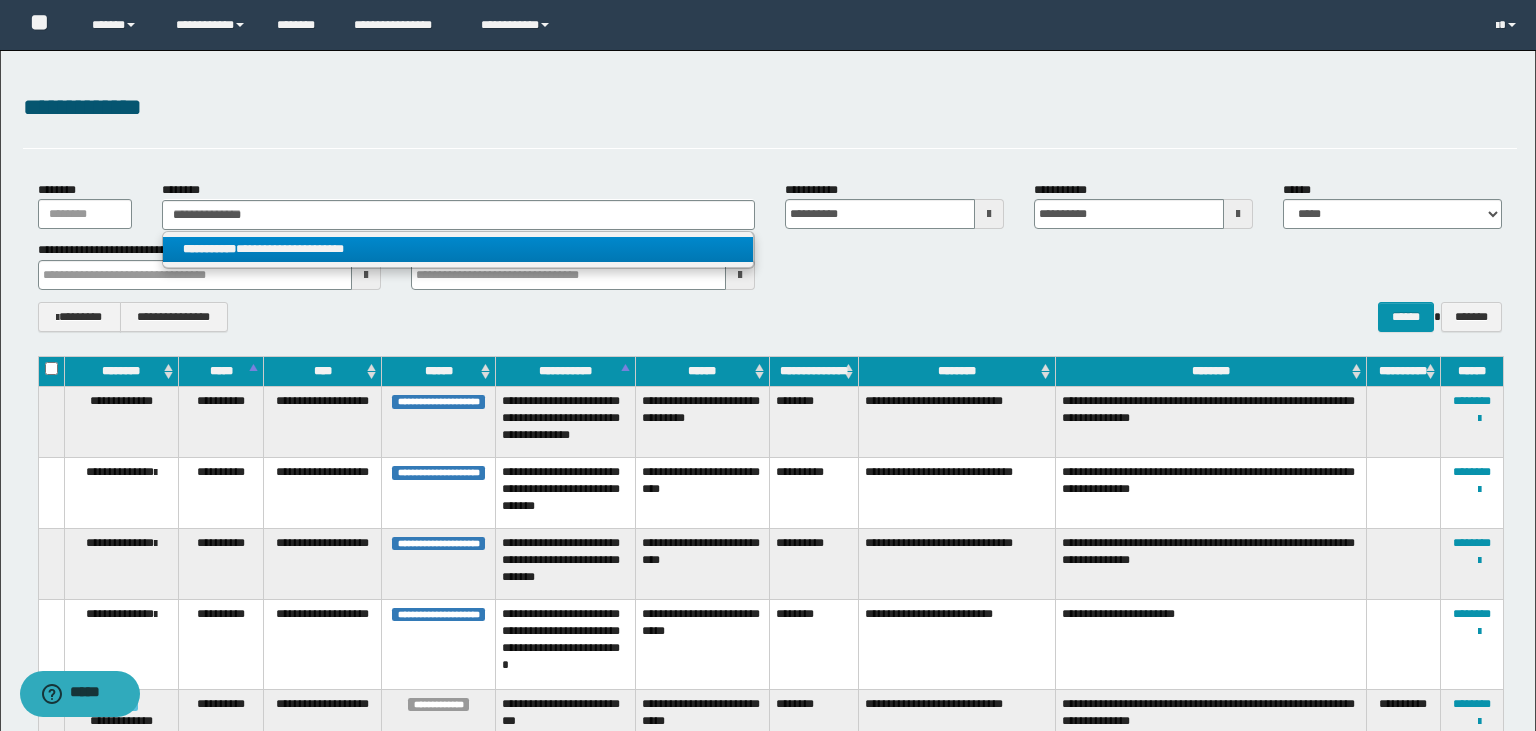 click on "**********" at bounding box center (458, 249) 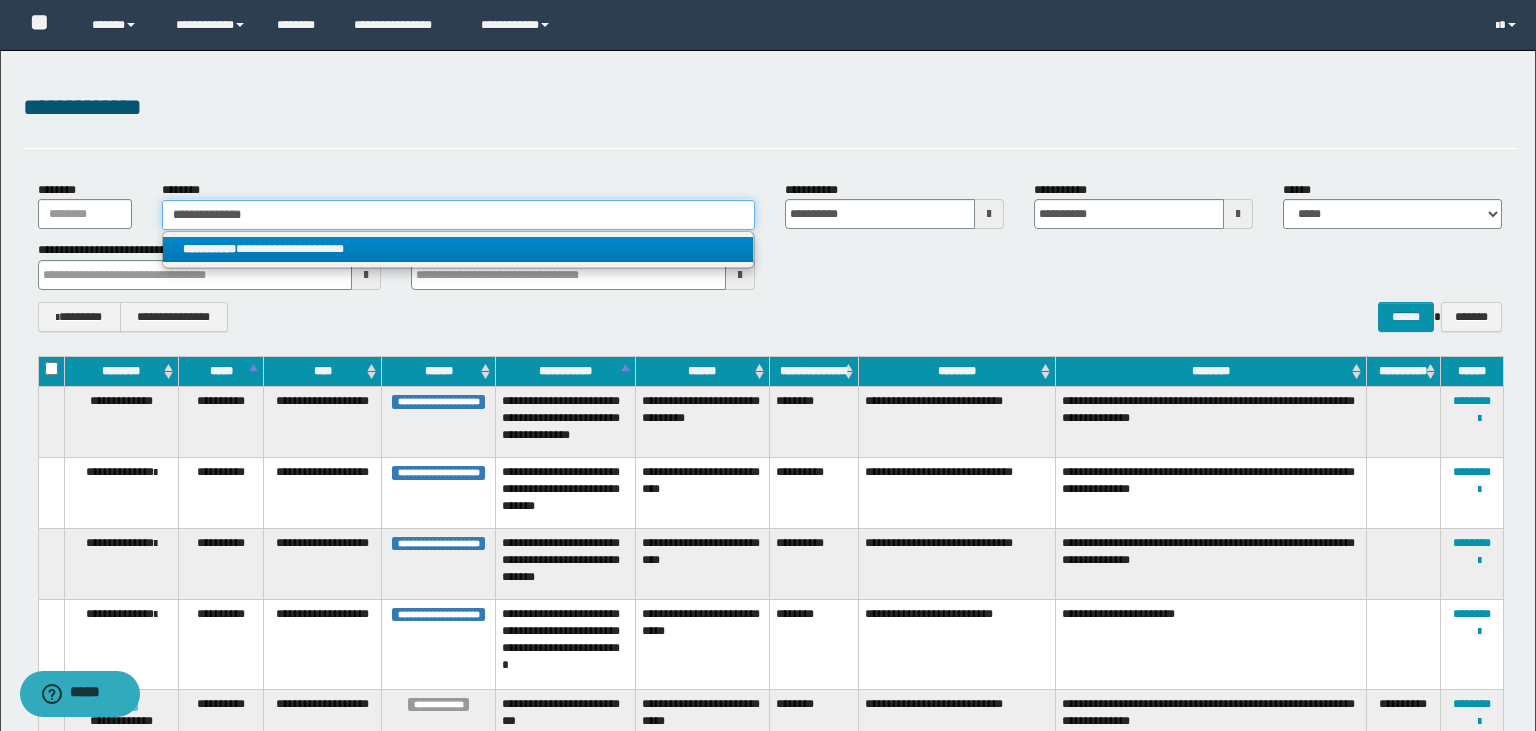 type 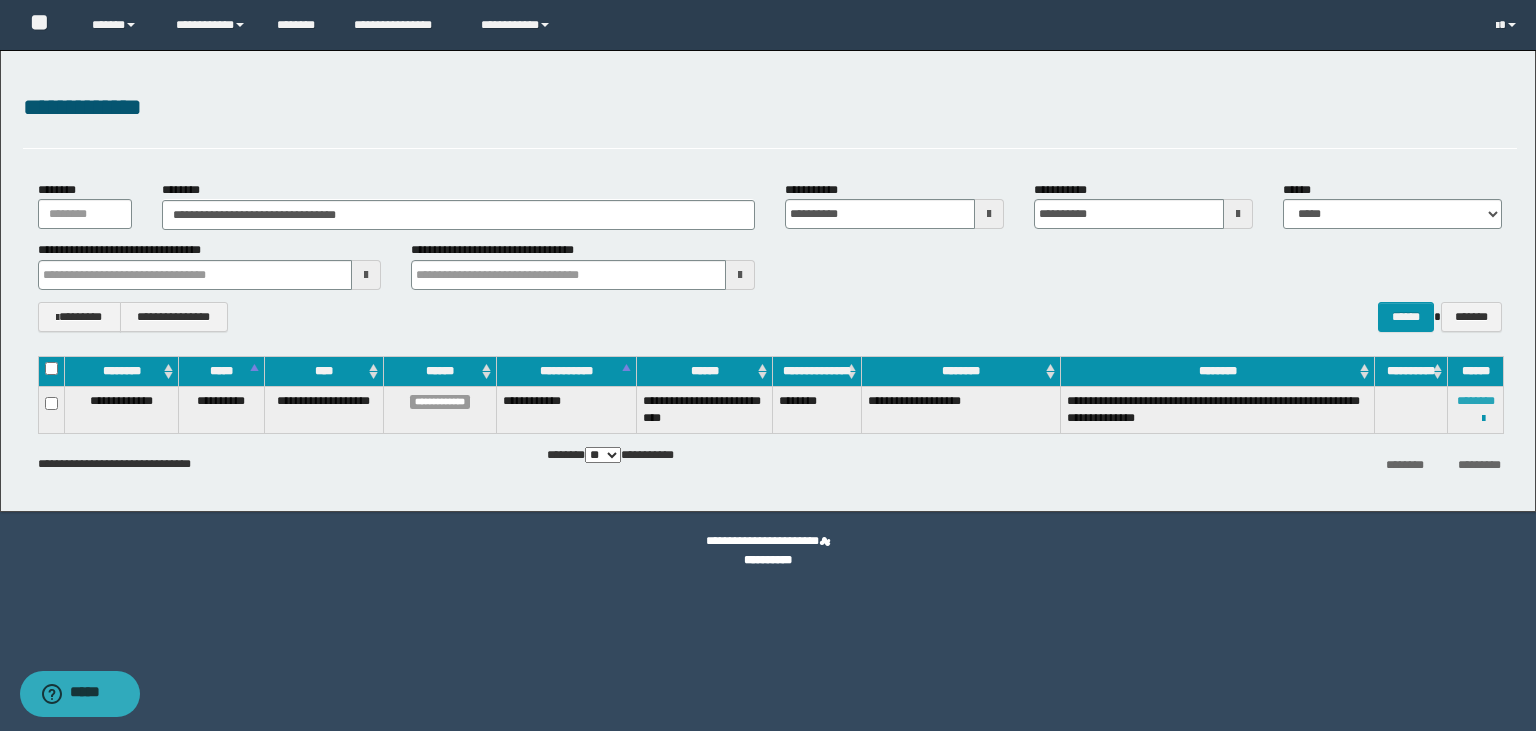 click on "********" at bounding box center [1476, 401] 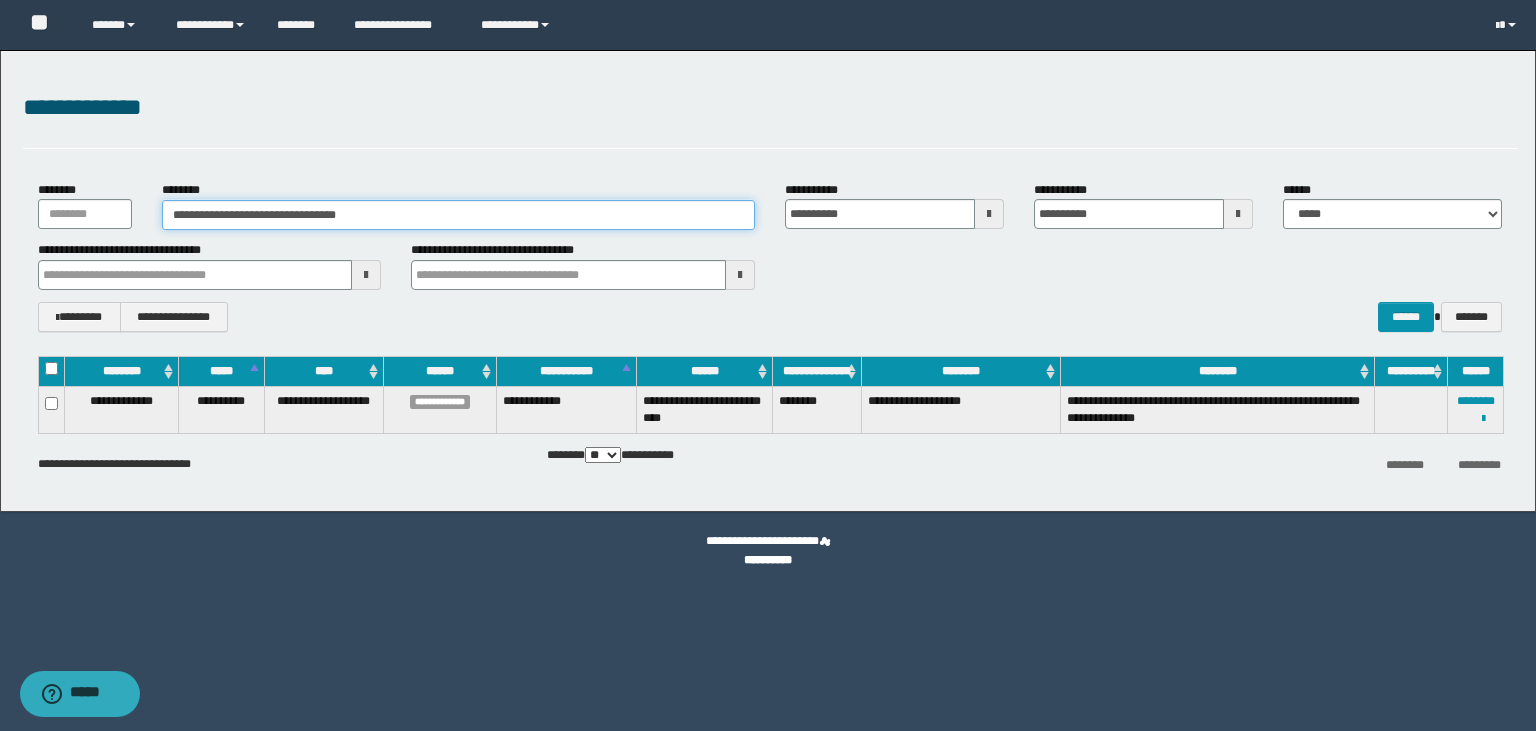 drag, startPoint x: 382, startPoint y: 215, endPoint x: 151, endPoint y: 216, distance: 231.00217 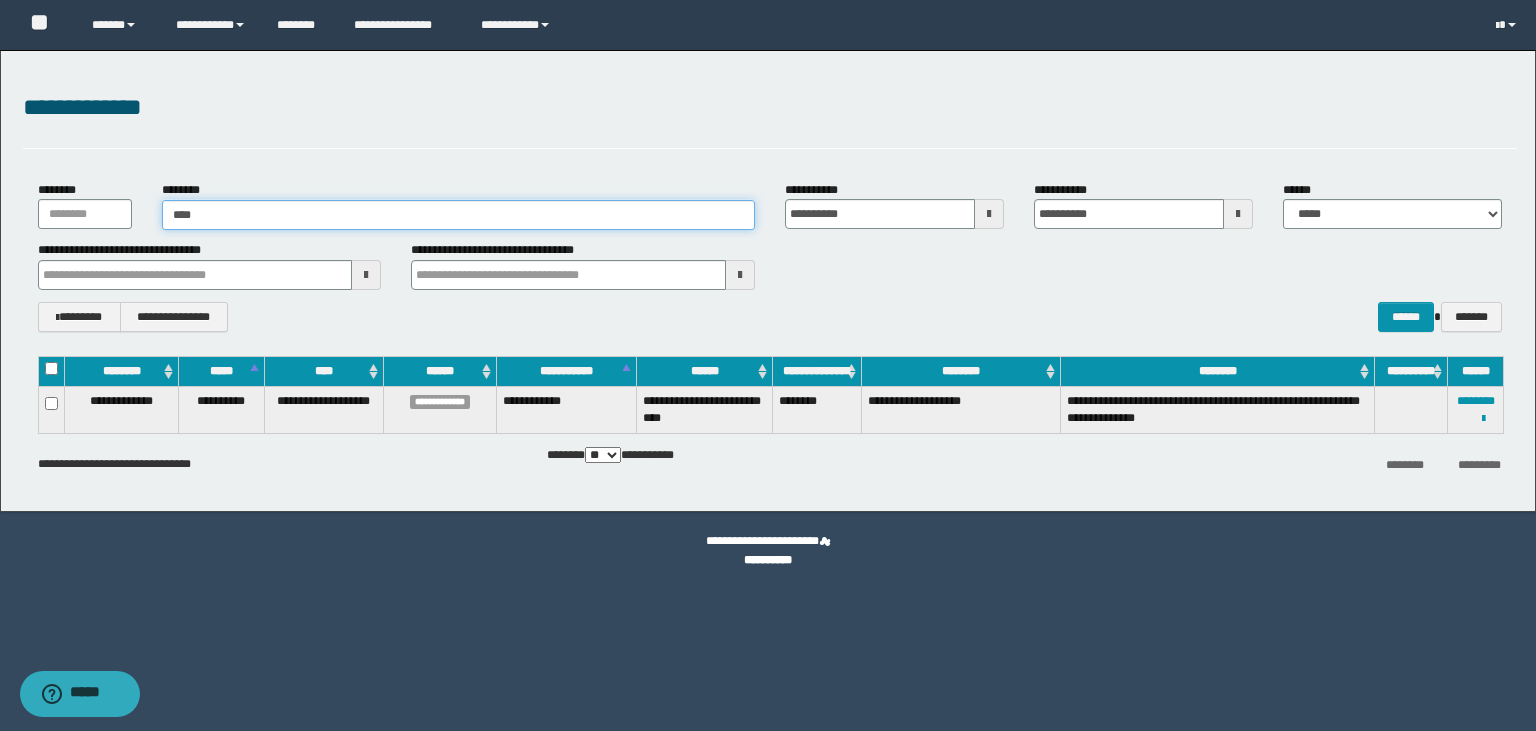 type on "*****" 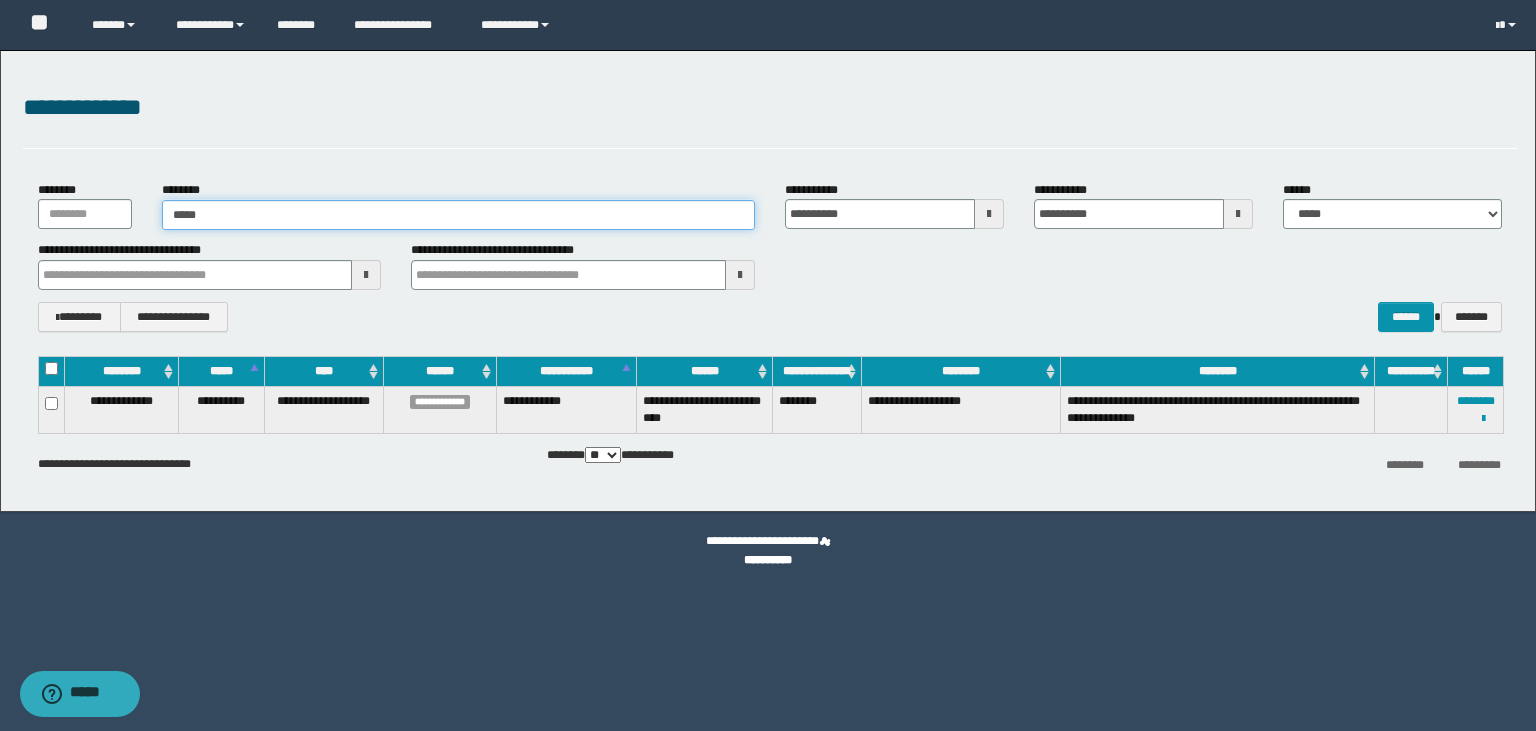 type on "*****" 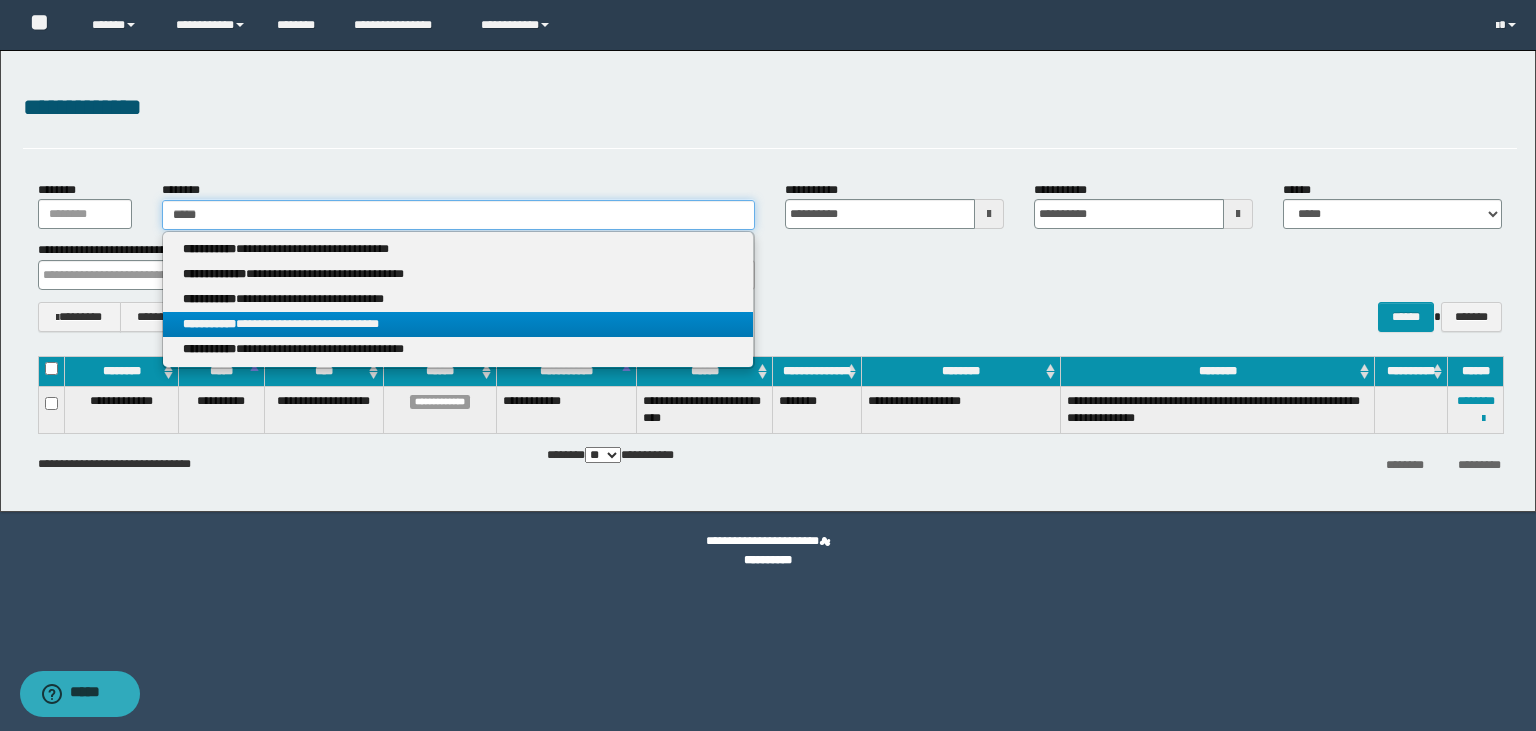 type on "*****" 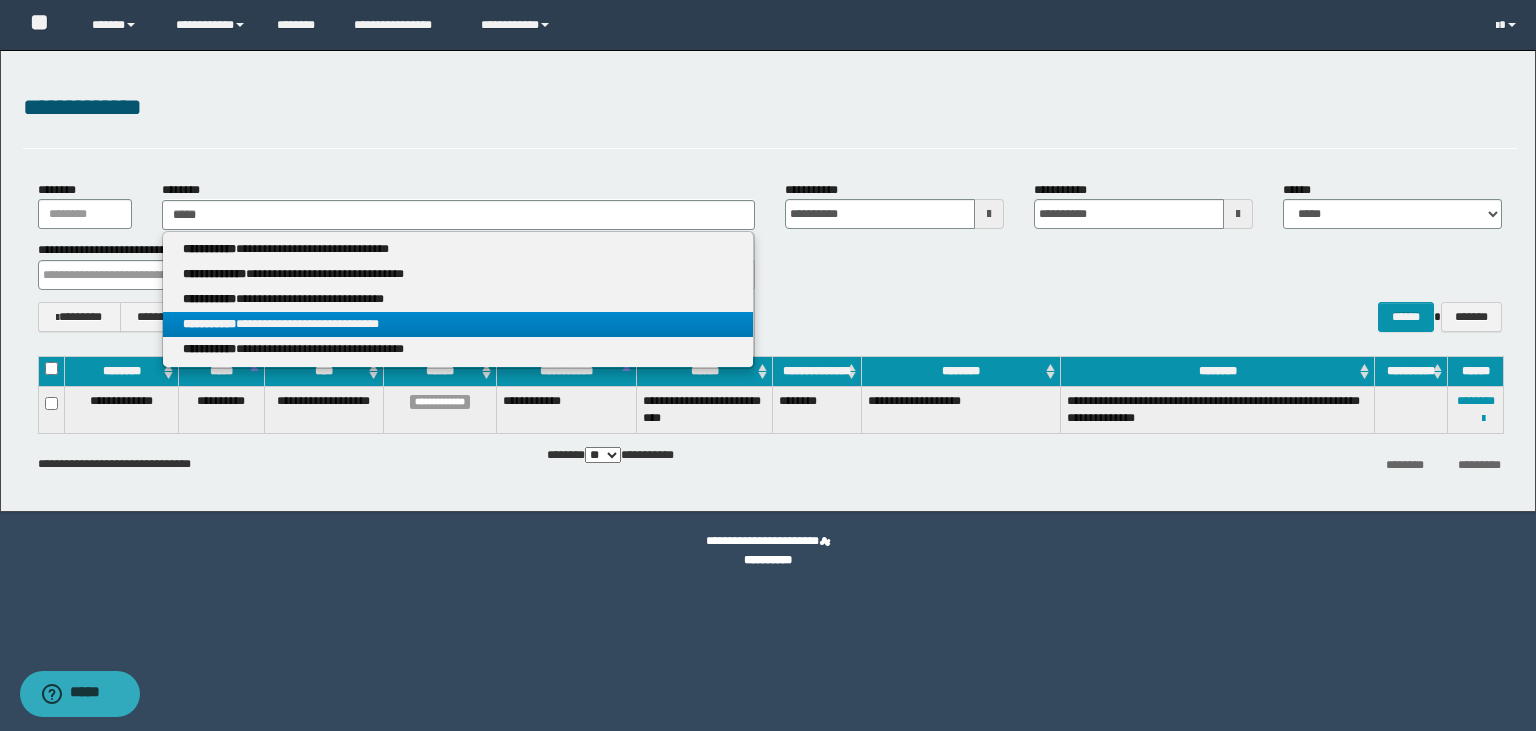 click on "**********" at bounding box center (458, 324) 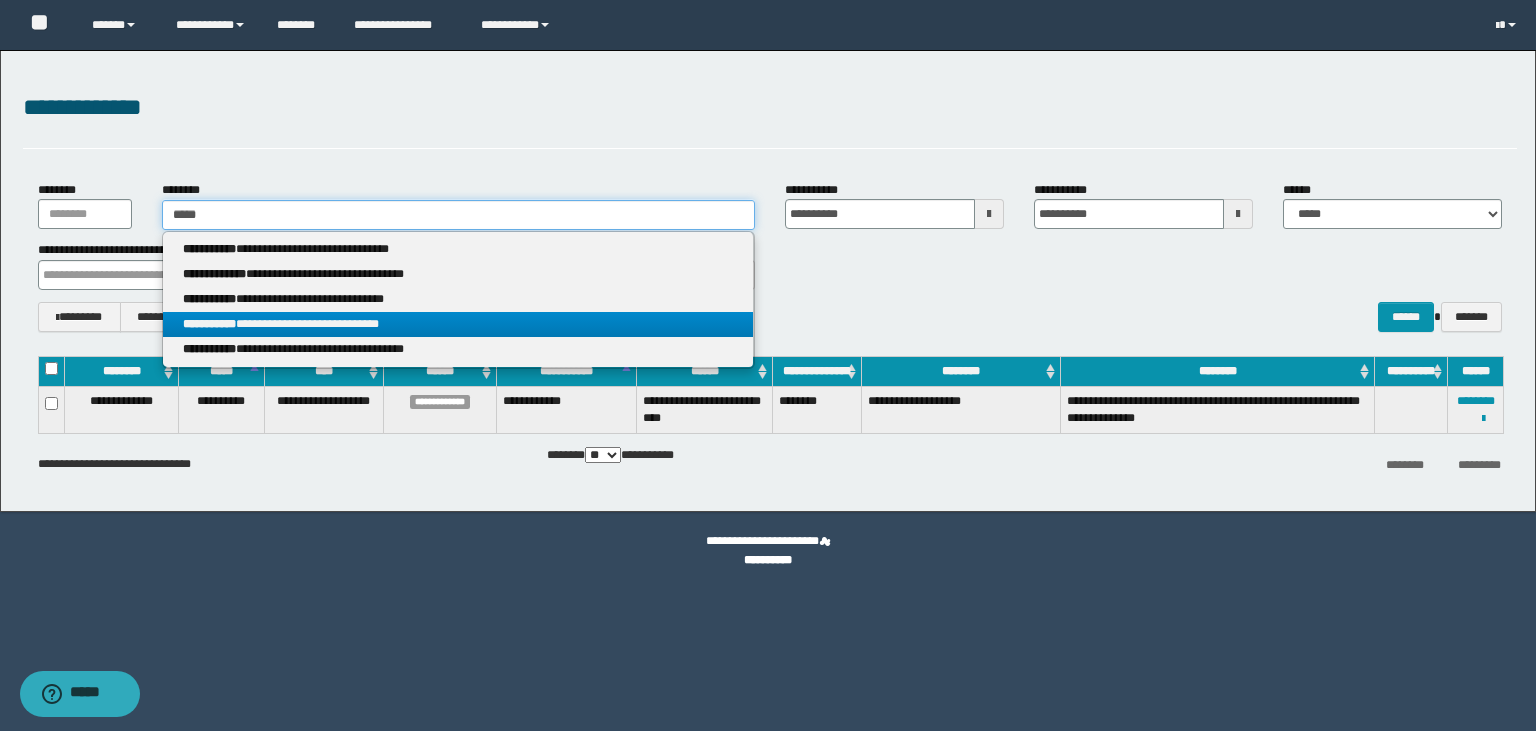 type 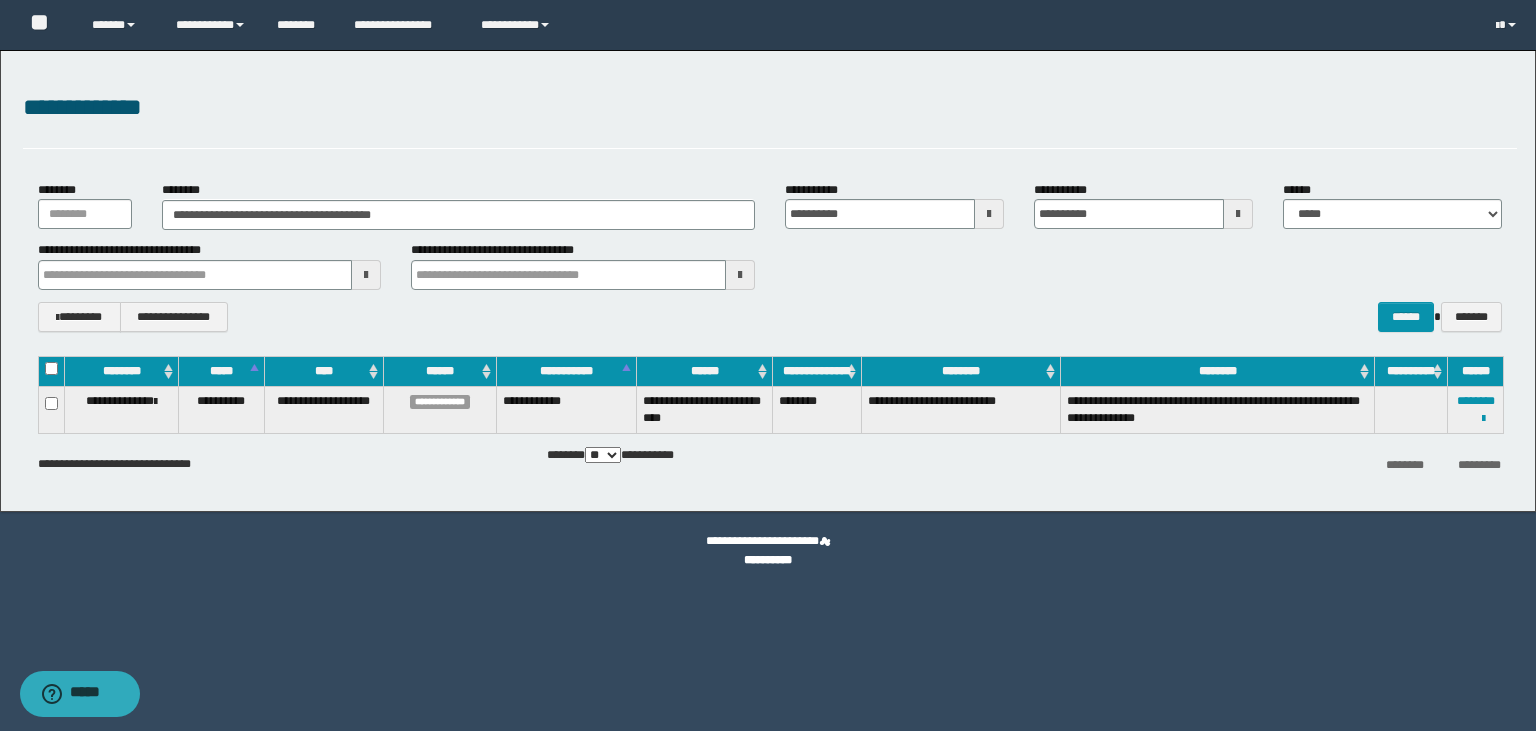 click on "**********" at bounding box center (1475, 409) 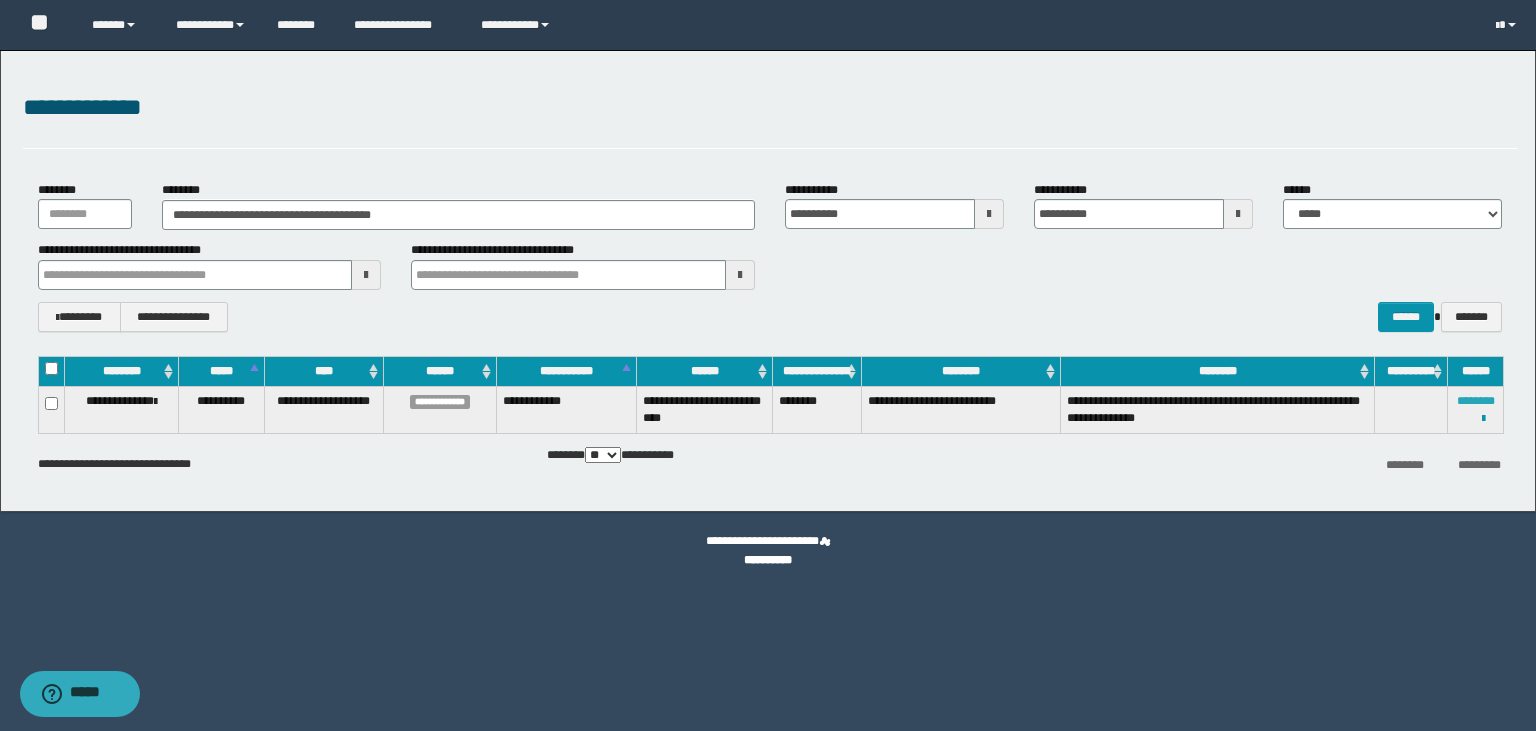 click on "********" at bounding box center (1476, 401) 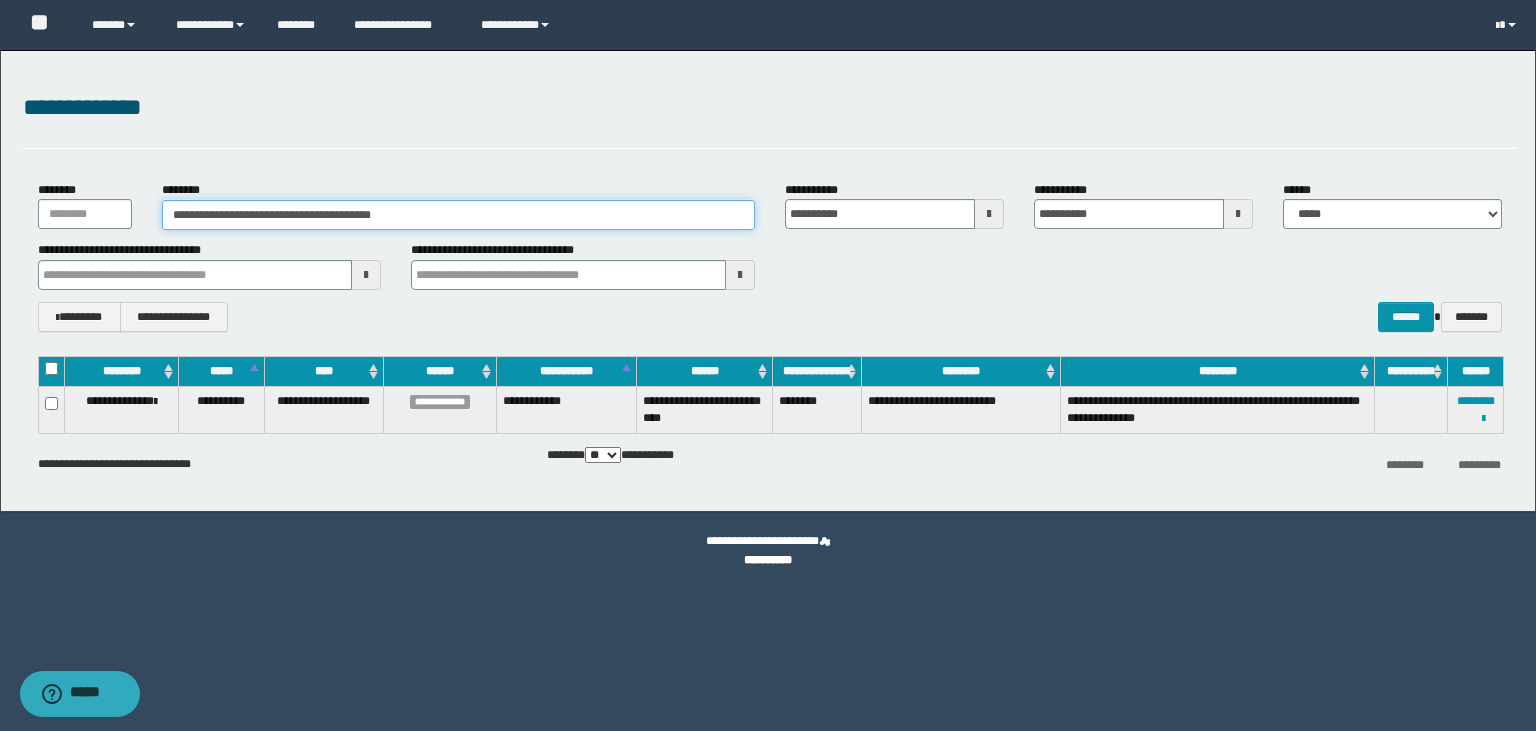drag, startPoint x: 430, startPoint y: 219, endPoint x: 158, endPoint y: 204, distance: 272.4133 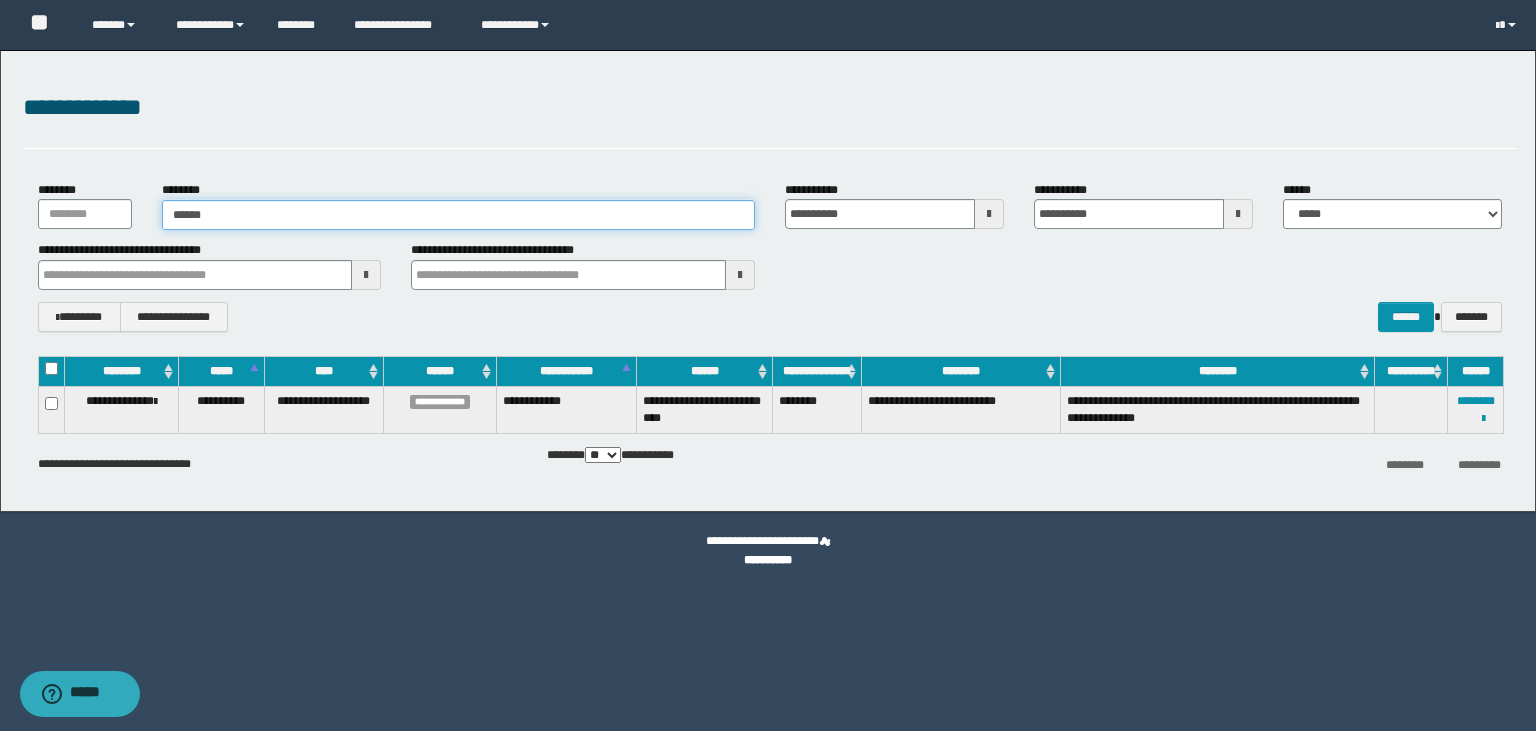 type on "*******" 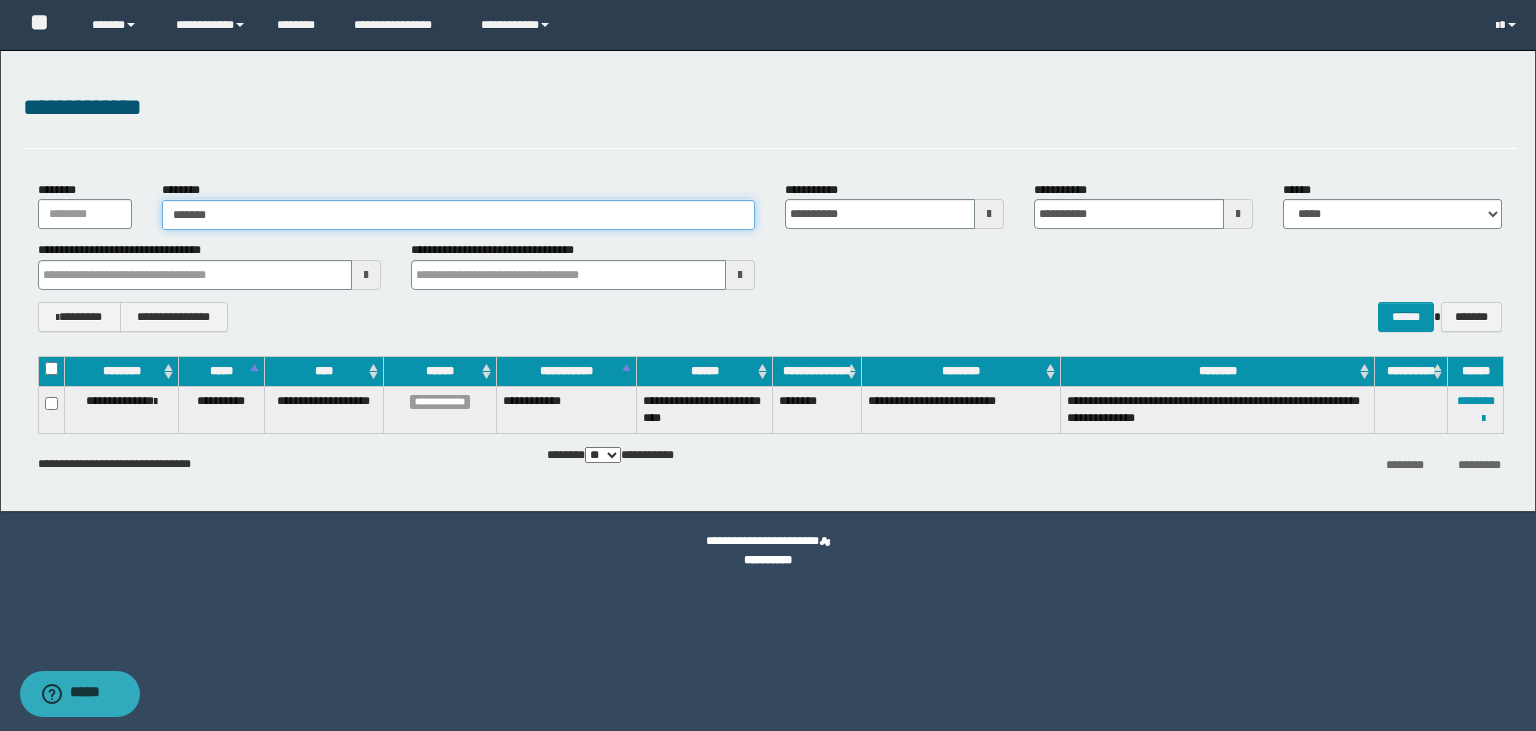 type on "*******" 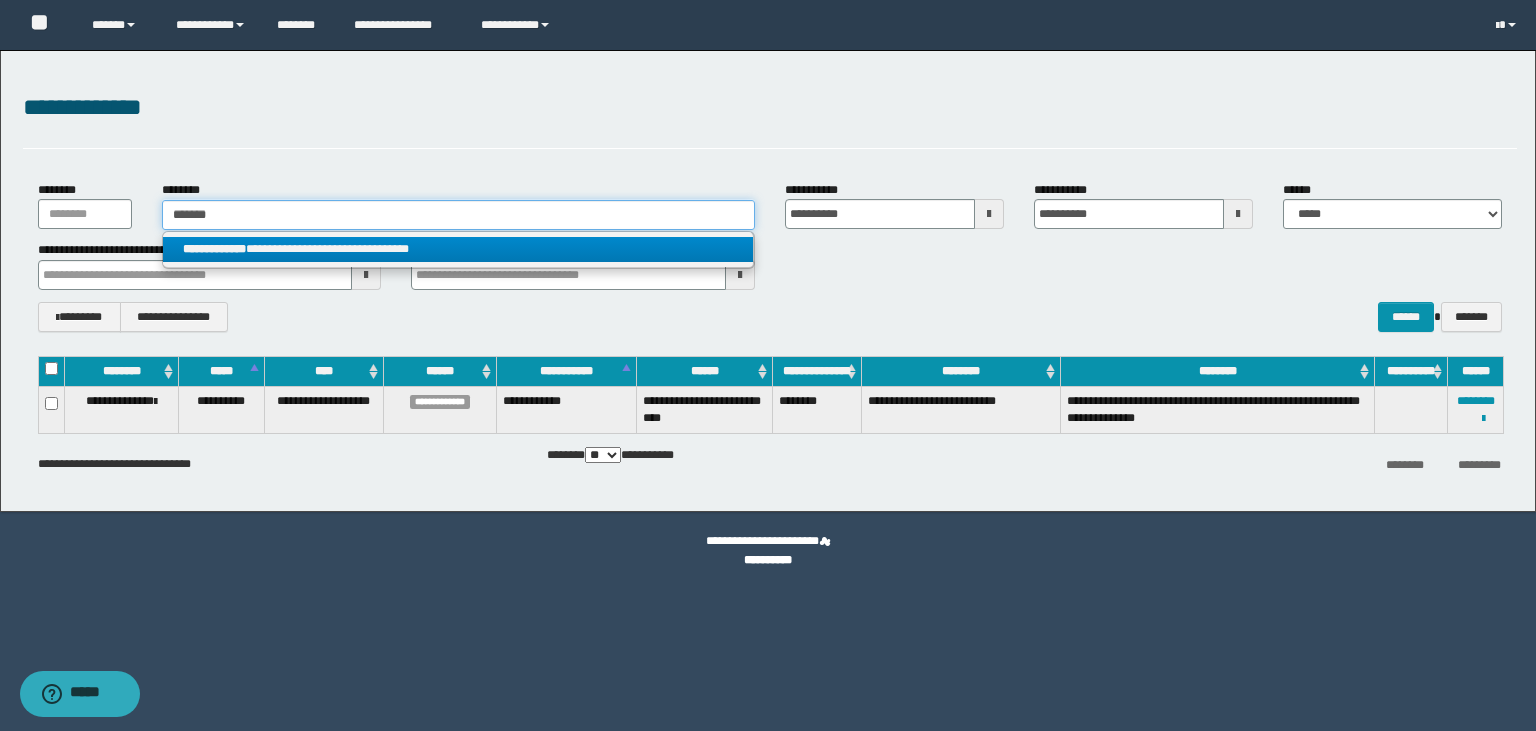 type on "*******" 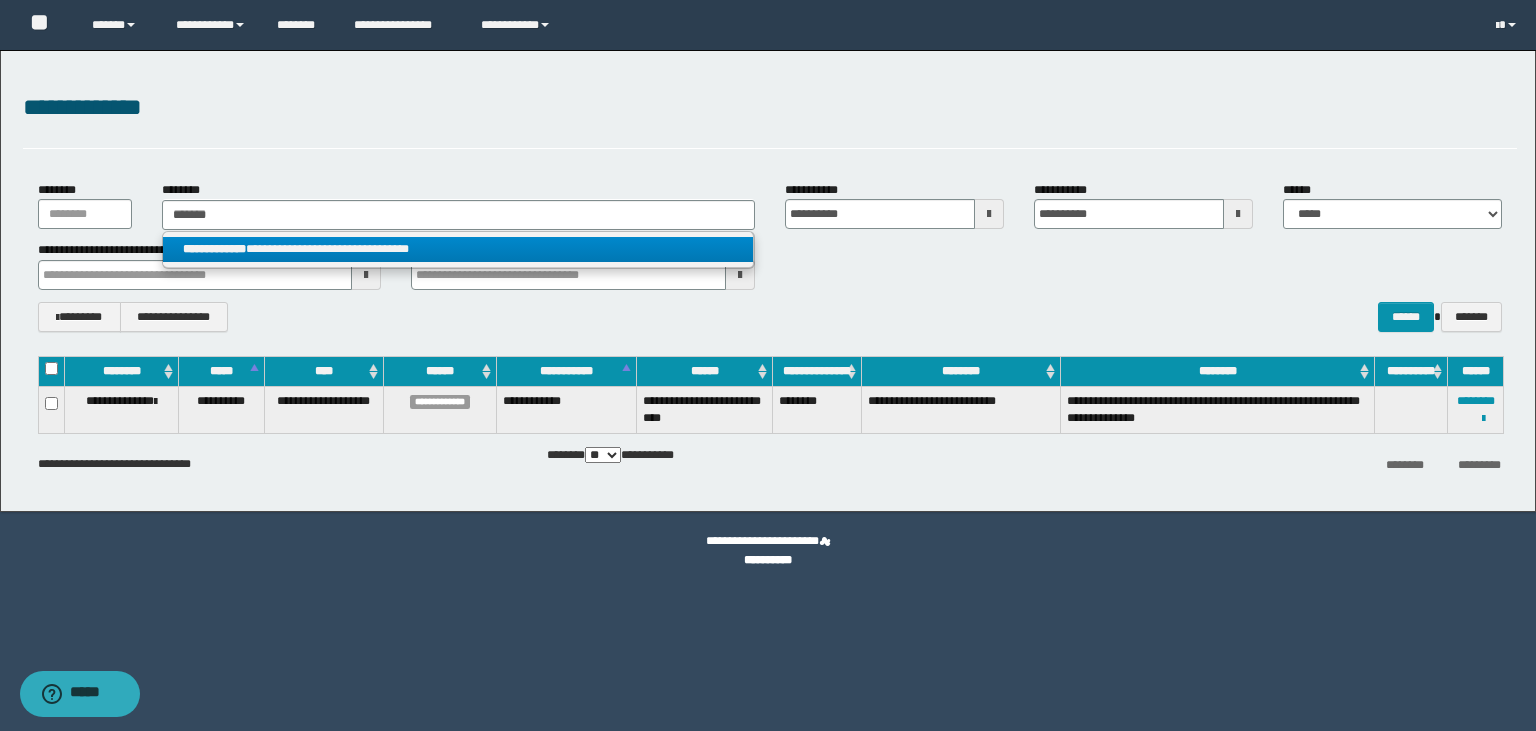 click on "**********" at bounding box center [214, 249] 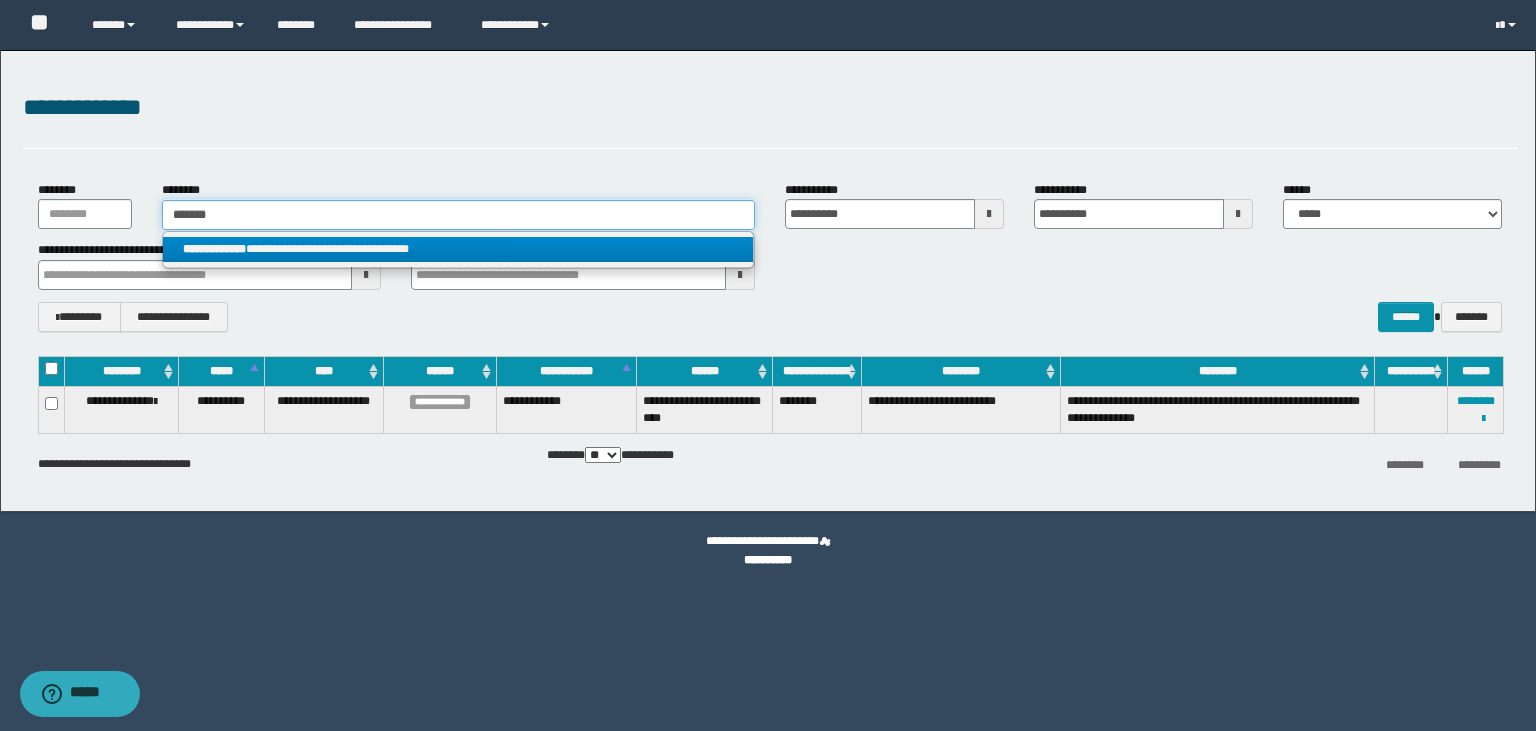 type 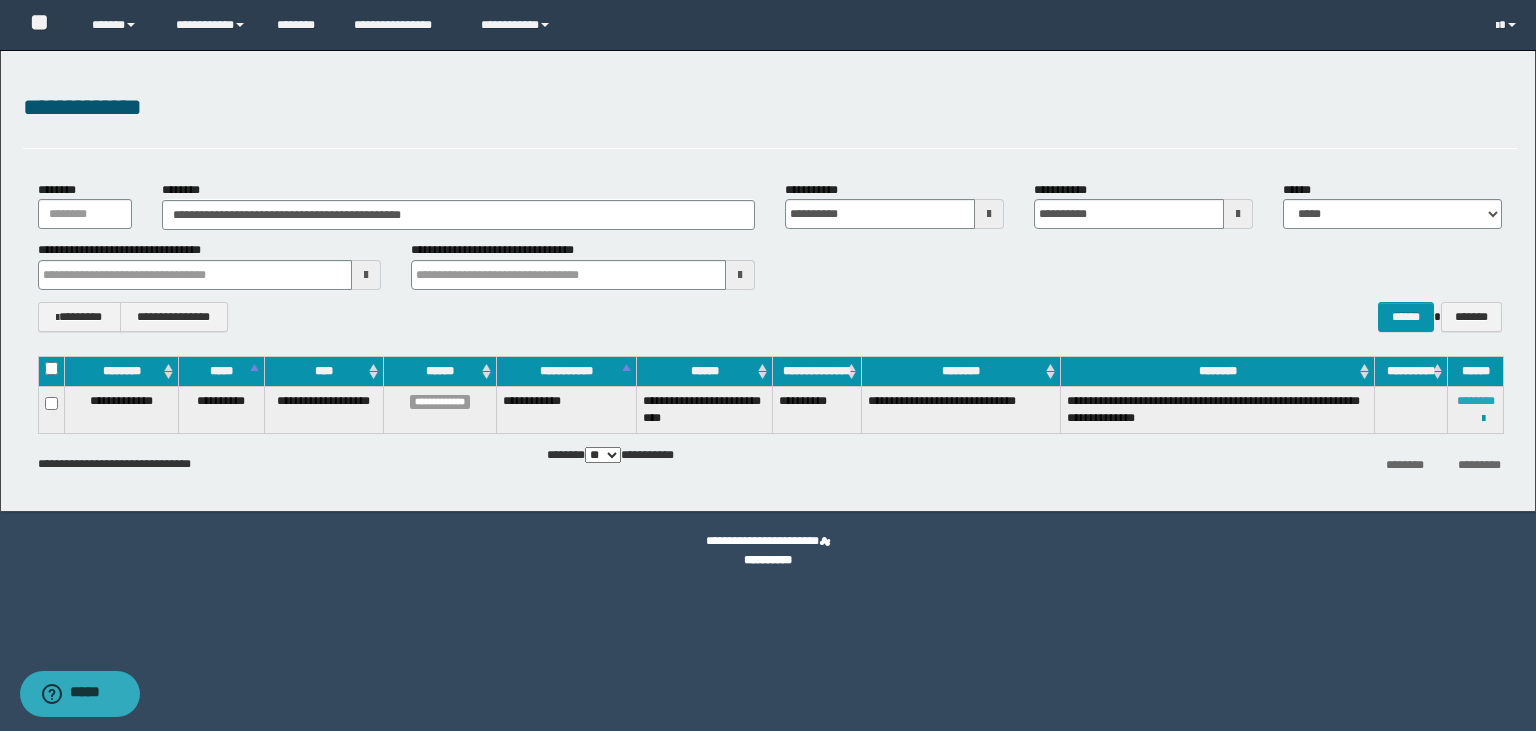 click on "********" at bounding box center (1476, 401) 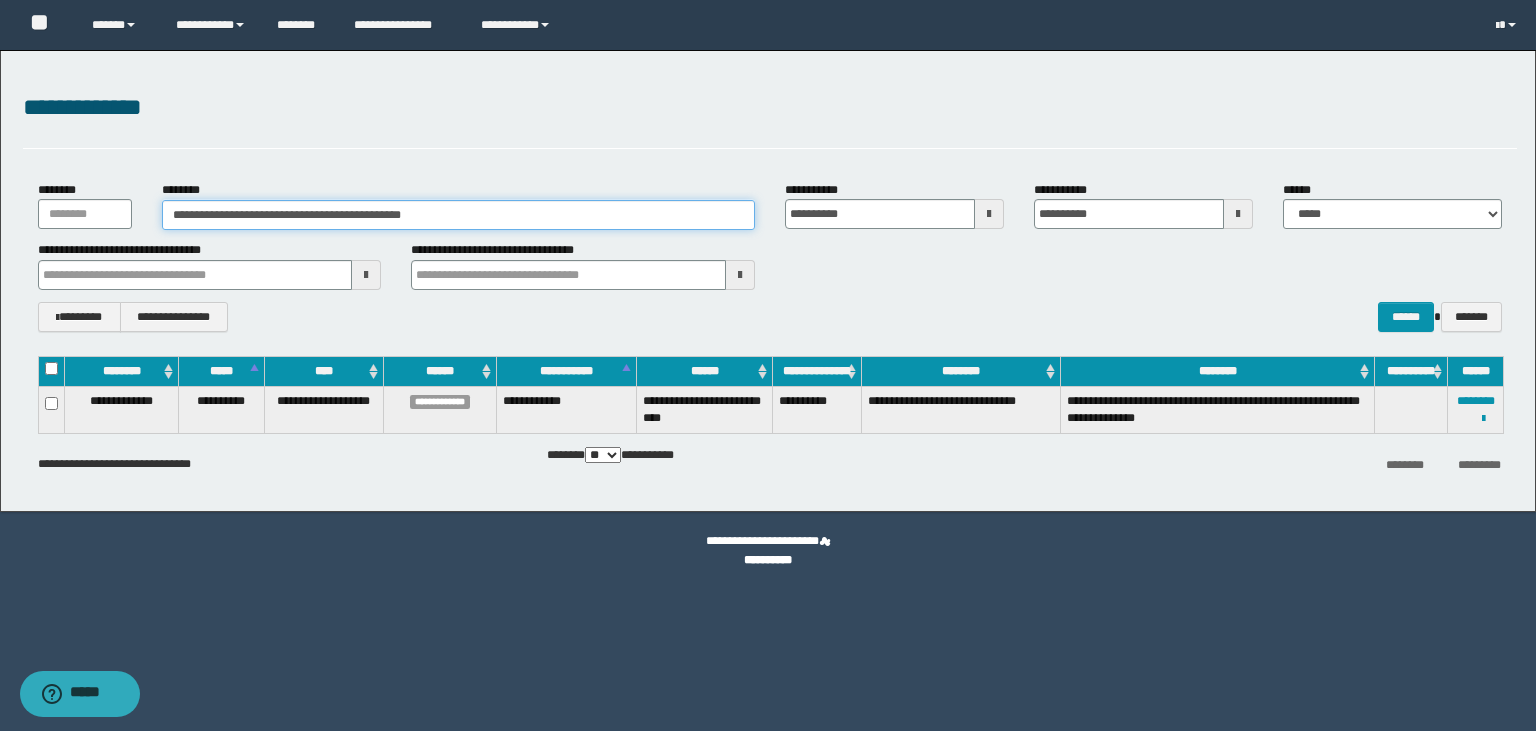 drag, startPoint x: 436, startPoint y: 213, endPoint x: 142, endPoint y: 217, distance: 294.02722 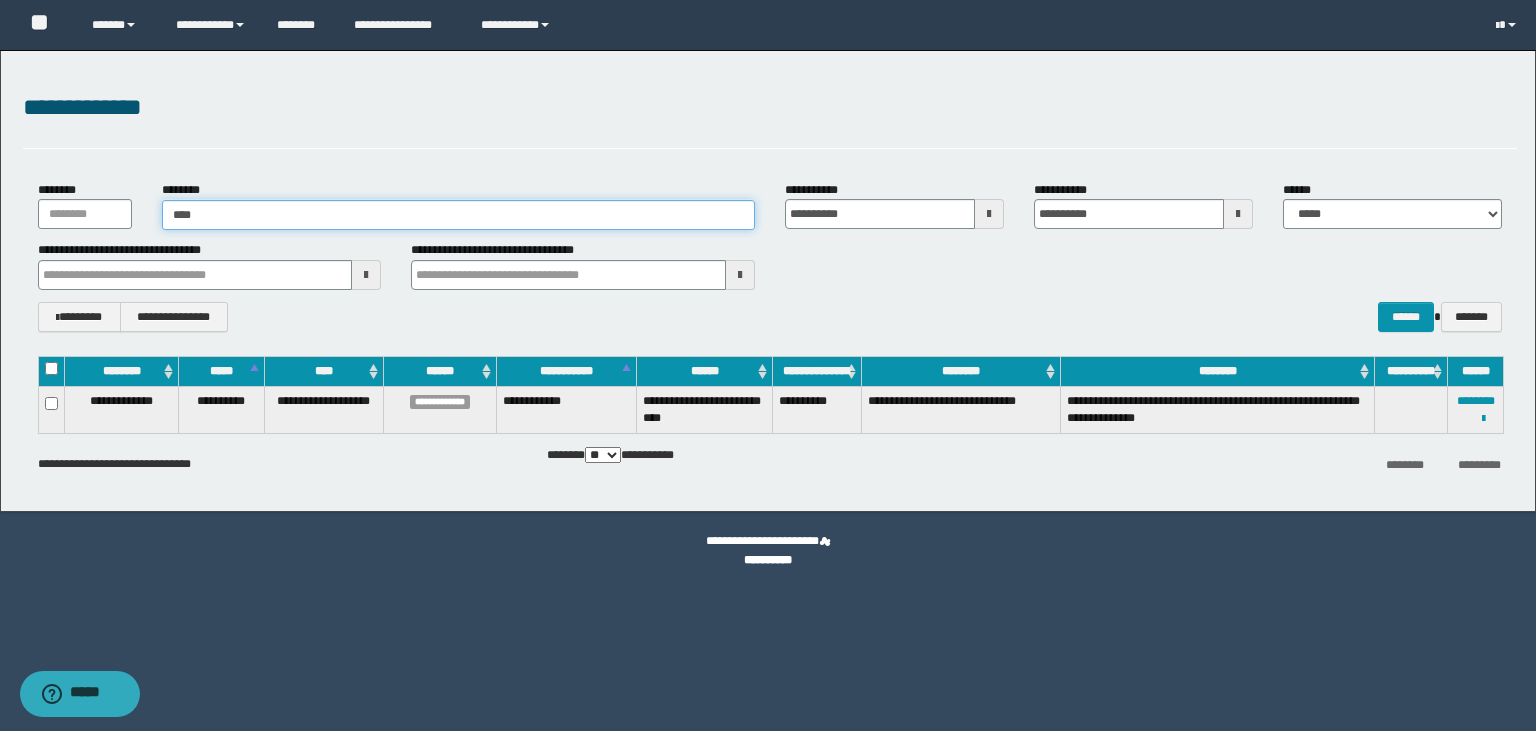 type on "*****" 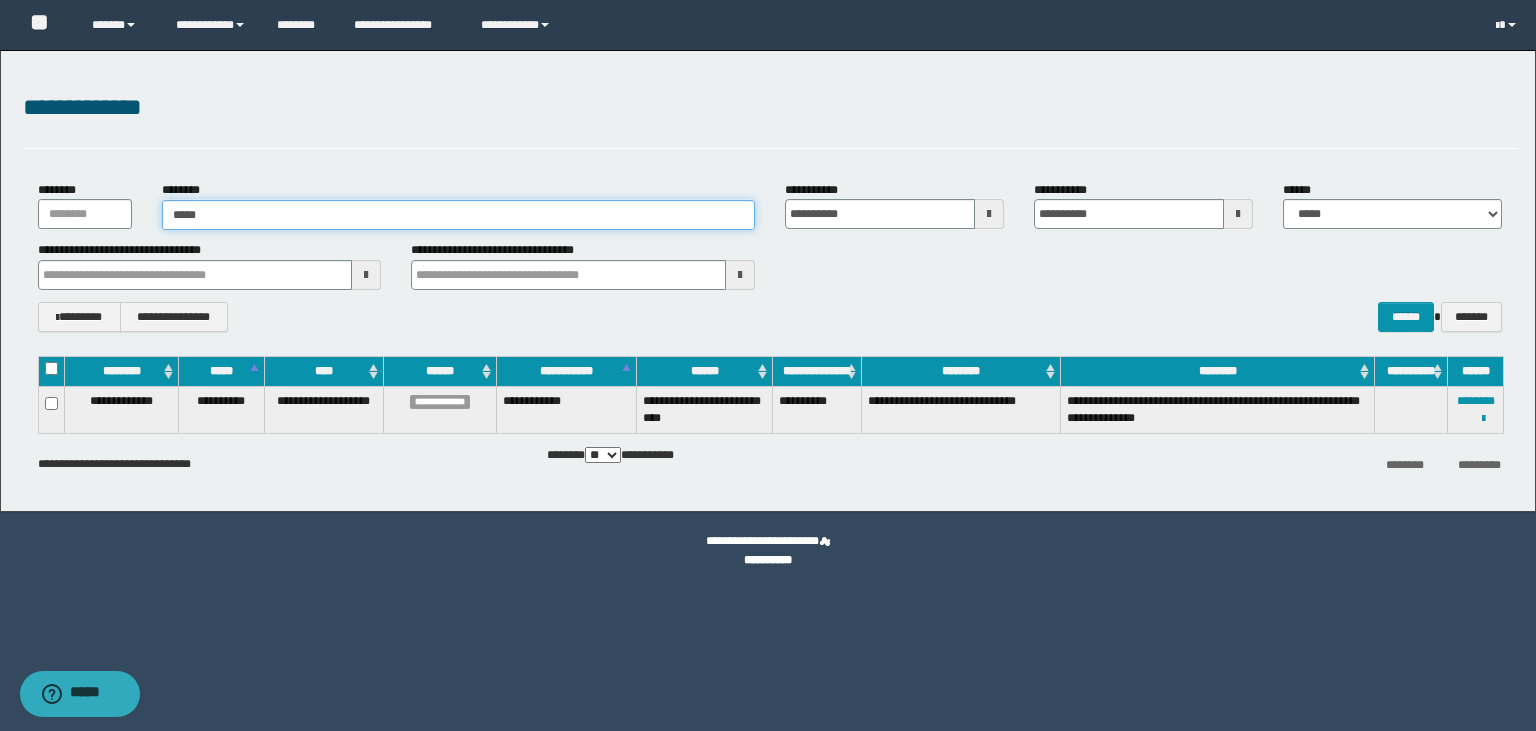 type on "*****" 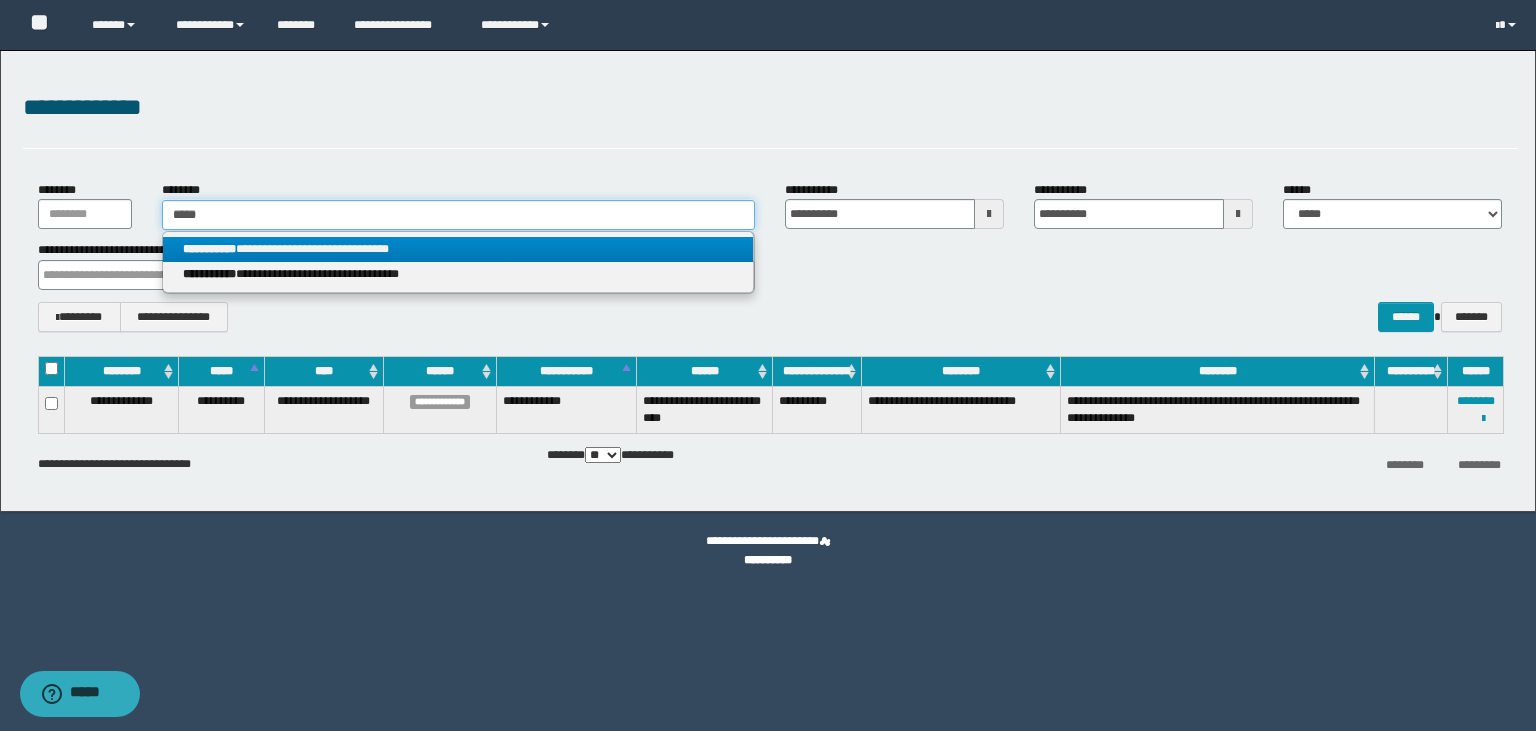 type on "*****" 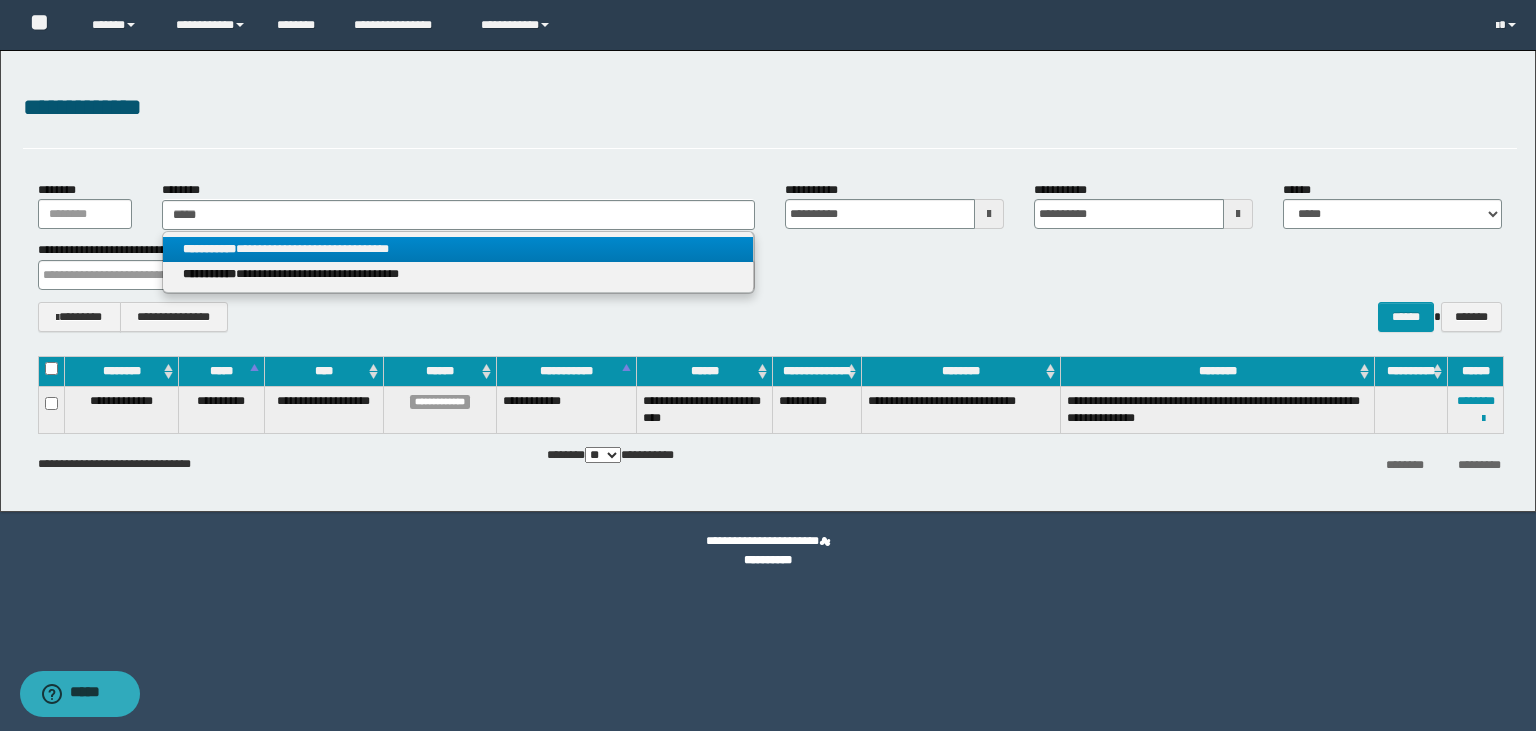 click on "**********" at bounding box center [458, 249] 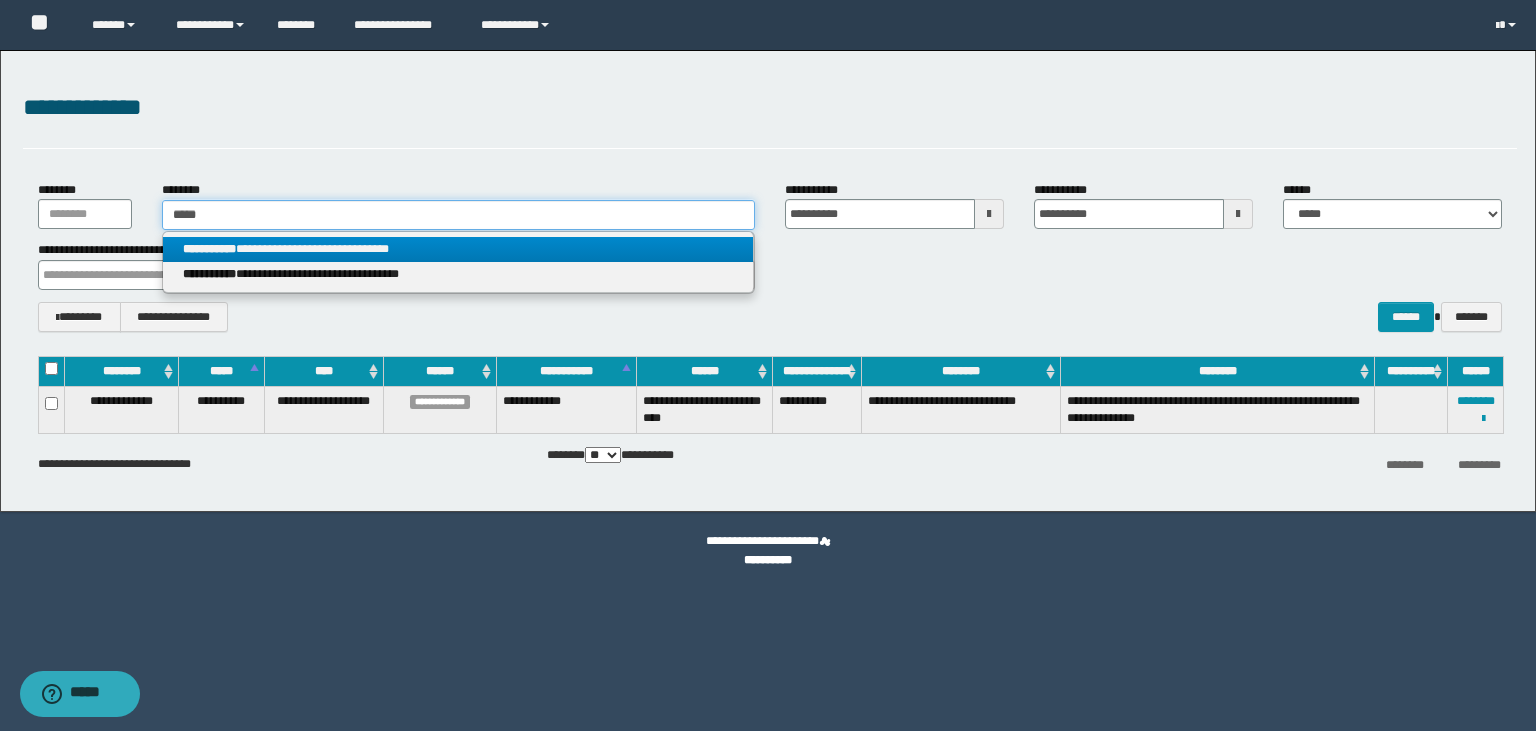 type 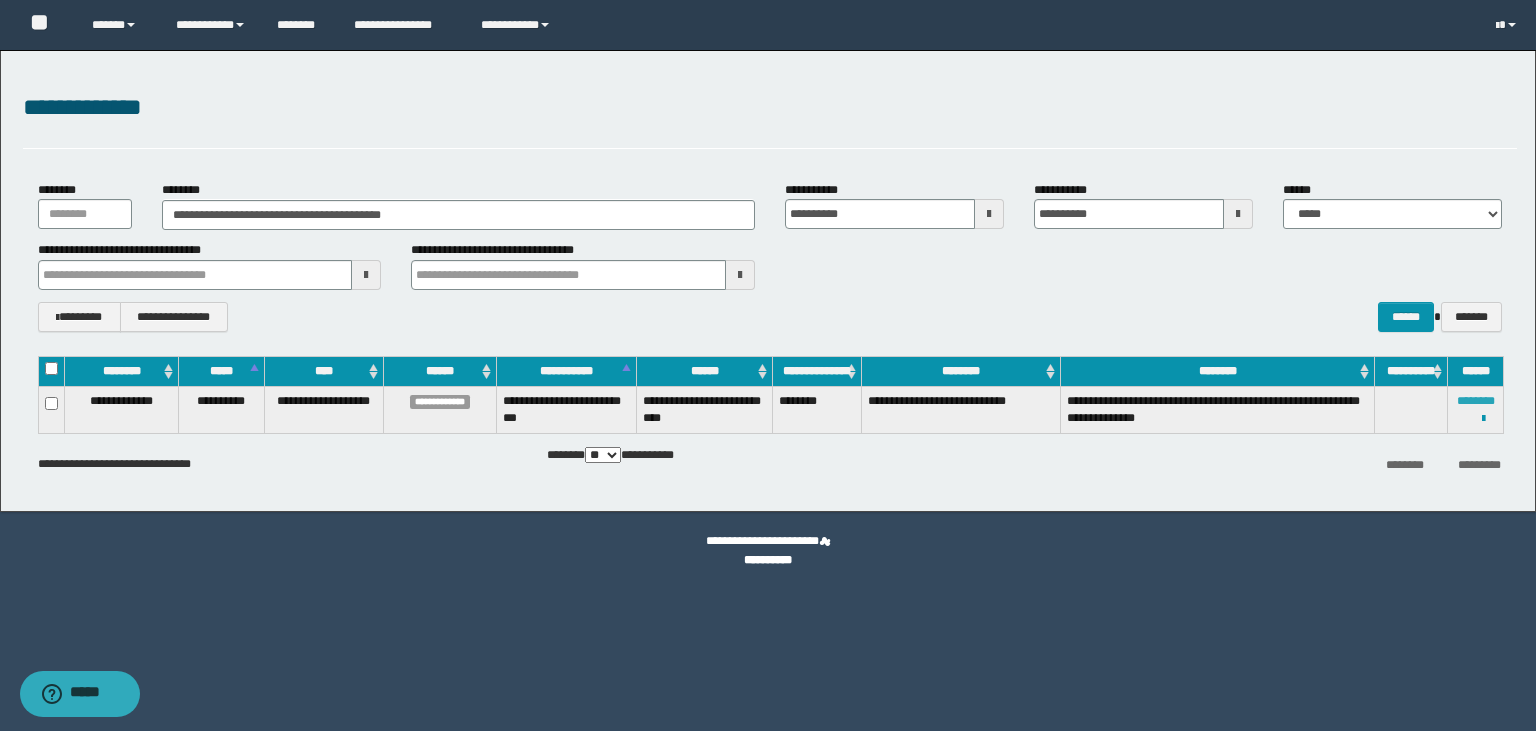 click on "********" at bounding box center (1476, 401) 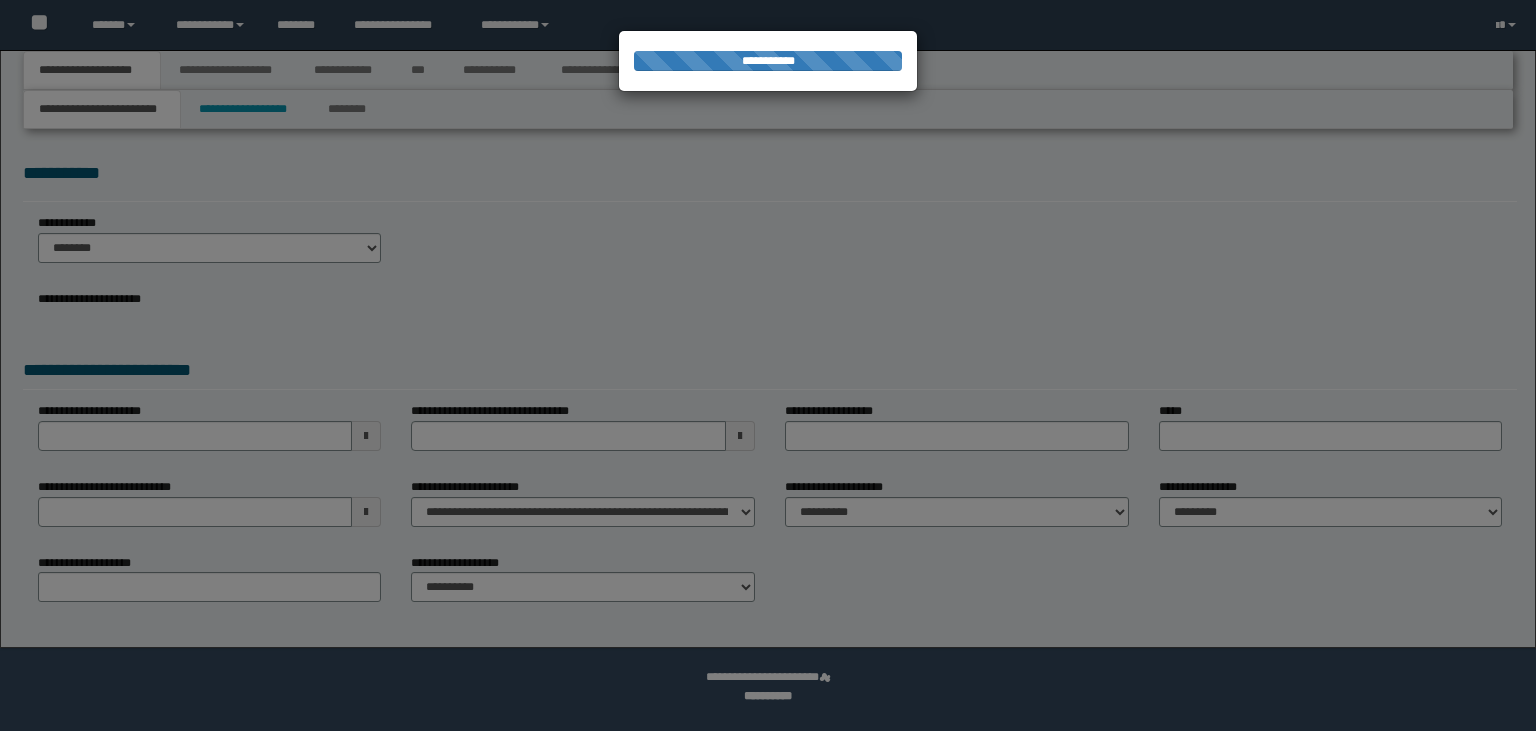 scroll, scrollTop: 0, scrollLeft: 0, axis: both 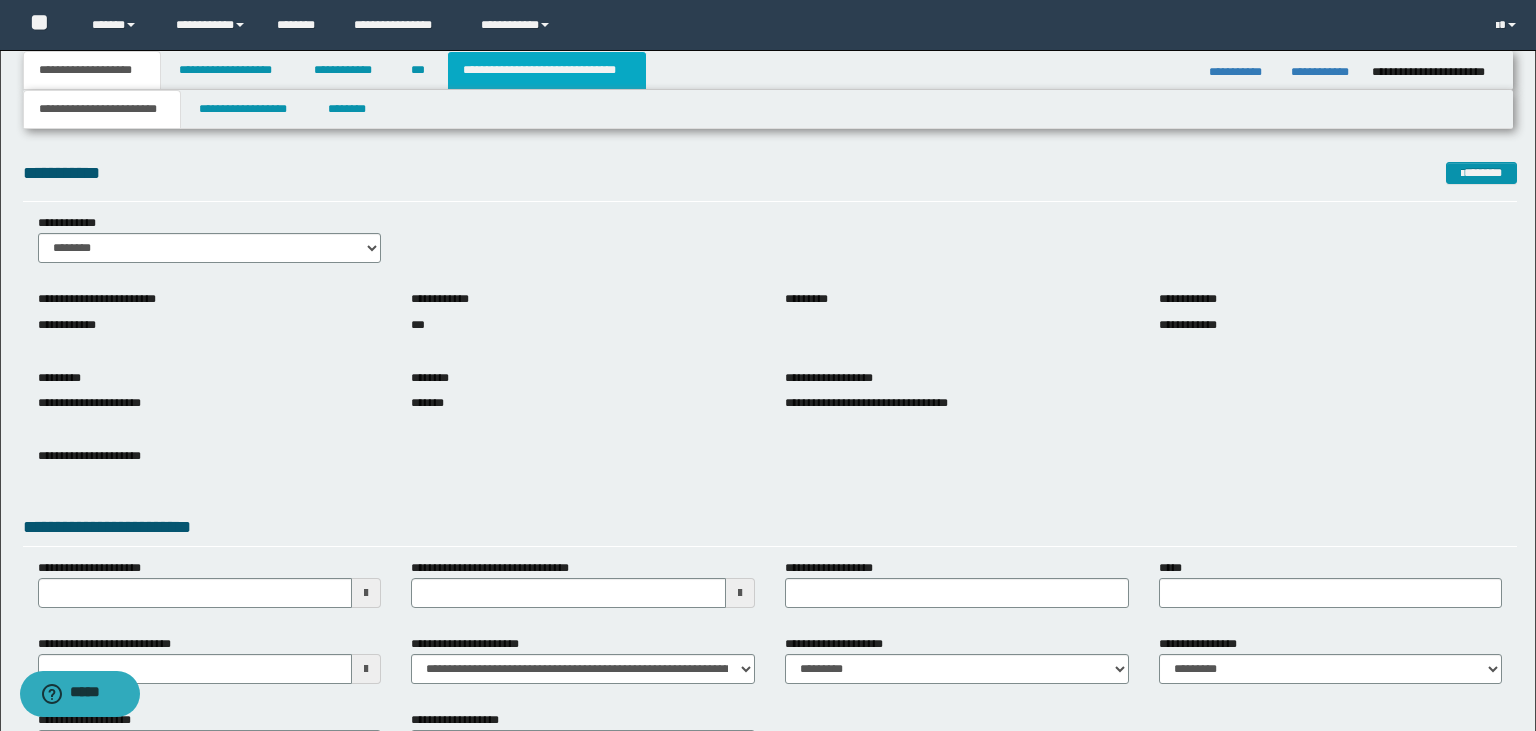 click on "**********" at bounding box center (547, 70) 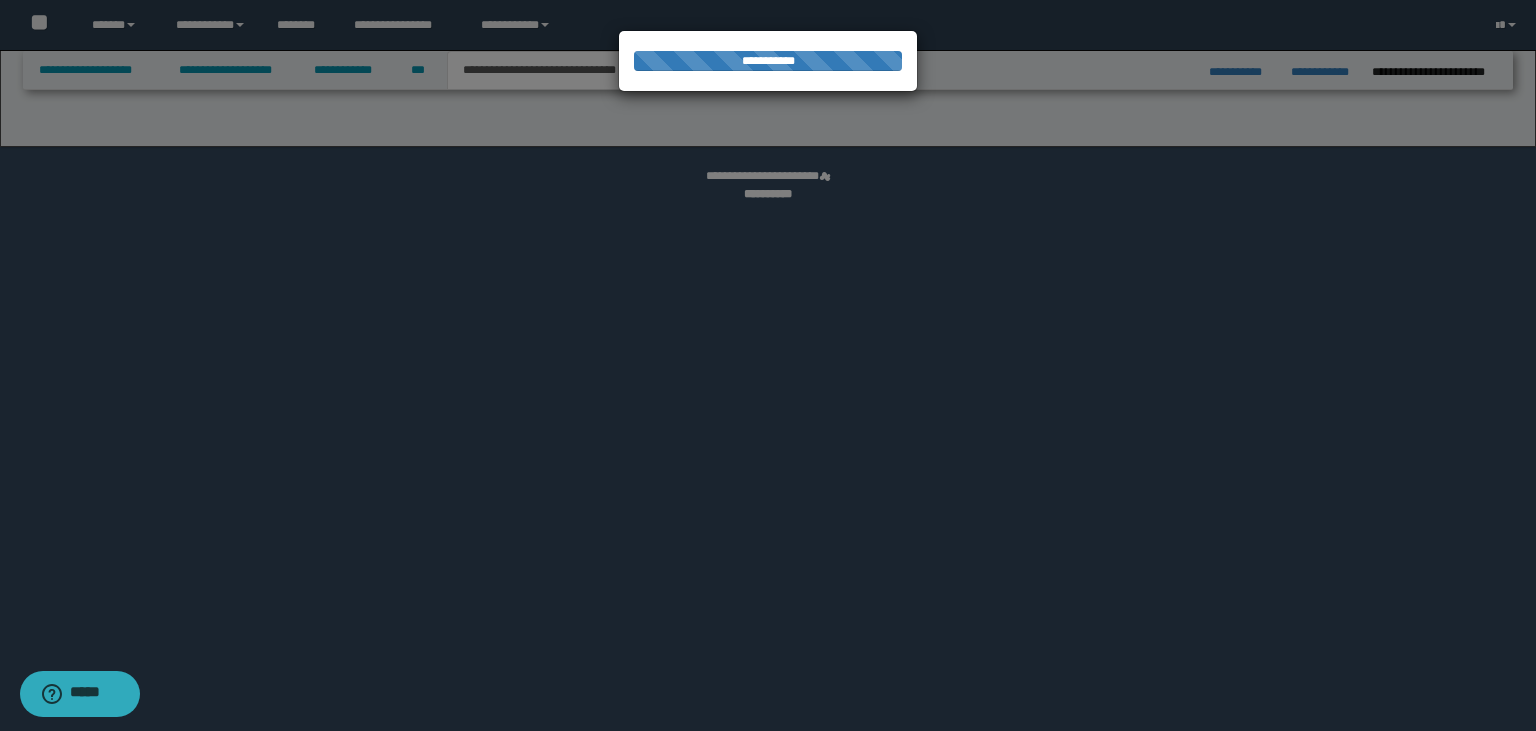 select on "*" 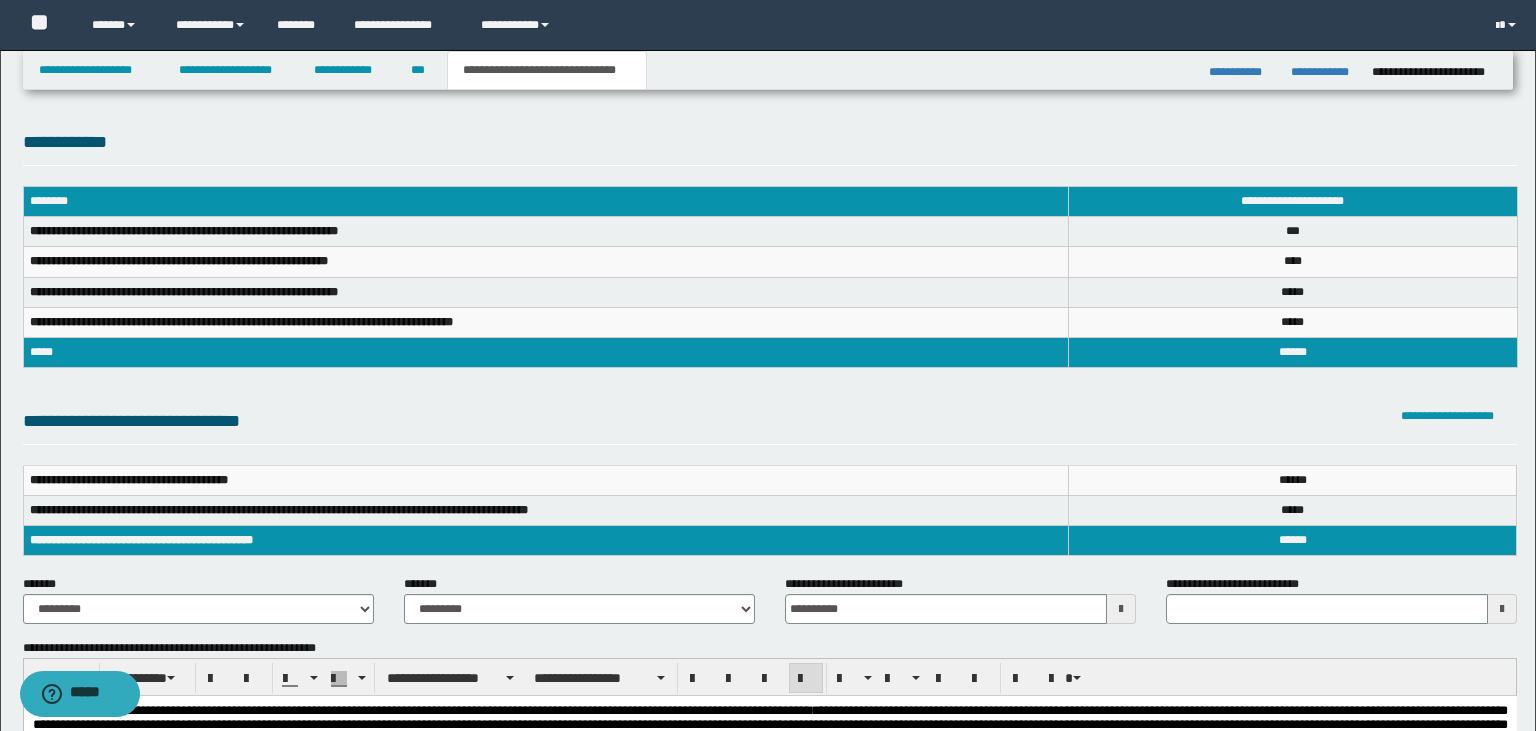 scroll, scrollTop: 0, scrollLeft: 0, axis: both 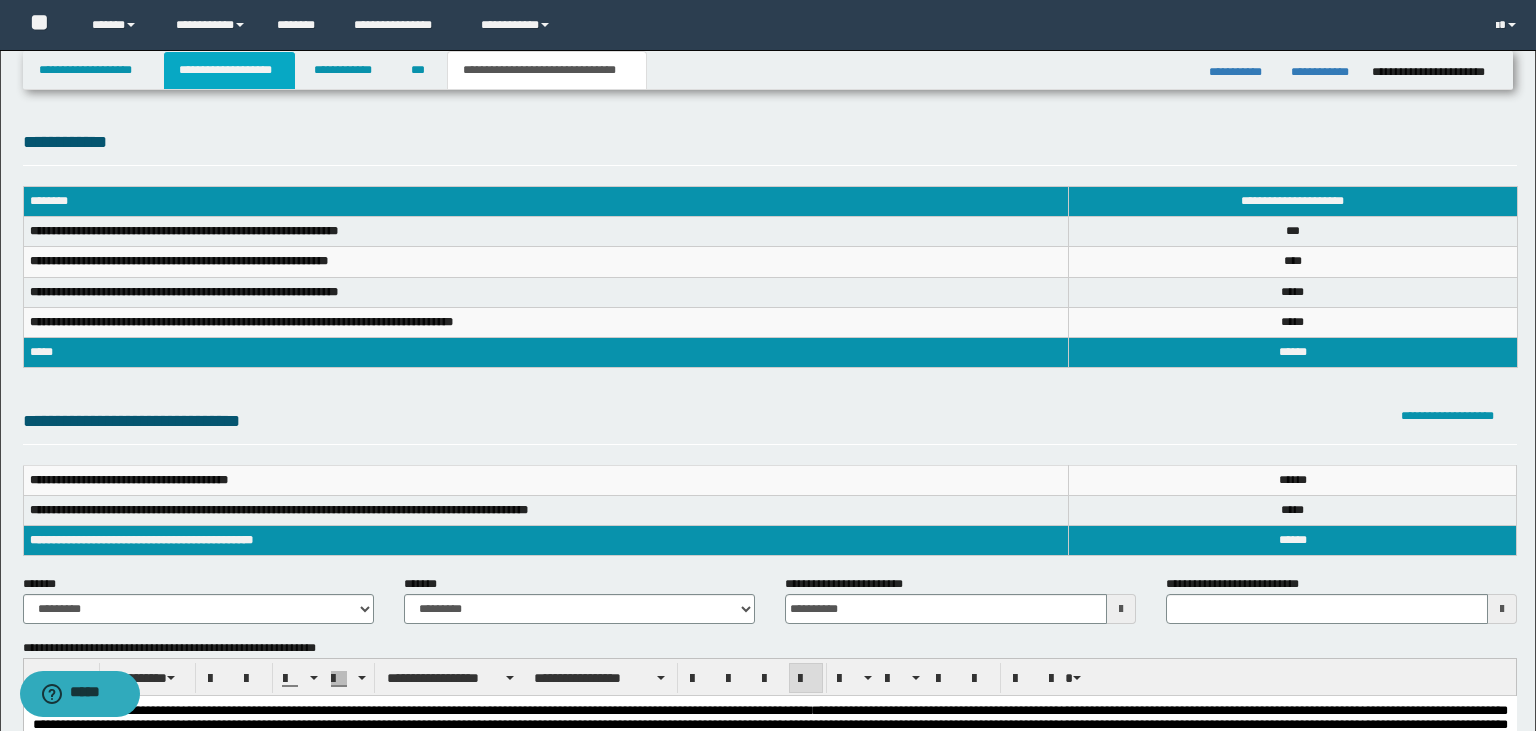 click on "**********" at bounding box center [229, 70] 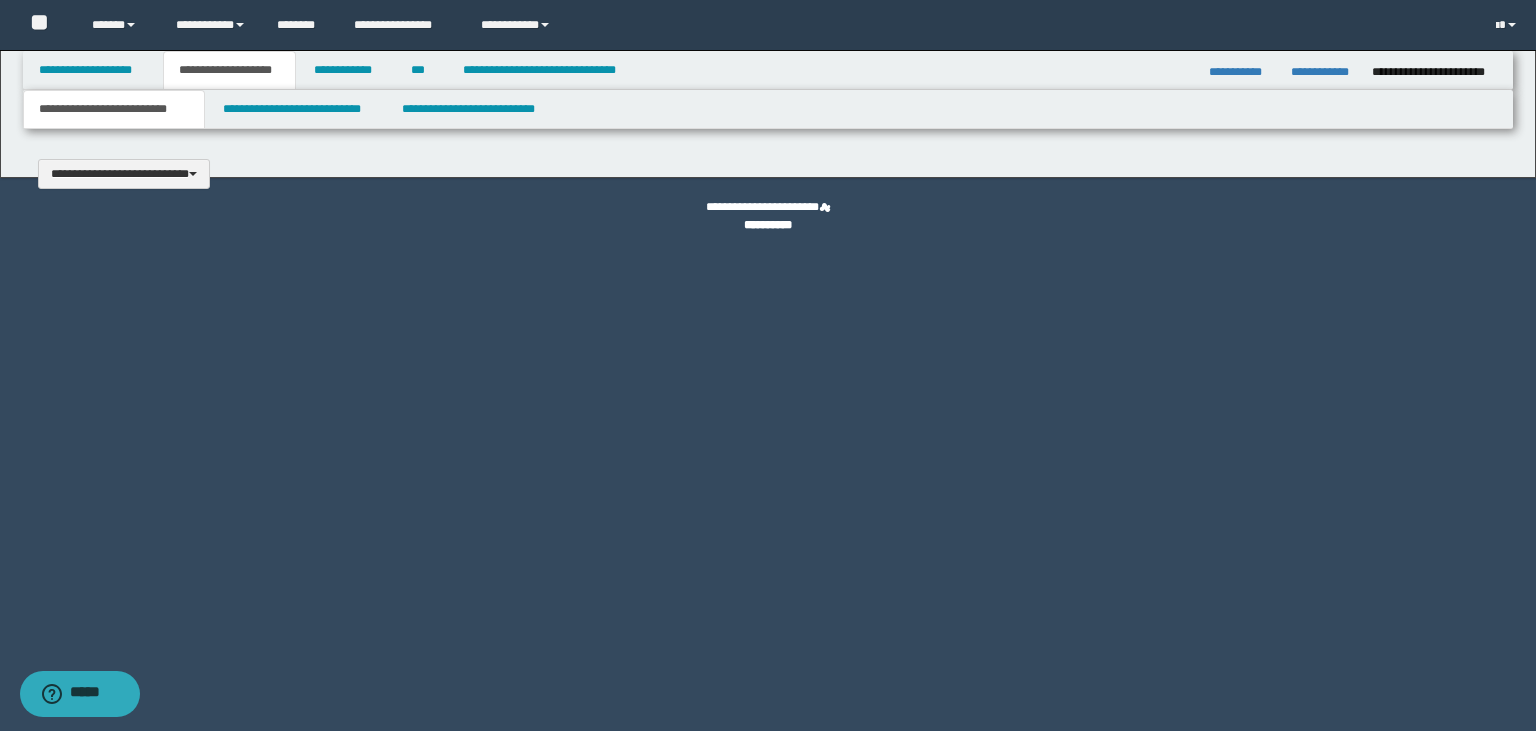 type 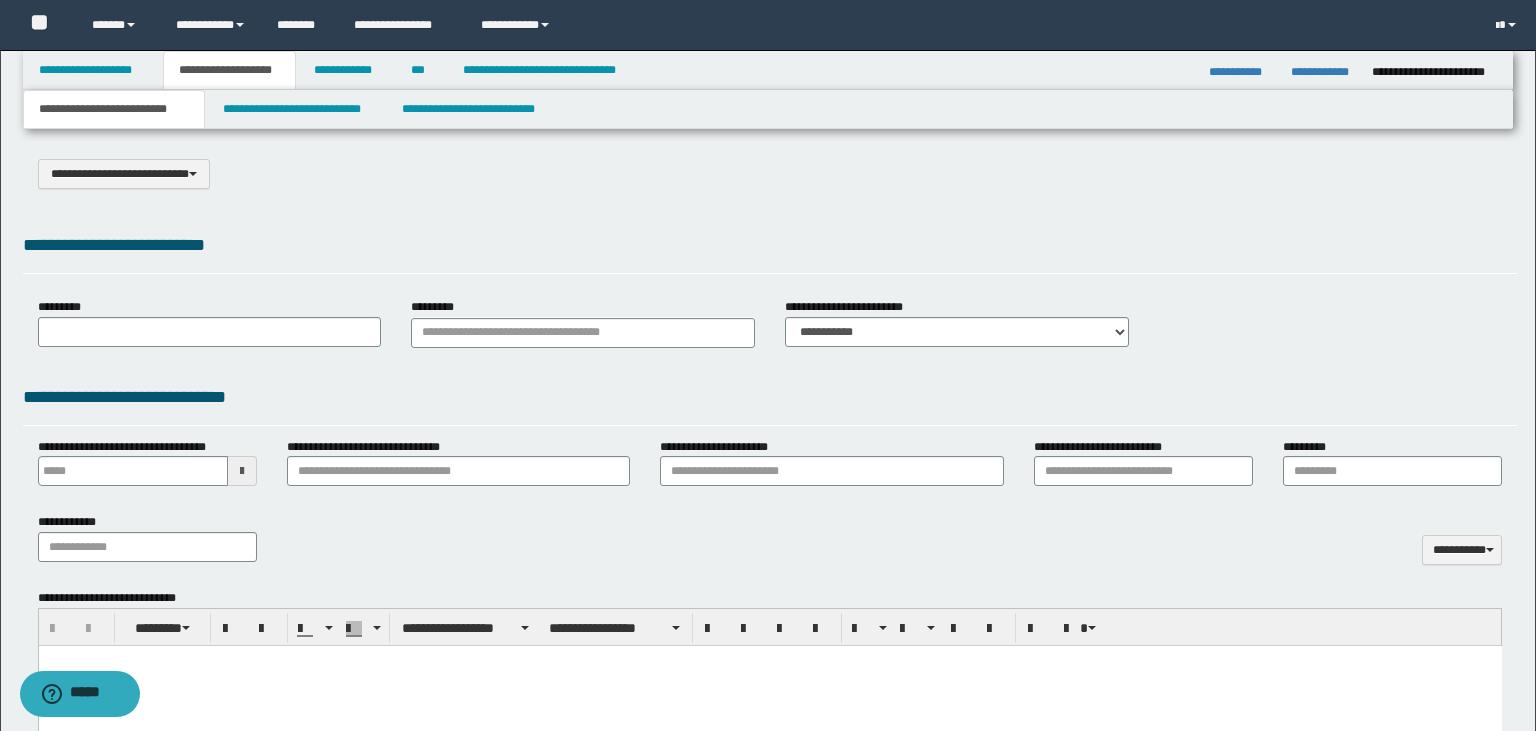 select on "*" 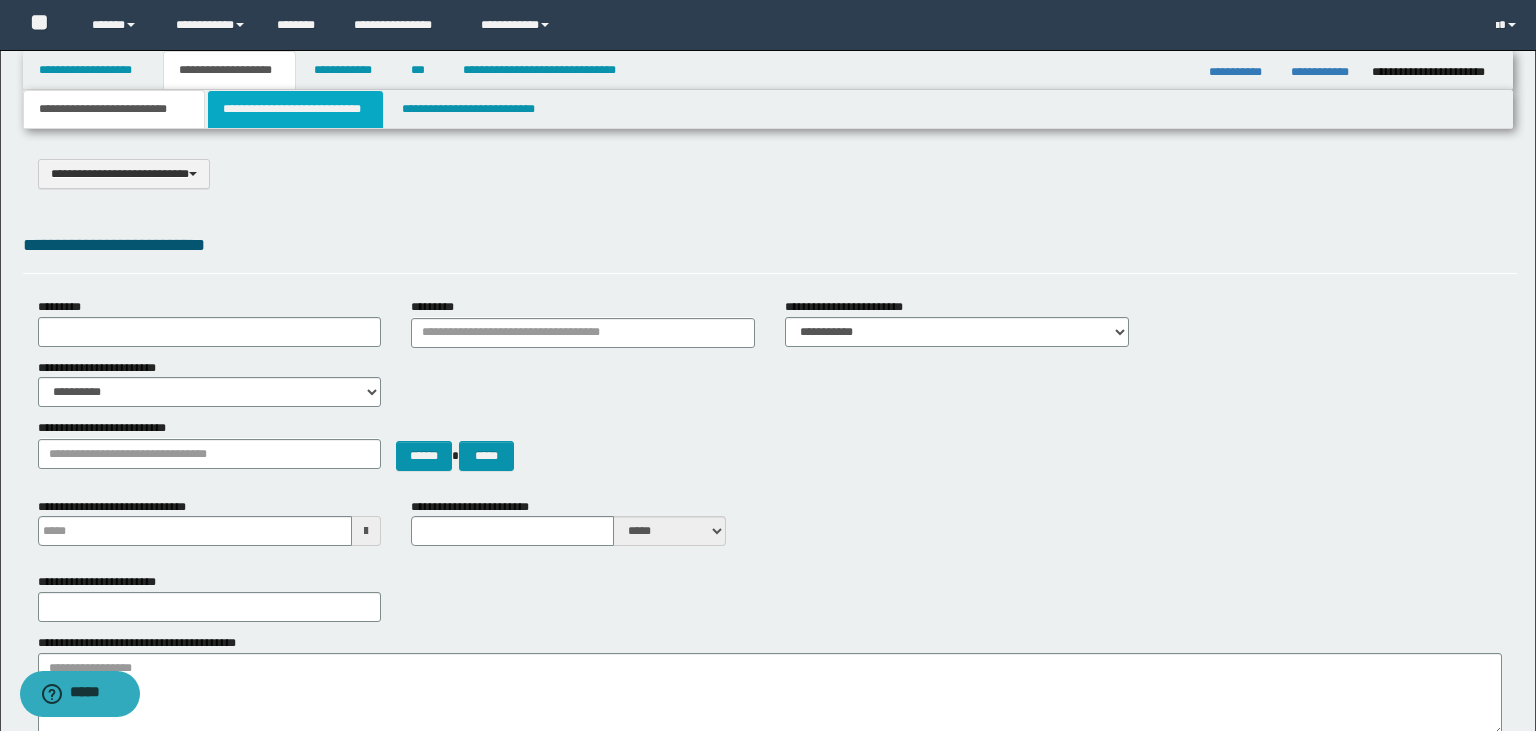 click on "**********" at bounding box center (295, 109) 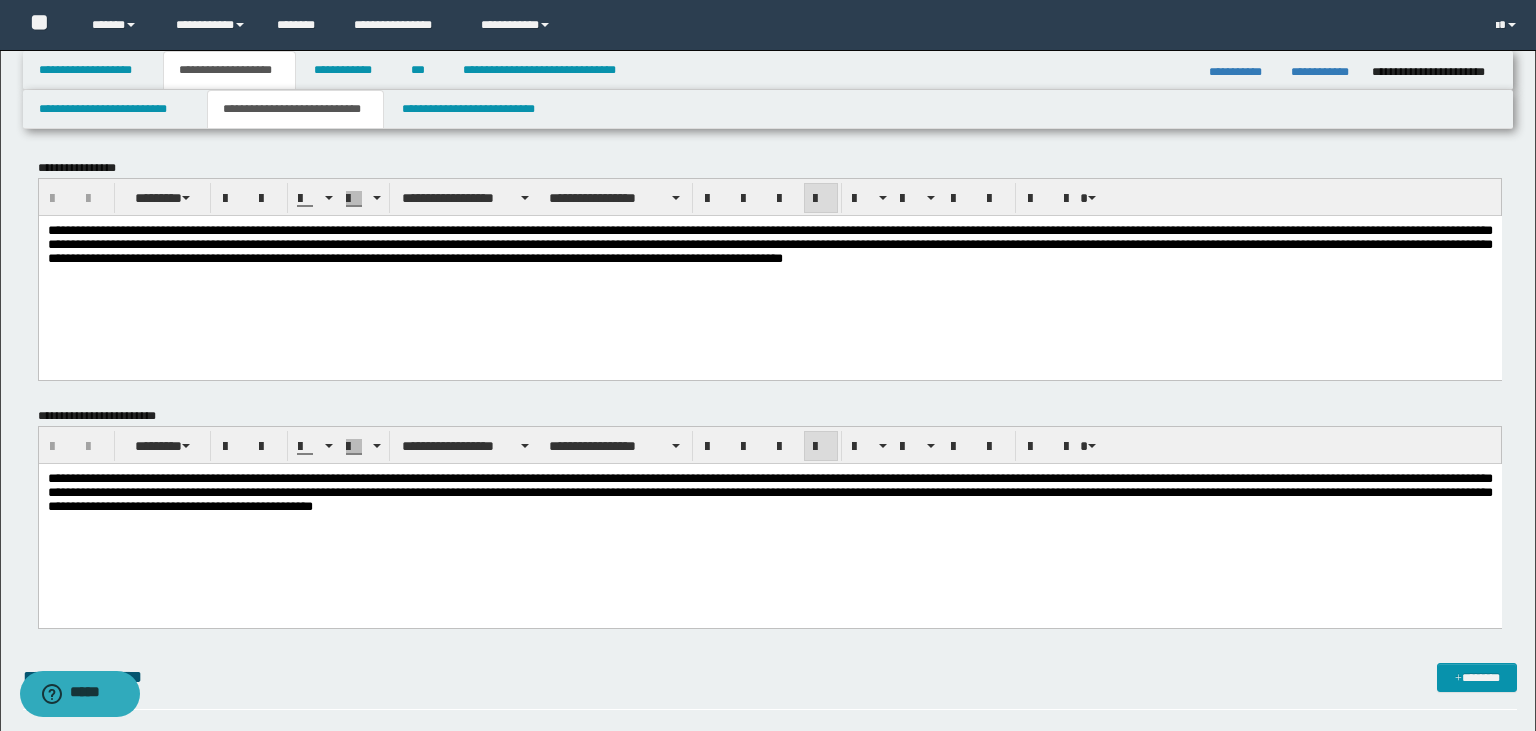 scroll, scrollTop: 0, scrollLeft: 0, axis: both 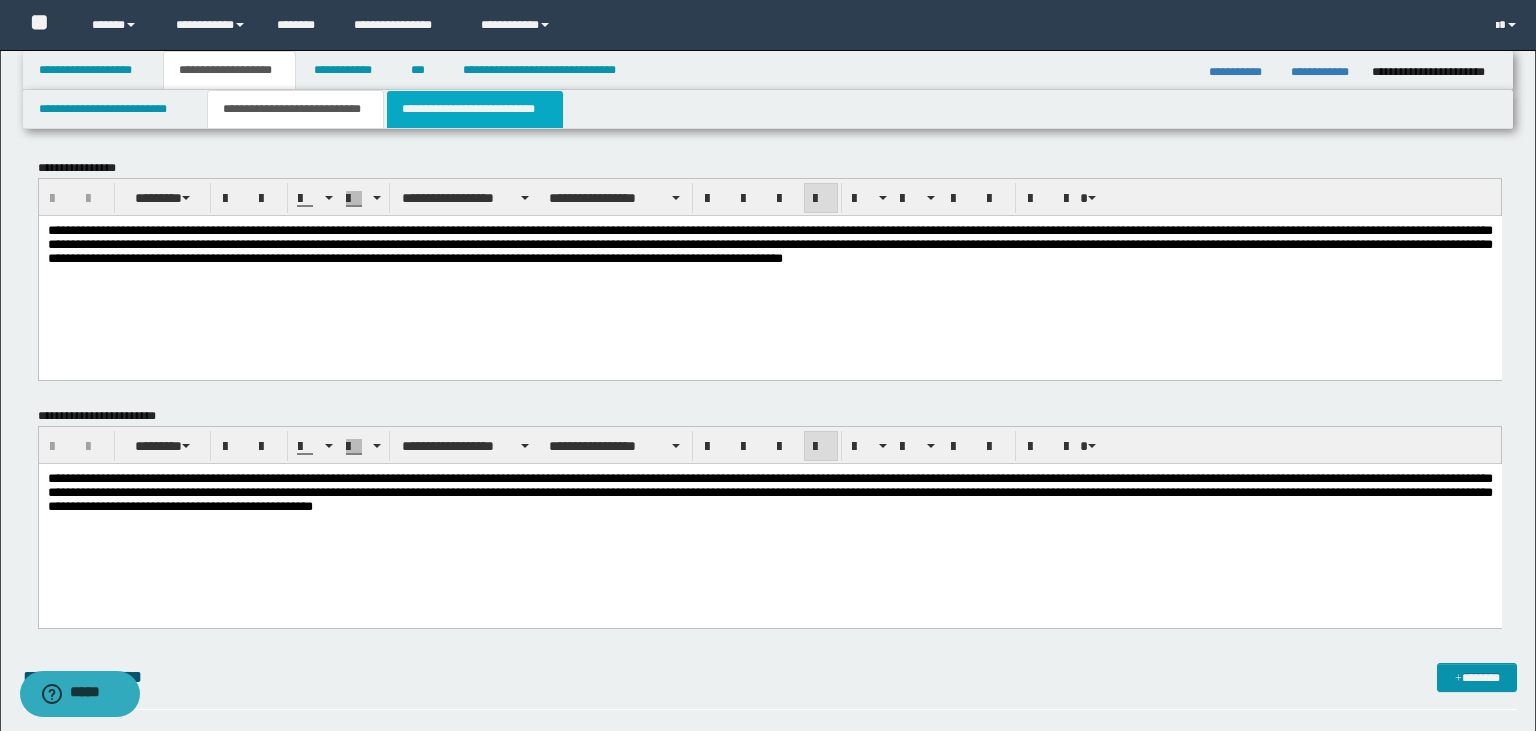 click on "**********" at bounding box center (475, 109) 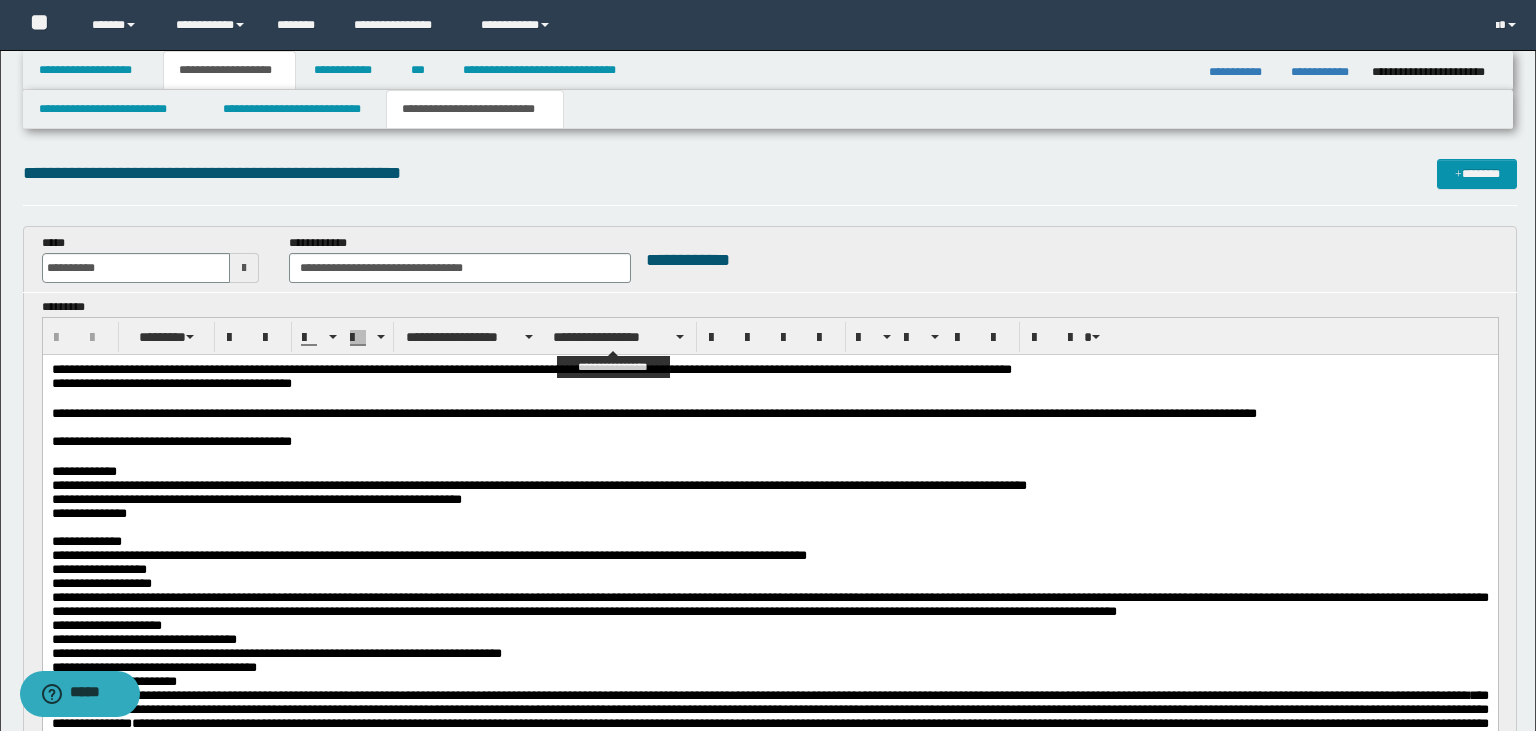 scroll, scrollTop: 0, scrollLeft: 0, axis: both 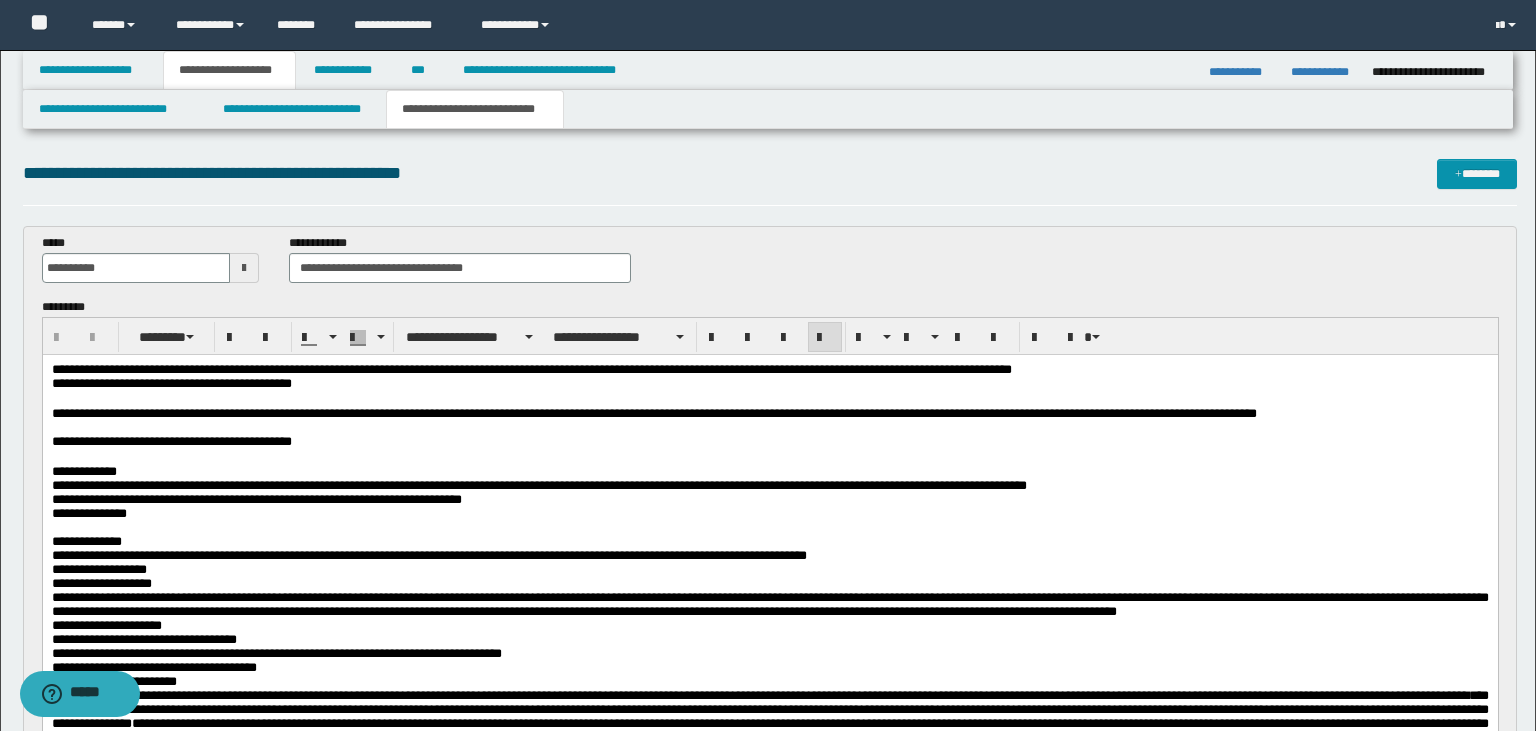 click at bounding box center (770, 398) 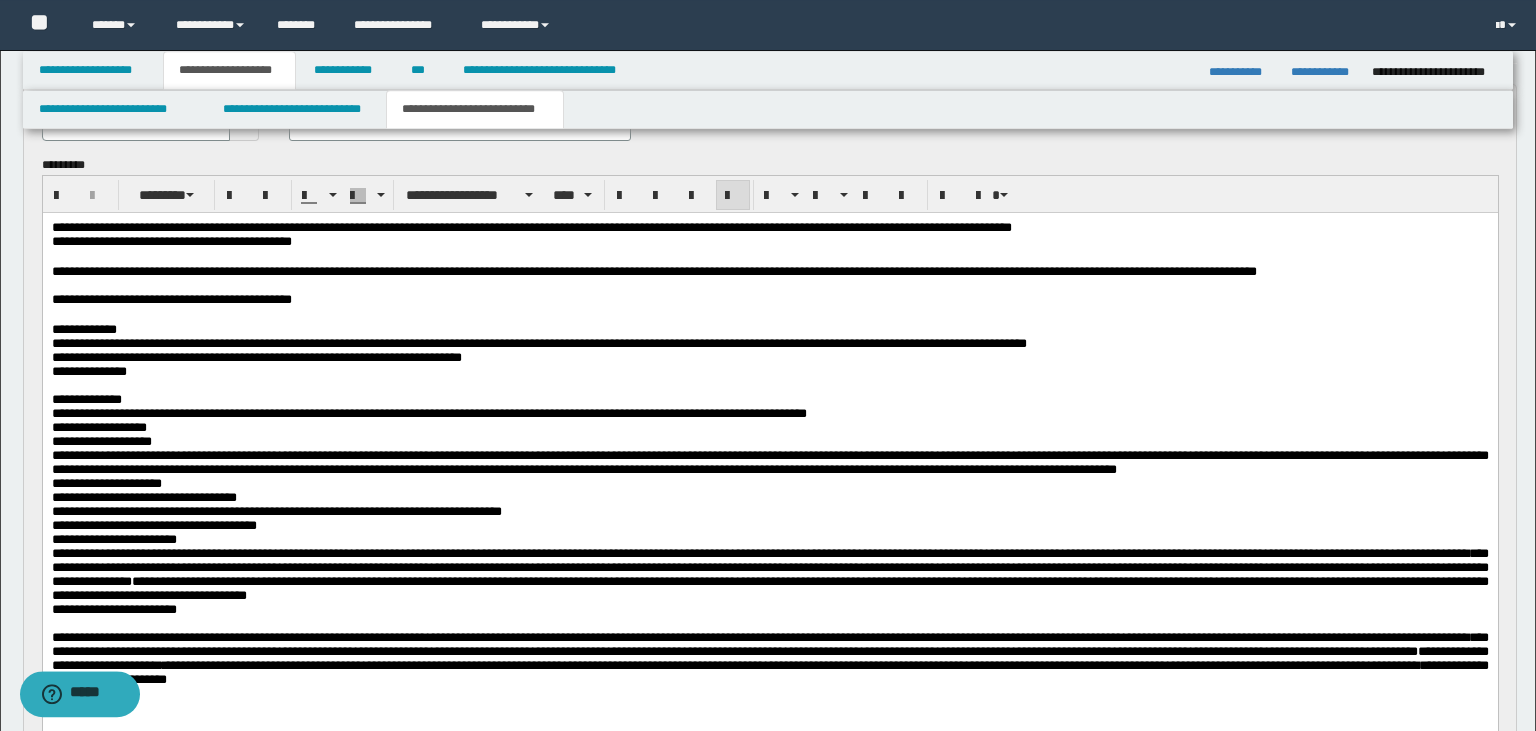 scroll, scrollTop: 158, scrollLeft: 0, axis: vertical 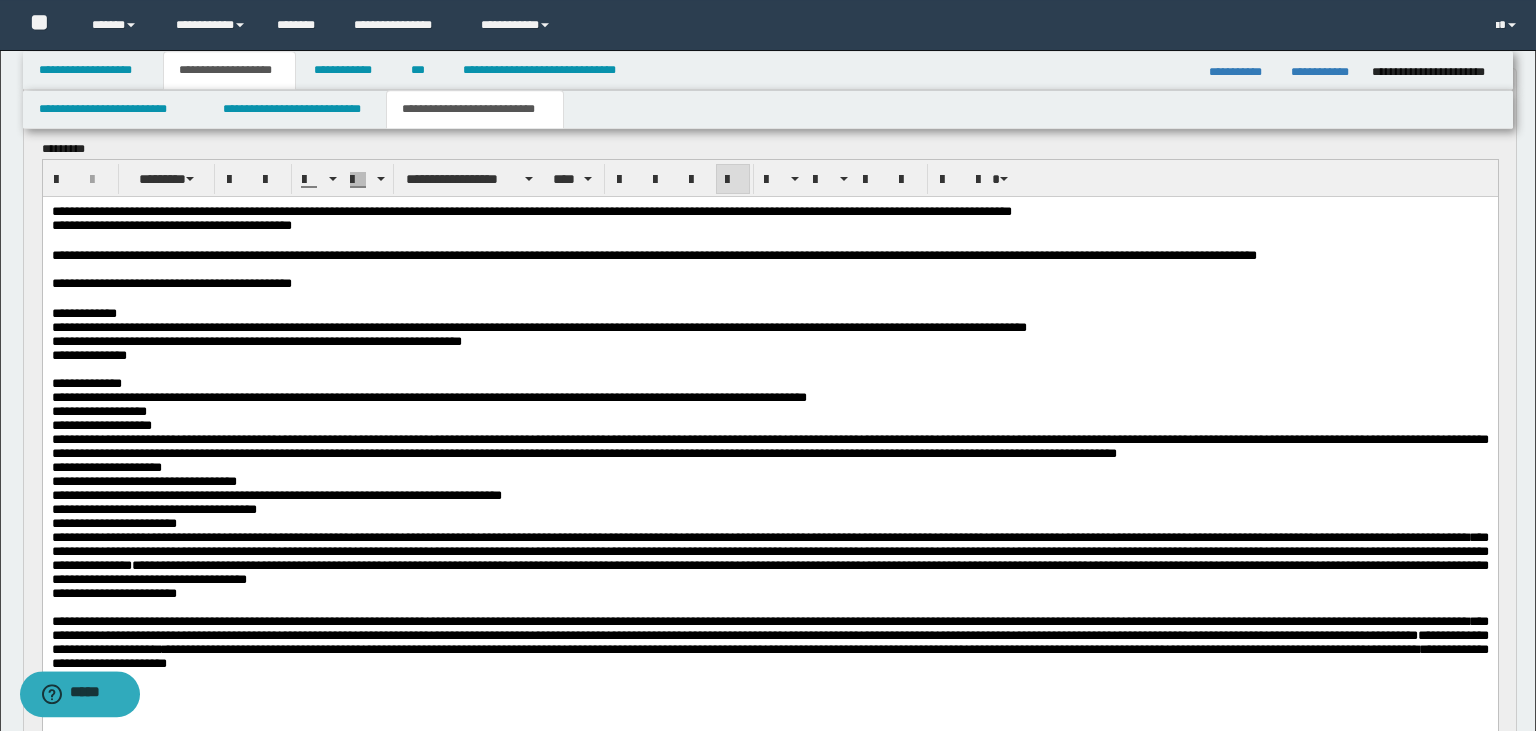 click on "**********" at bounding box center (769, 572) 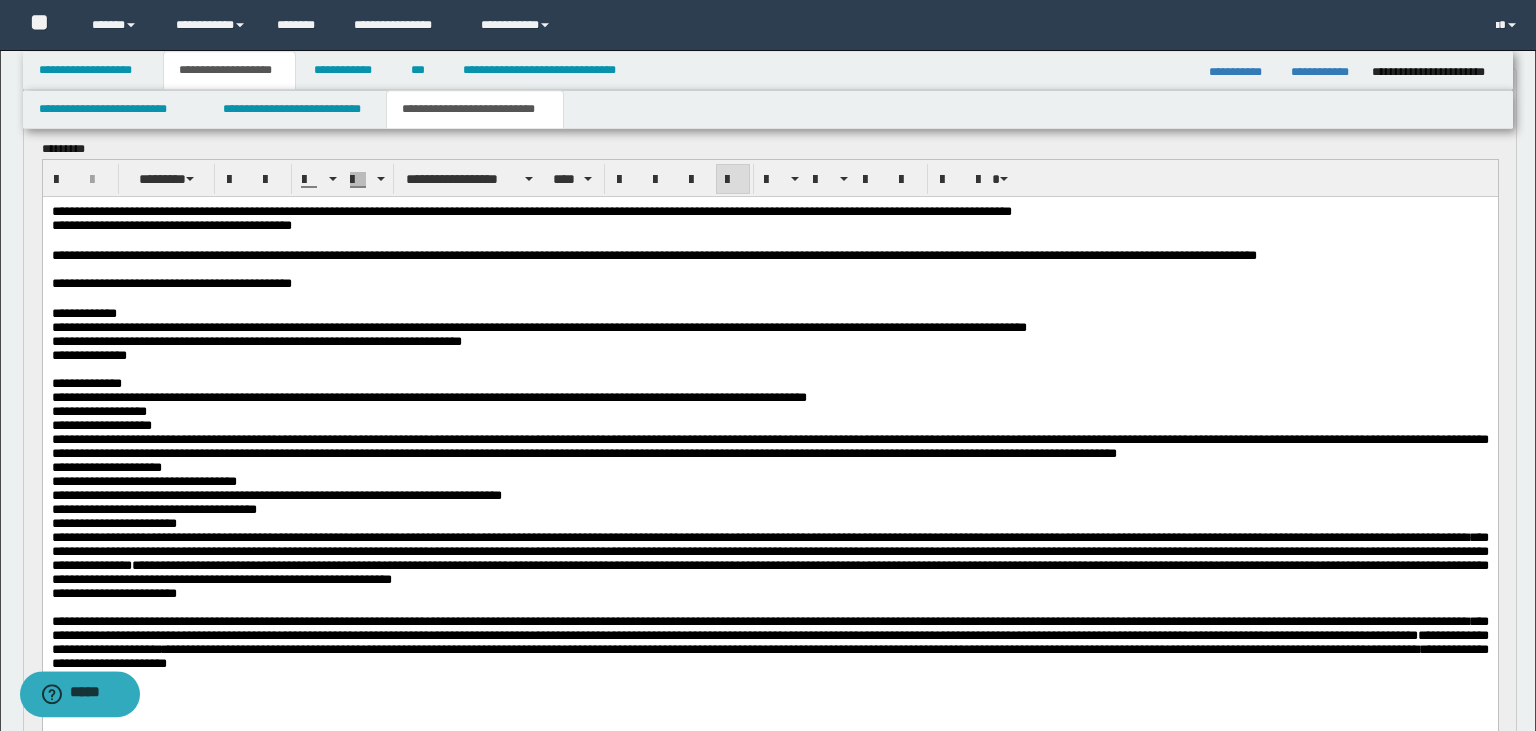 click on "**********" at bounding box center (769, 572) 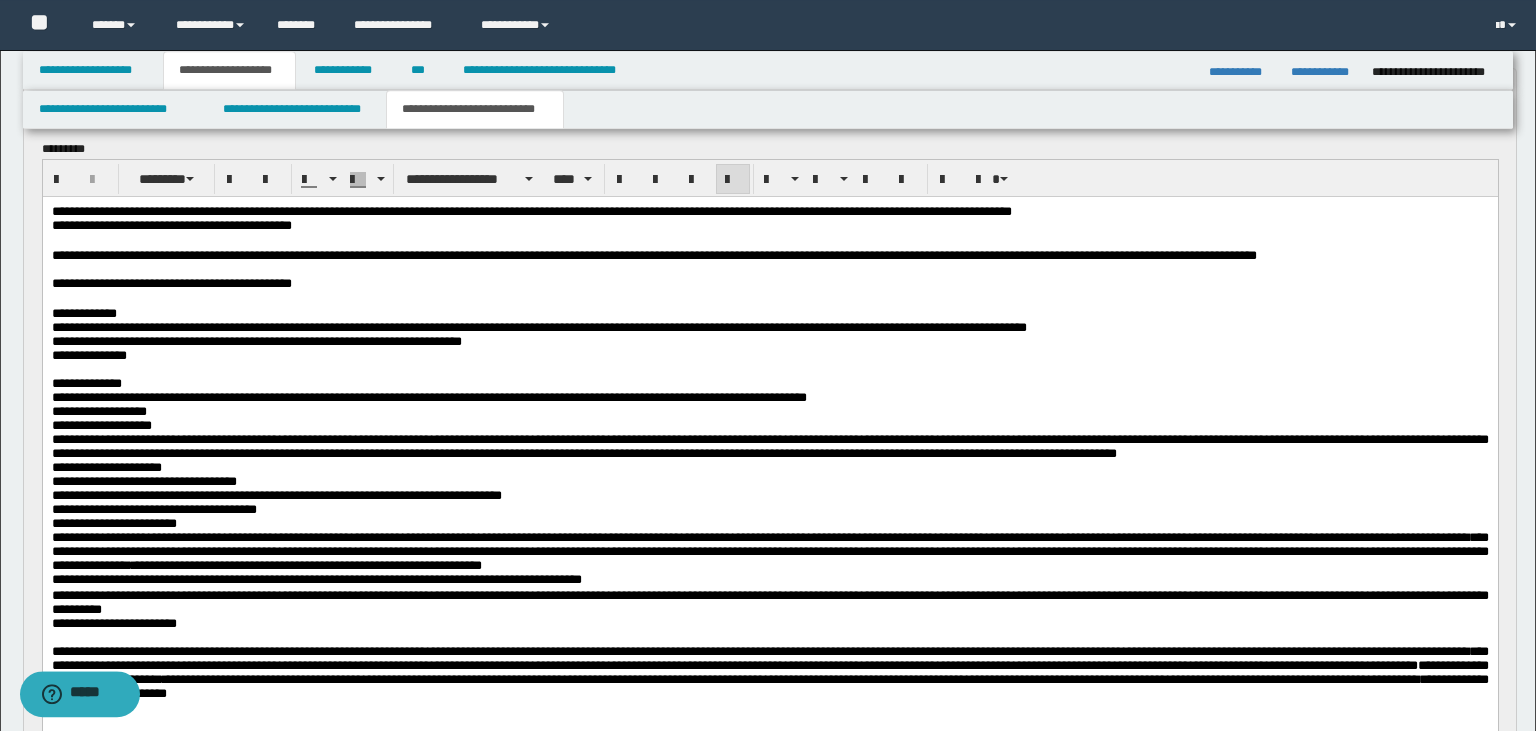 click on "**********" at bounding box center [769, 551] 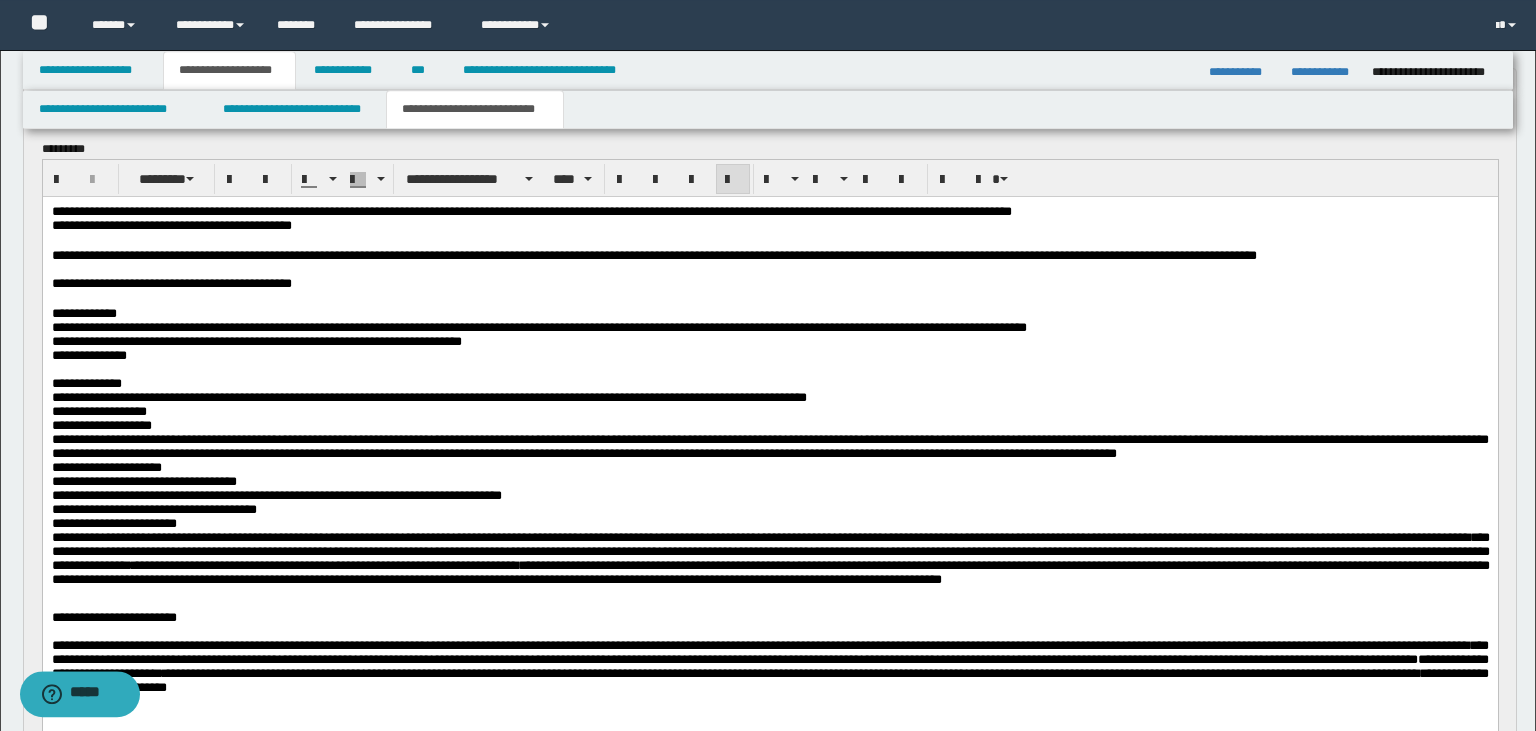 click on "**********" at bounding box center [770, 572] 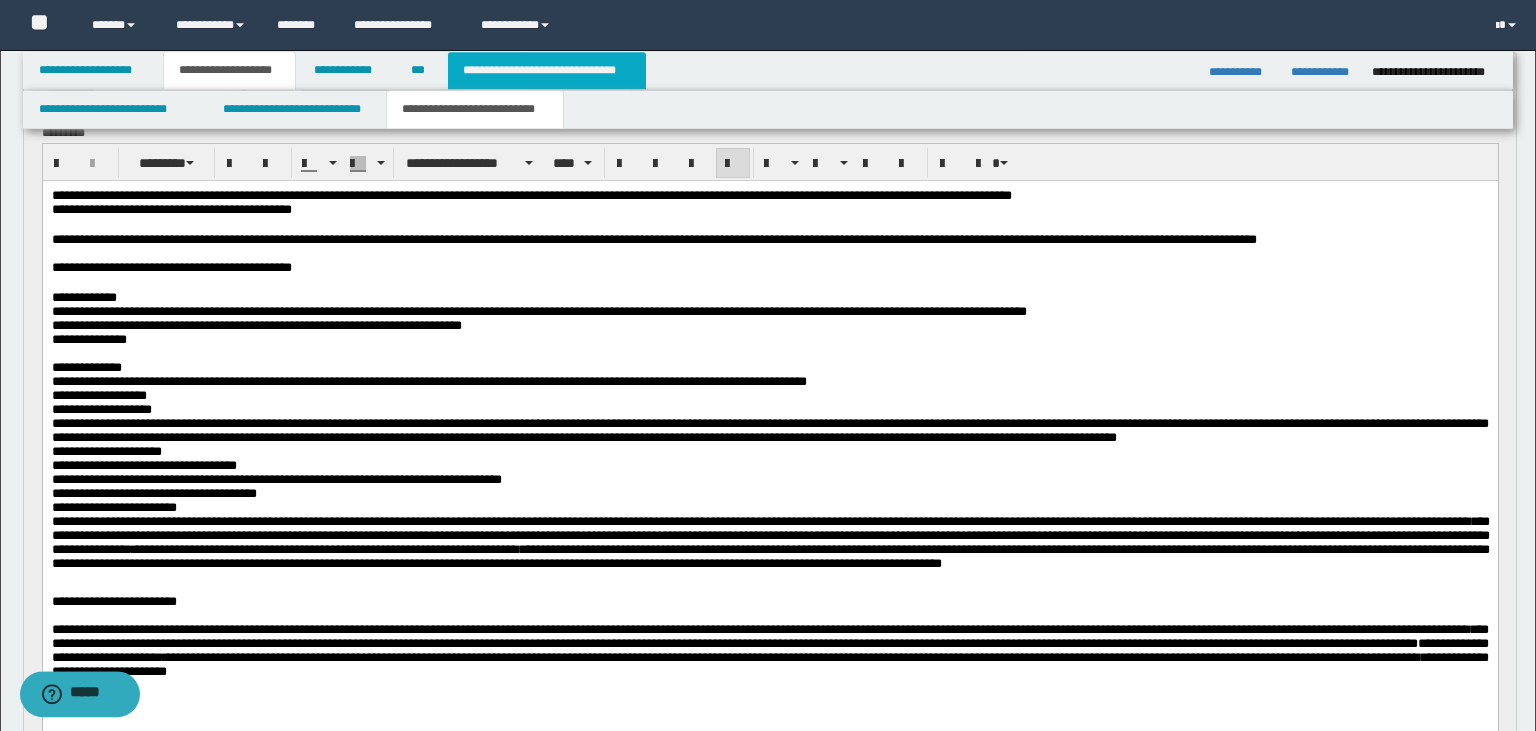 click on "**********" at bounding box center [547, 70] 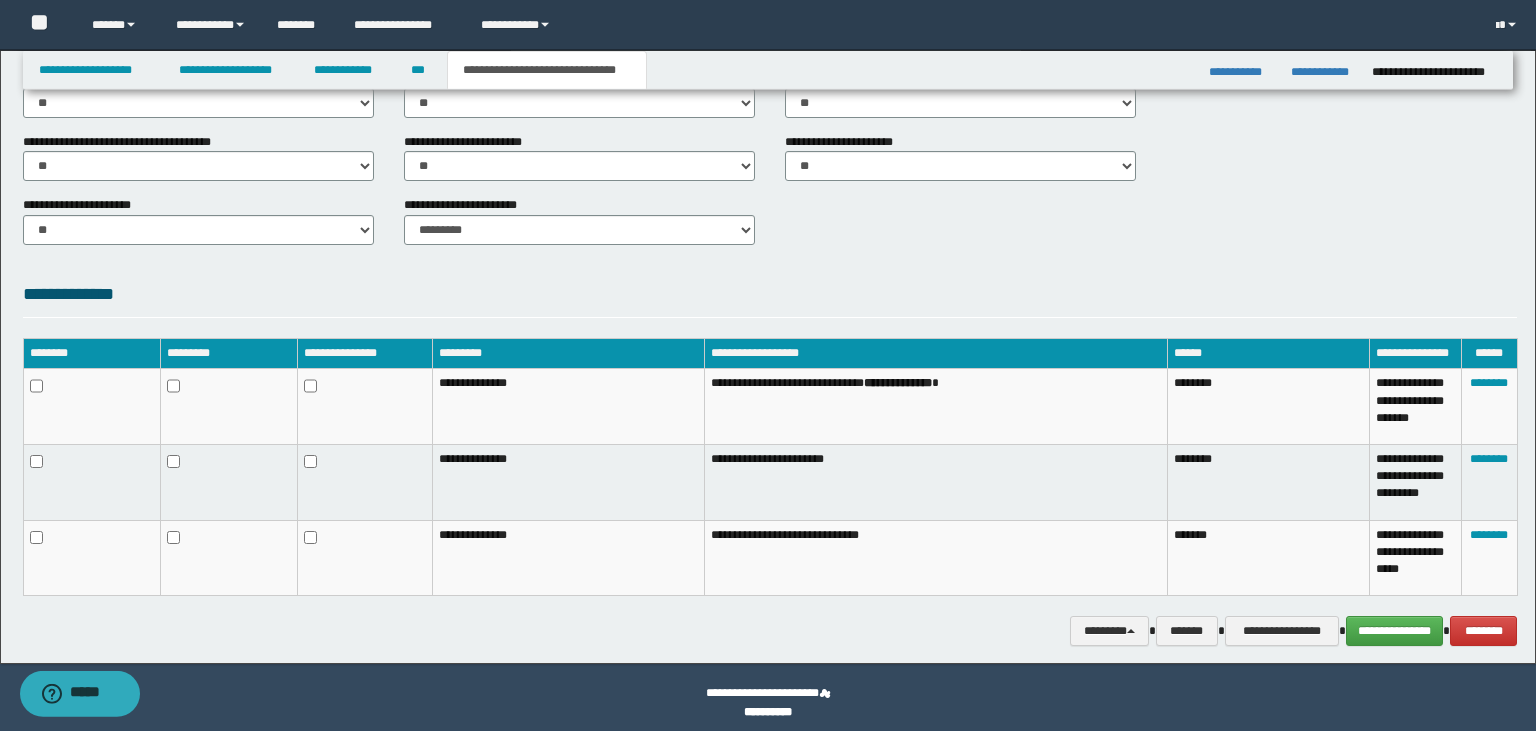 scroll, scrollTop: 773, scrollLeft: 0, axis: vertical 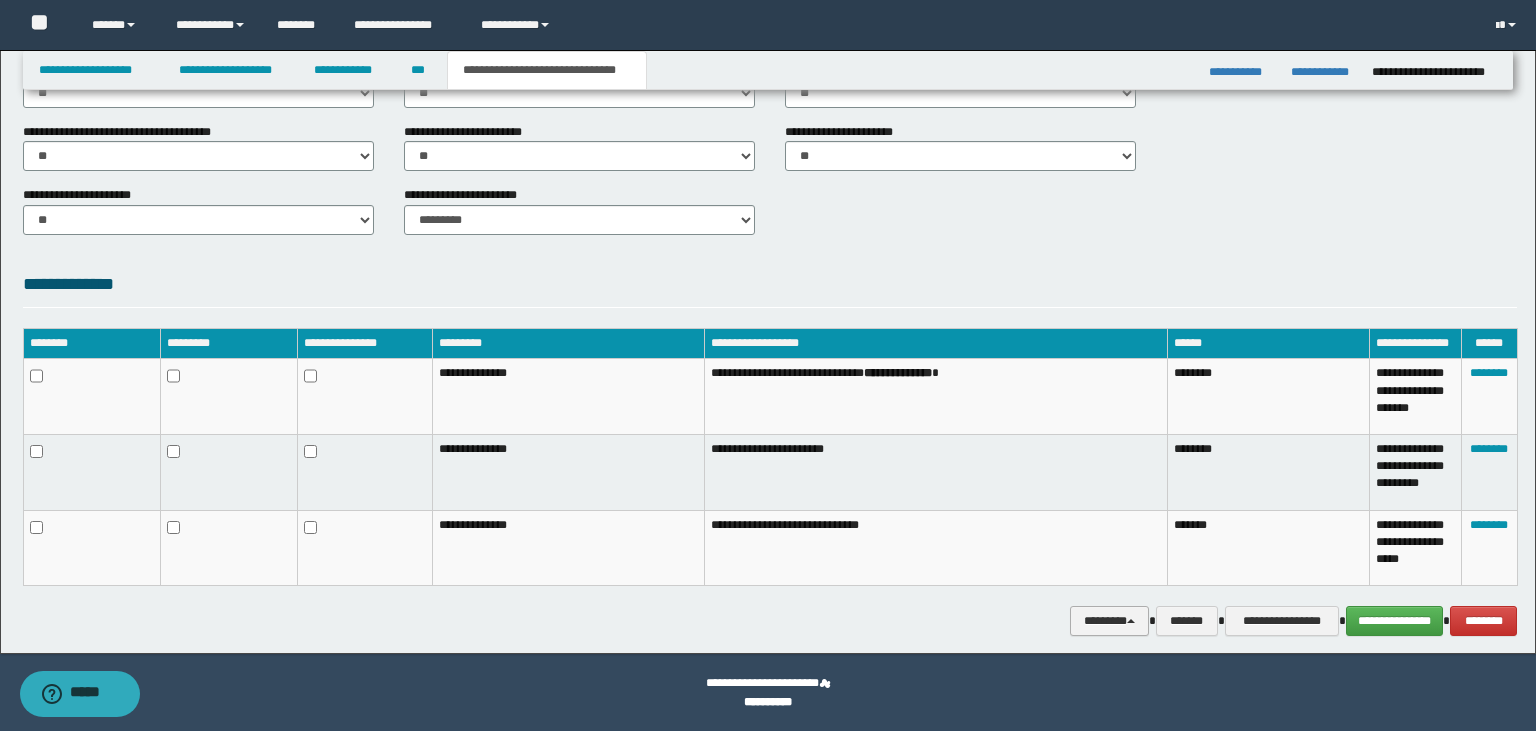 click on "********" at bounding box center (1109, 621) 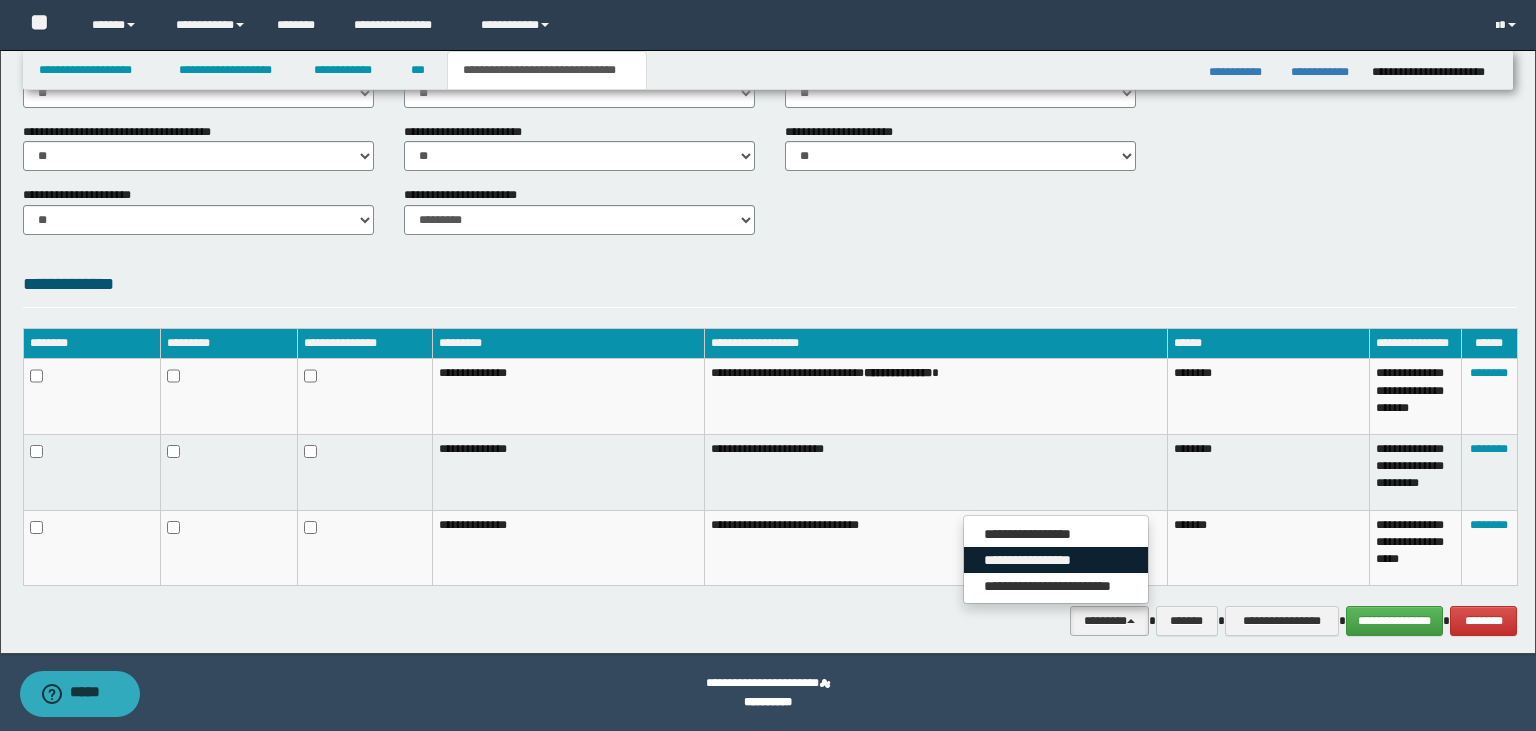 click on "**********" at bounding box center [1056, 560] 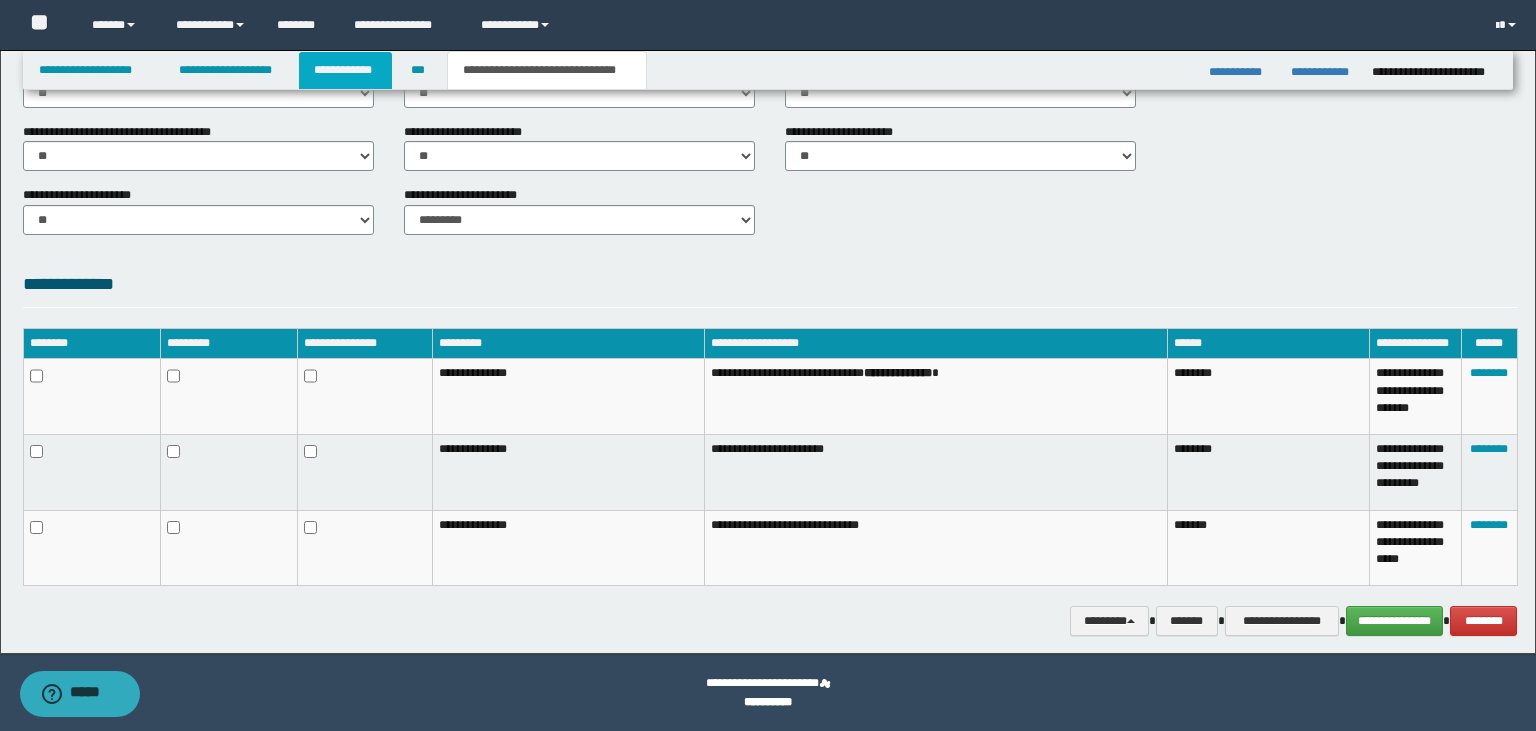 click on "**********" at bounding box center [346, 70] 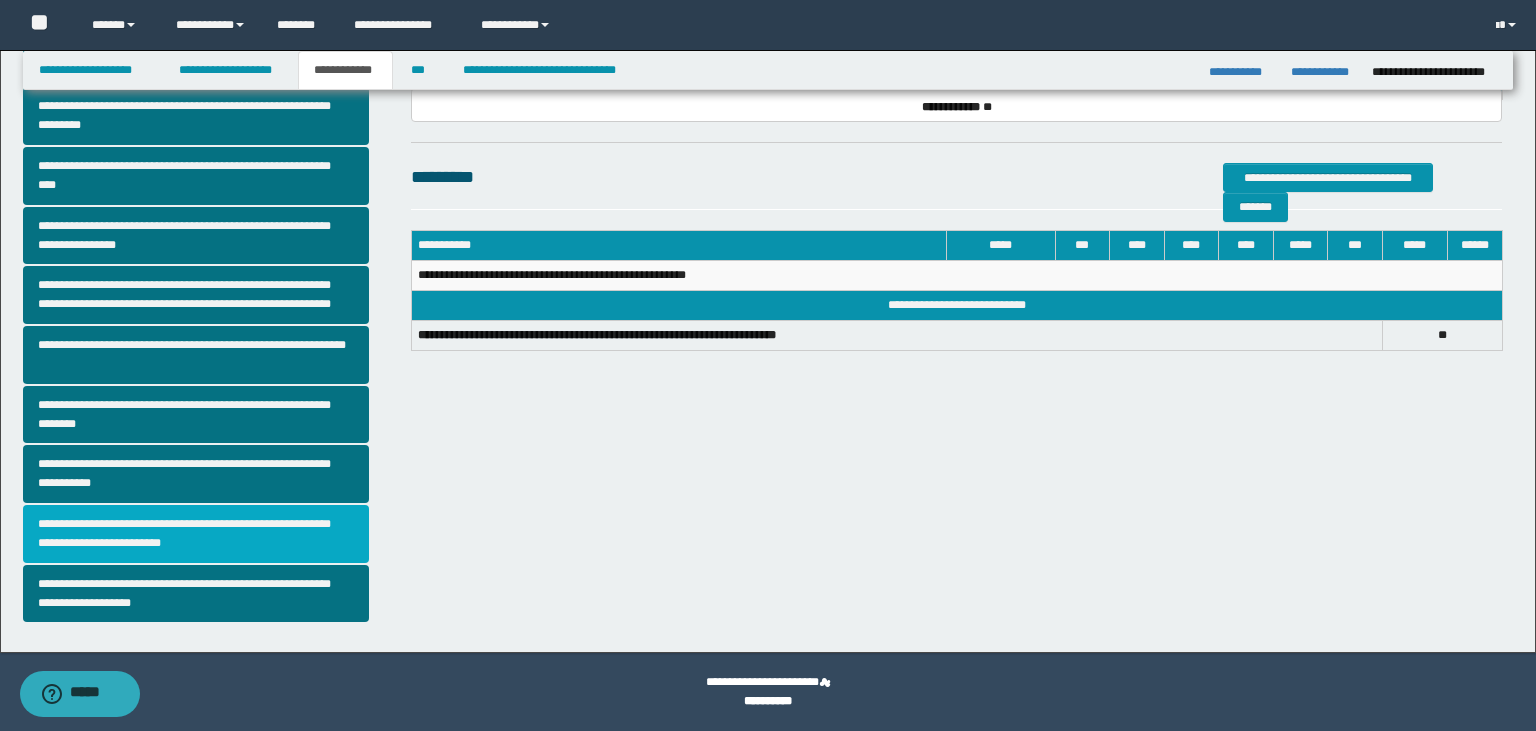 click on "**********" at bounding box center (196, 534) 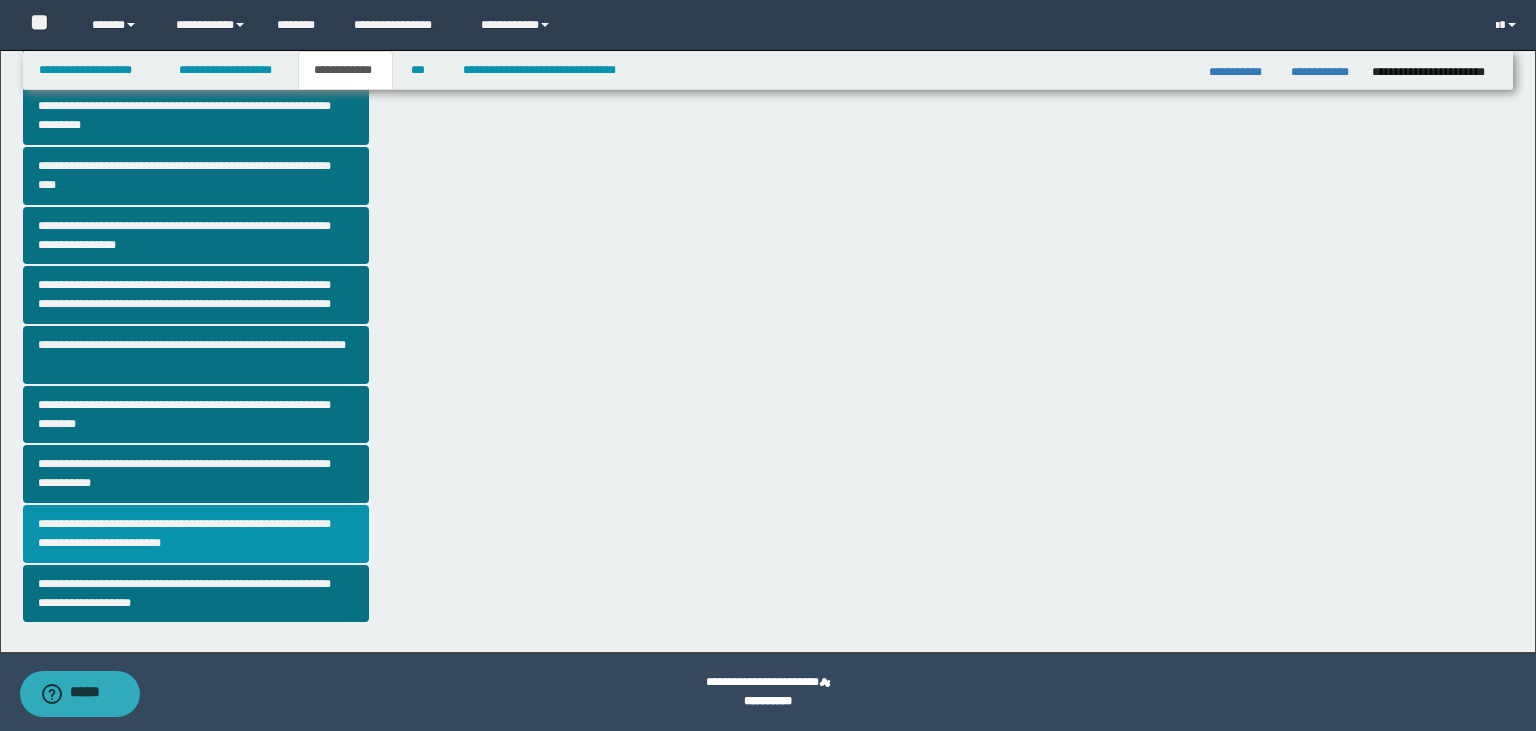 scroll, scrollTop: 0, scrollLeft: 0, axis: both 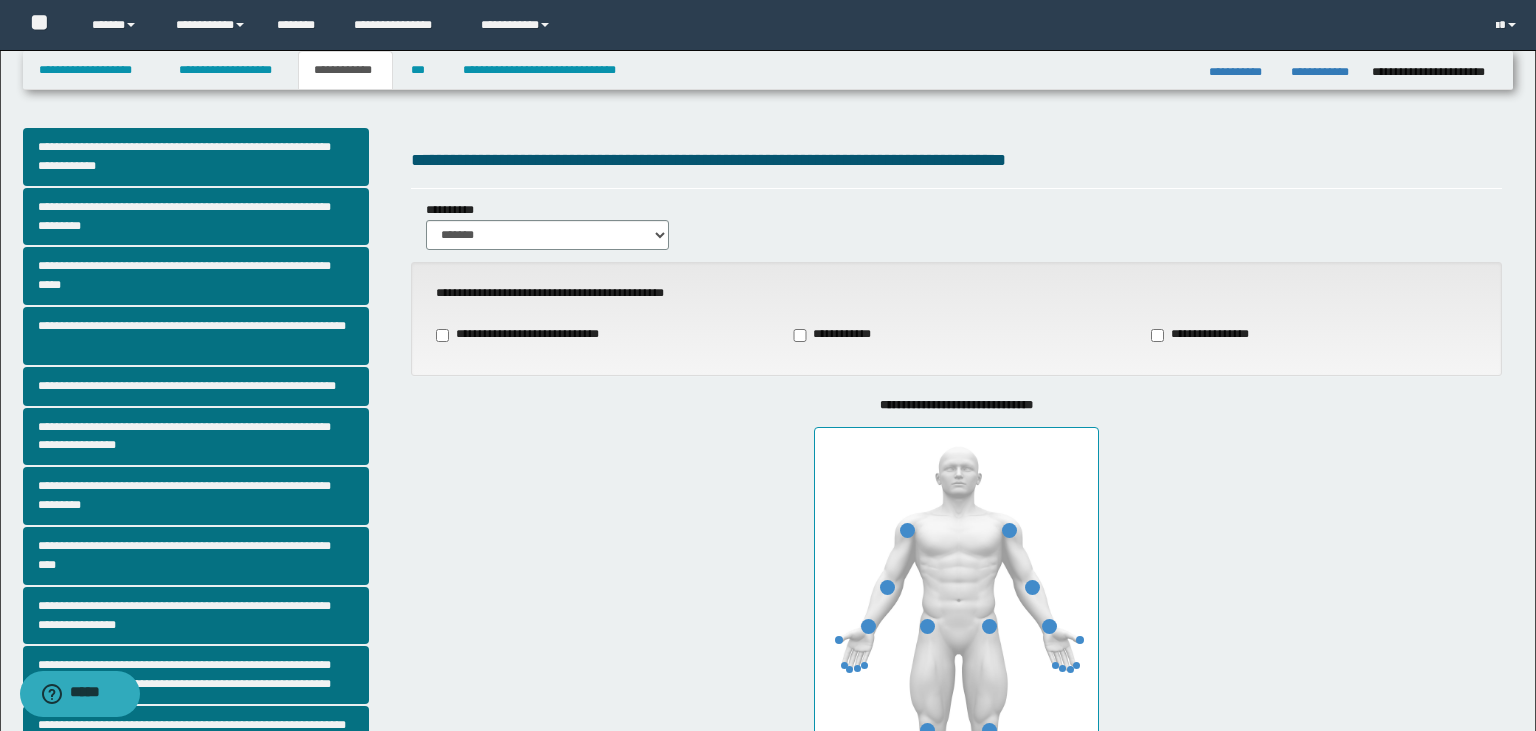 type on "***" 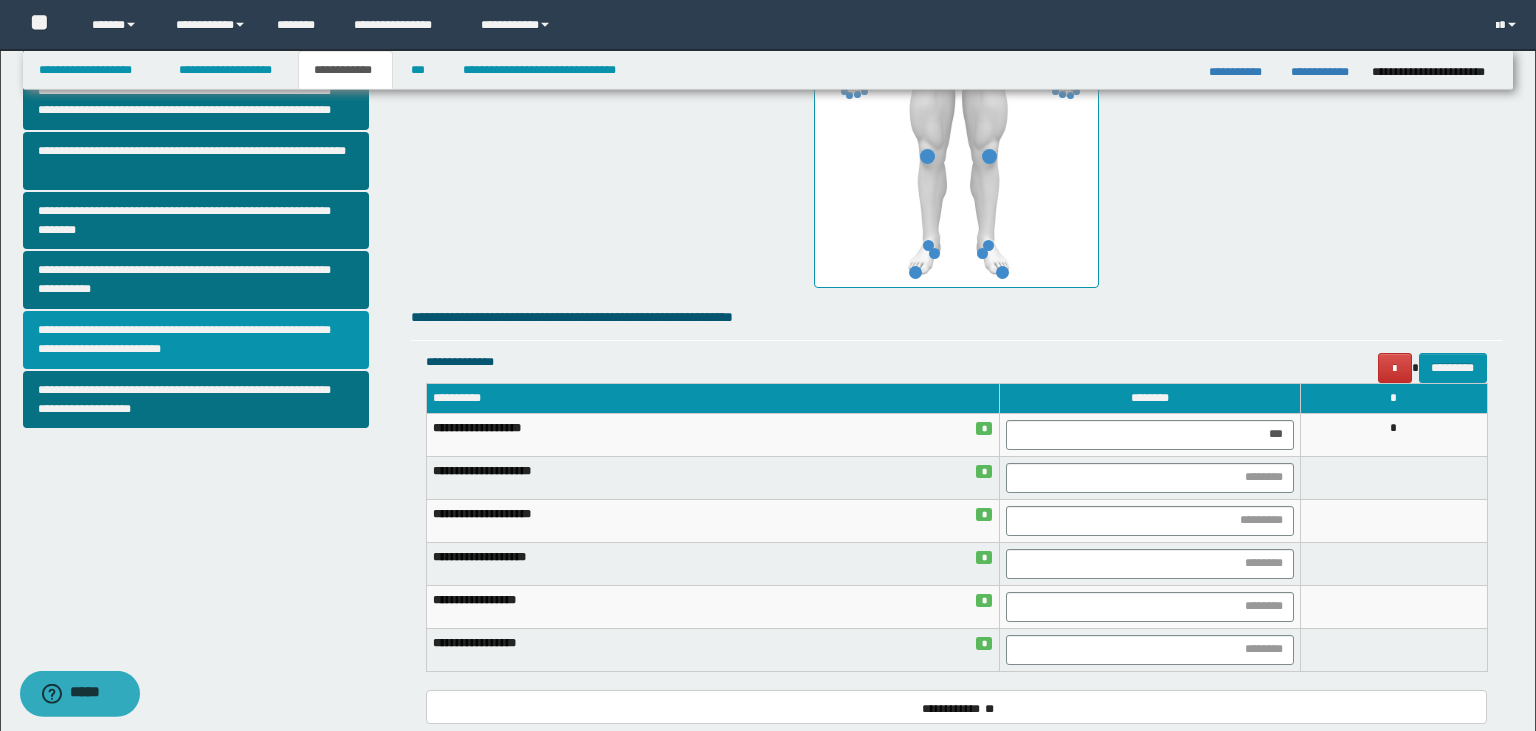 scroll, scrollTop: 582, scrollLeft: 0, axis: vertical 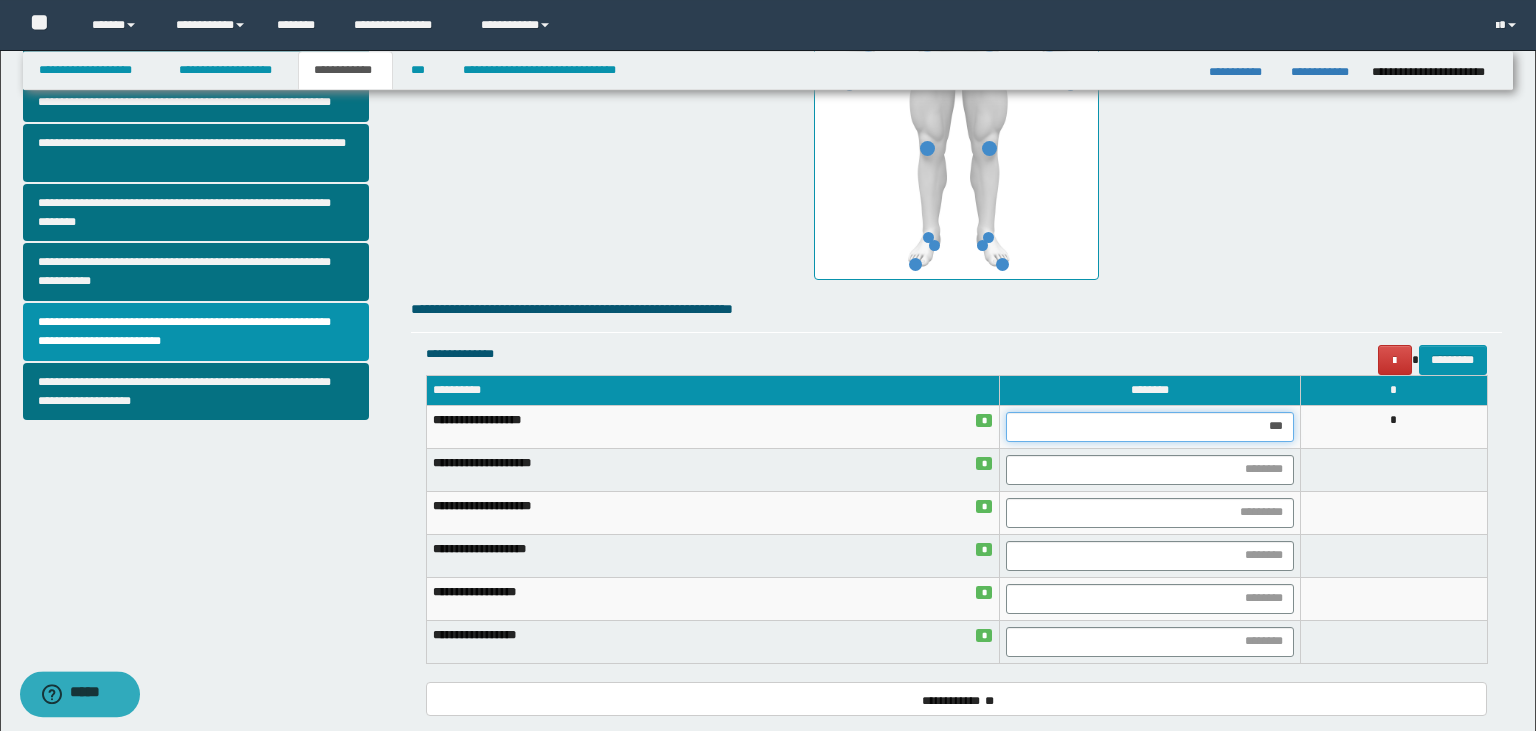 click on "***" at bounding box center (1150, 427) 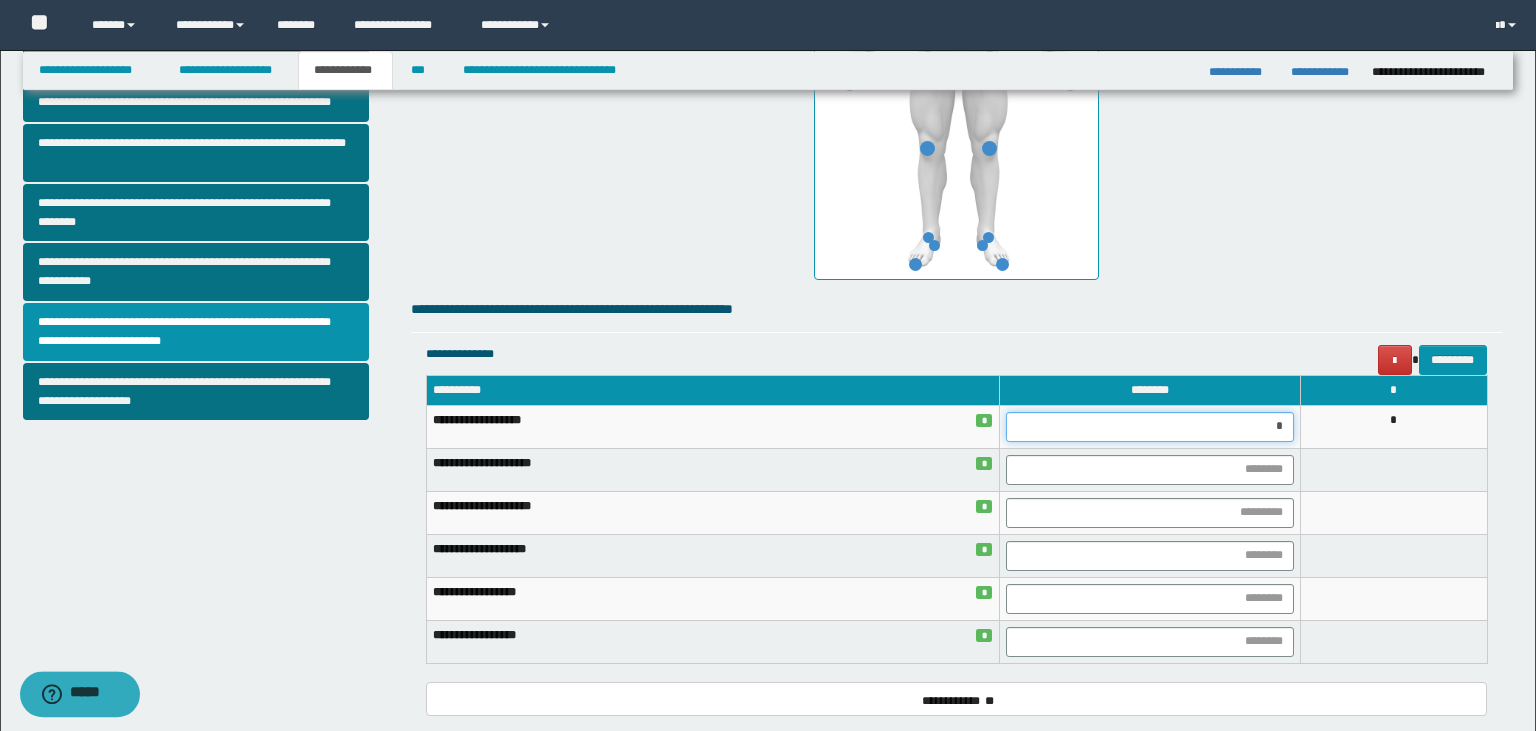 type on "**" 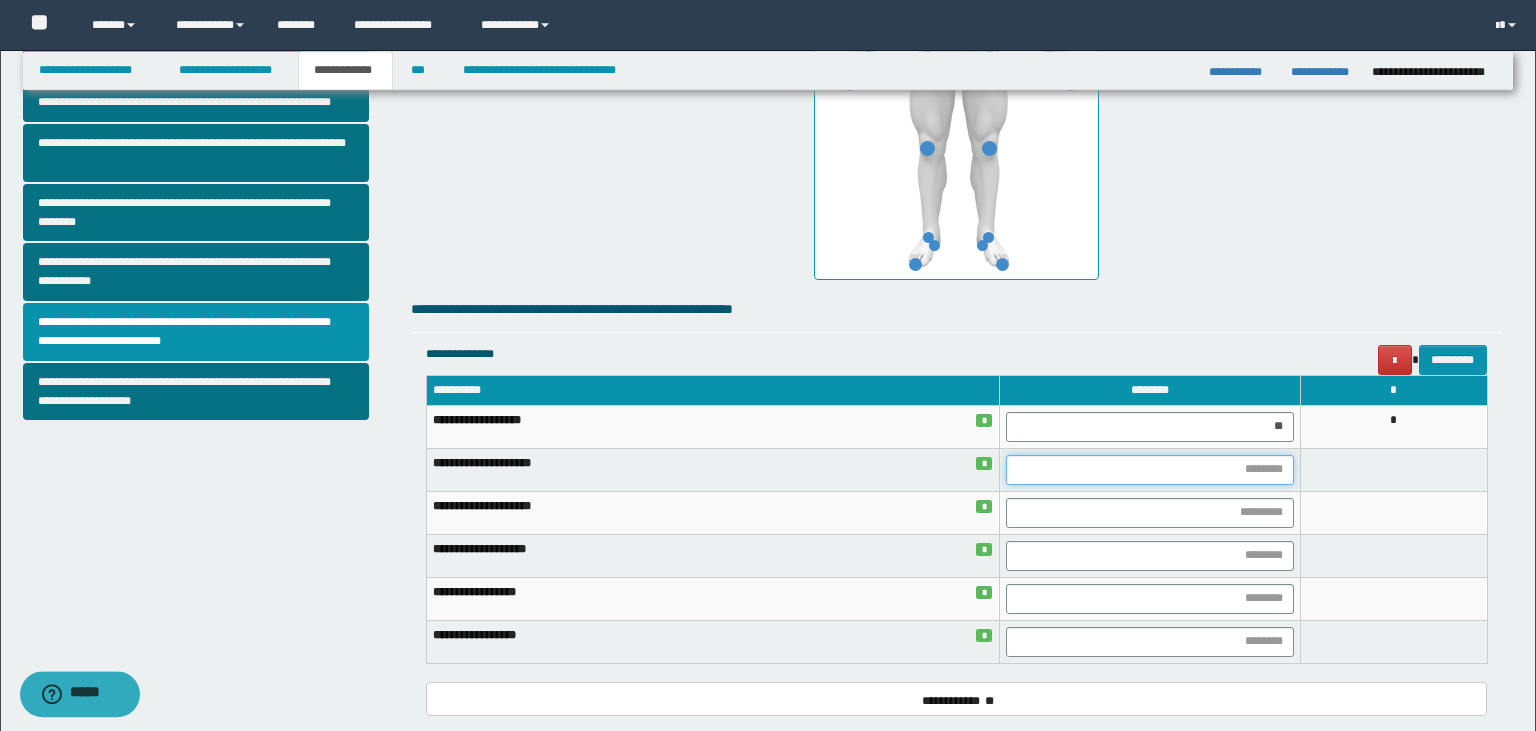 click at bounding box center [1150, 470] 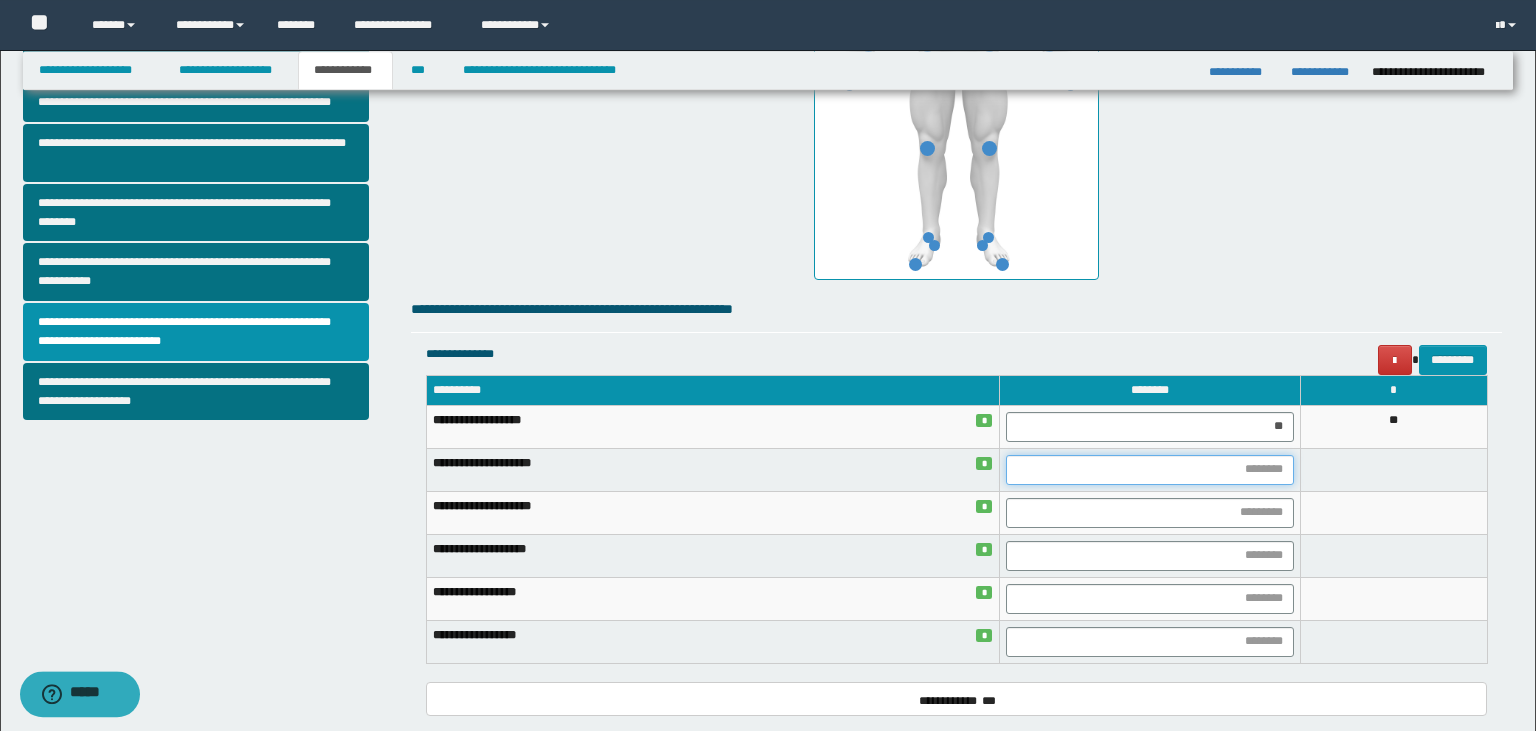 type on "*" 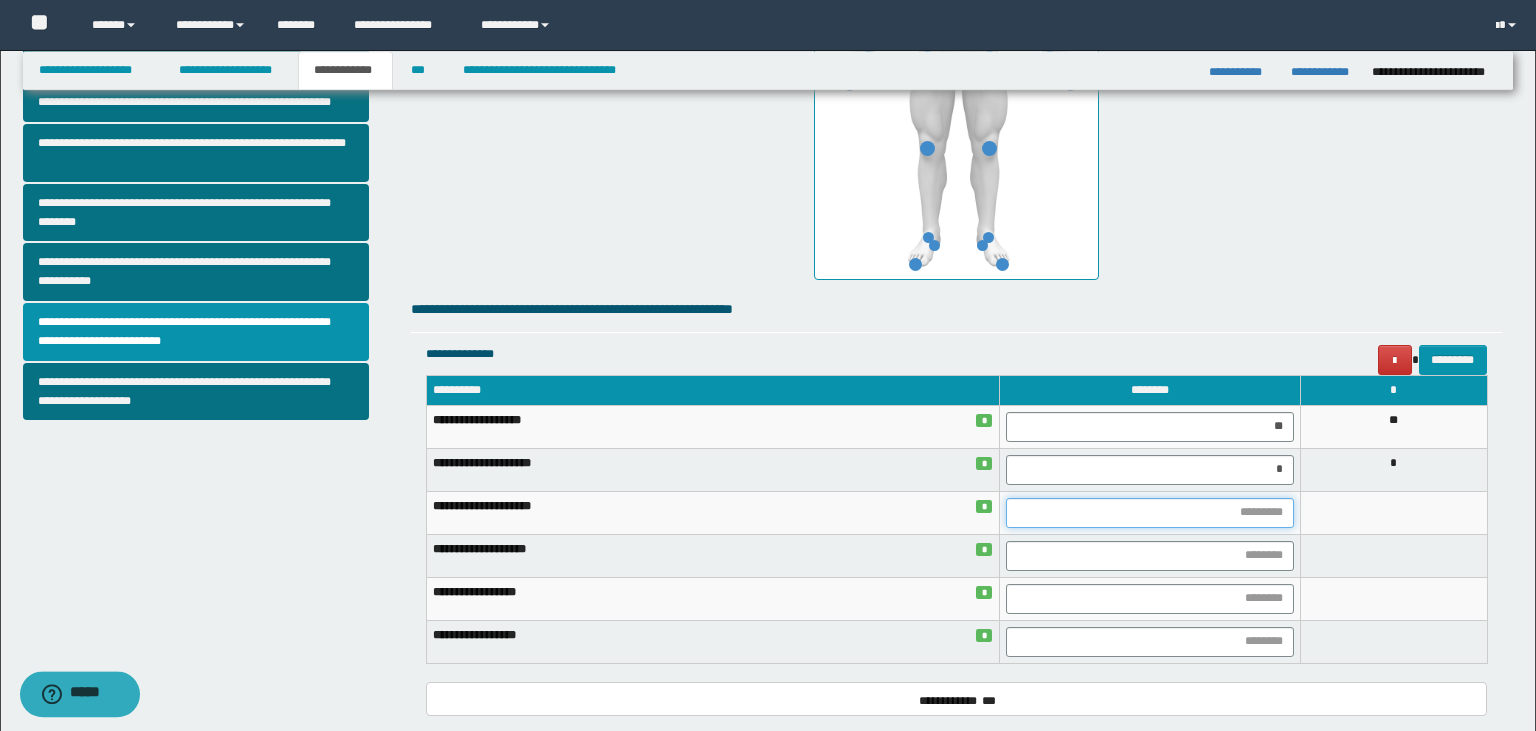 click at bounding box center (1150, 513) 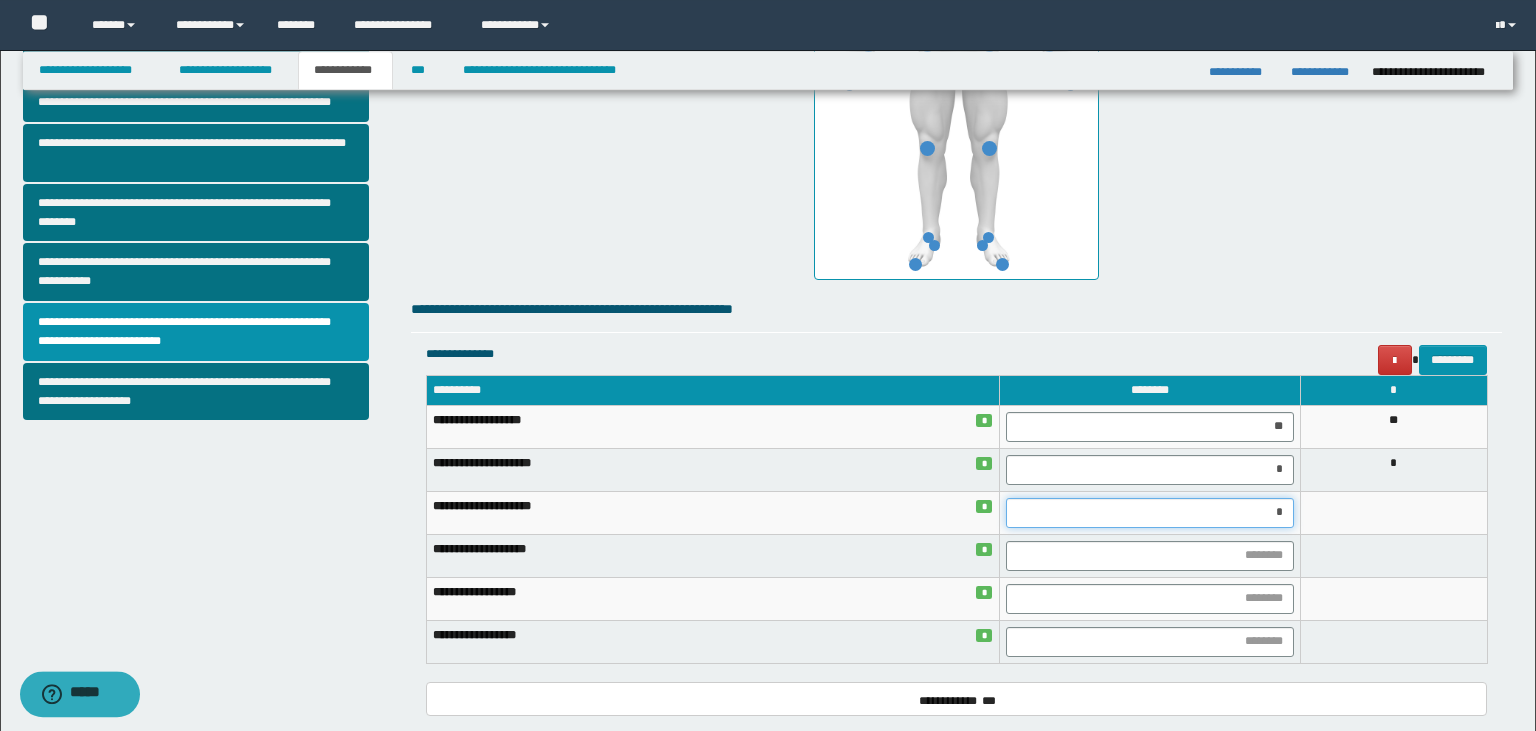 type on "**" 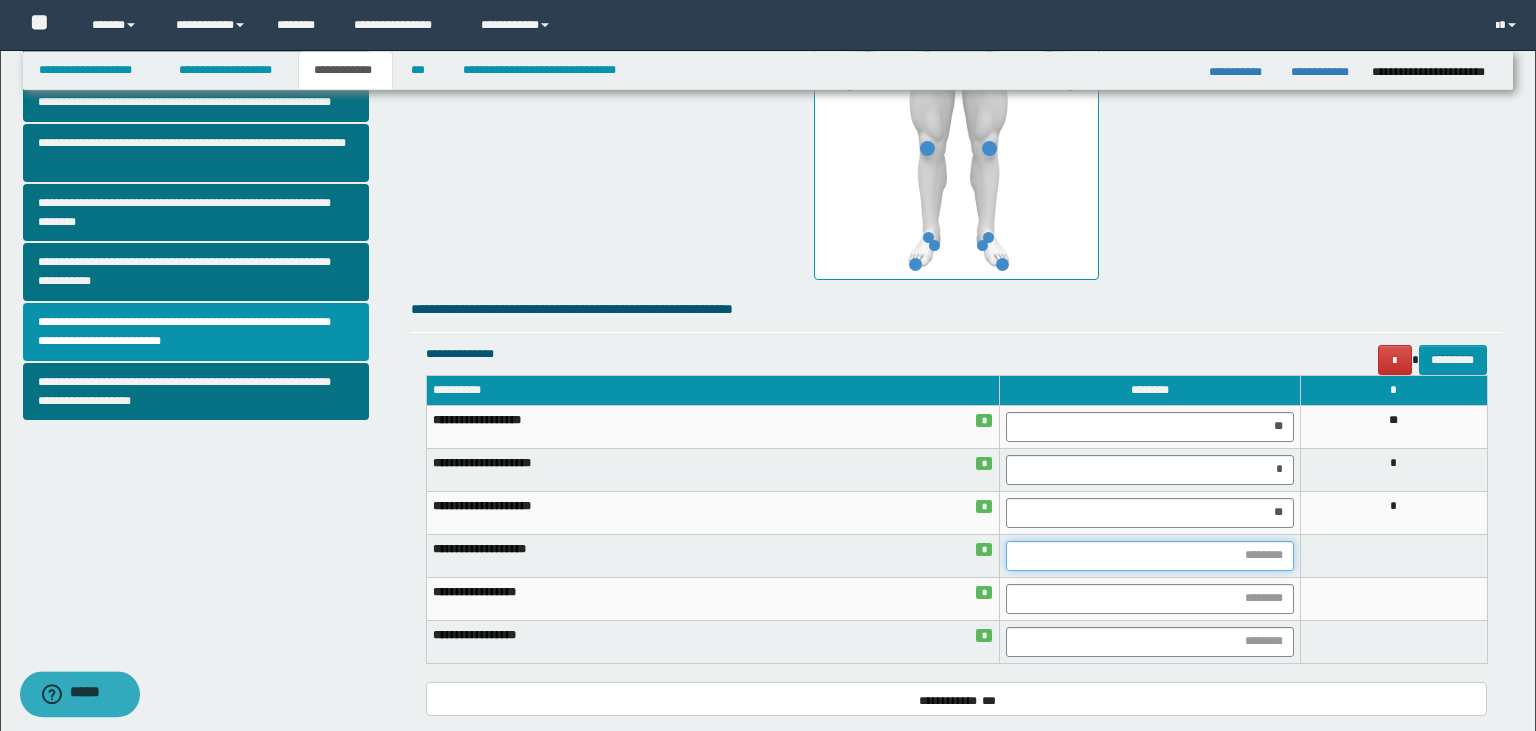 click at bounding box center (1150, 556) 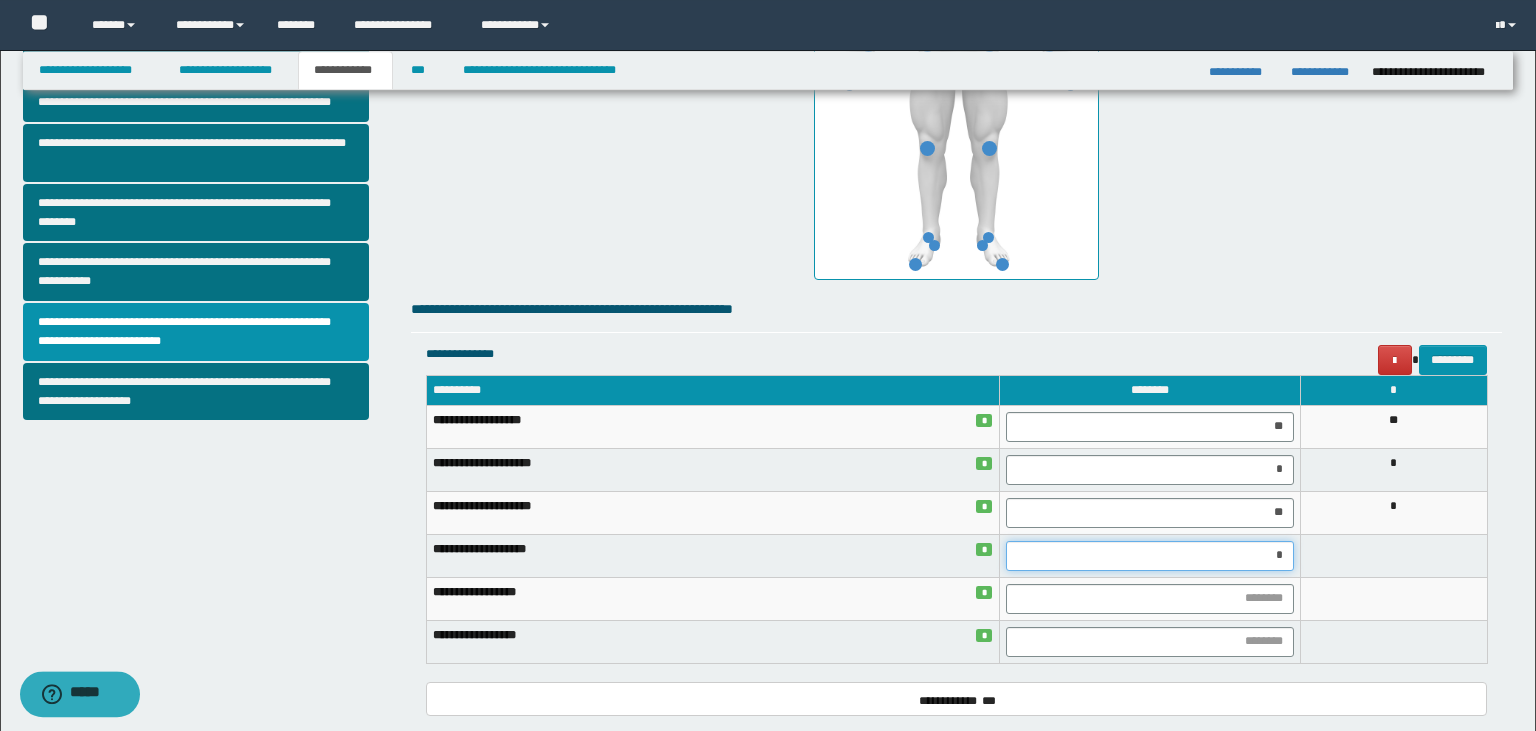 type on "**" 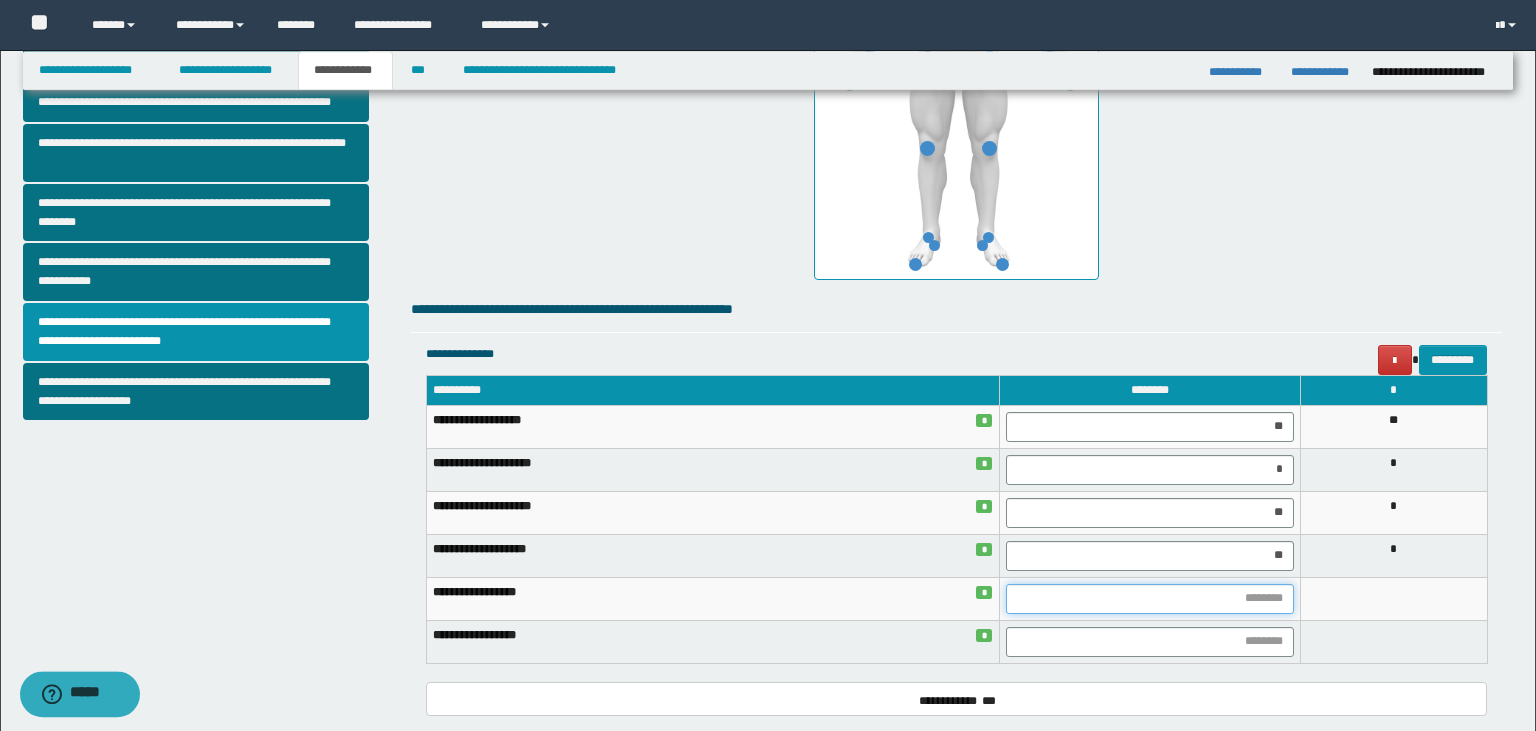 click at bounding box center [1150, 599] 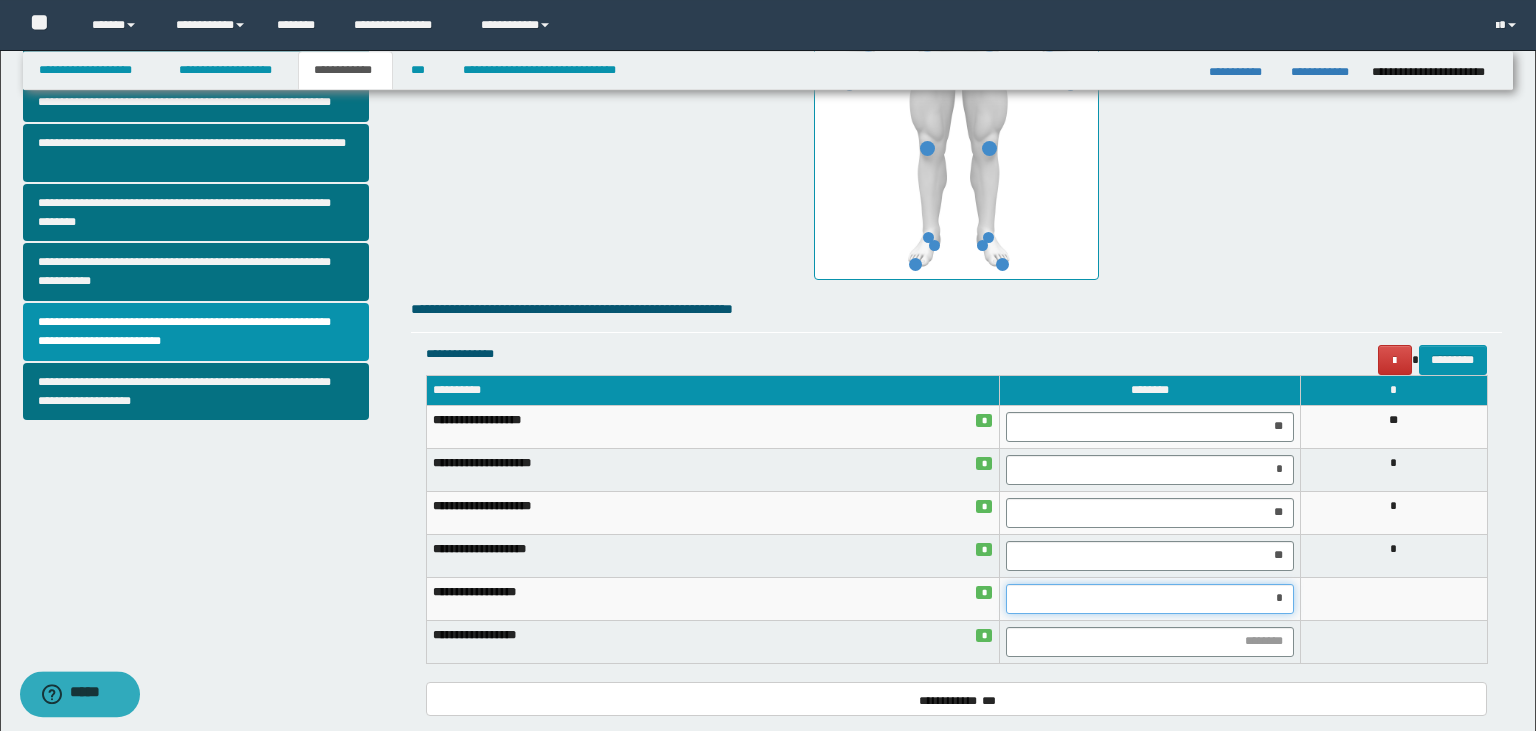 type on "**" 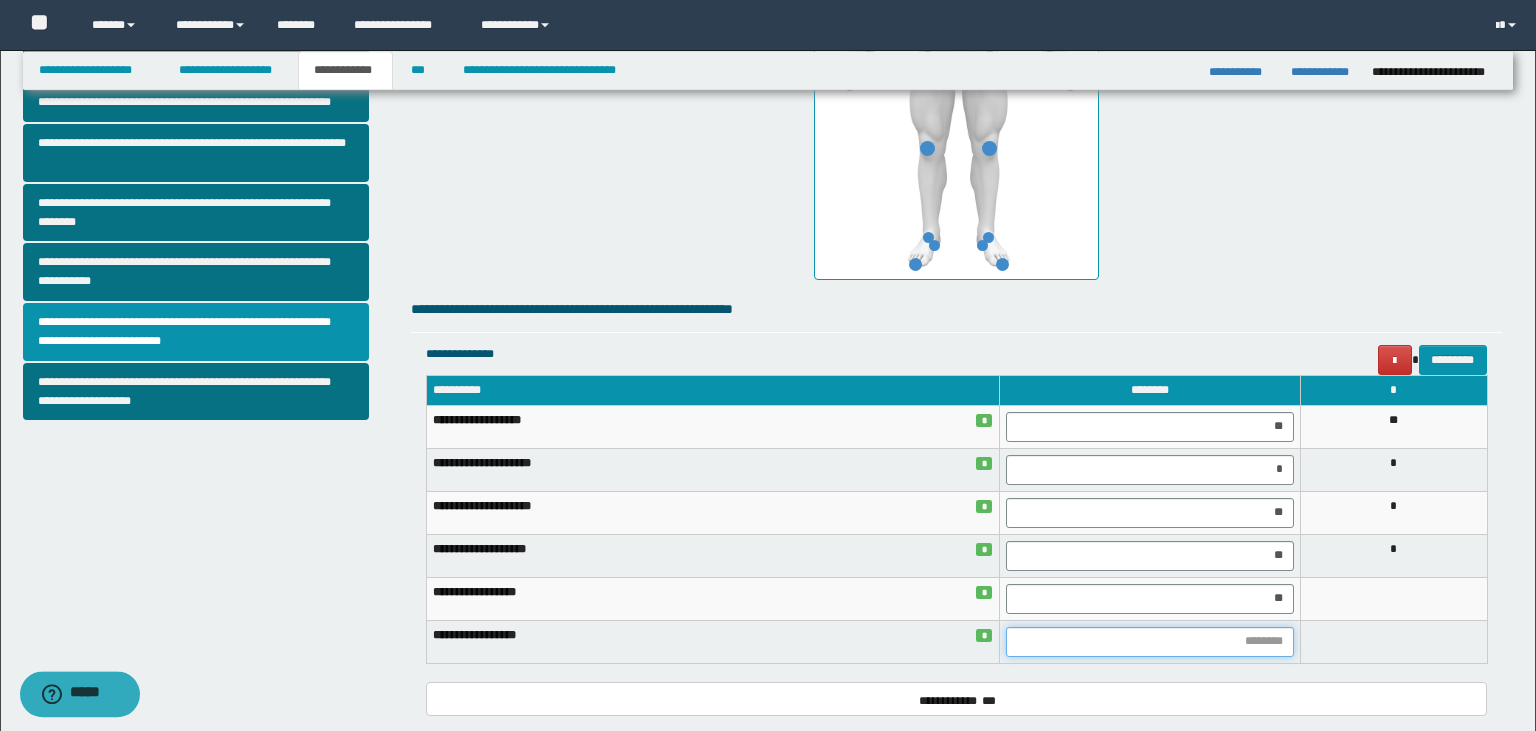 click at bounding box center [1150, 642] 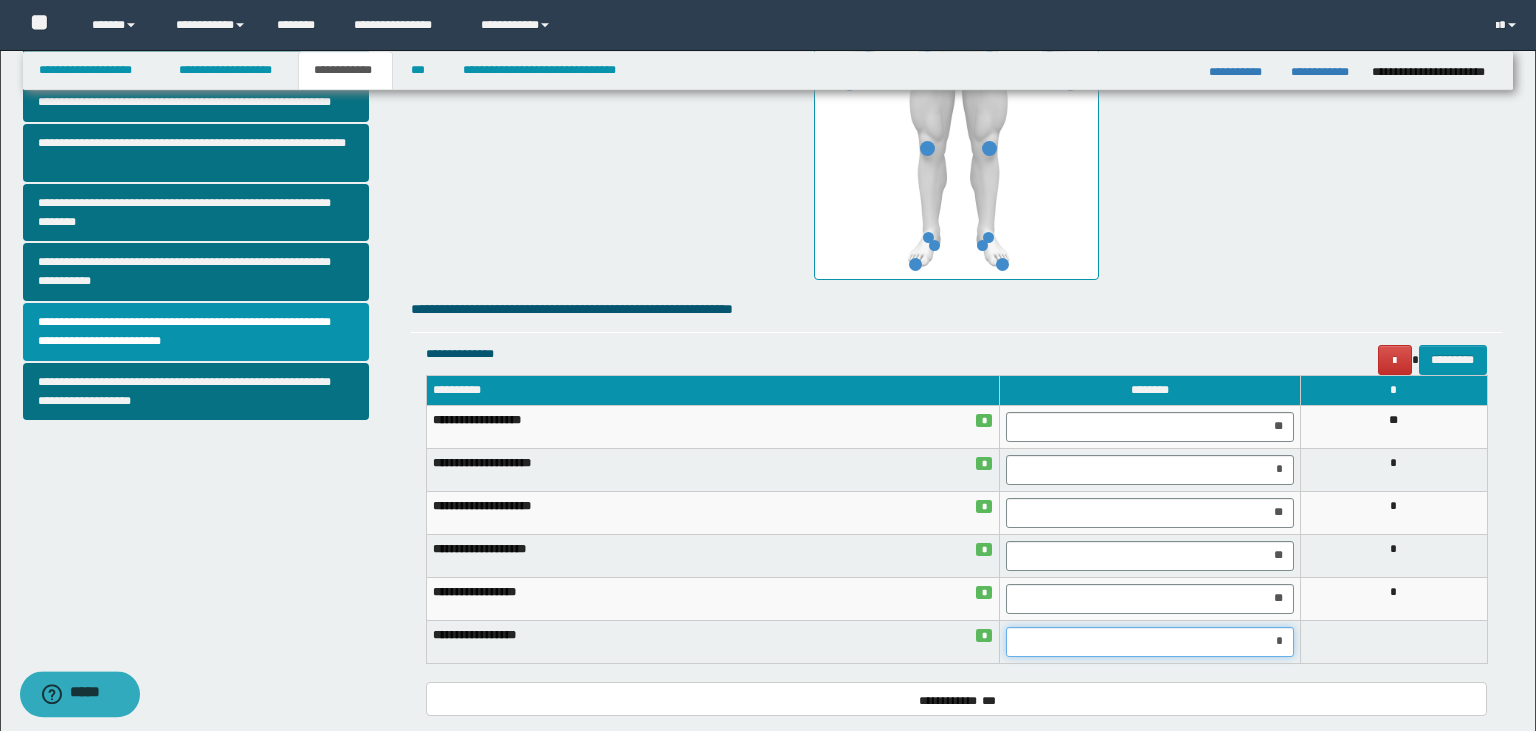 type on "**" 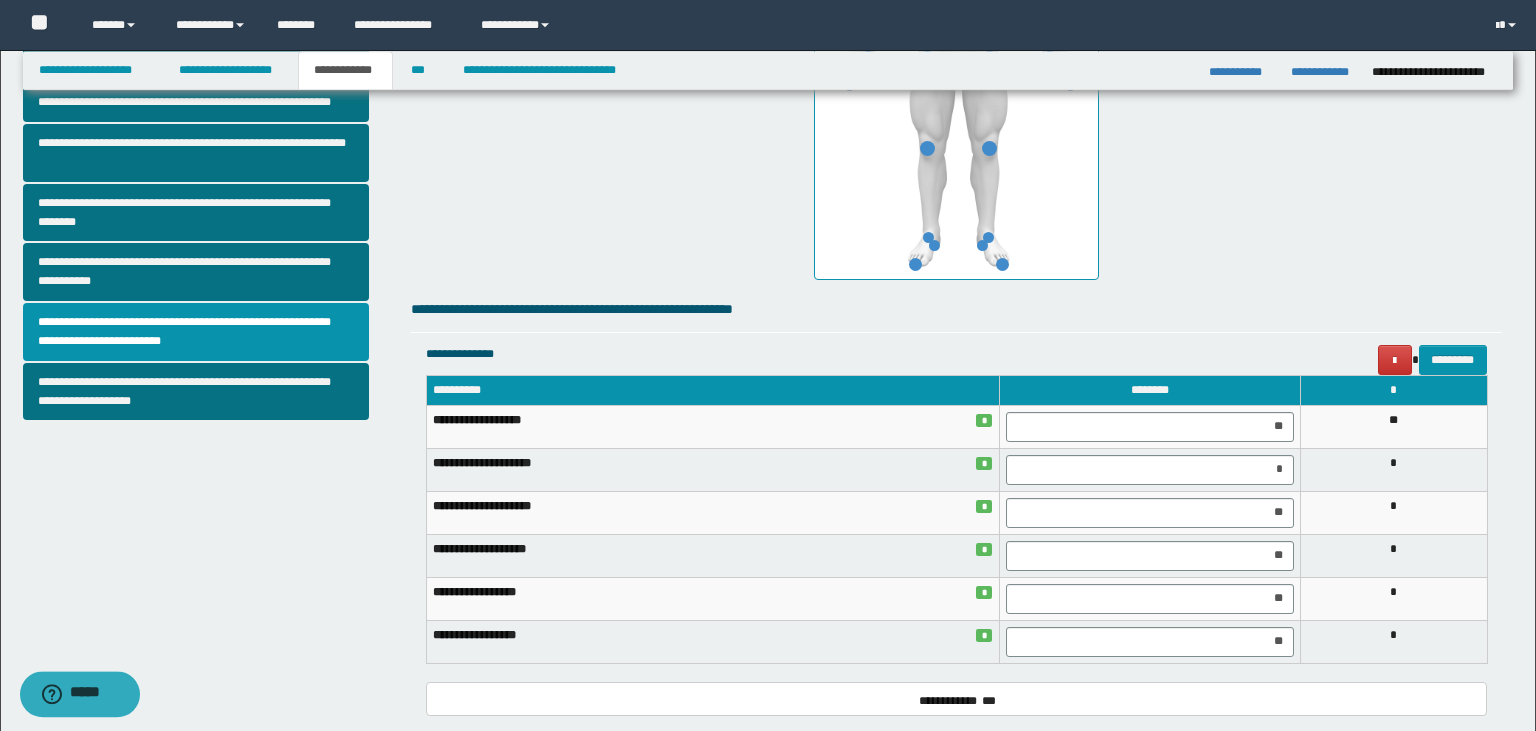 click on "**********" at bounding box center [713, 641] 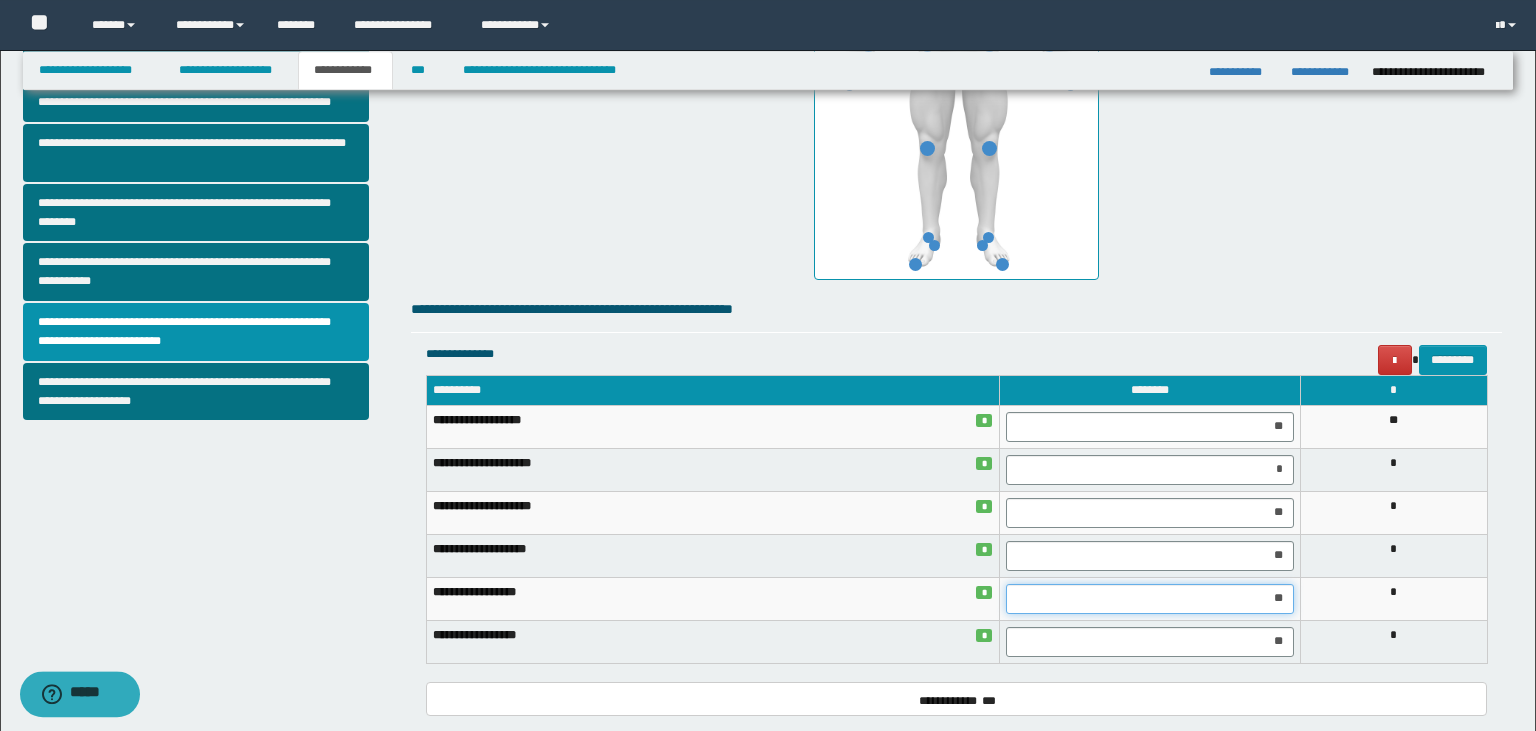 click on "**" at bounding box center [1150, 599] 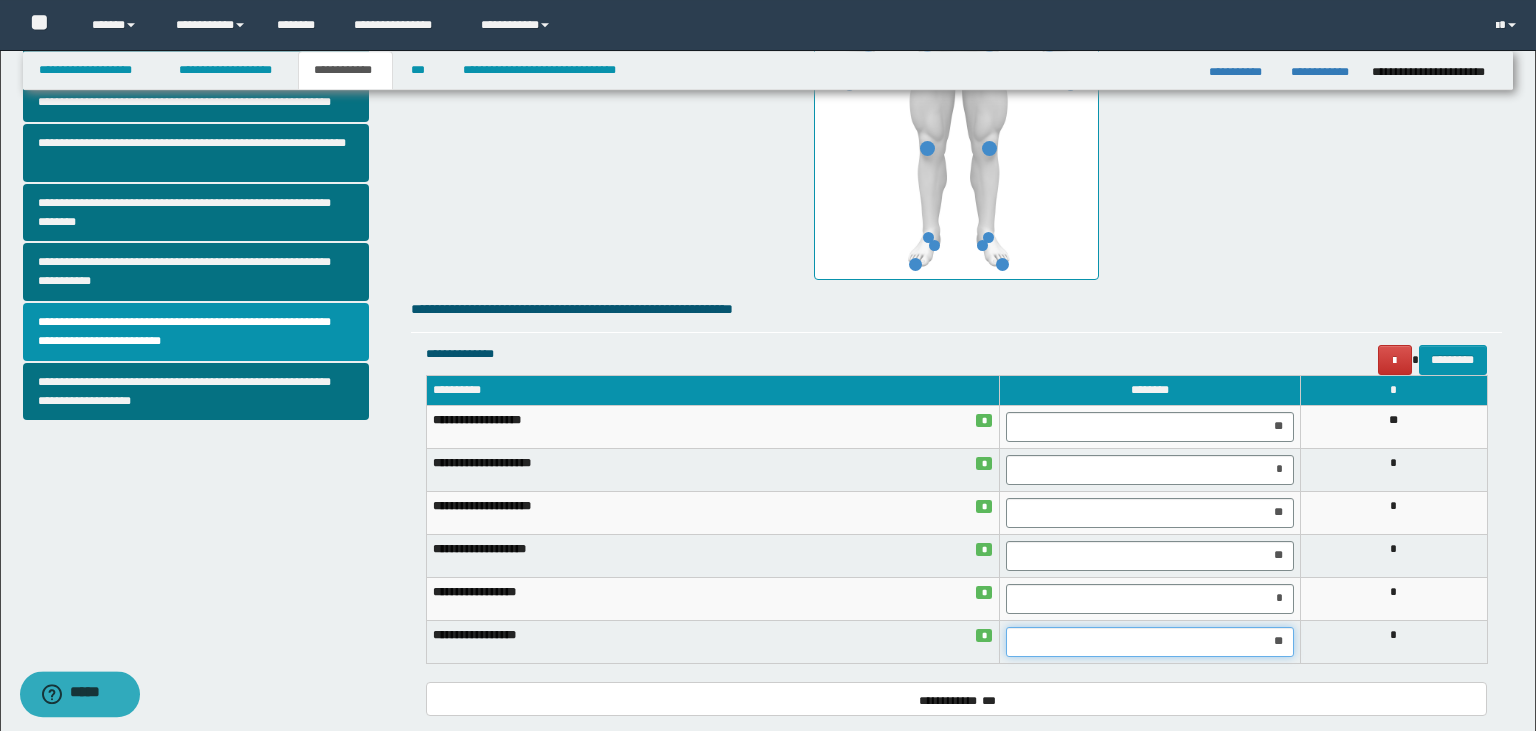 click on "**" at bounding box center [1150, 642] 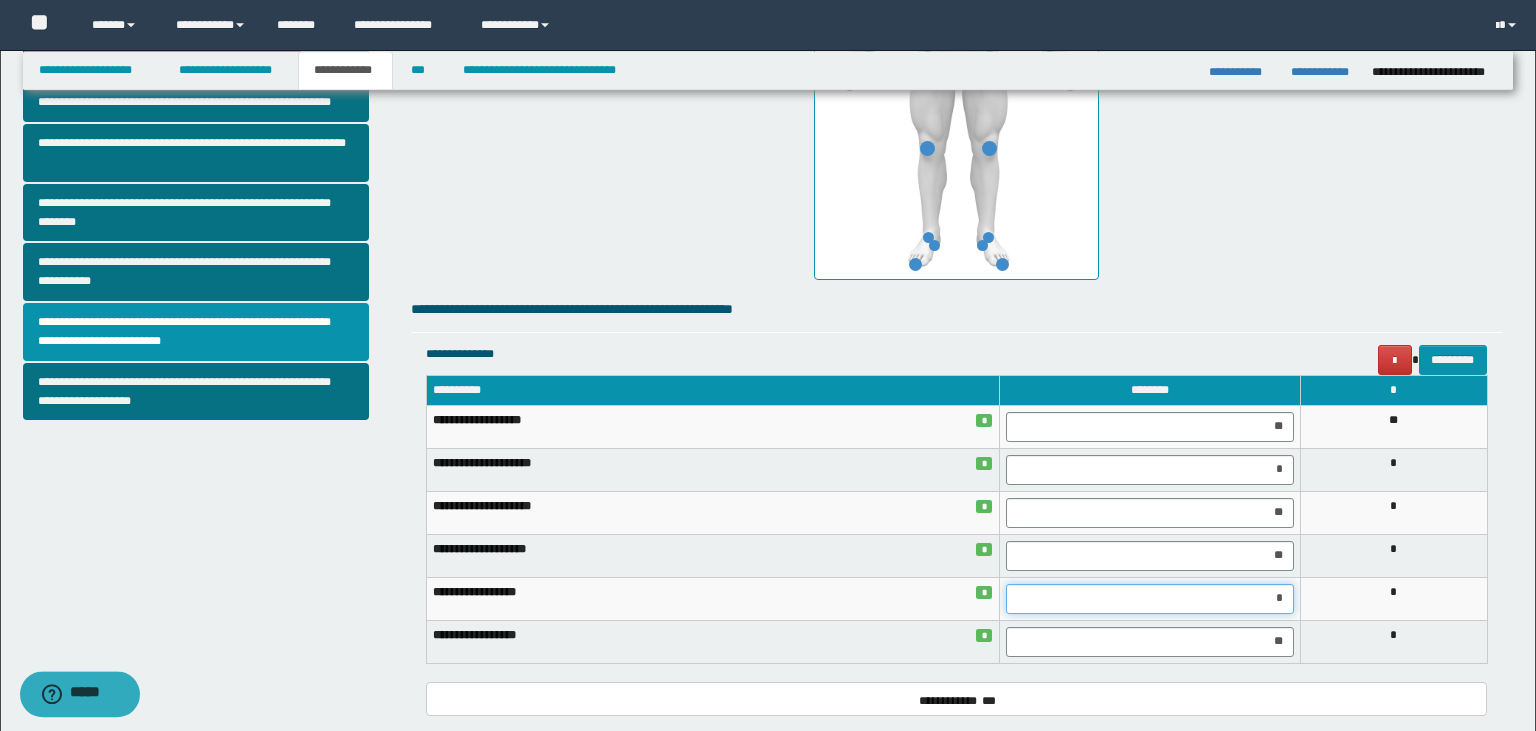 click on "*" at bounding box center [1150, 599] 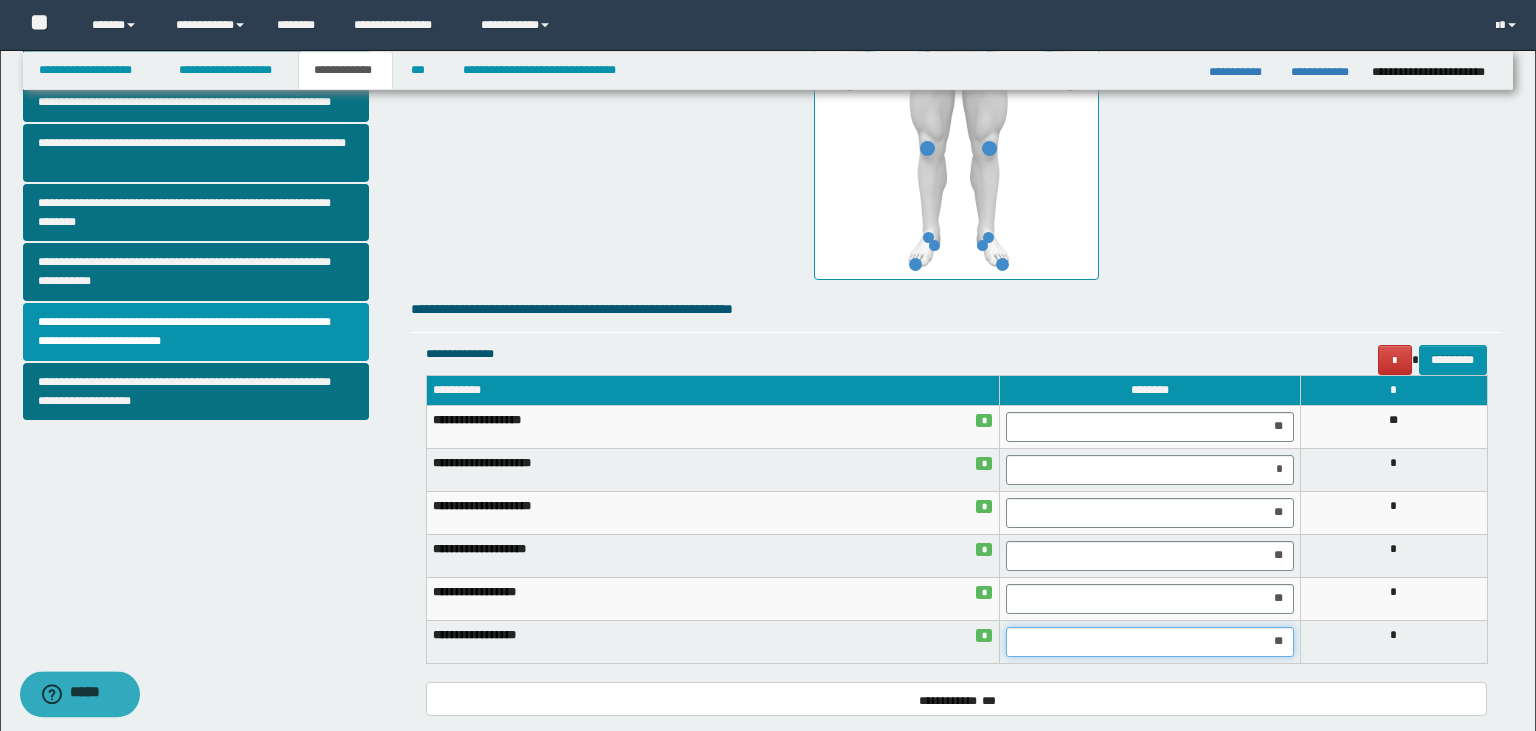 click on "**" at bounding box center [1150, 642] 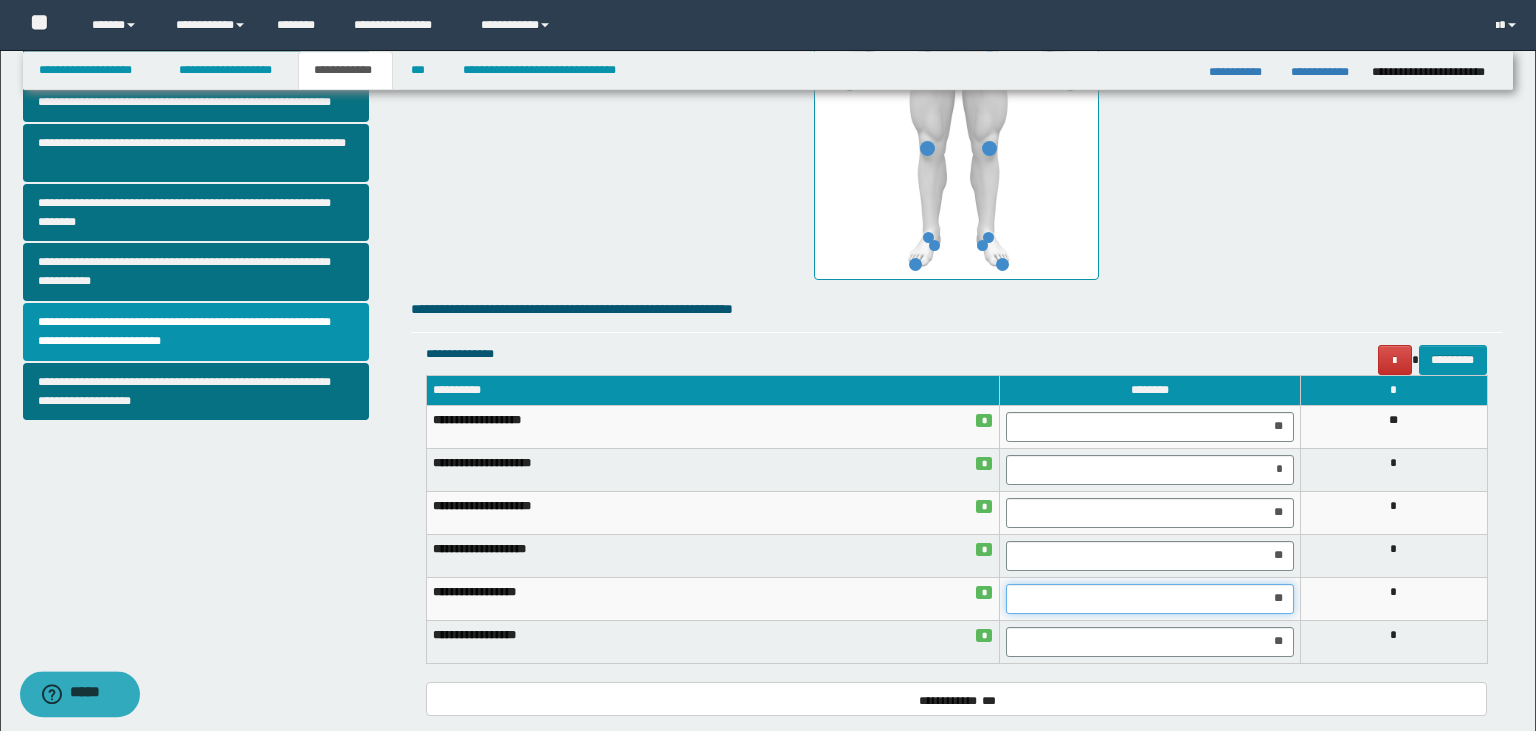 click on "**" at bounding box center [1150, 599] 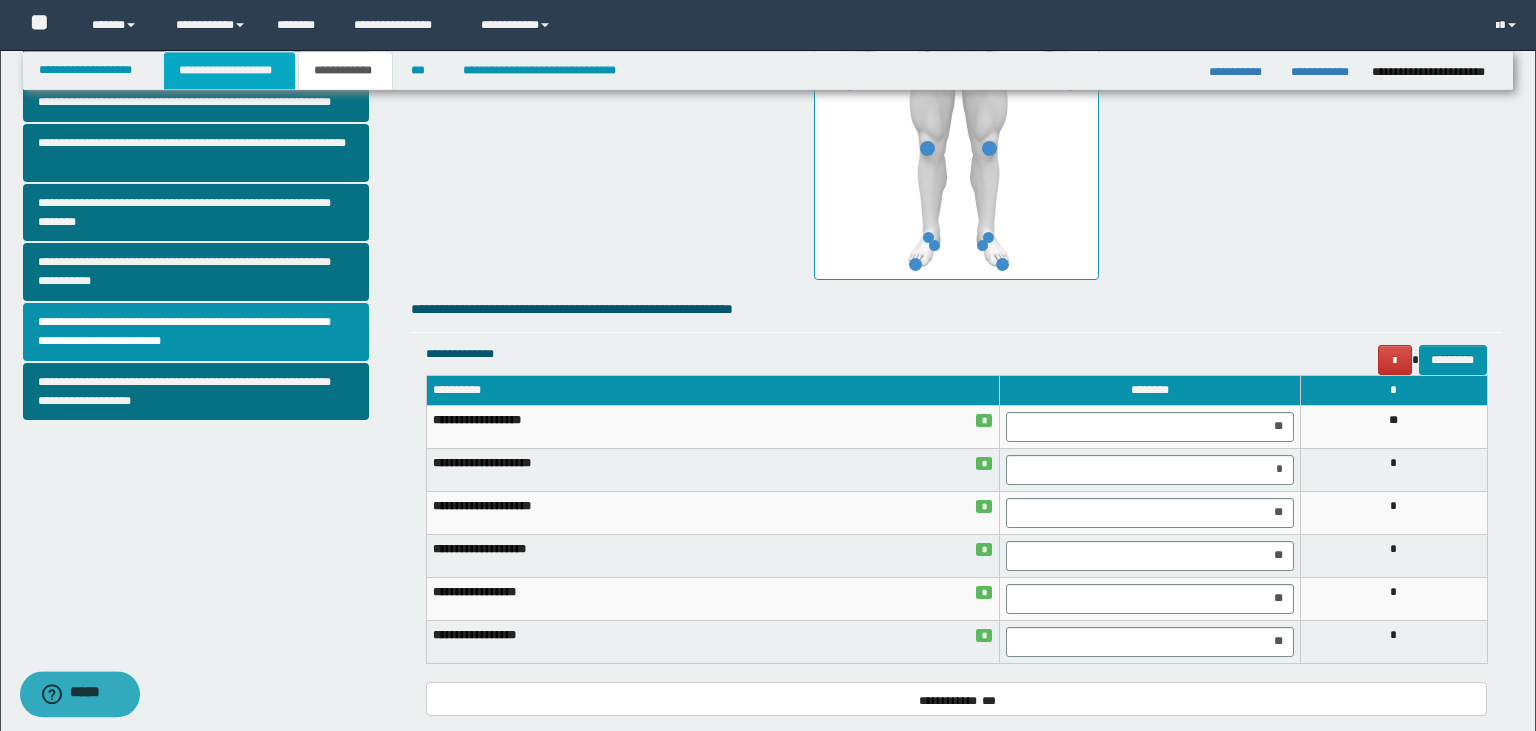 click on "**********" at bounding box center [229, 70] 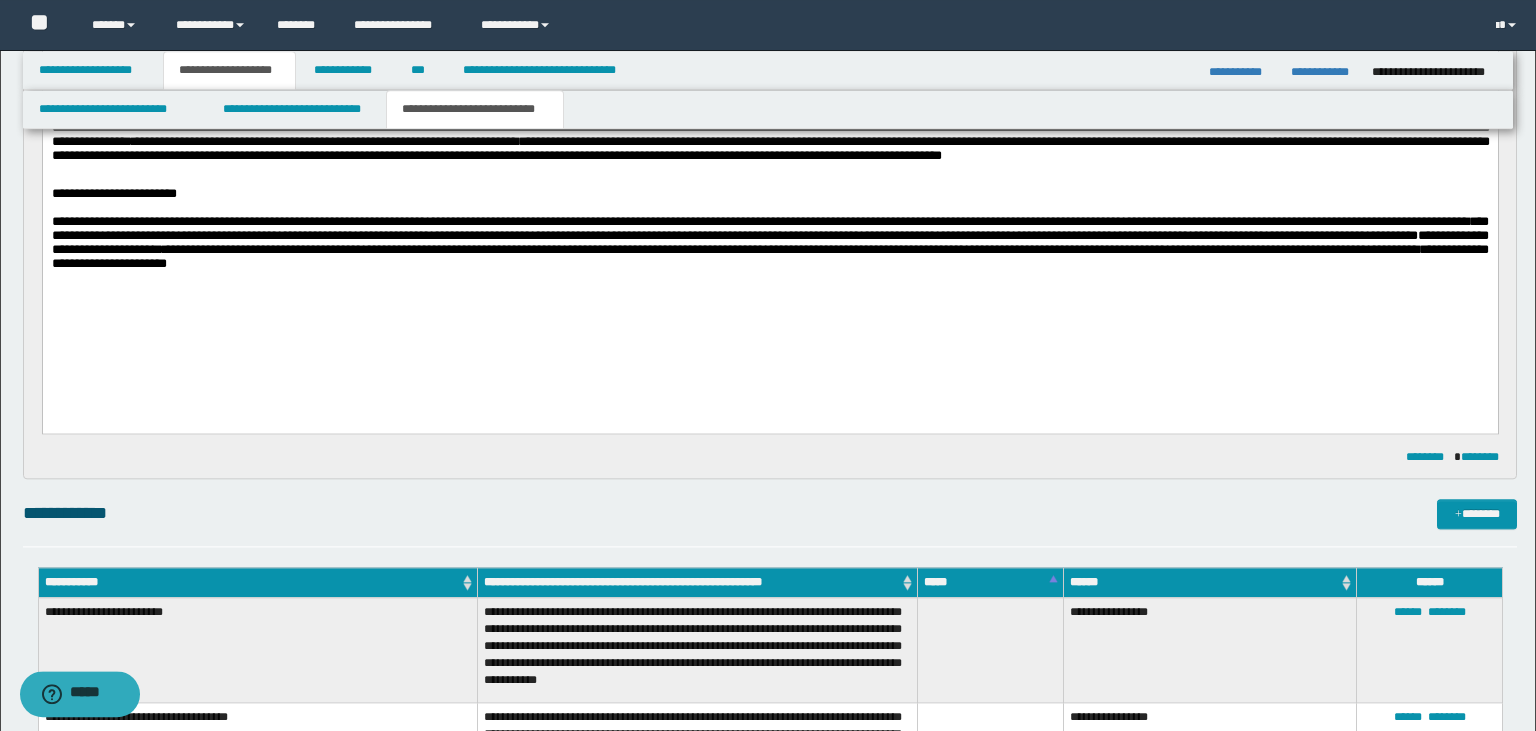 scroll, scrollTop: 613, scrollLeft: 0, axis: vertical 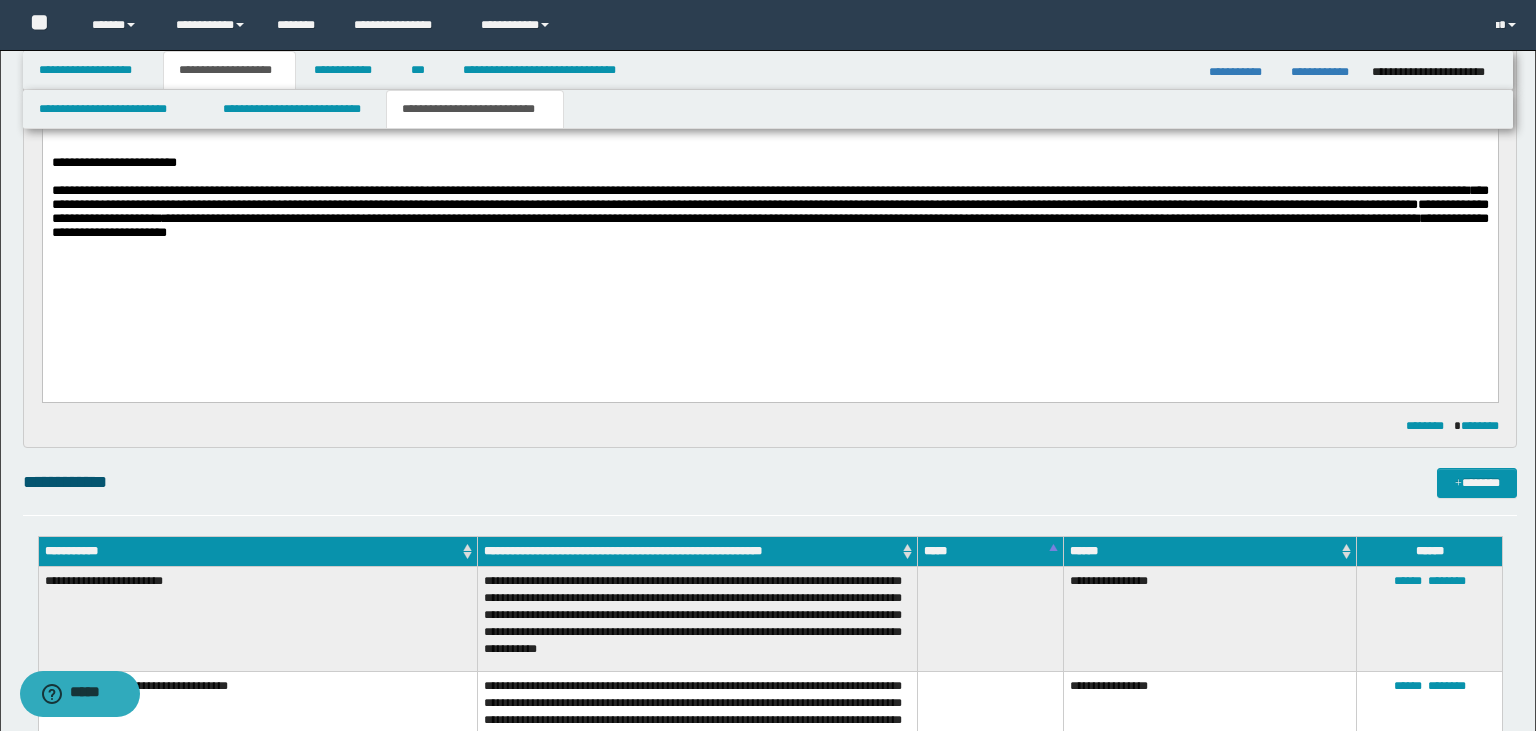 click on "**********" at bounding box center (770, 116) 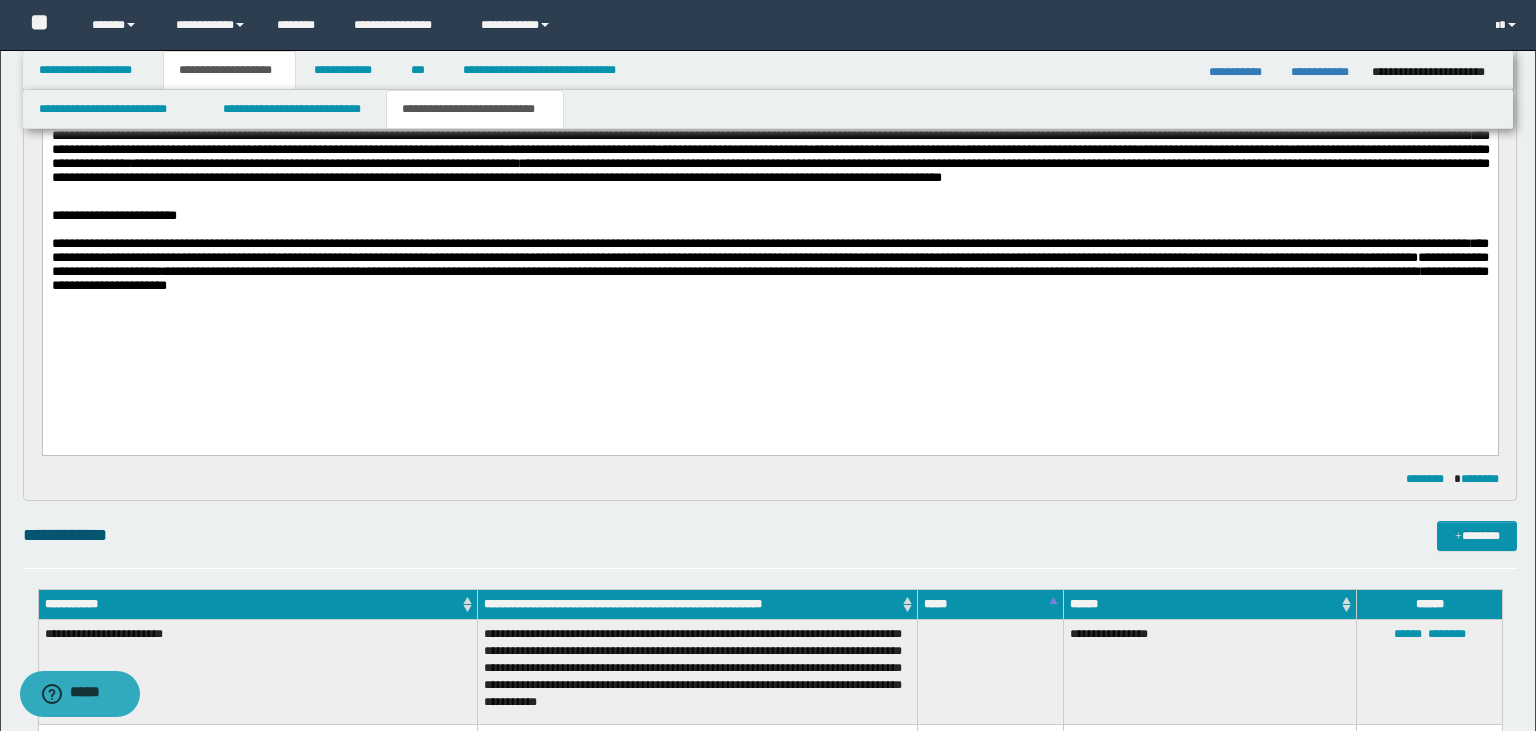 click on "**********" at bounding box center (770, 169) 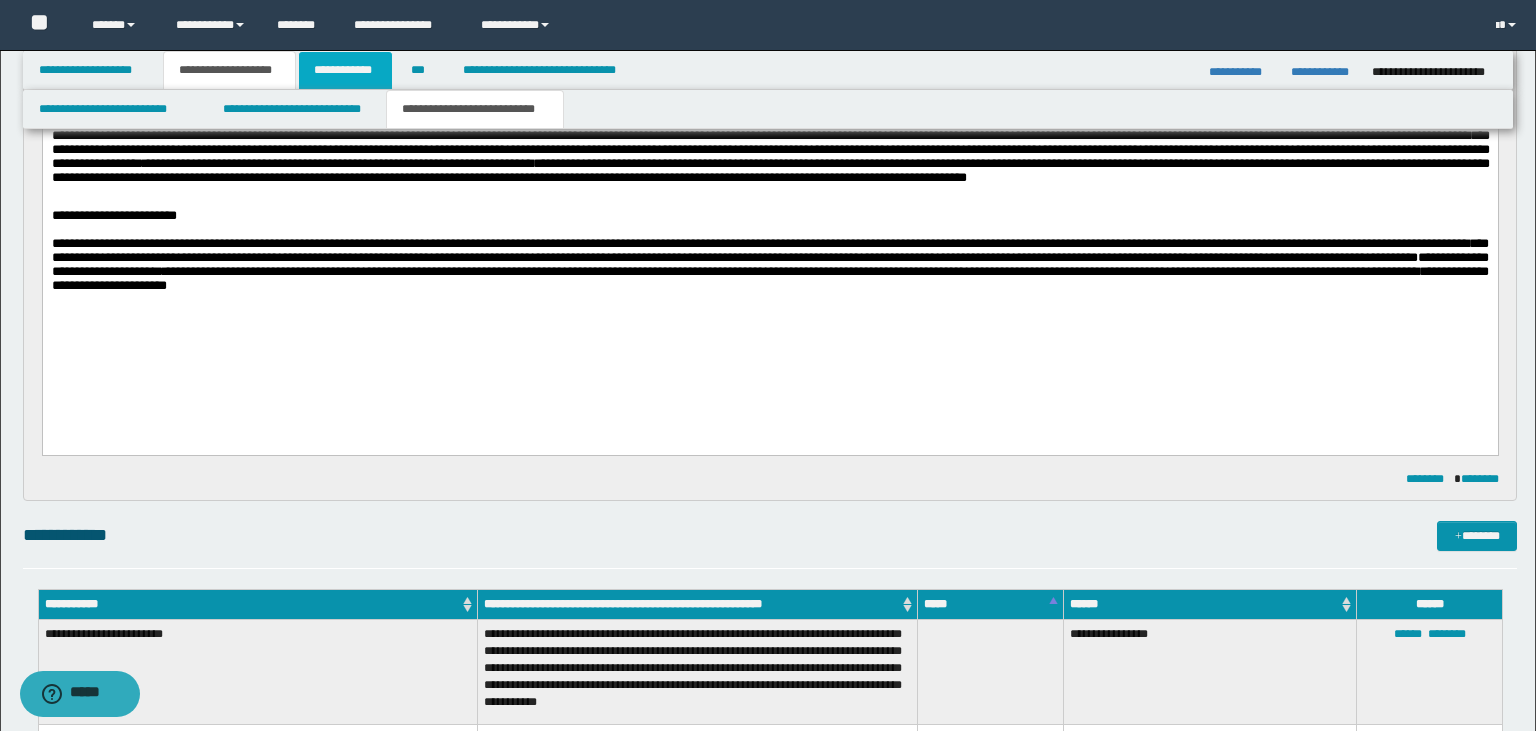 click on "**********" at bounding box center [346, 70] 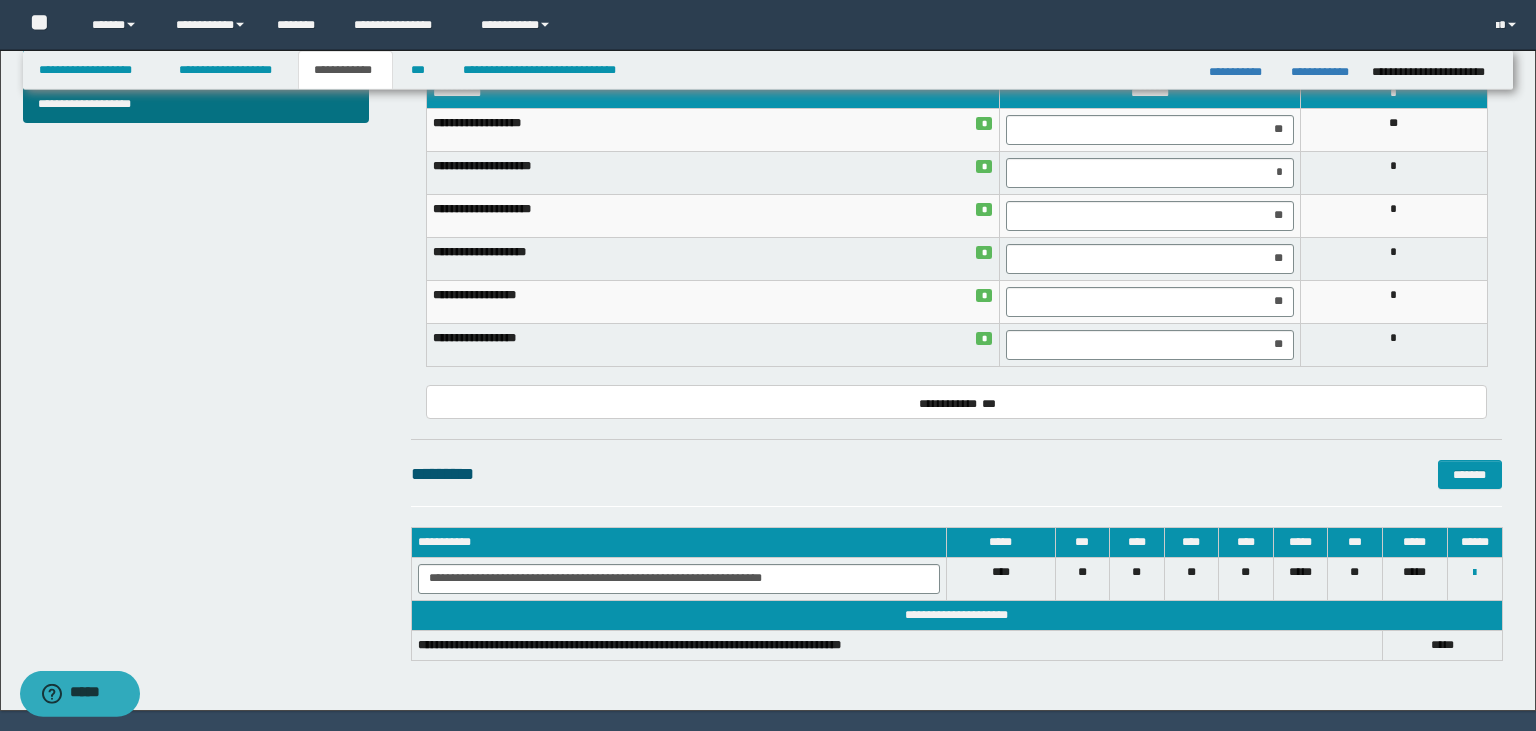scroll, scrollTop: 884, scrollLeft: 0, axis: vertical 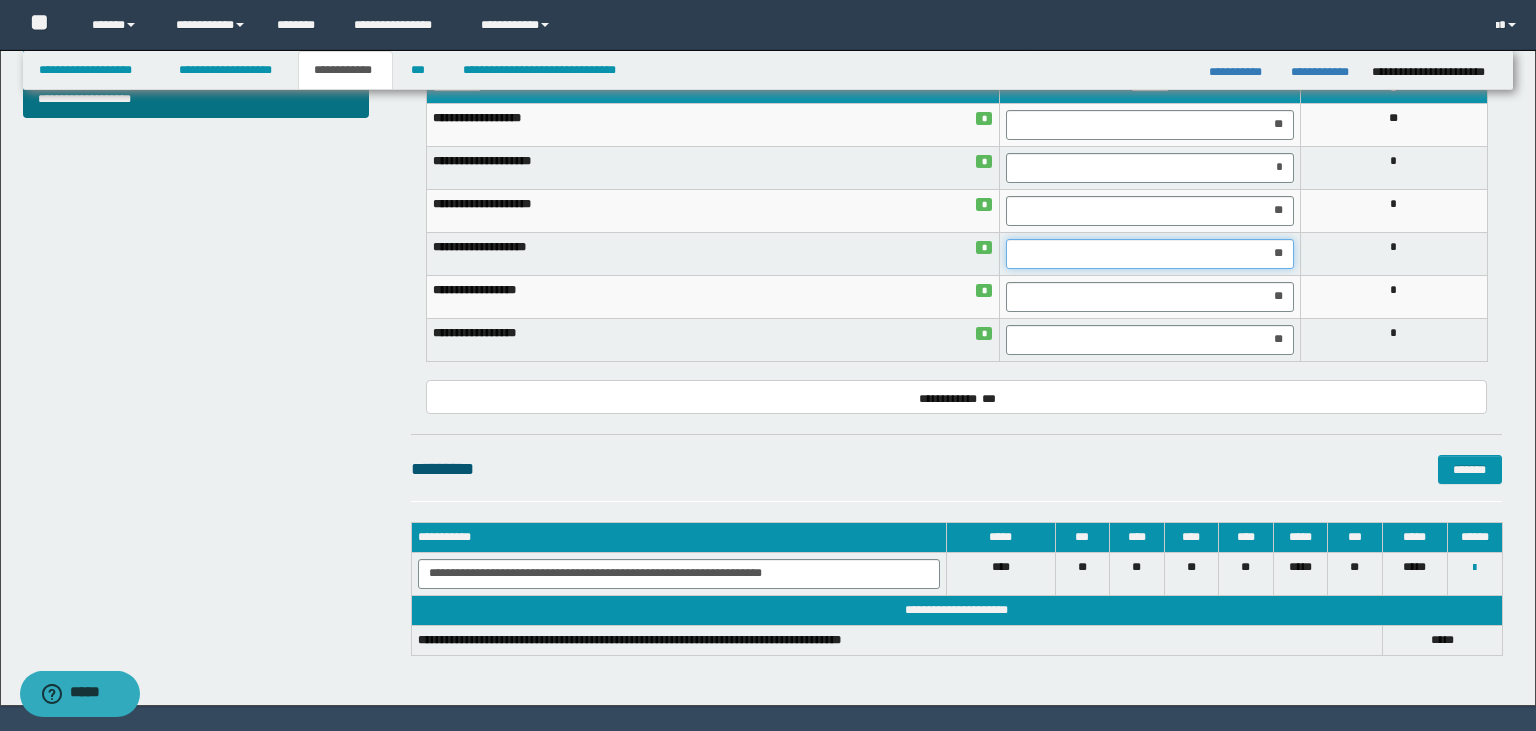 click on "**" at bounding box center (1150, 254) 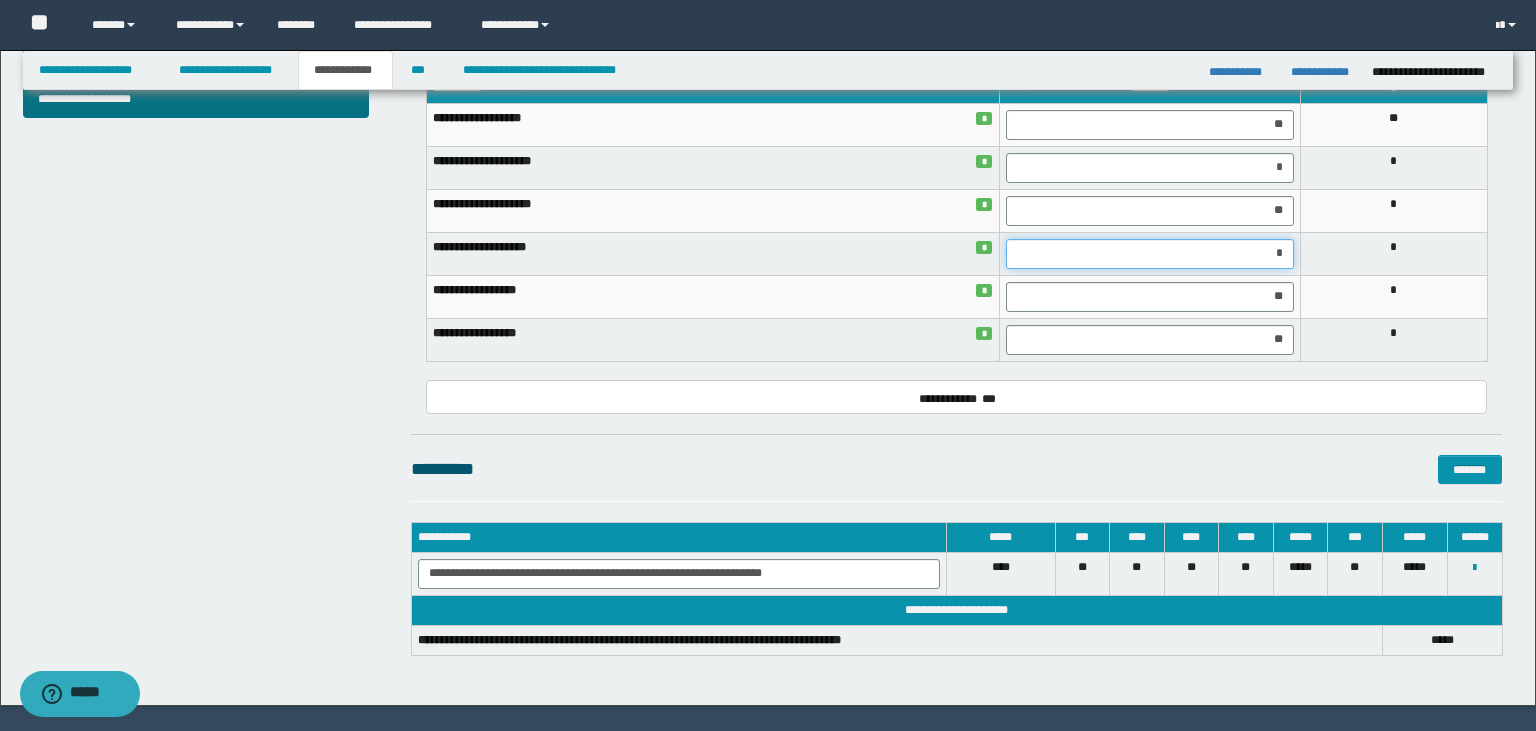 type on "**" 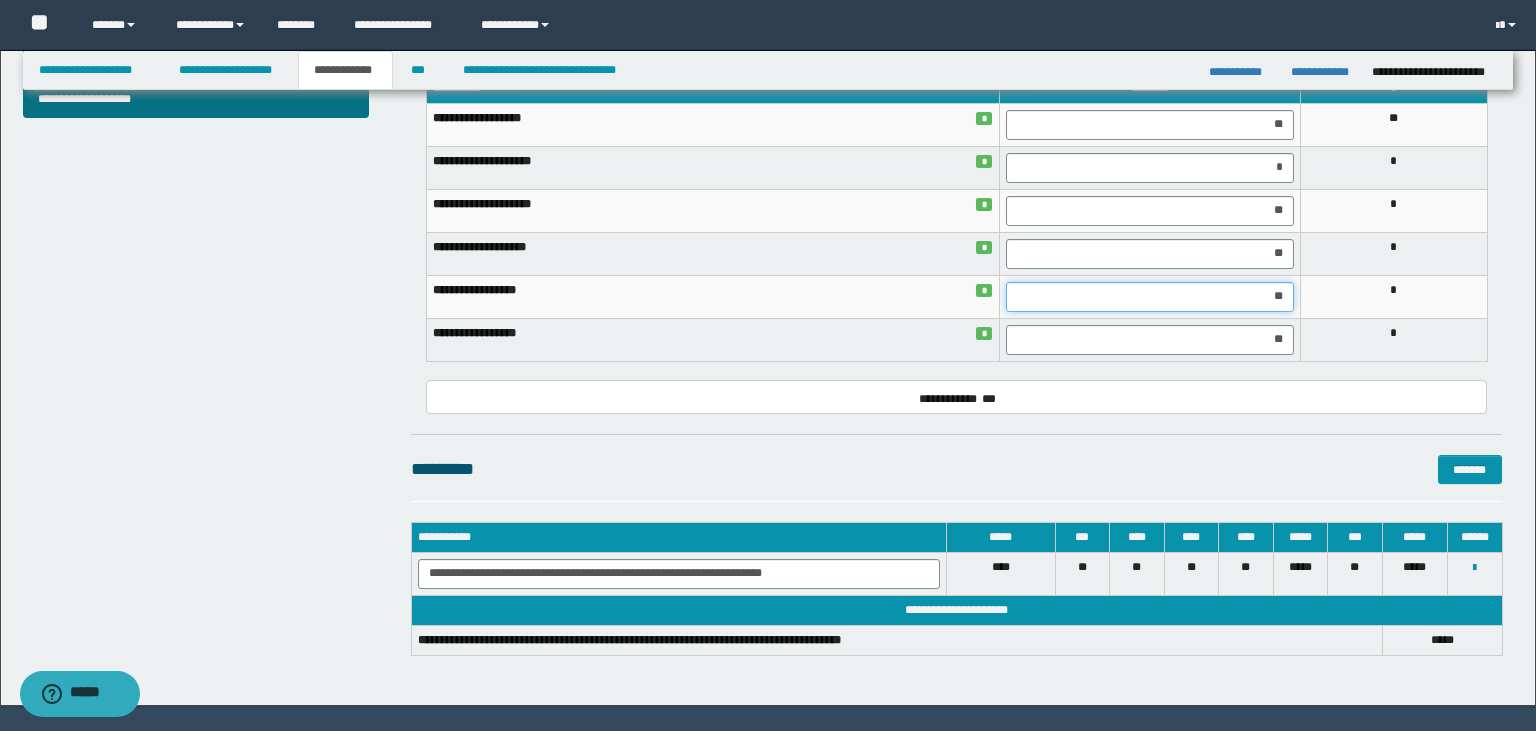 click on "**" at bounding box center (1150, 297) 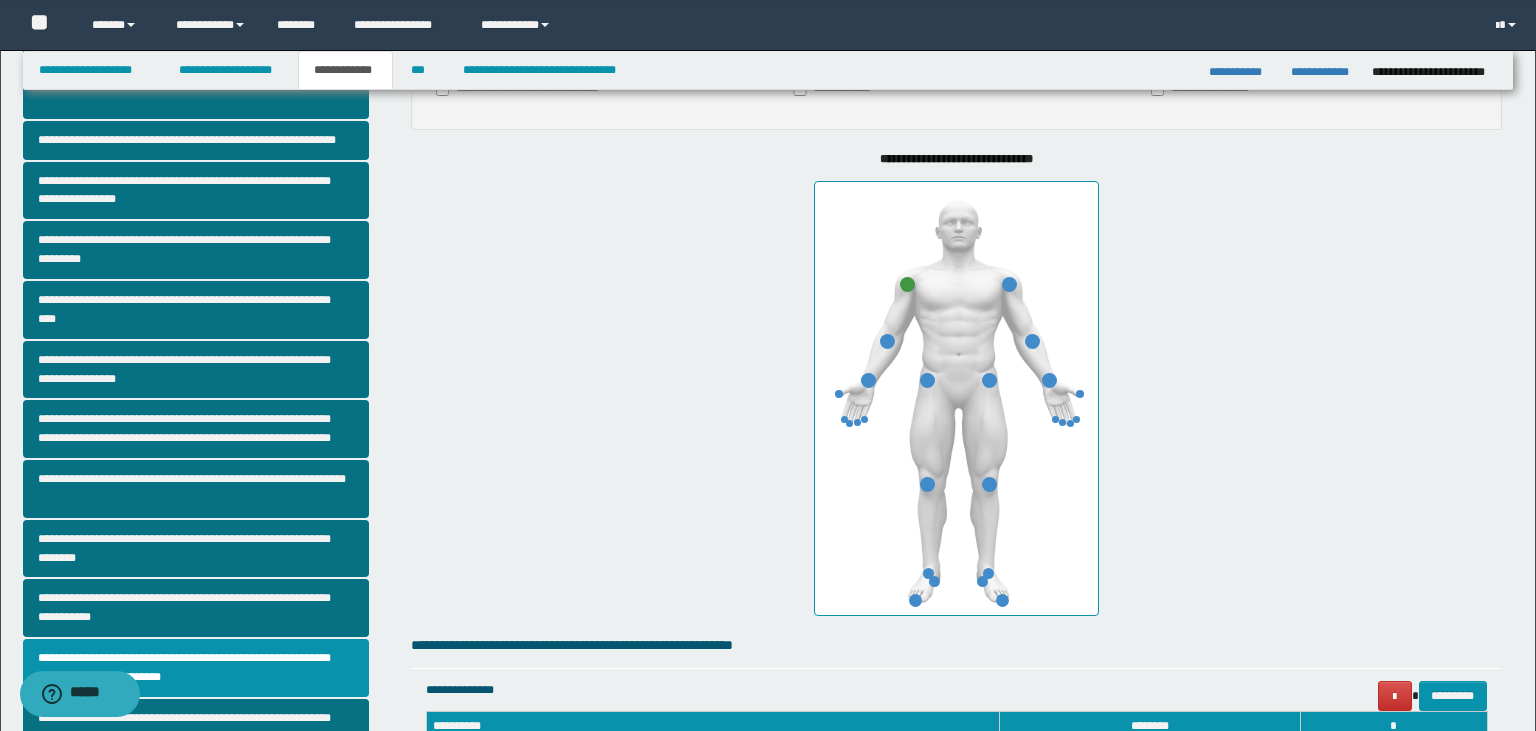 scroll, scrollTop: 248, scrollLeft: 0, axis: vertical 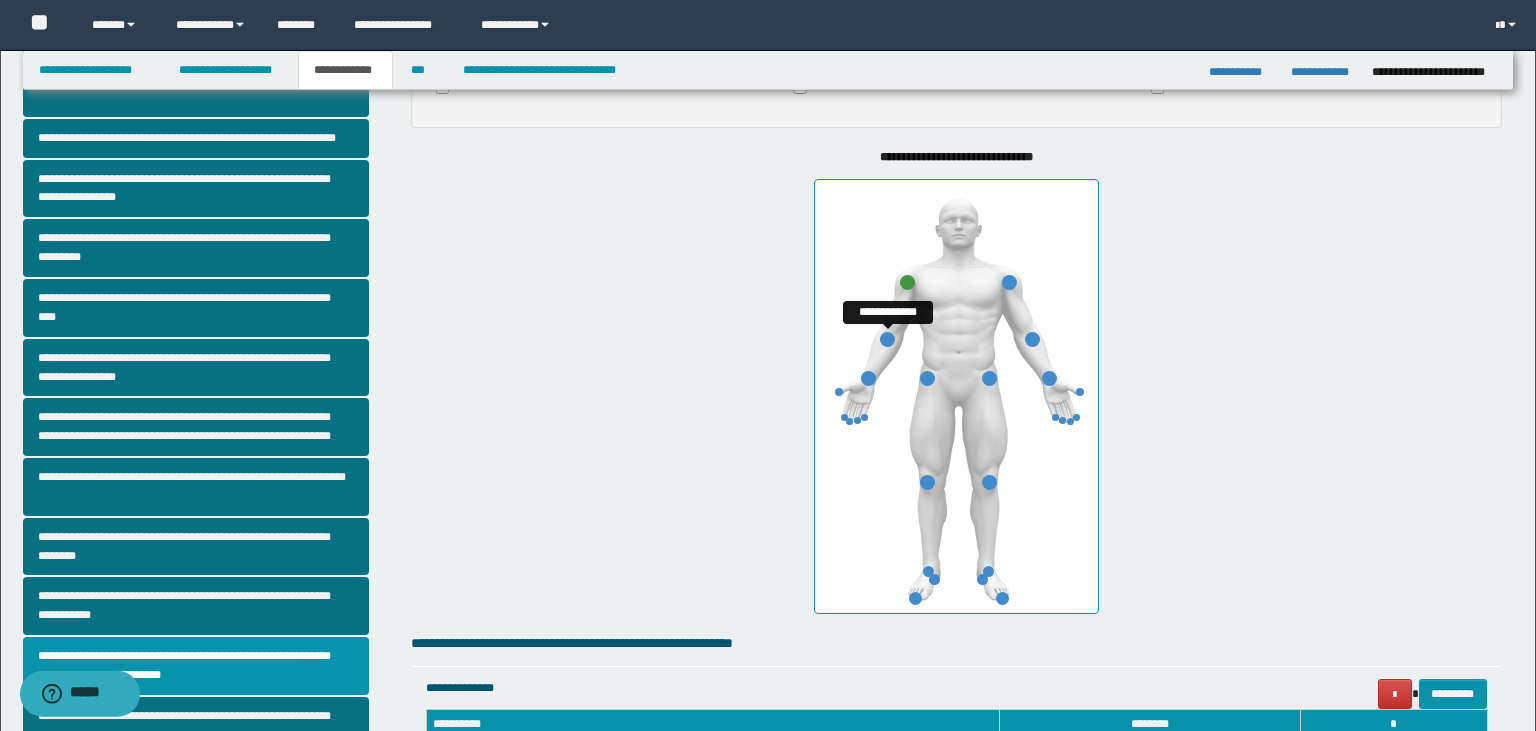 click at bounding box center [887, 339] 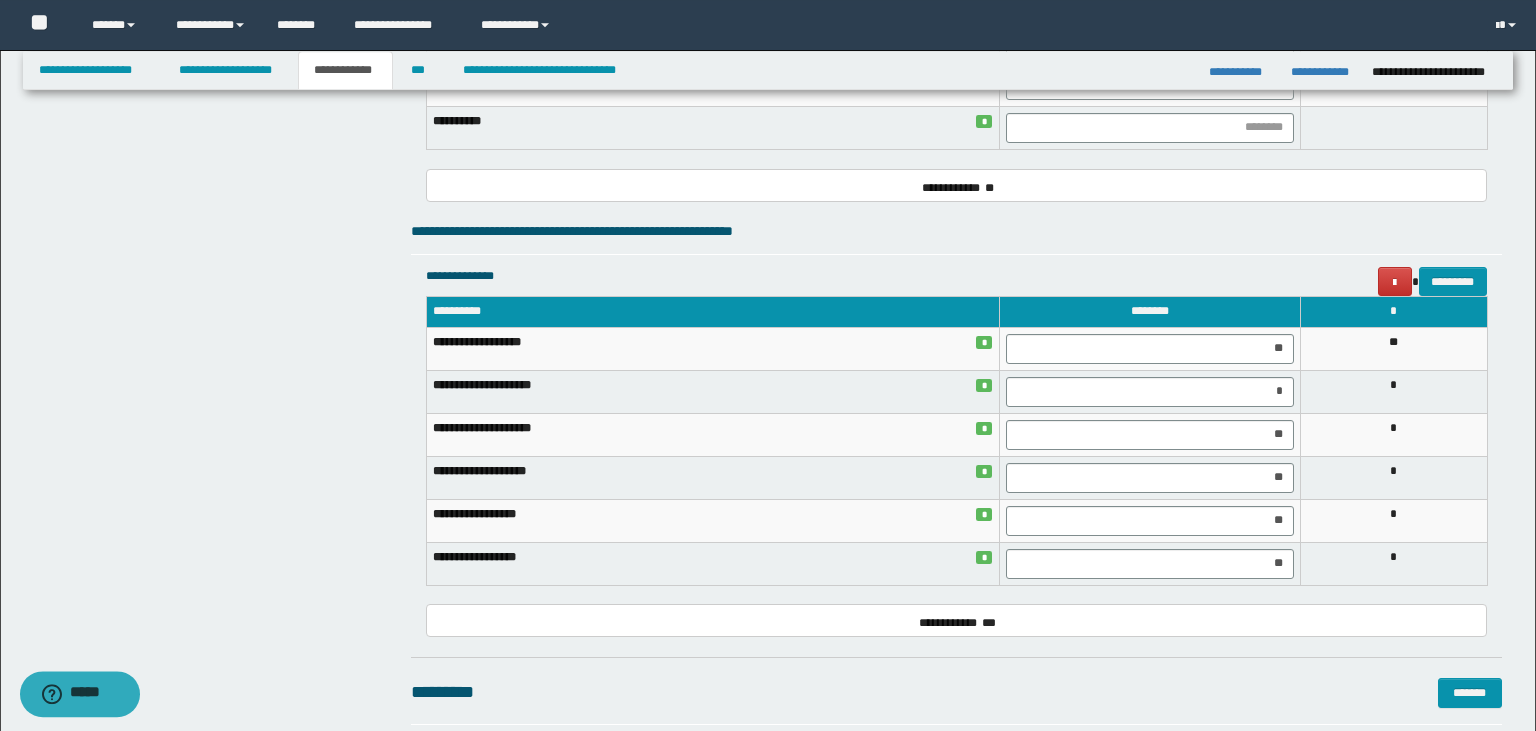 scroll, scrollTop: 1012, scrollLeft: 0, axis: vertical 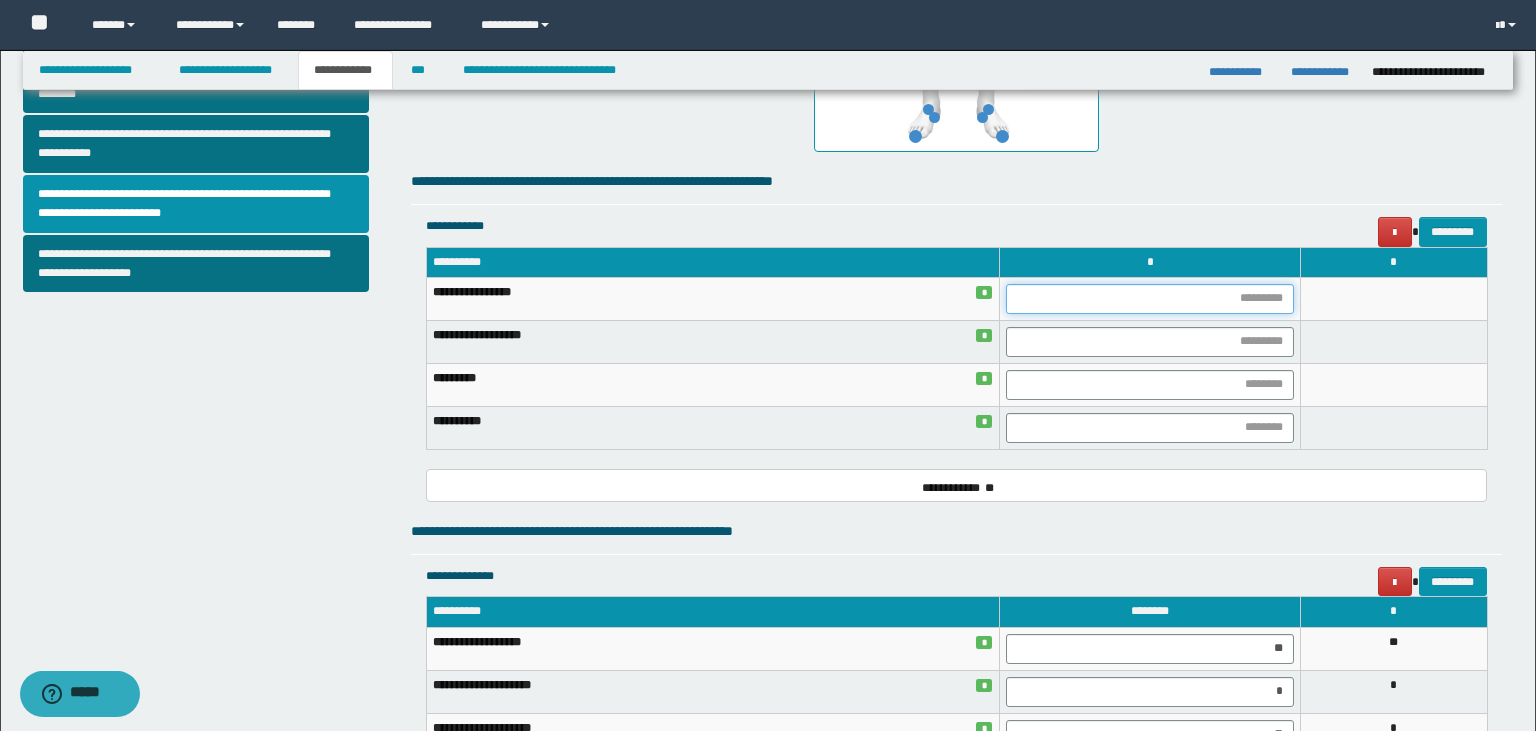 click at bounding box center [1150, 299] 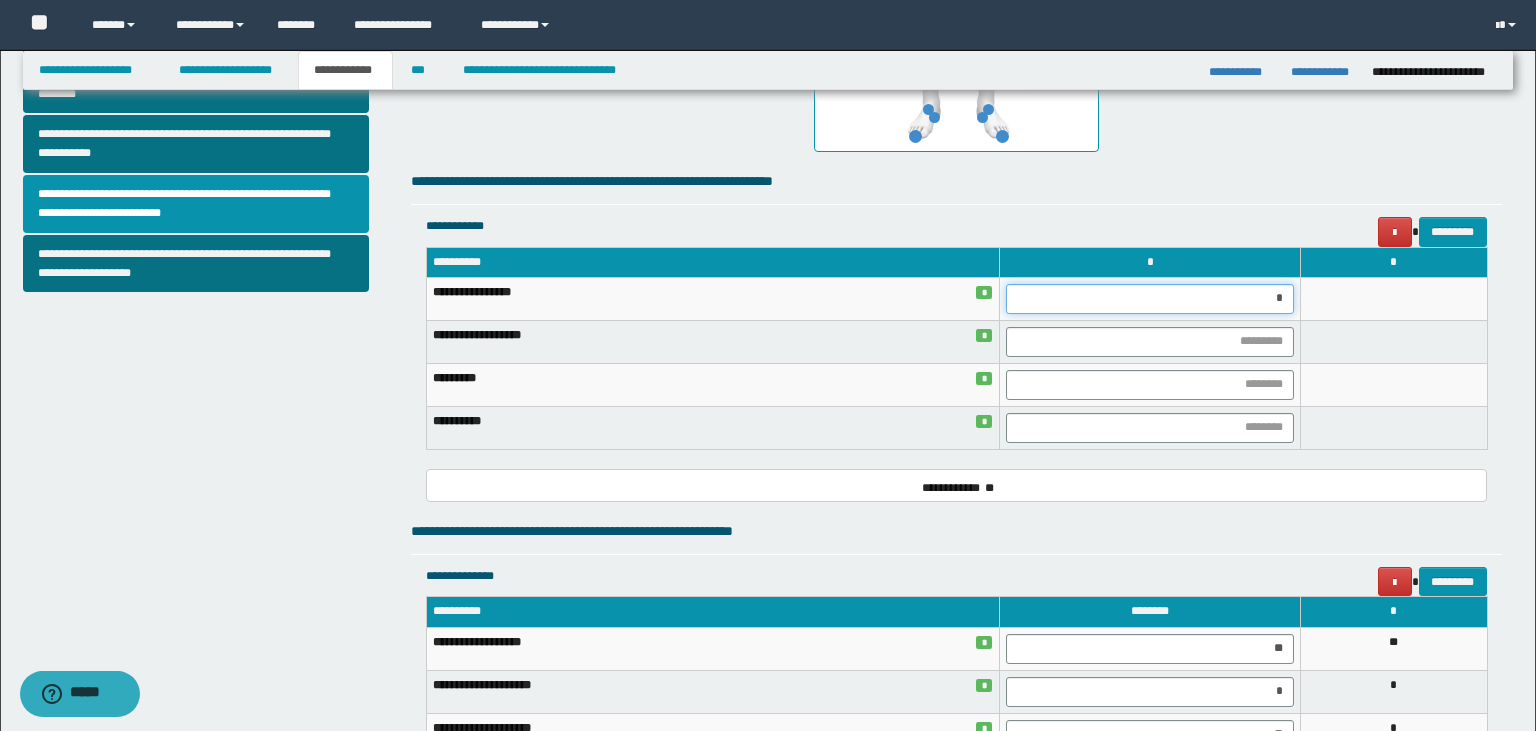 type on "**" 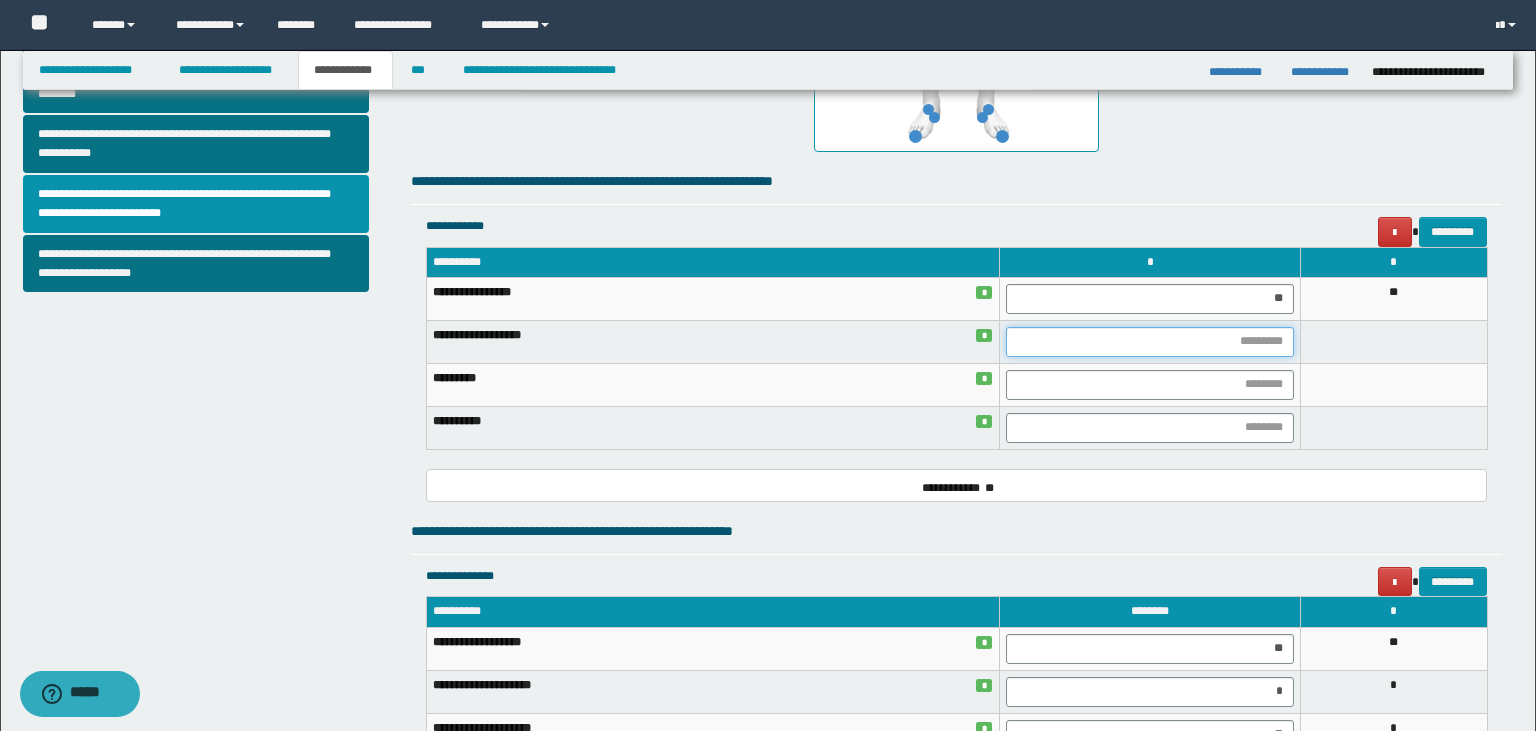 click at bounding box center [1150, 342] 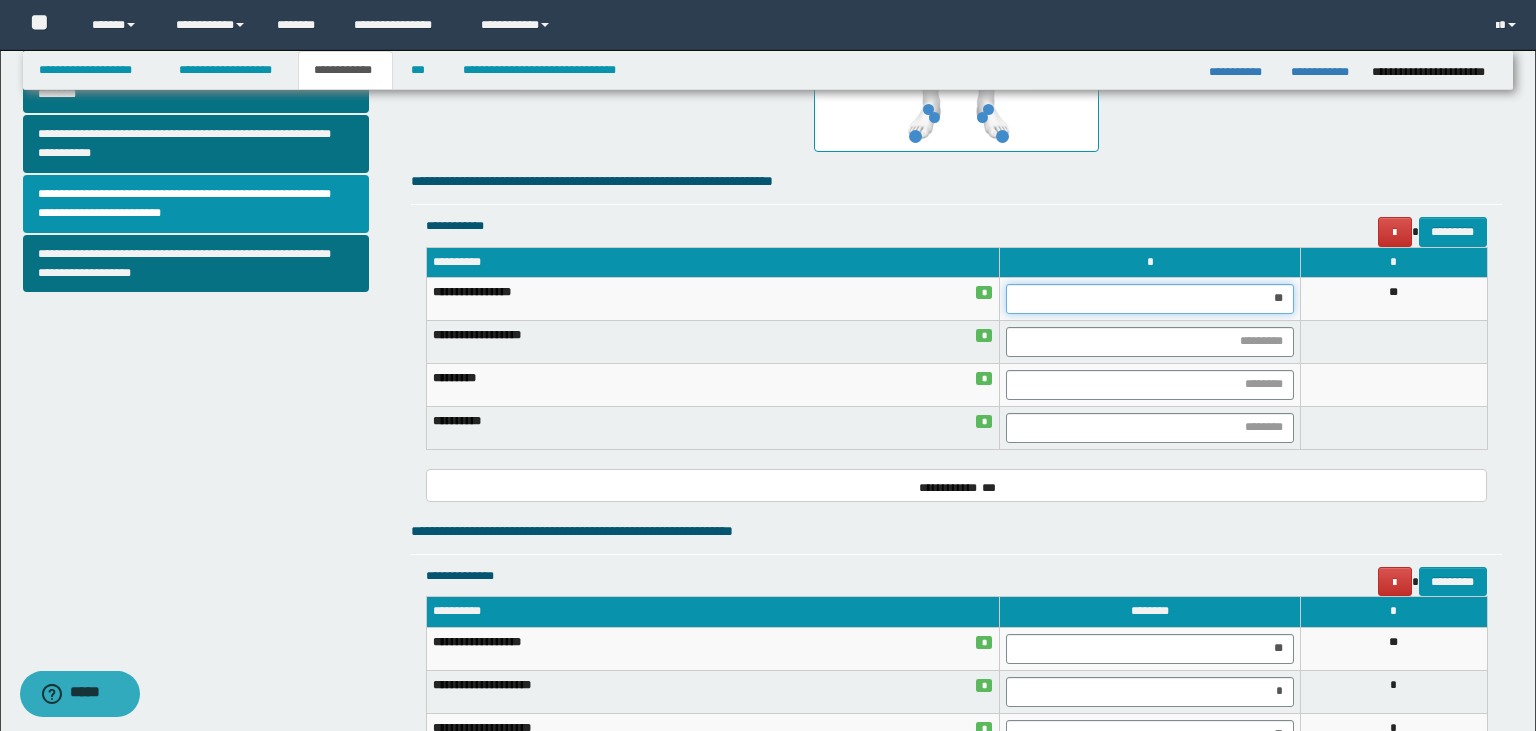 click on "**" at bounding box center (1150, 299) 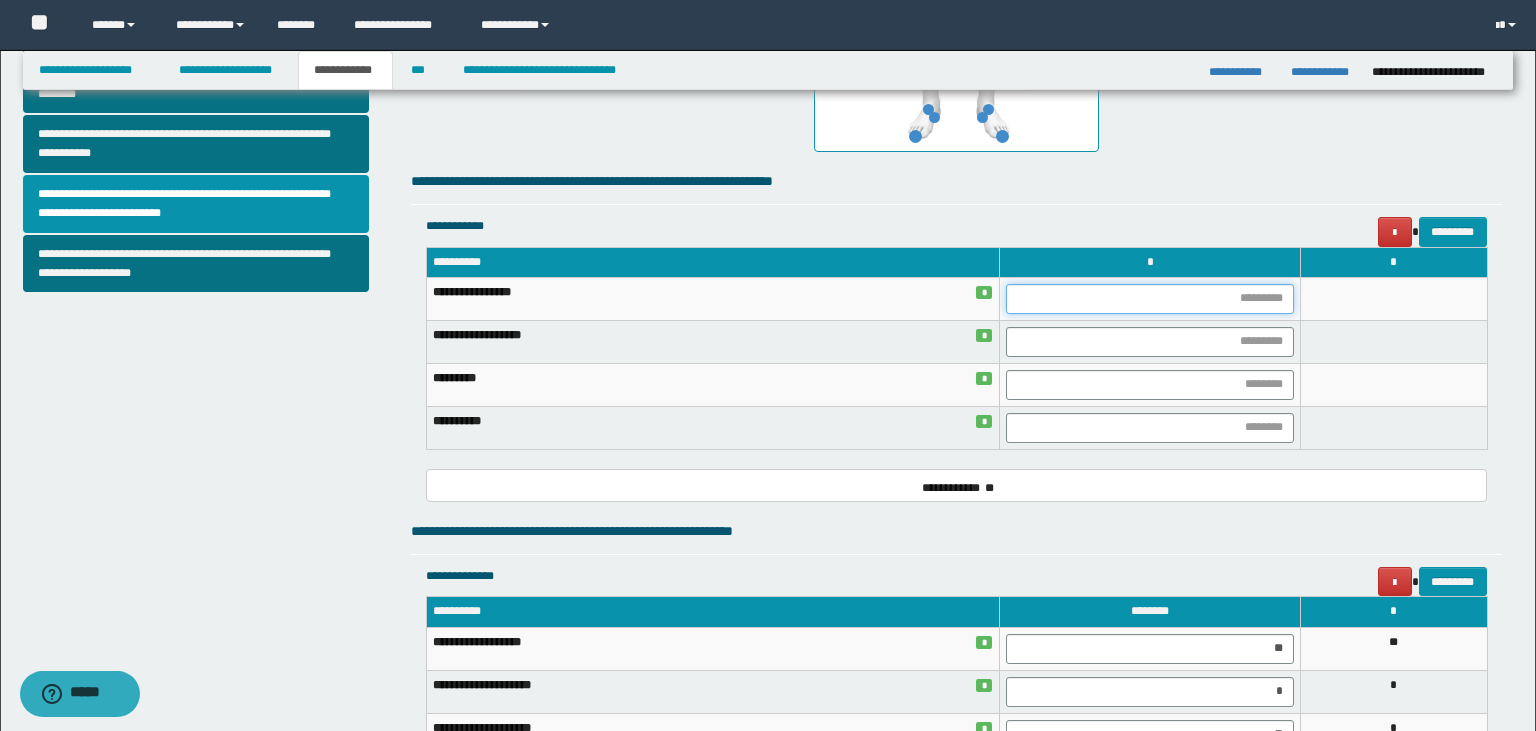 click at bounding box center (1150, 299) 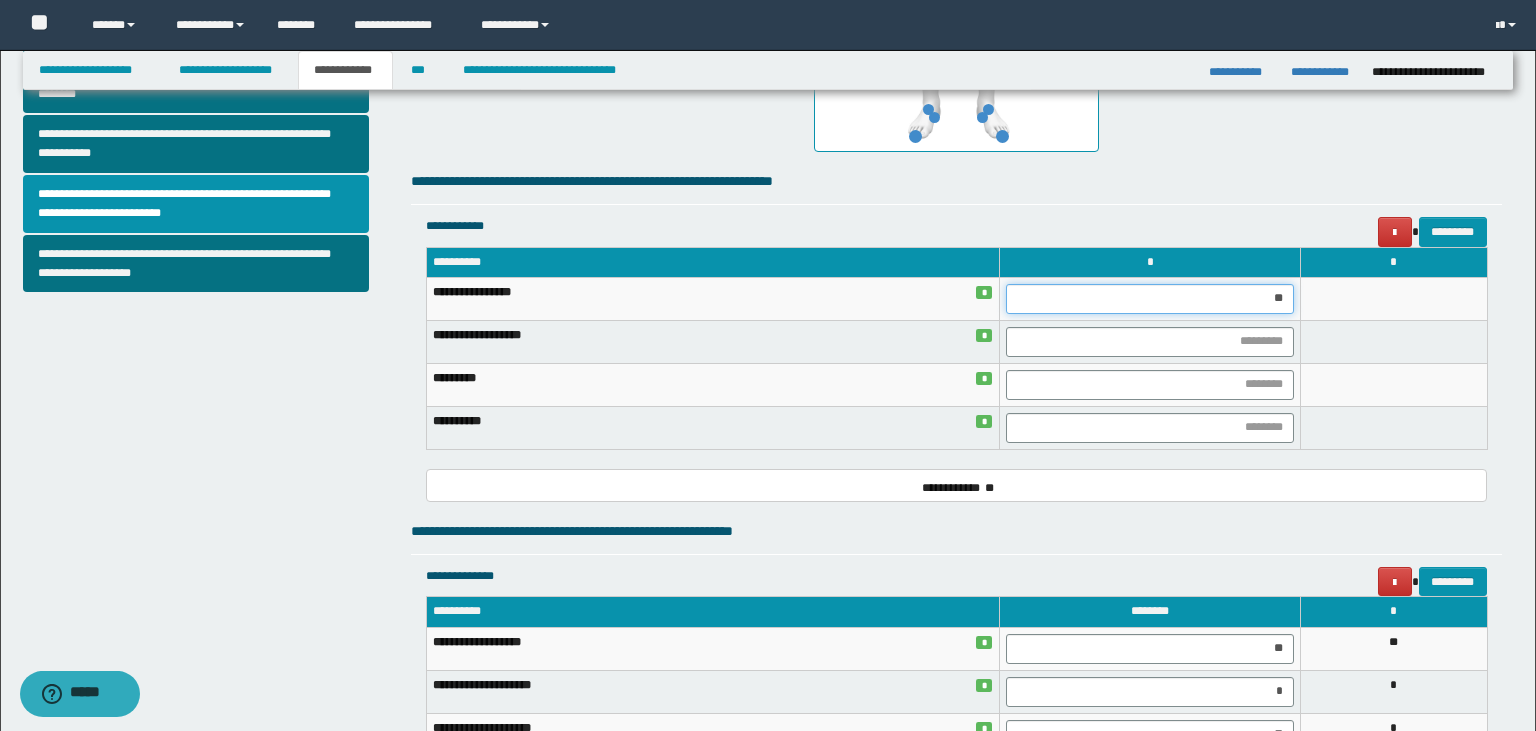 type on "***" 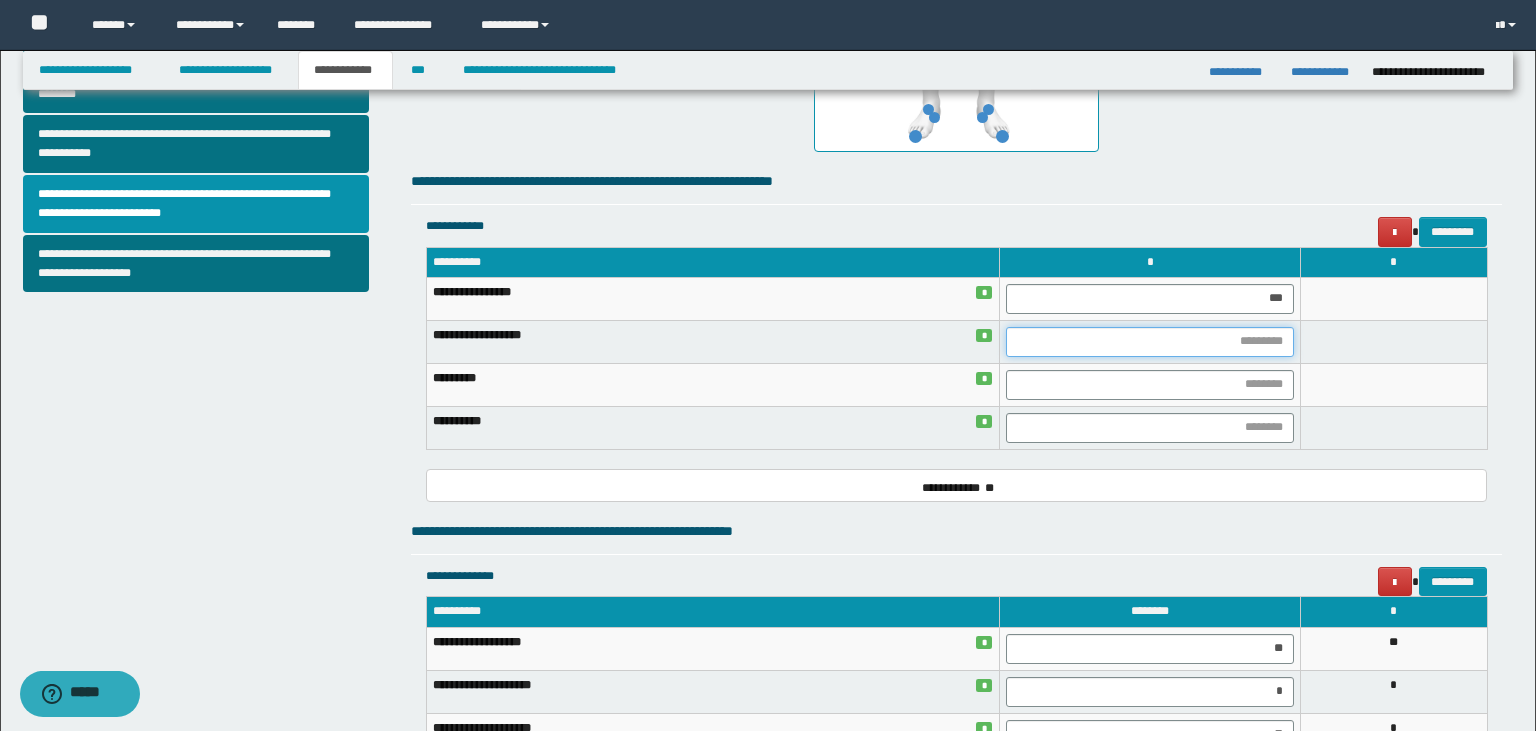 click at bounding box center [1150, 342] 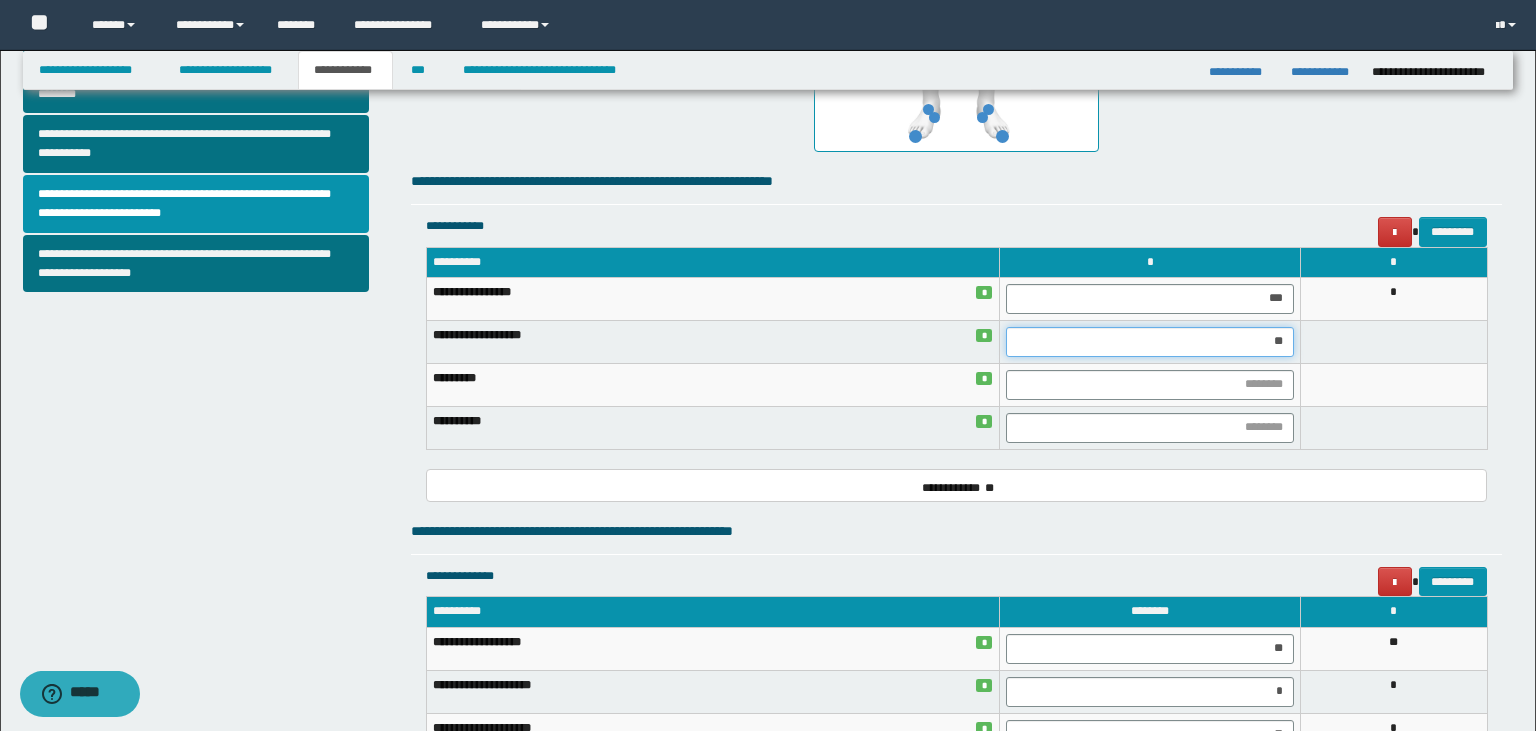 type on "***" 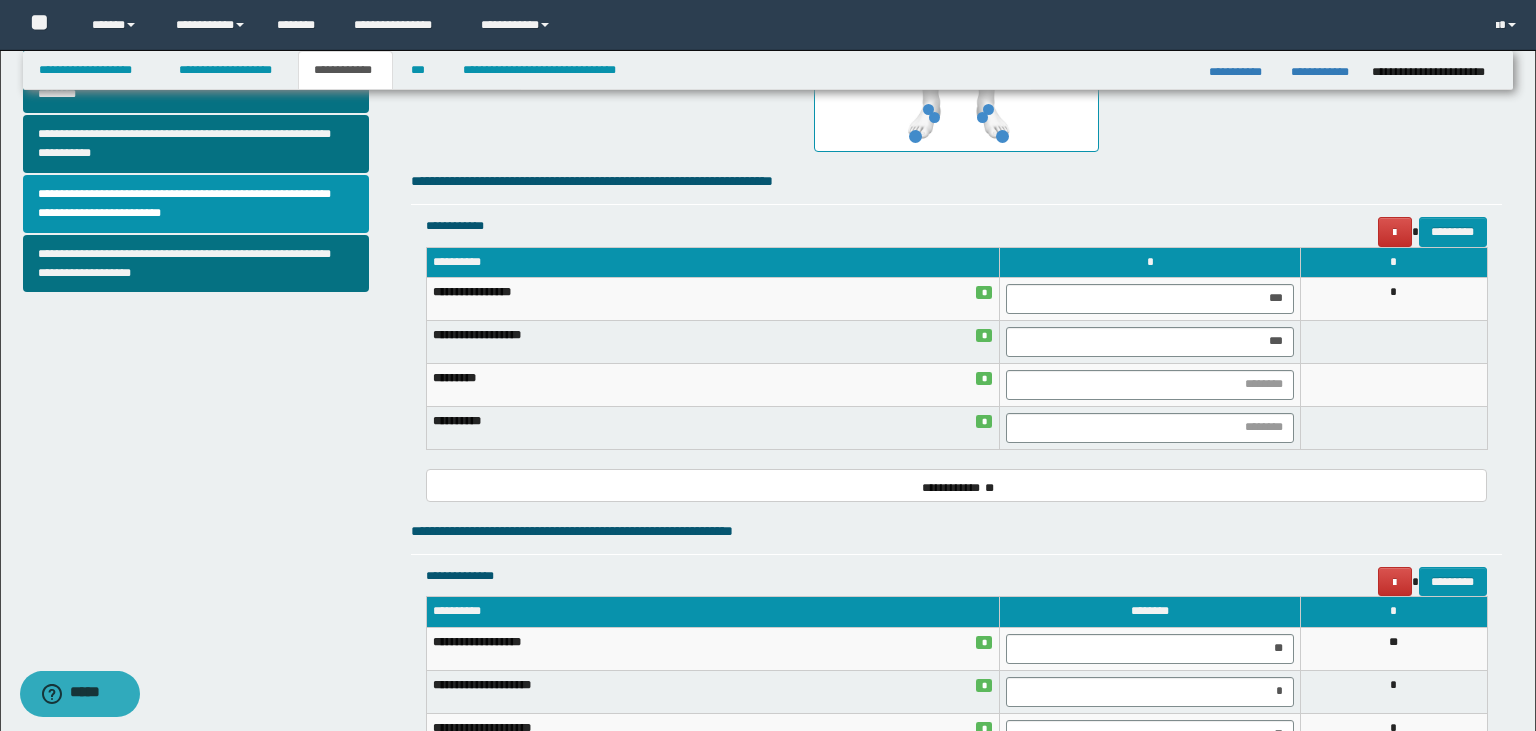 click at bounding box center [1394, 384] 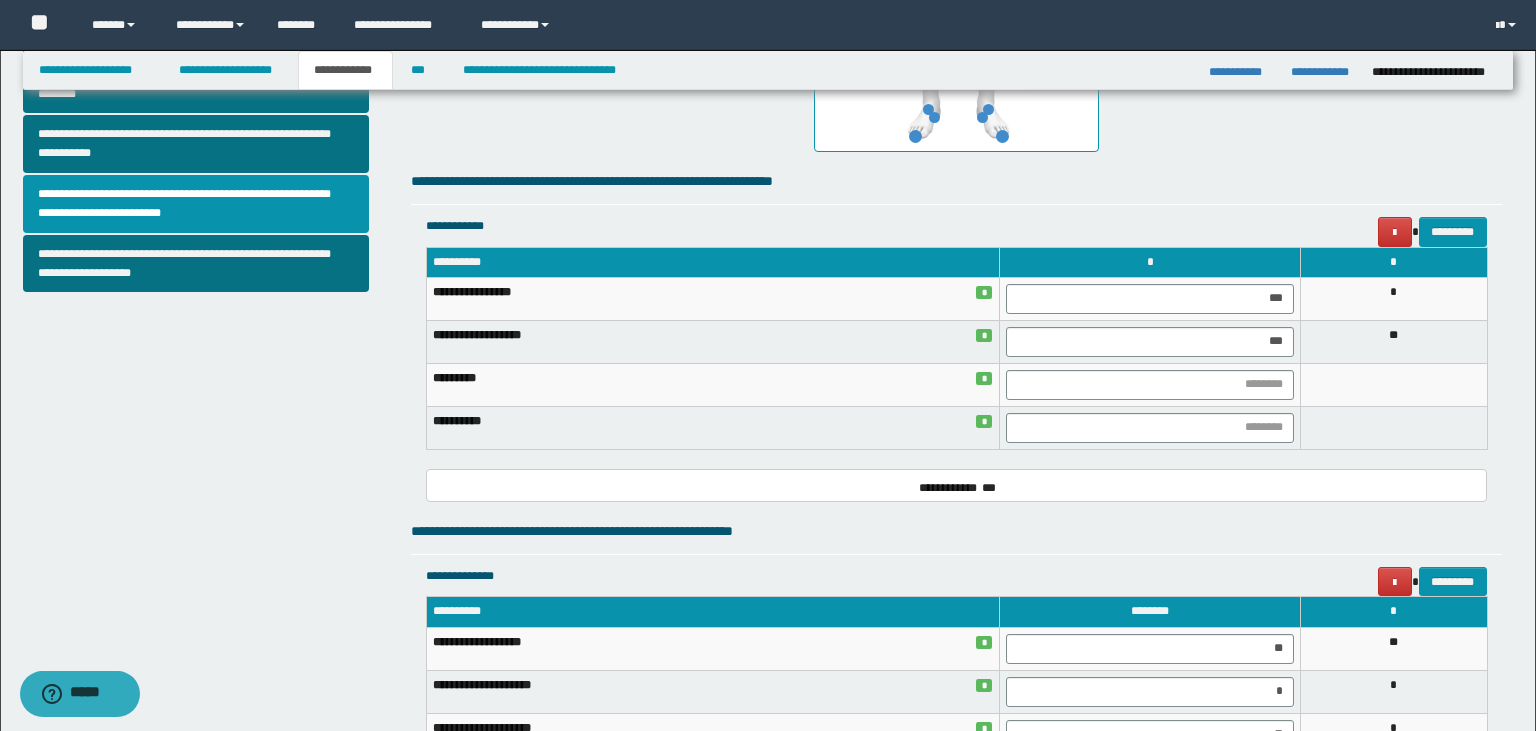 click at bounding box center (1150, 384) 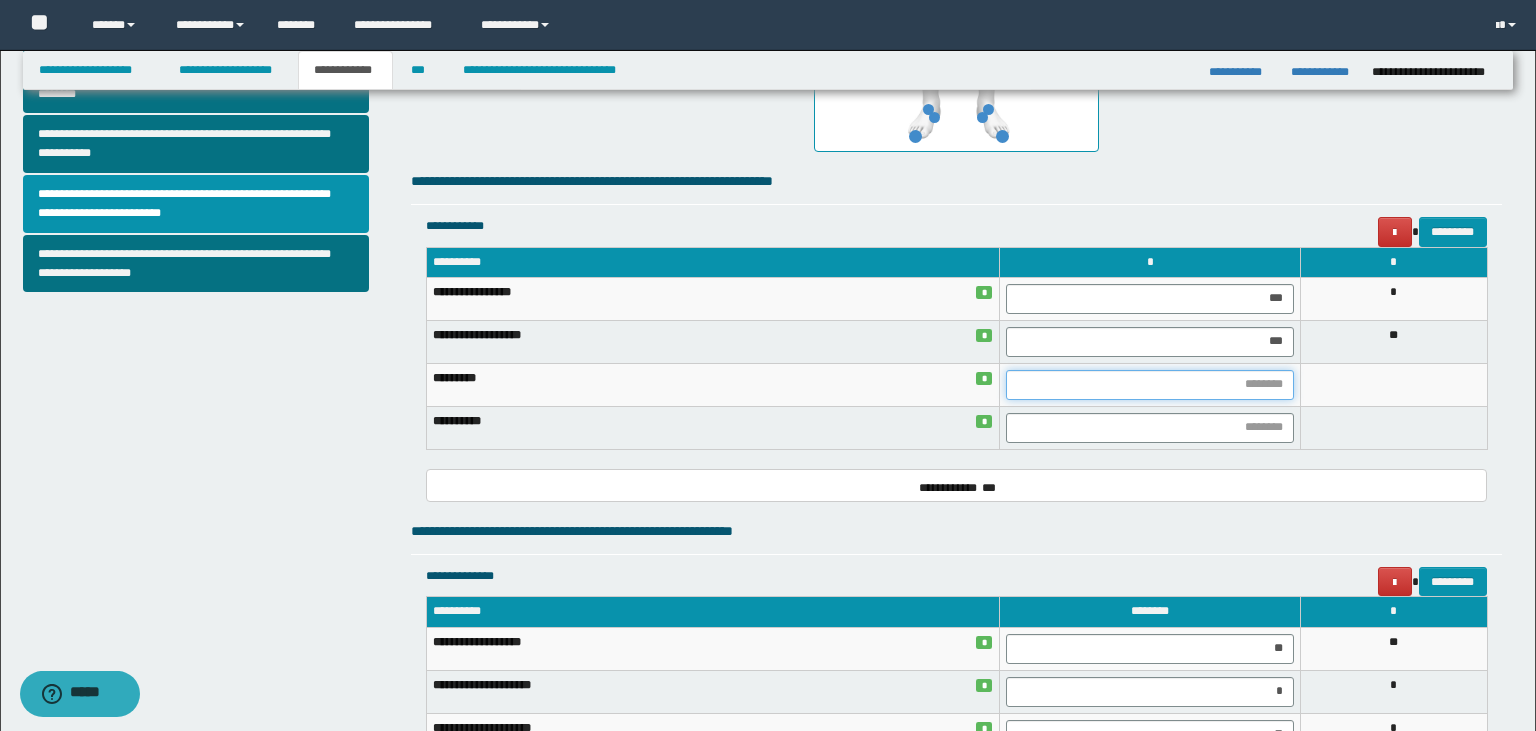 click at bounding box center [1150, 385] 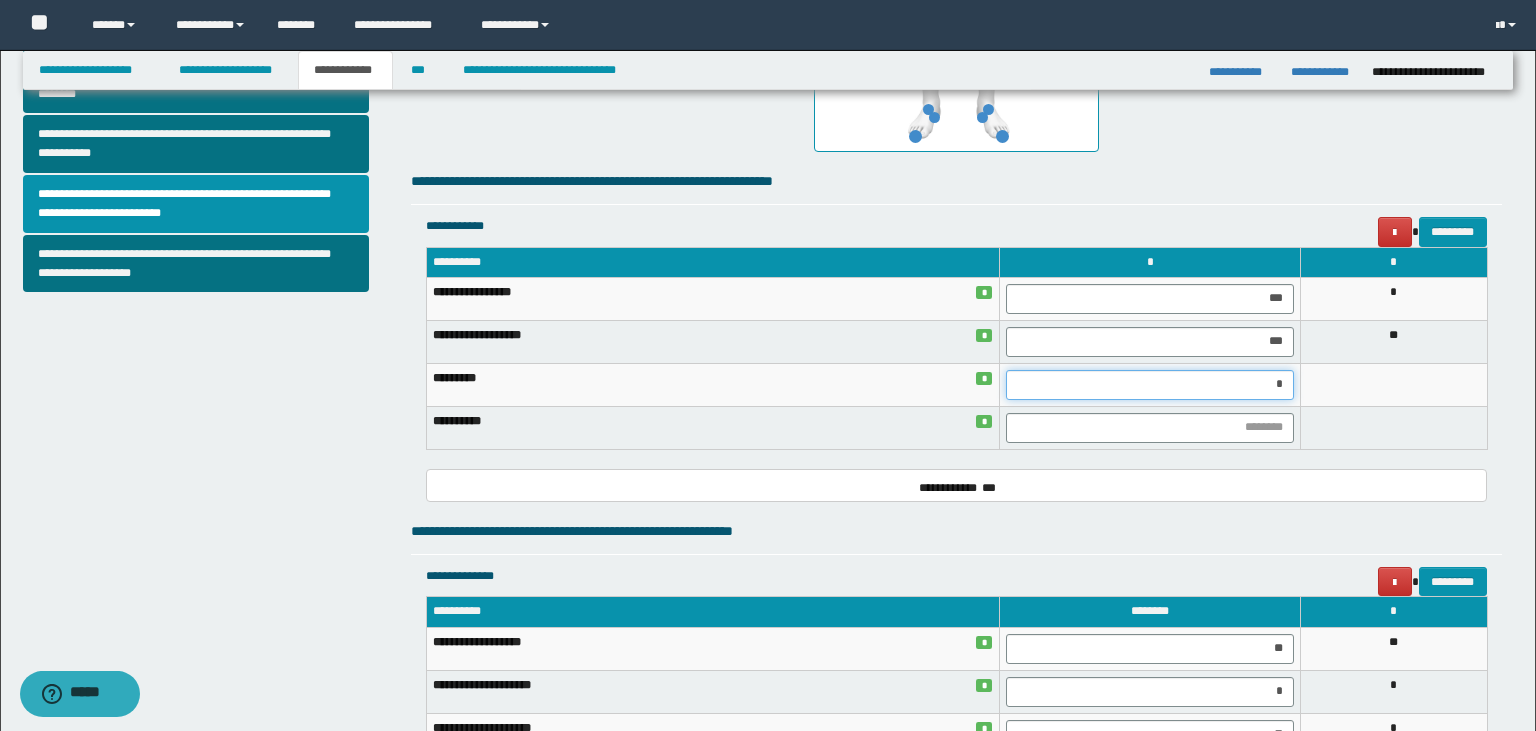 type on "**" 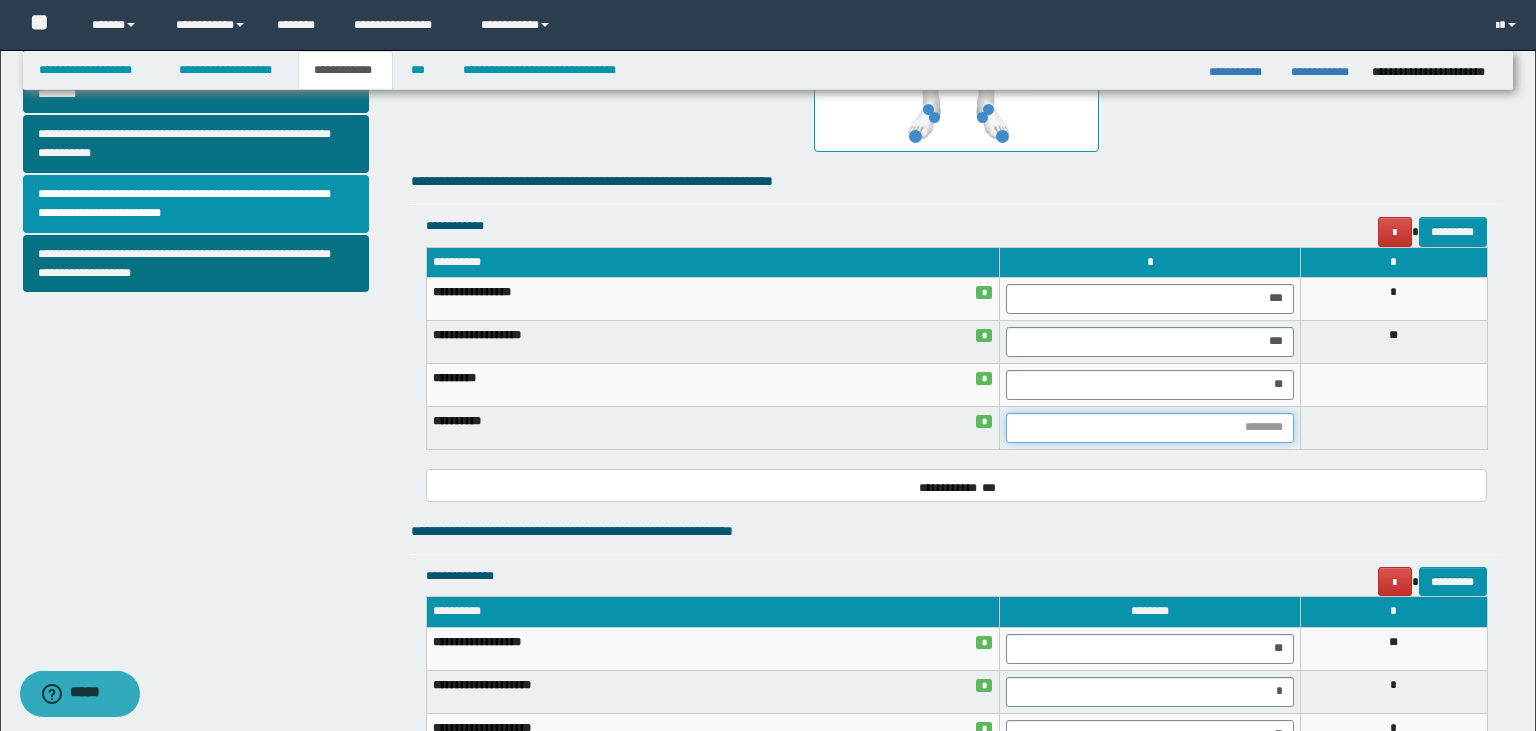 click at bounding box center (1150, 428) 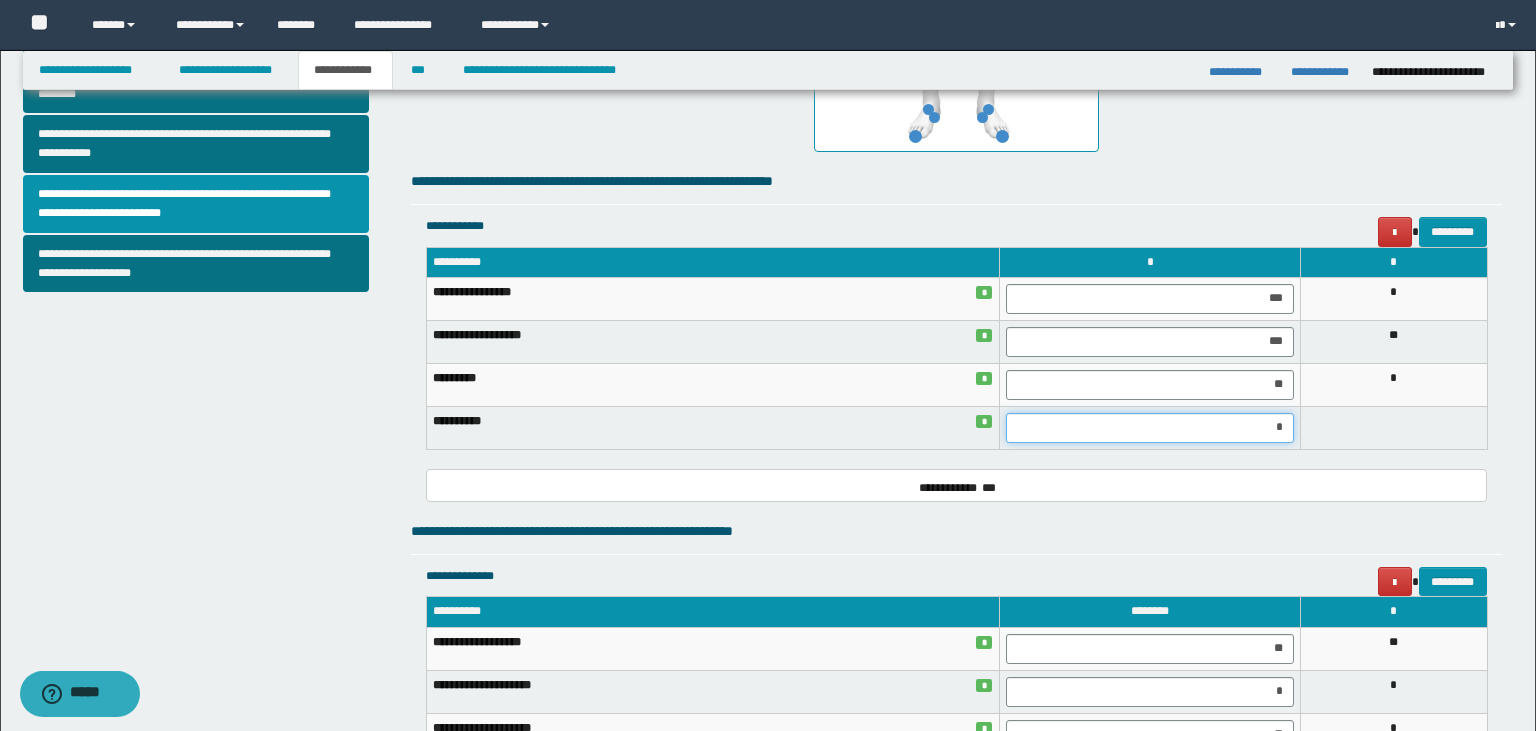 type on "**" 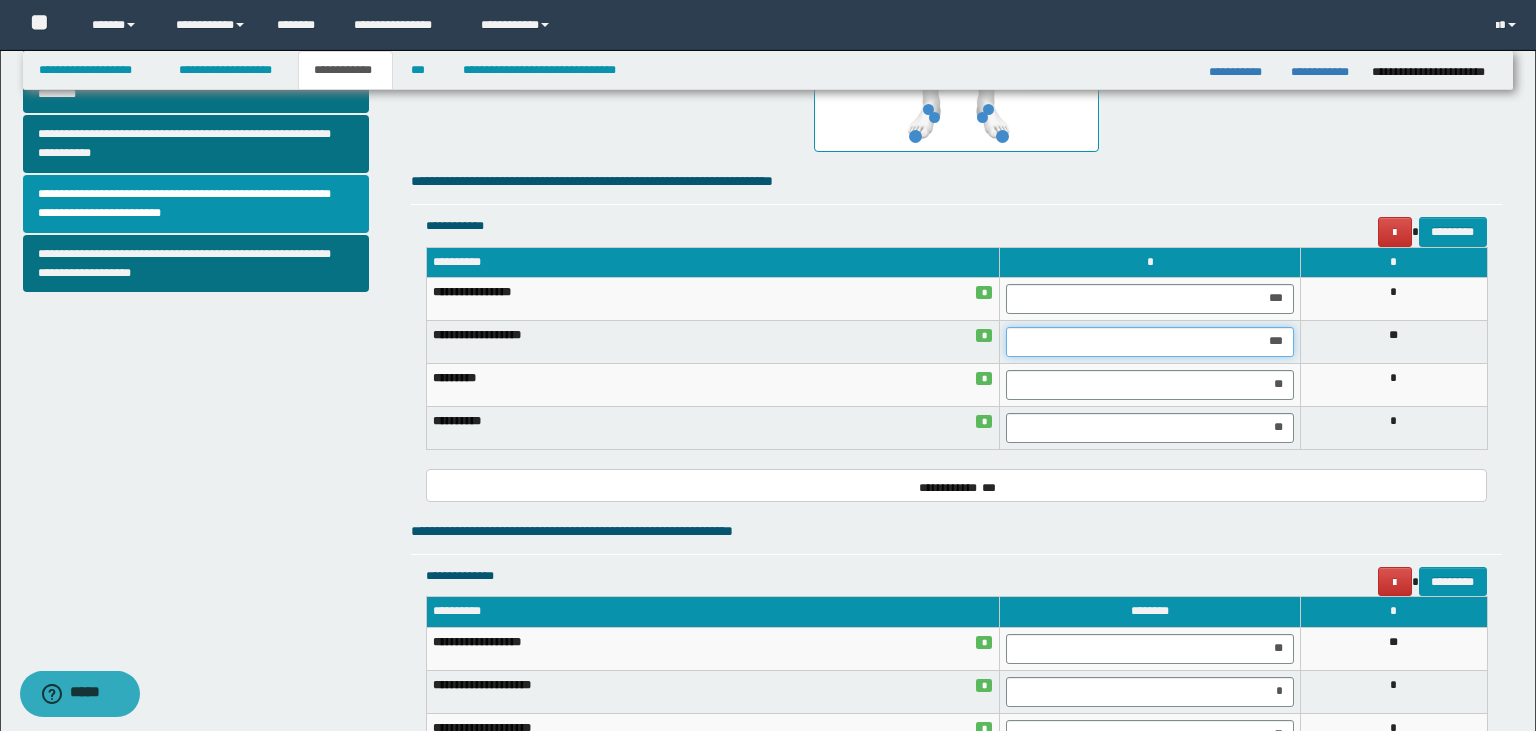 click on "***" at bounding box center [1150, 342] 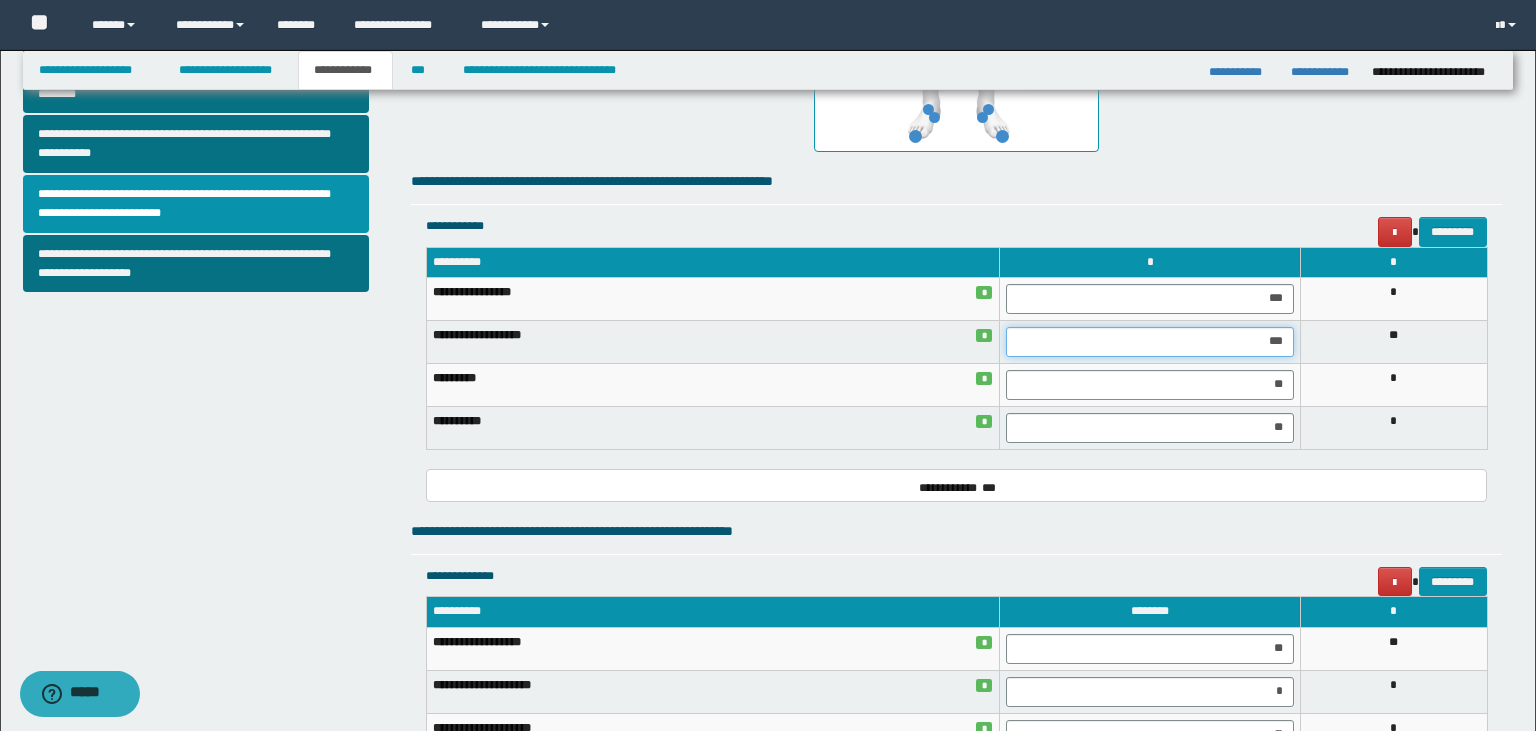 type on "**" 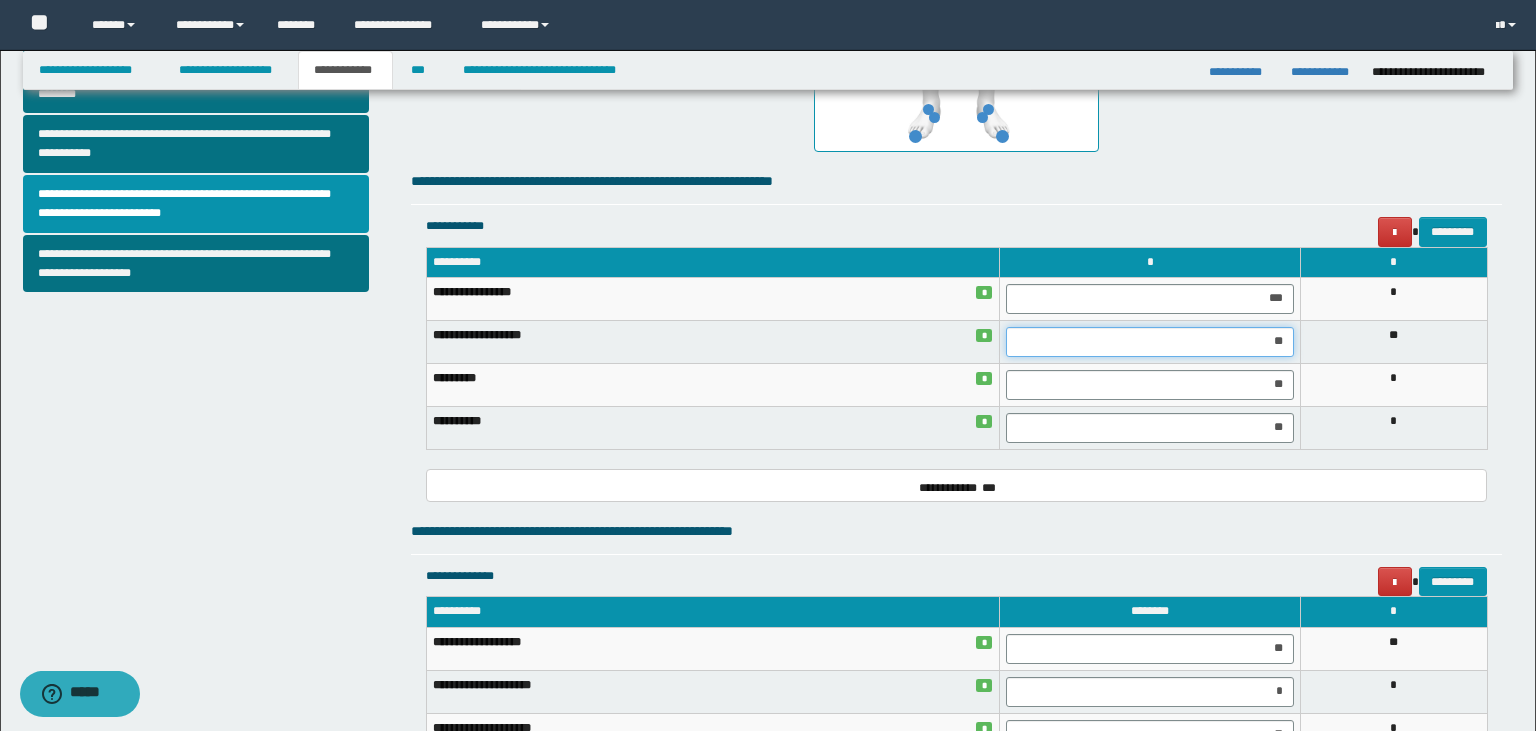 type 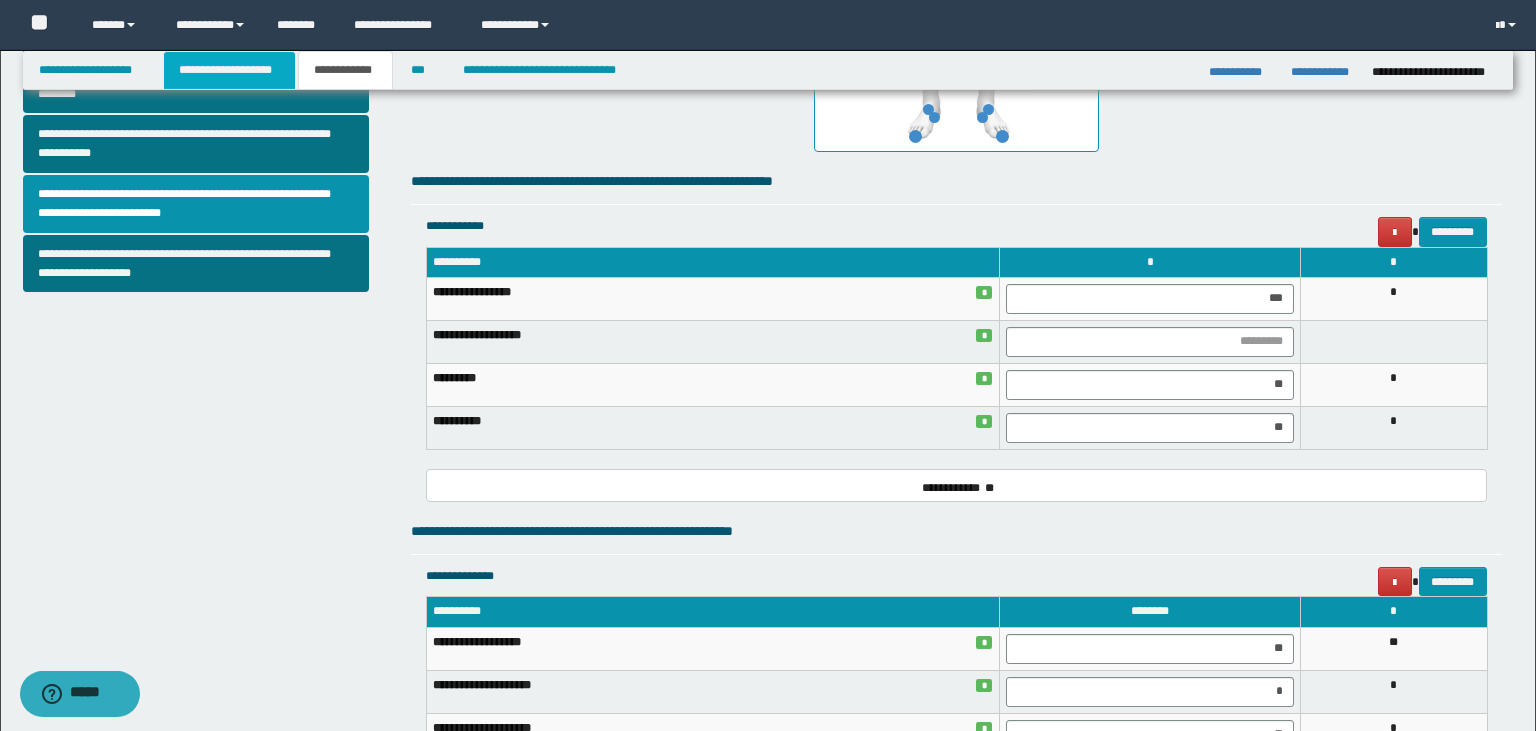 click on "**********" at bounding box center [229, 70] 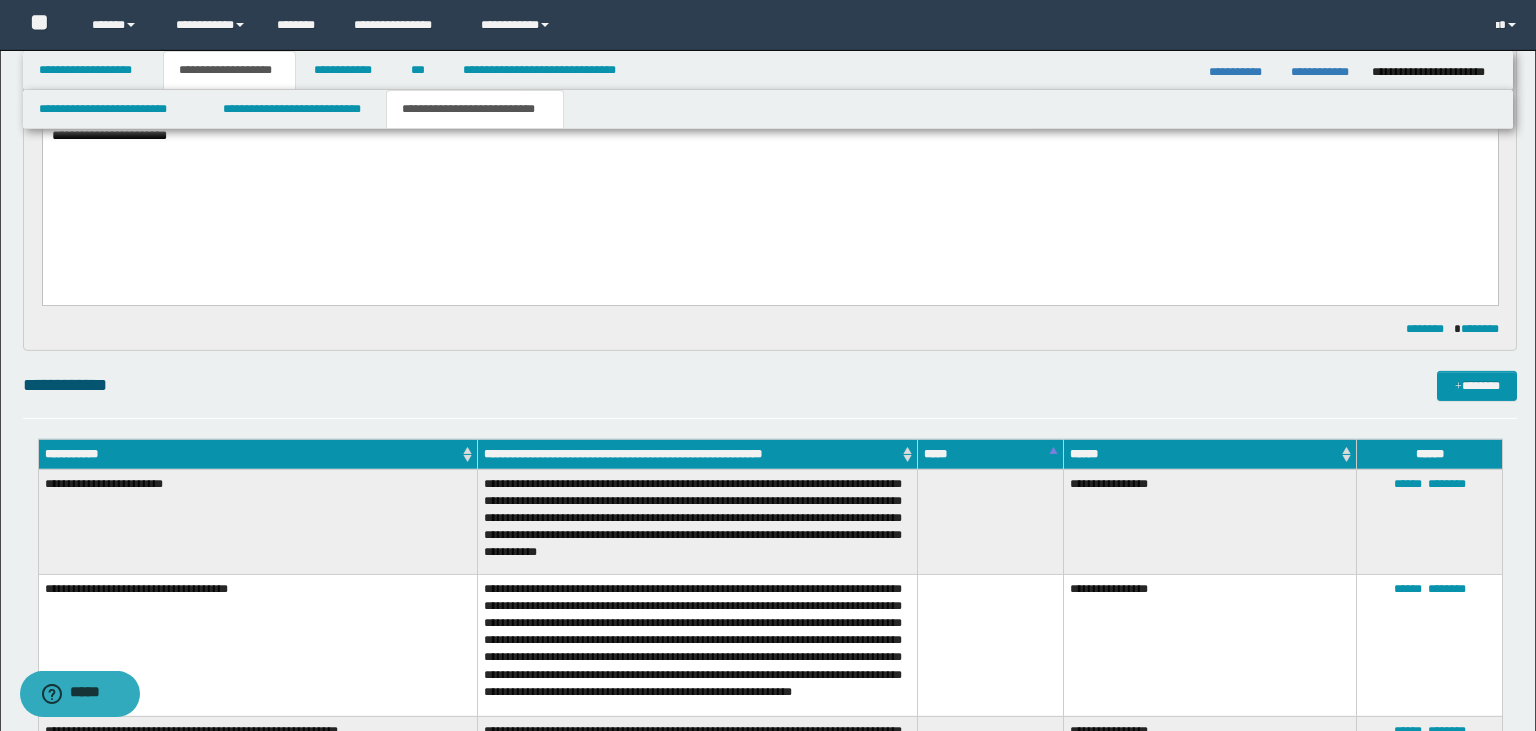 scroll, scrollTop: 741, scrollLeft: 0, axis: vertical 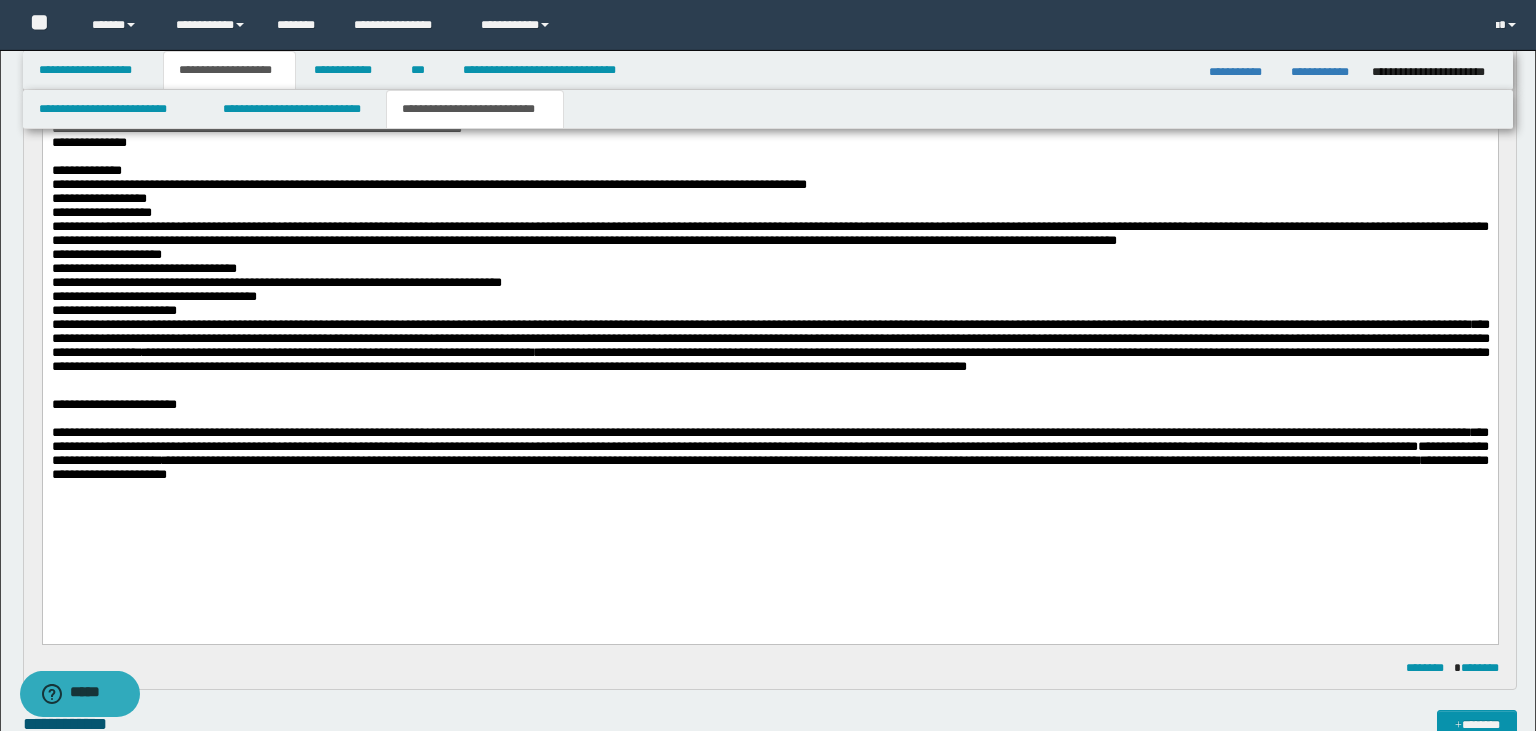 click on "**********" at bounding box center [770, 359] 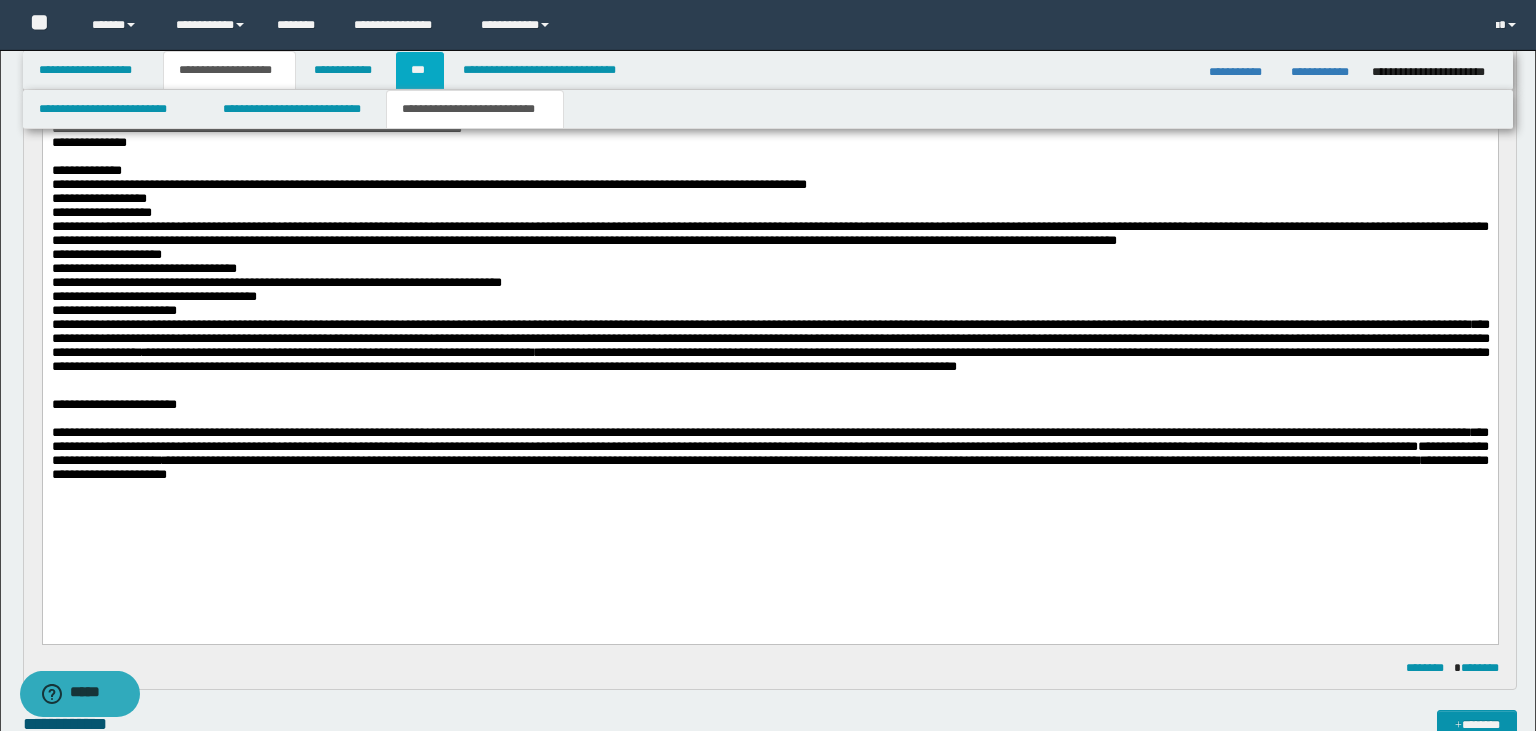 click on "***" at bounding box center [419, 70] 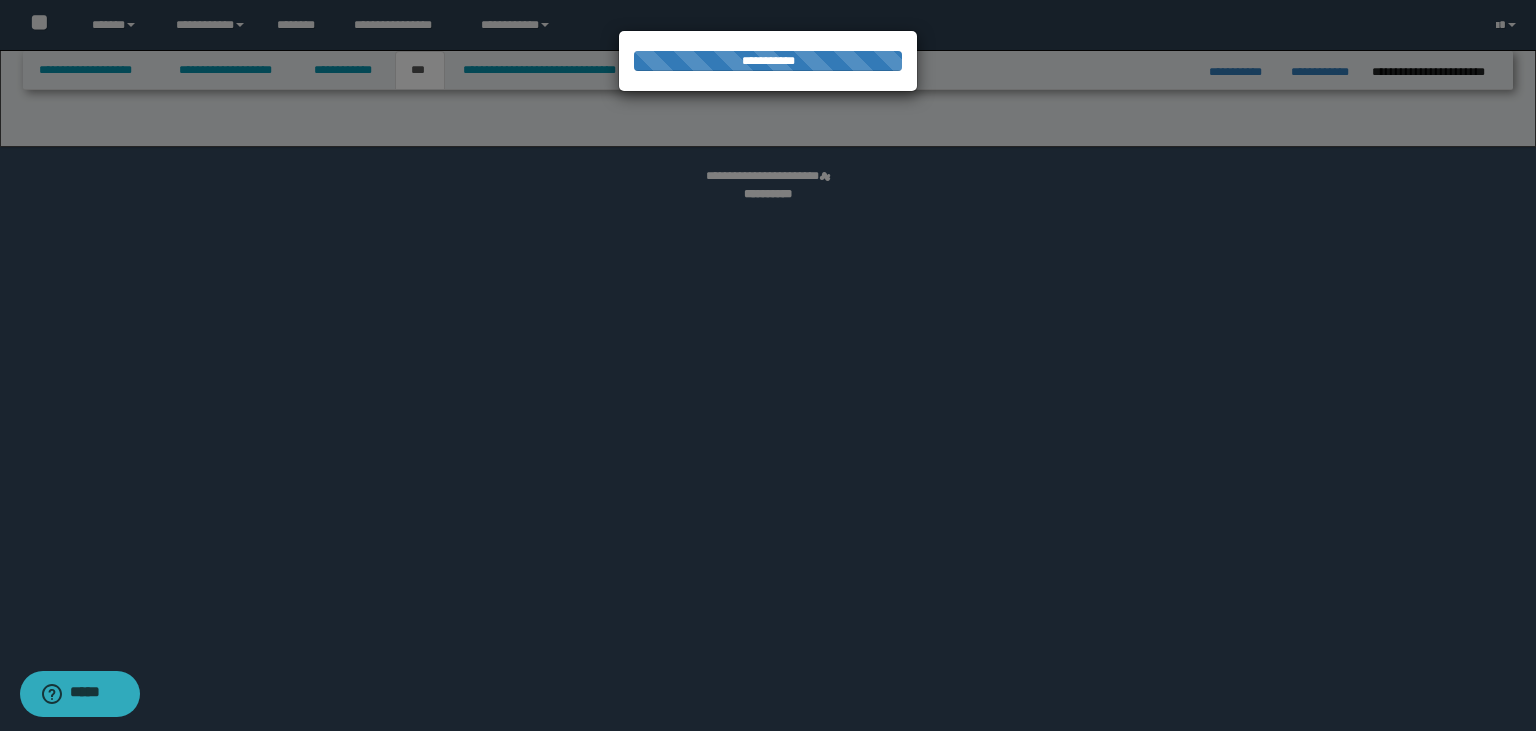 select on "**" 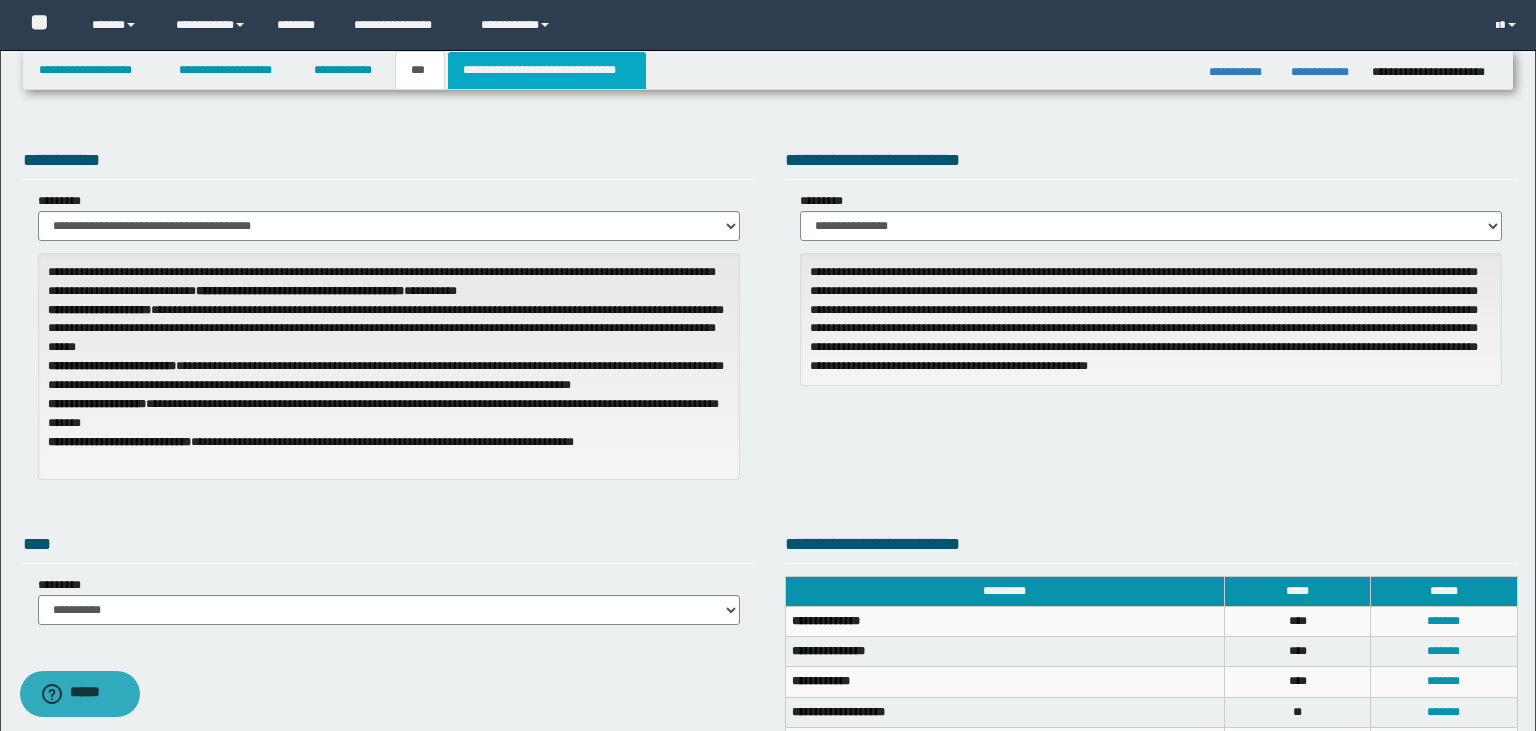 click on "**********" at bounding box center (547, 70) 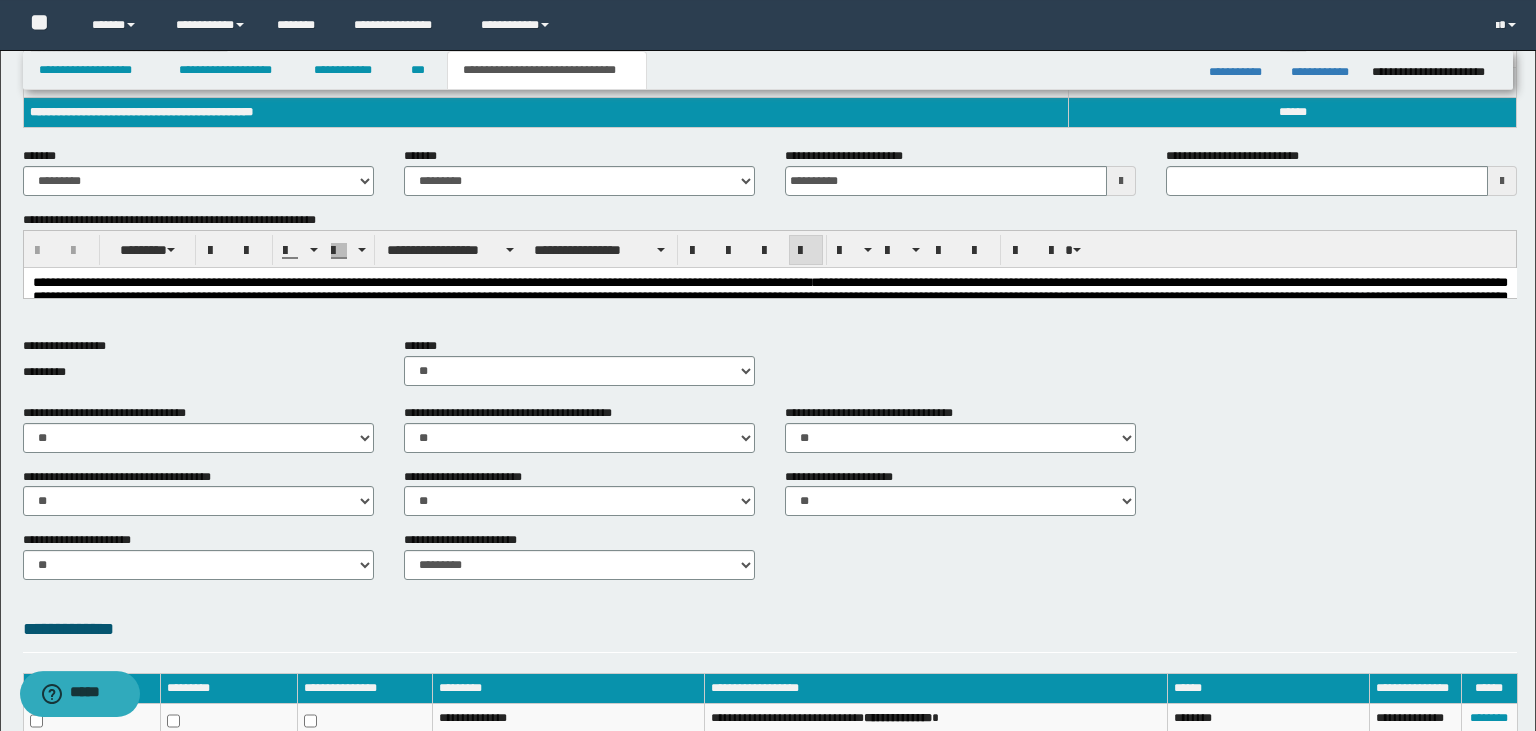 scroll, scrollTop: 463, scrollLeft: 0, axis: vertical 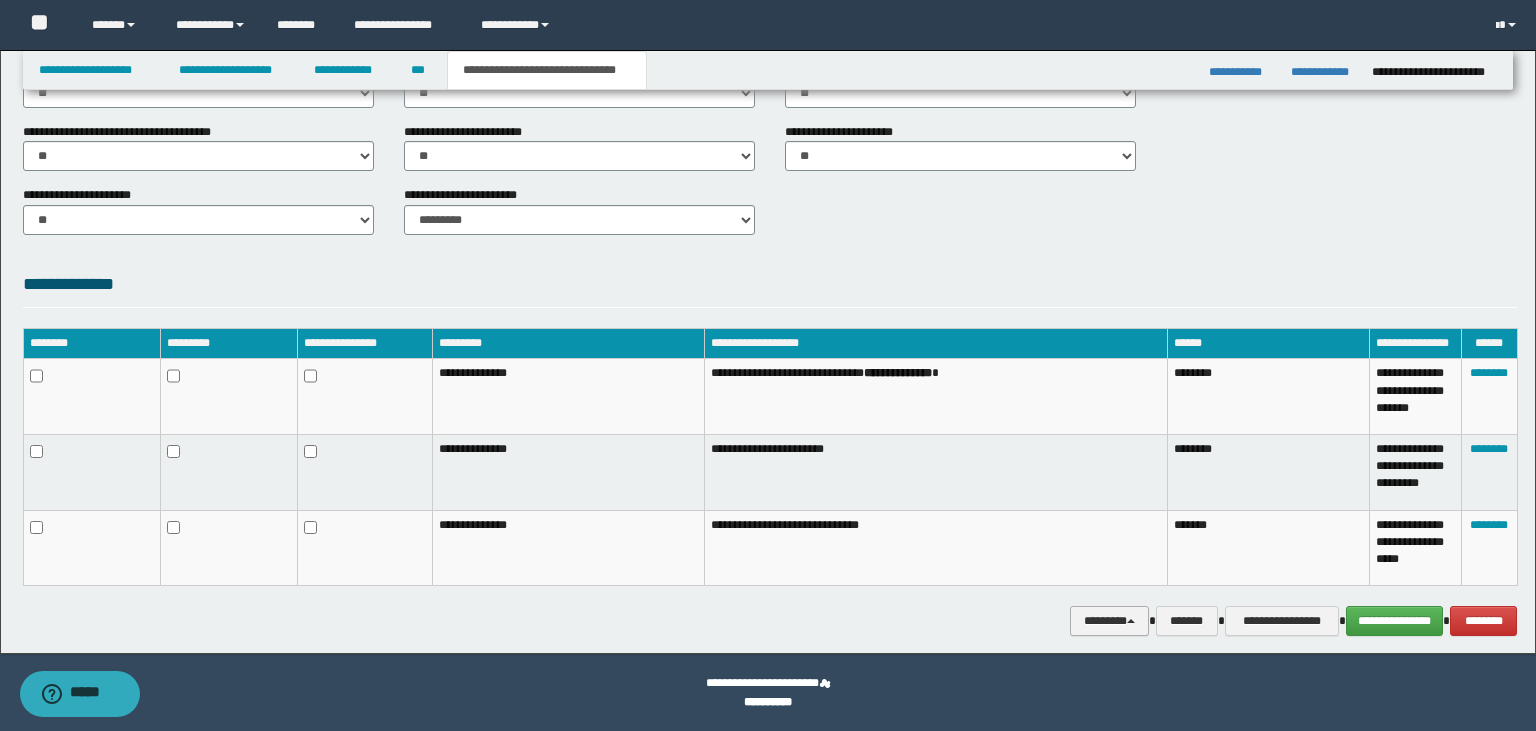 click on "********" at bounding box center [1109, 621] 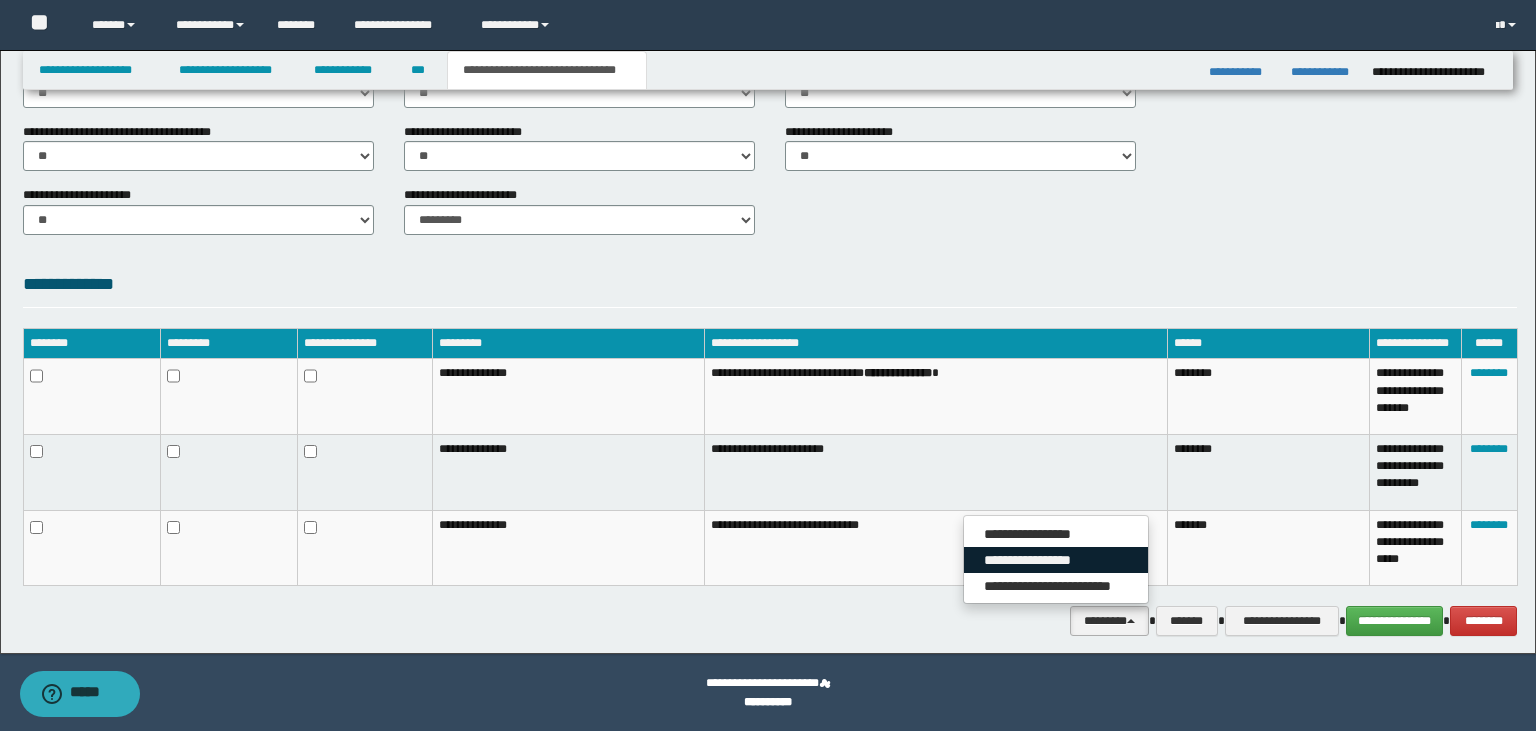 click on "**********" at bounding box center (1056, 560) 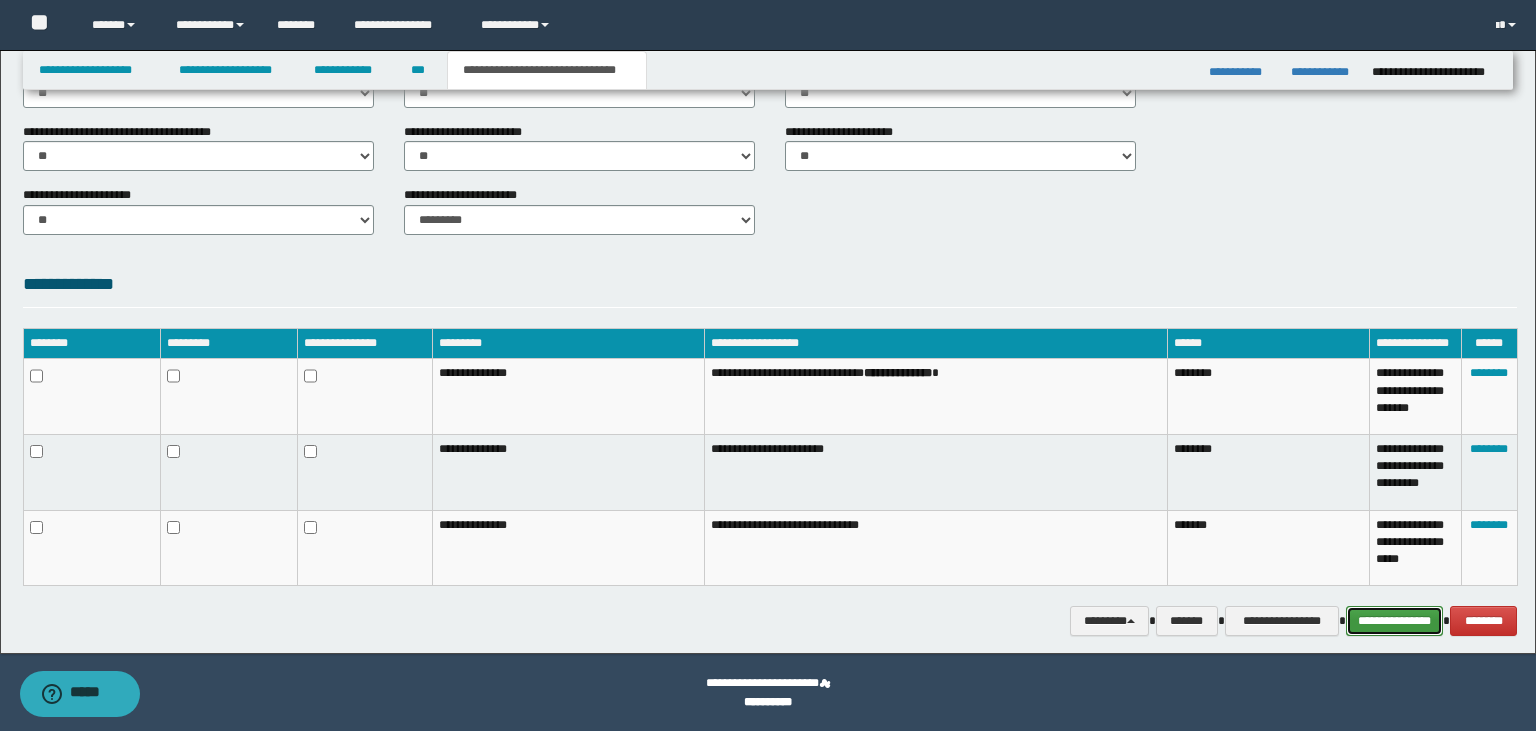 click on "**********" at bounding box center (1395, 621) 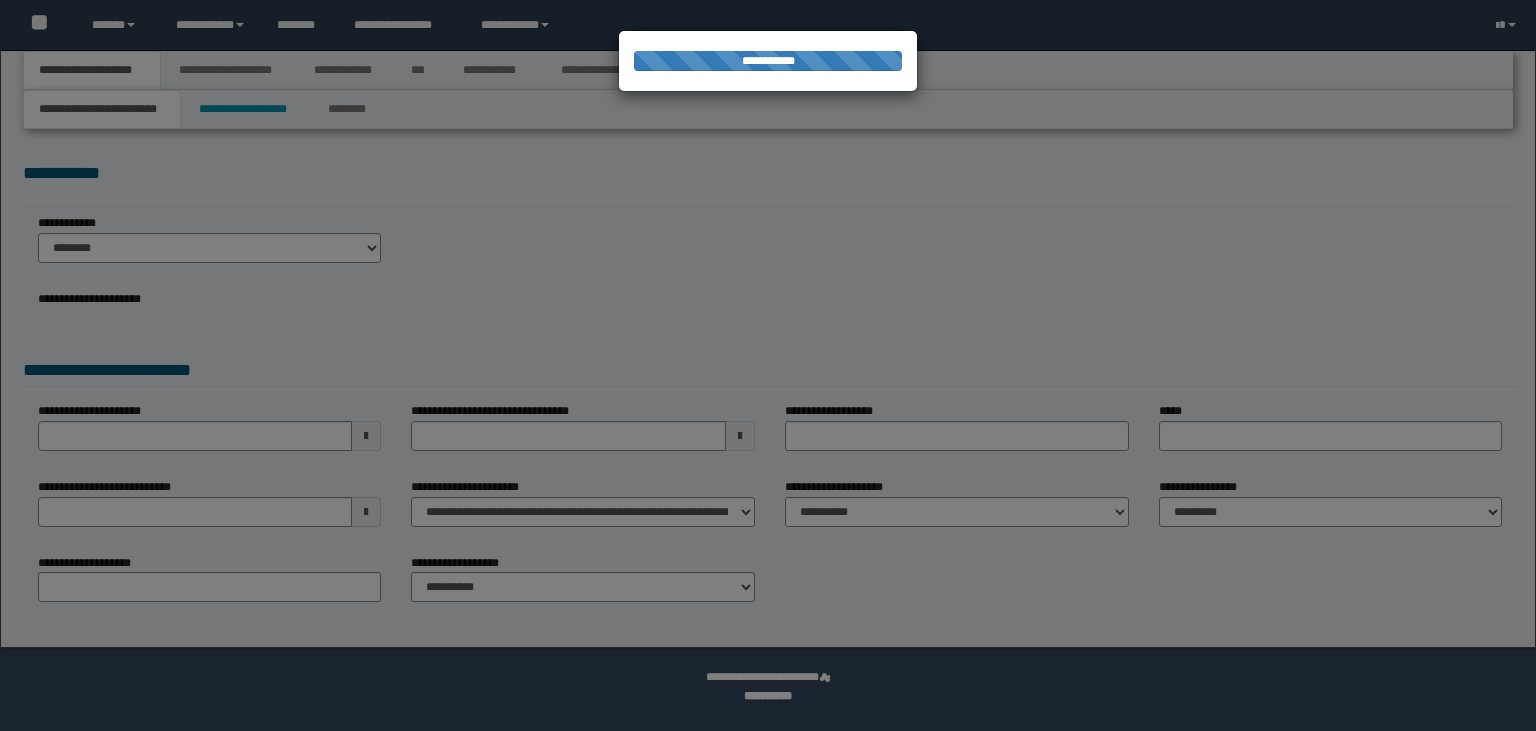 scroll, scrollTop: 0, scrollLeft: 0, axis: both 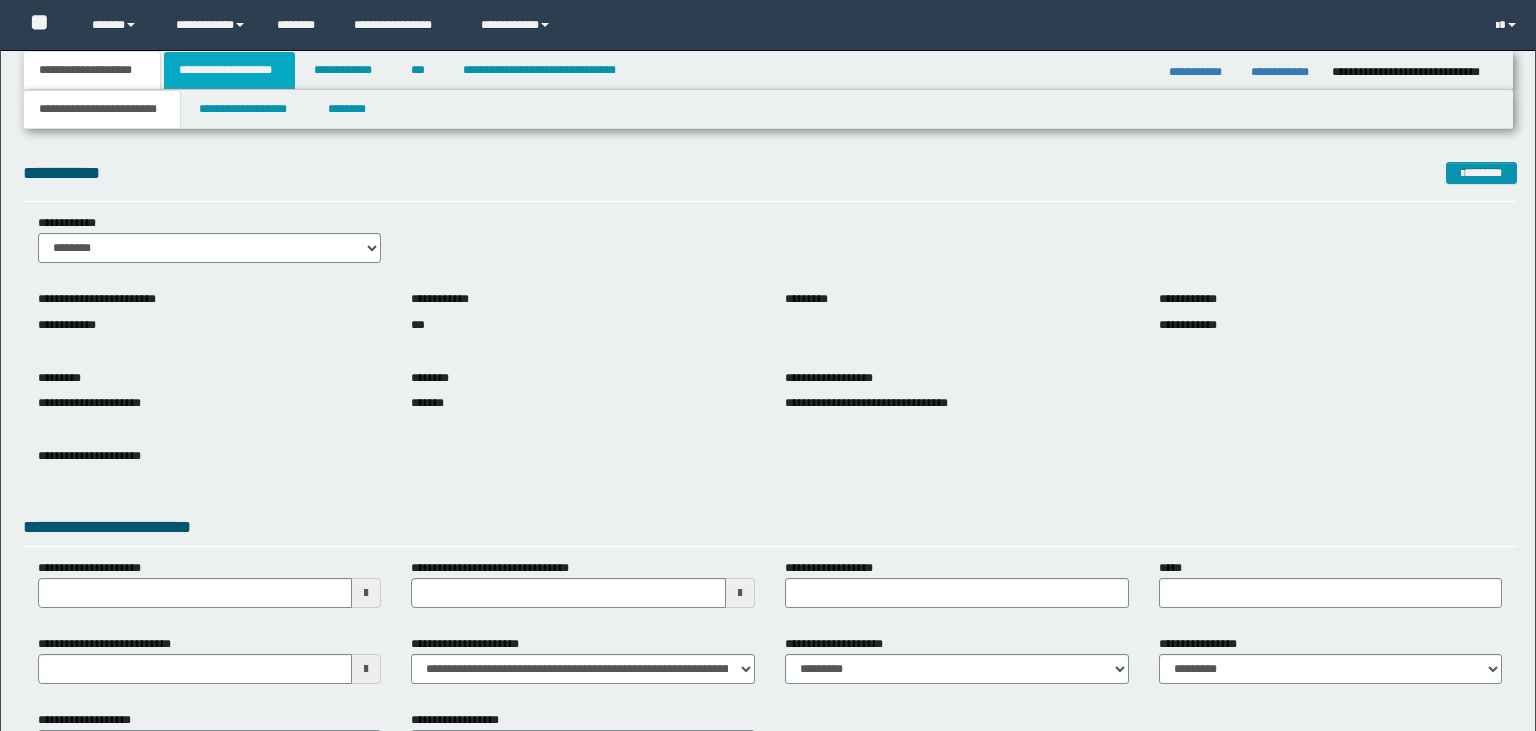 click on "**********" at bounding box center (229, 70) 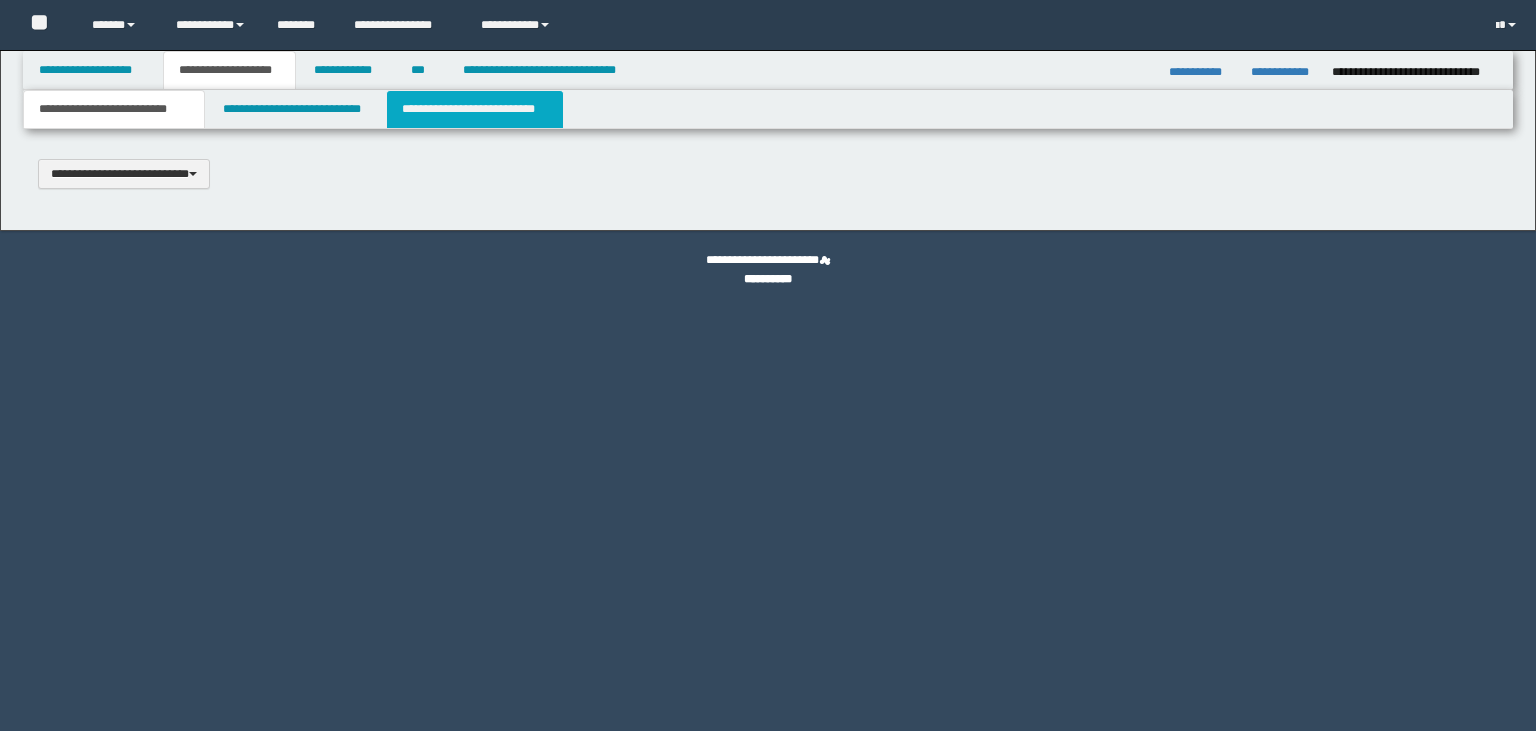 type 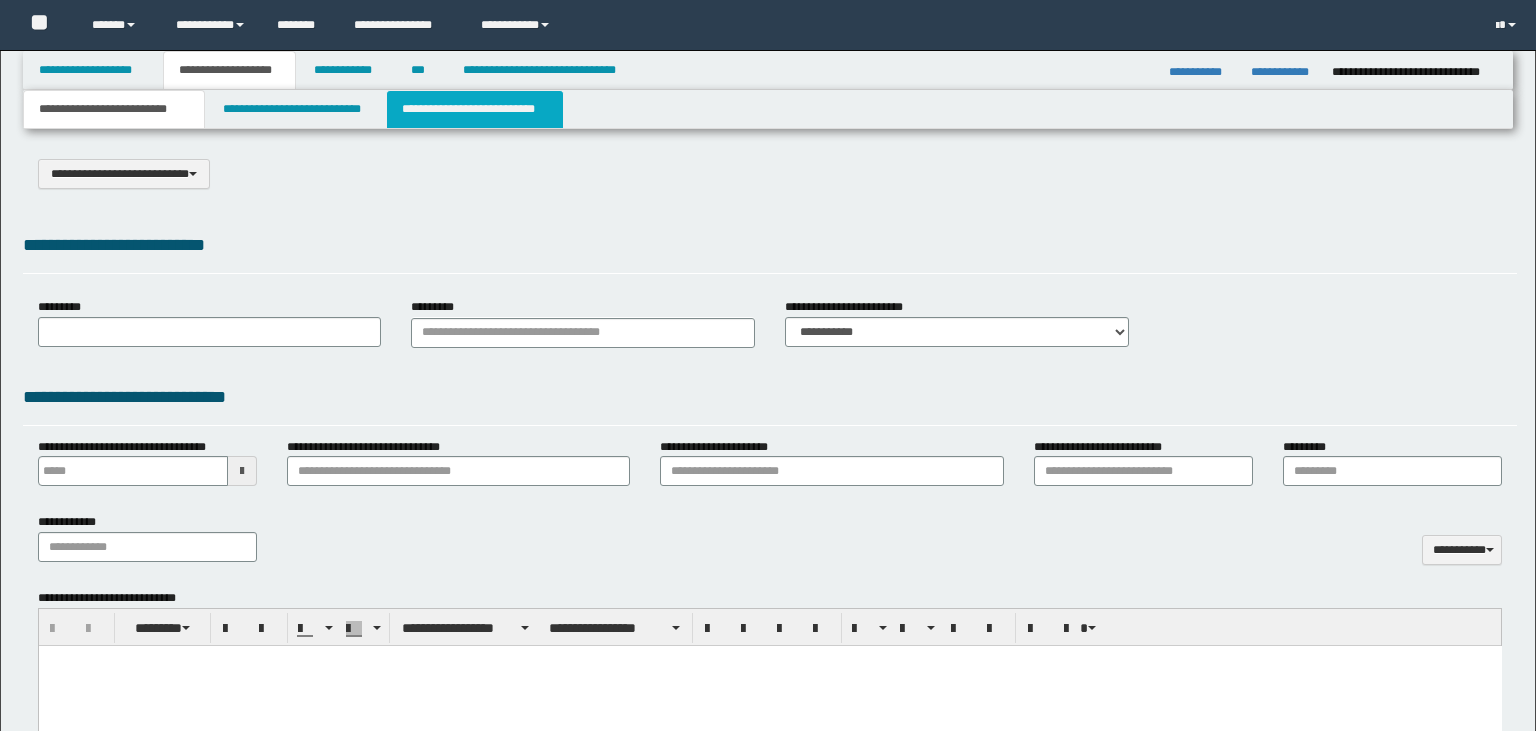 select on "*" 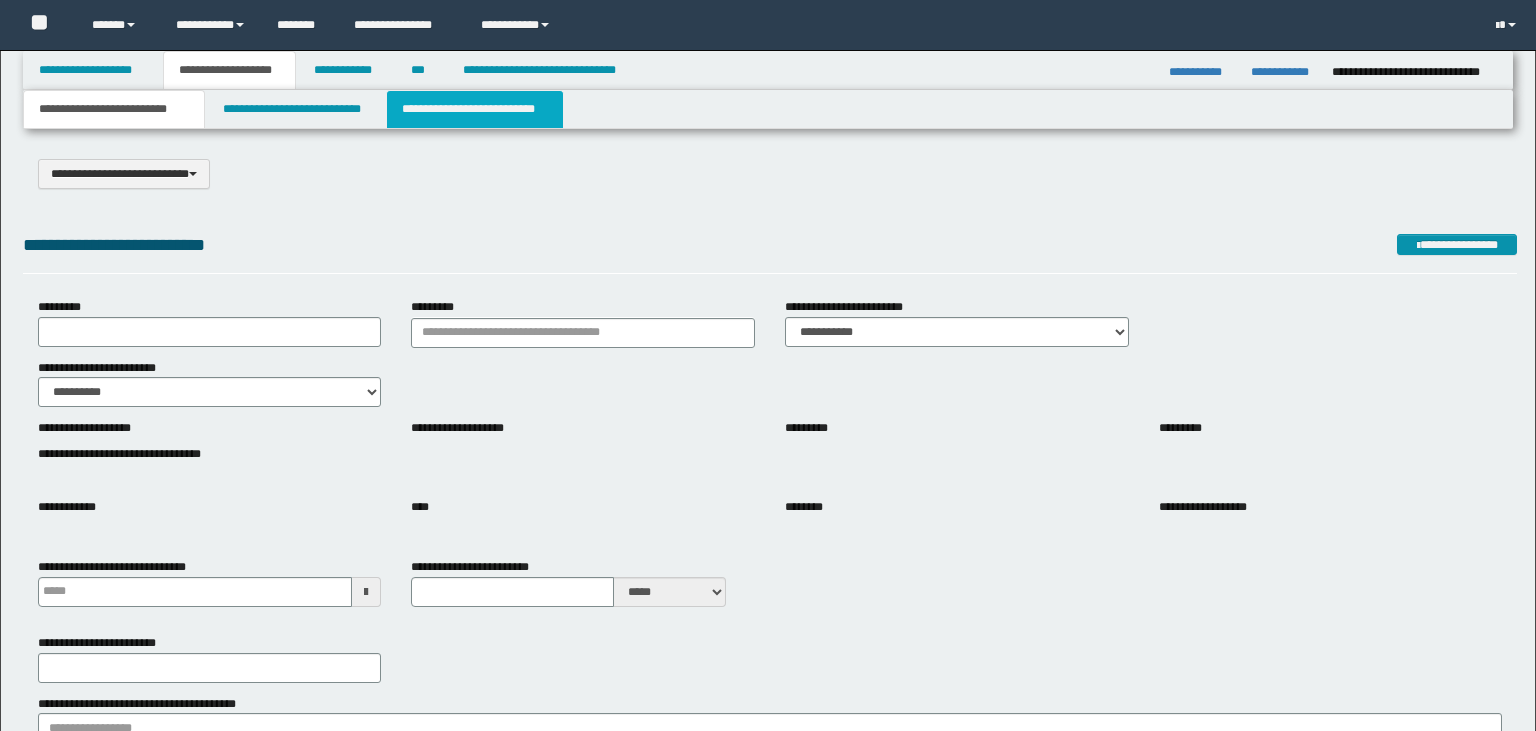 click on "**********" at bounding box center [475, 109] 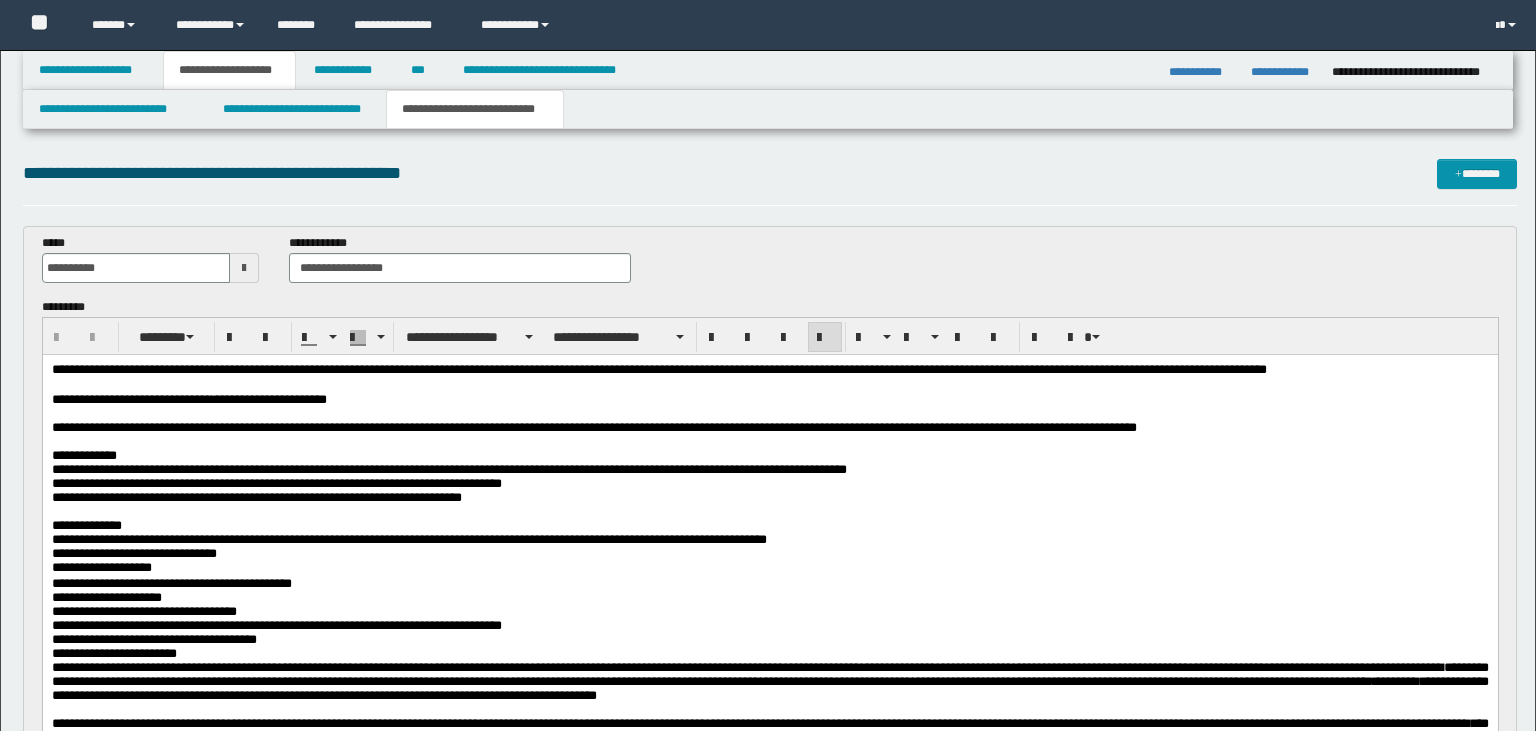 scroll, scrollTop: 0, scrollLeft: 0, axis: both 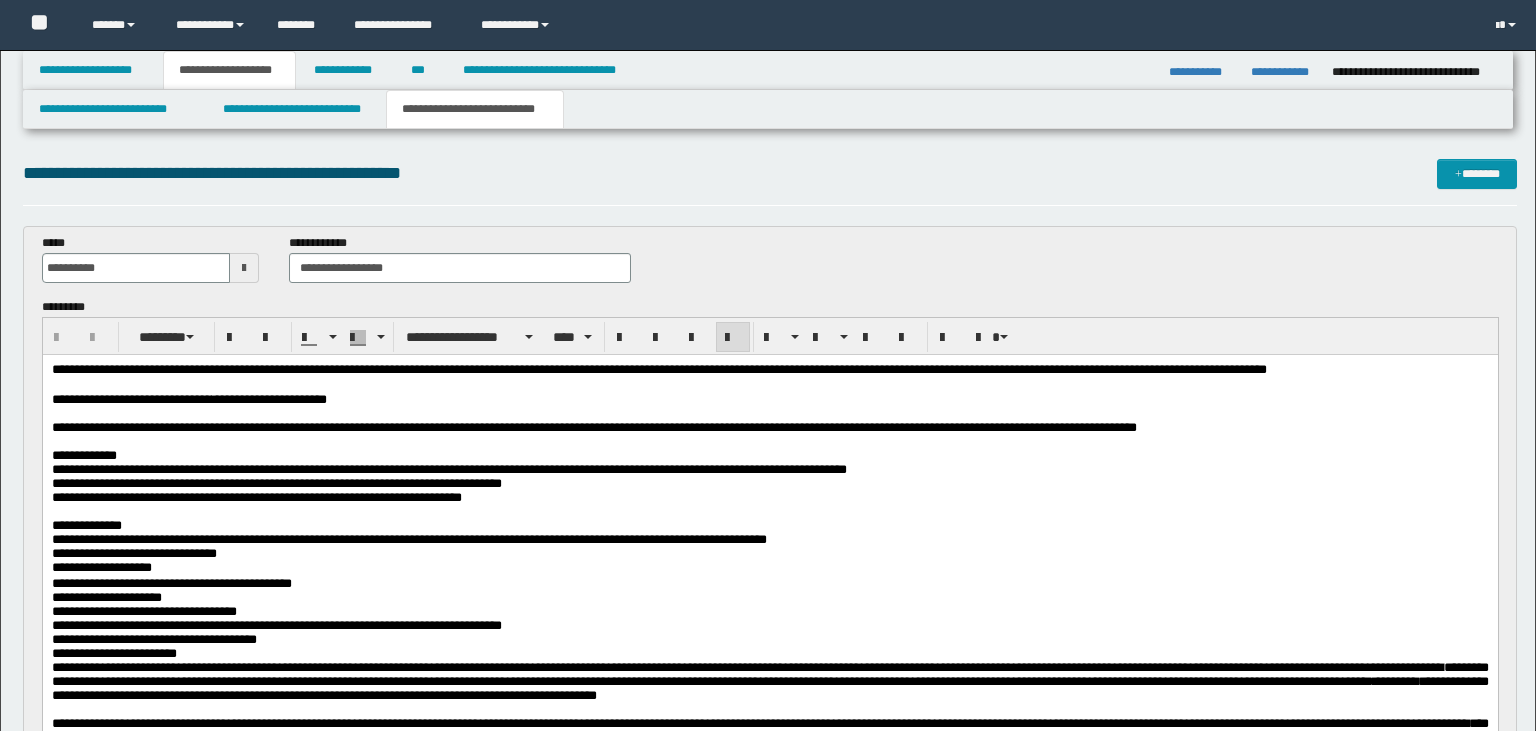 click on "**********" at bounding box center [769, 455] 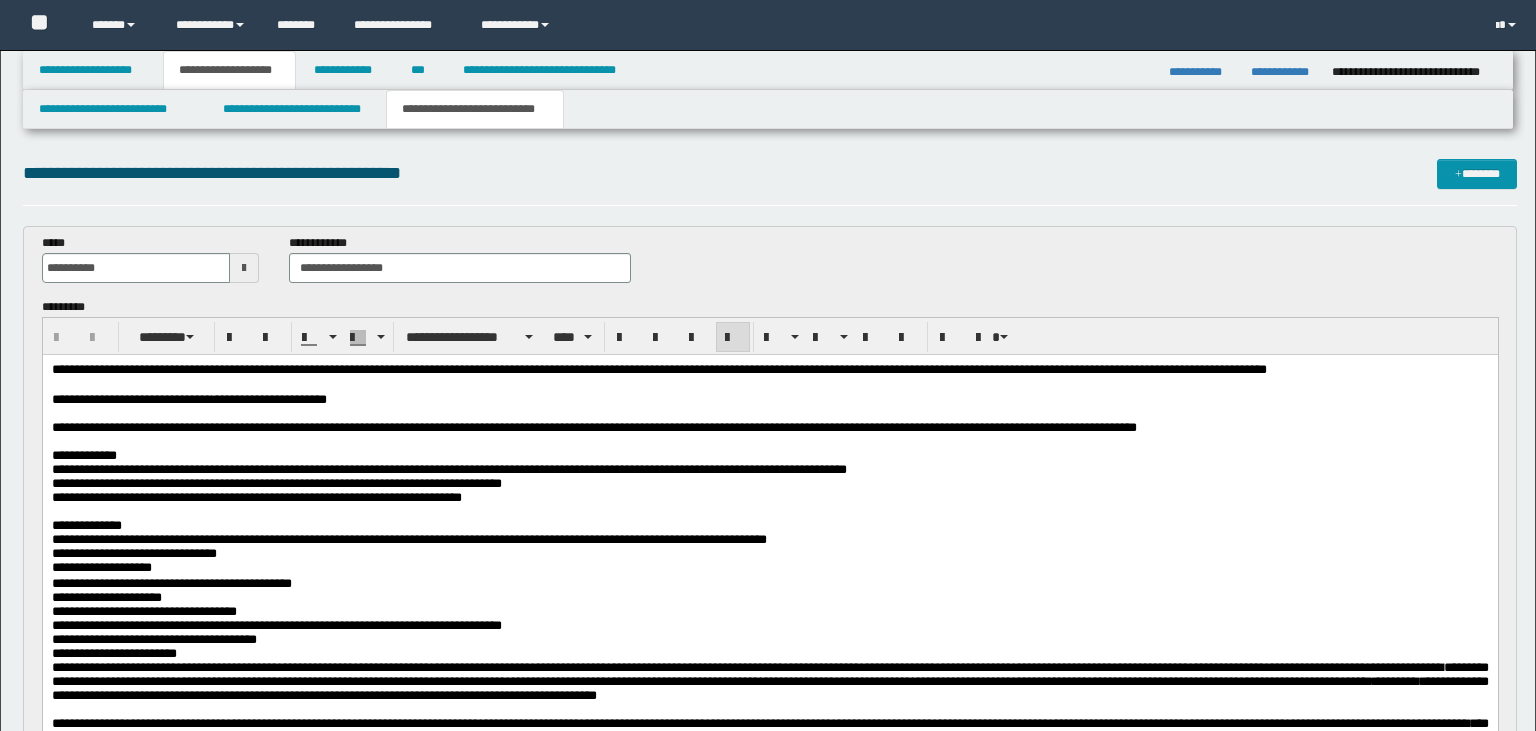 scroll, scrollTop: 94, scrollLeft: 0, axis: vertical 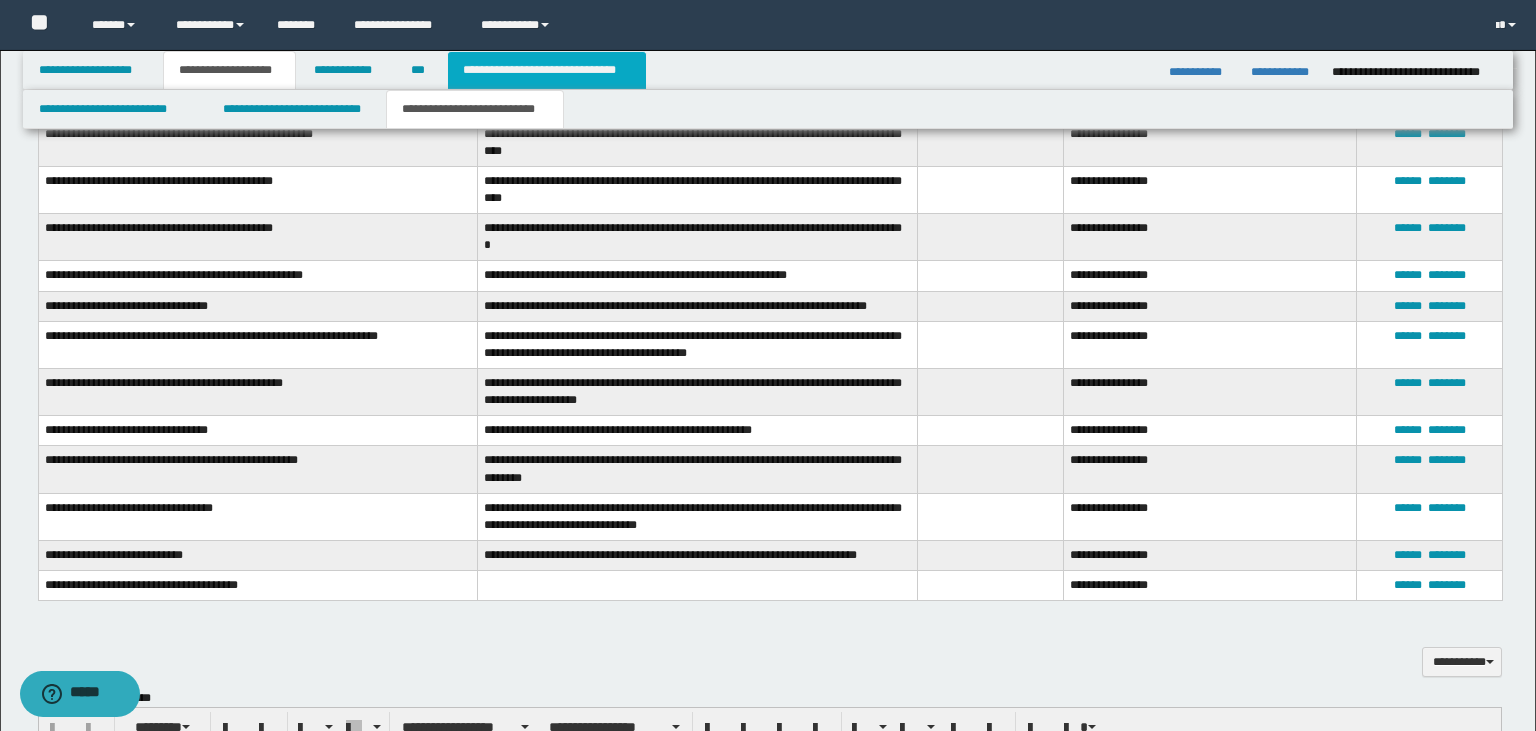click on "**********" at bounding box center (547, 70) 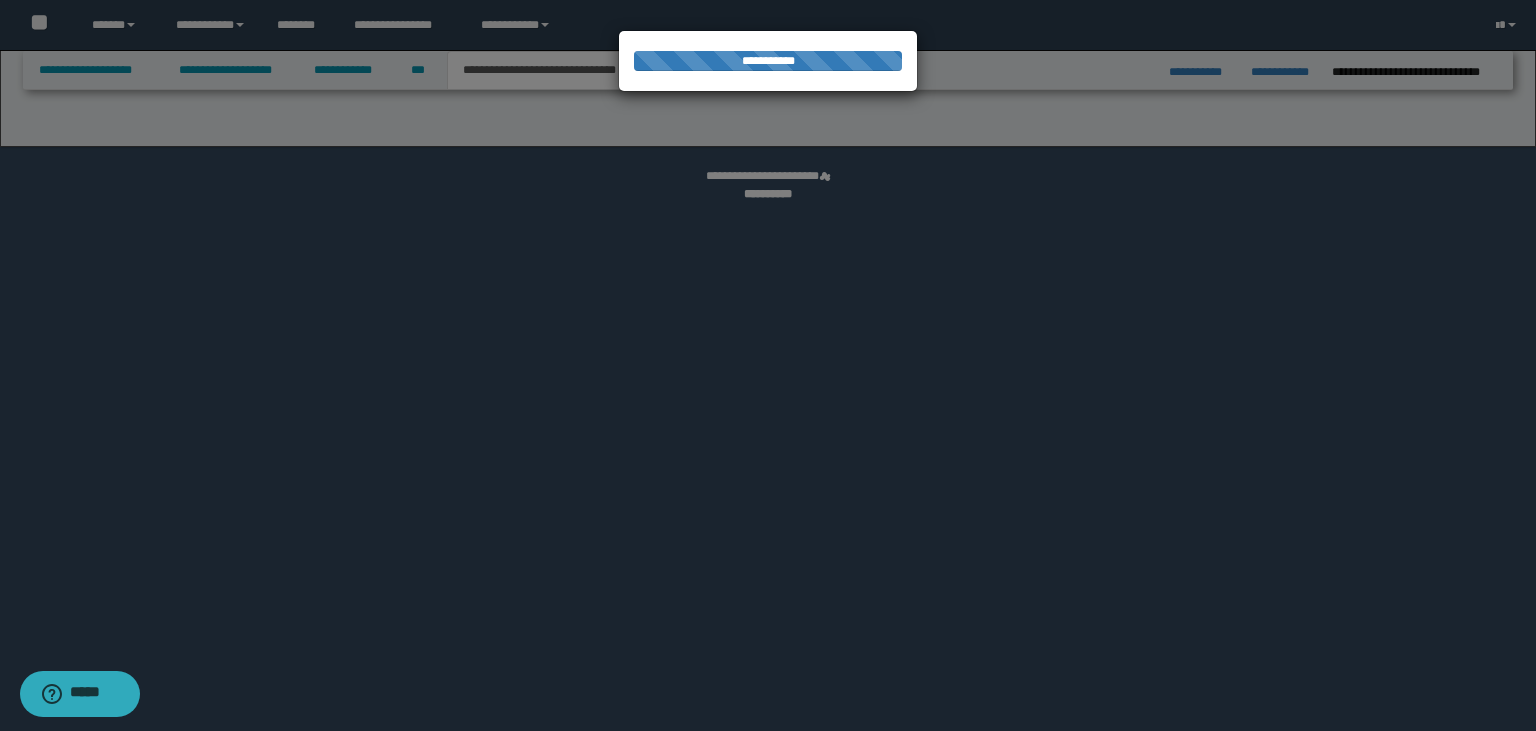 select on "*" 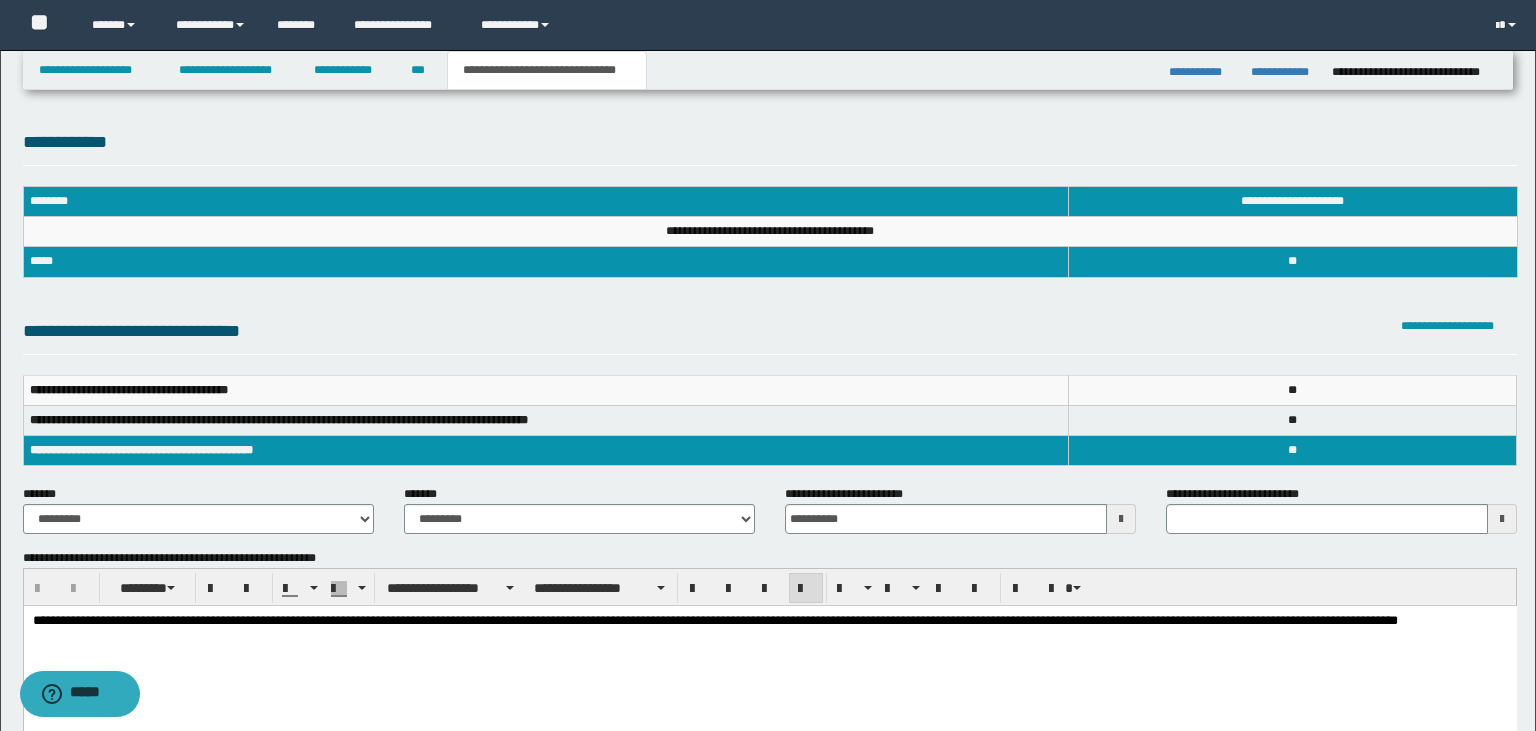 scroll, scrollTop: 0, scrollLeft: 0, axis: both 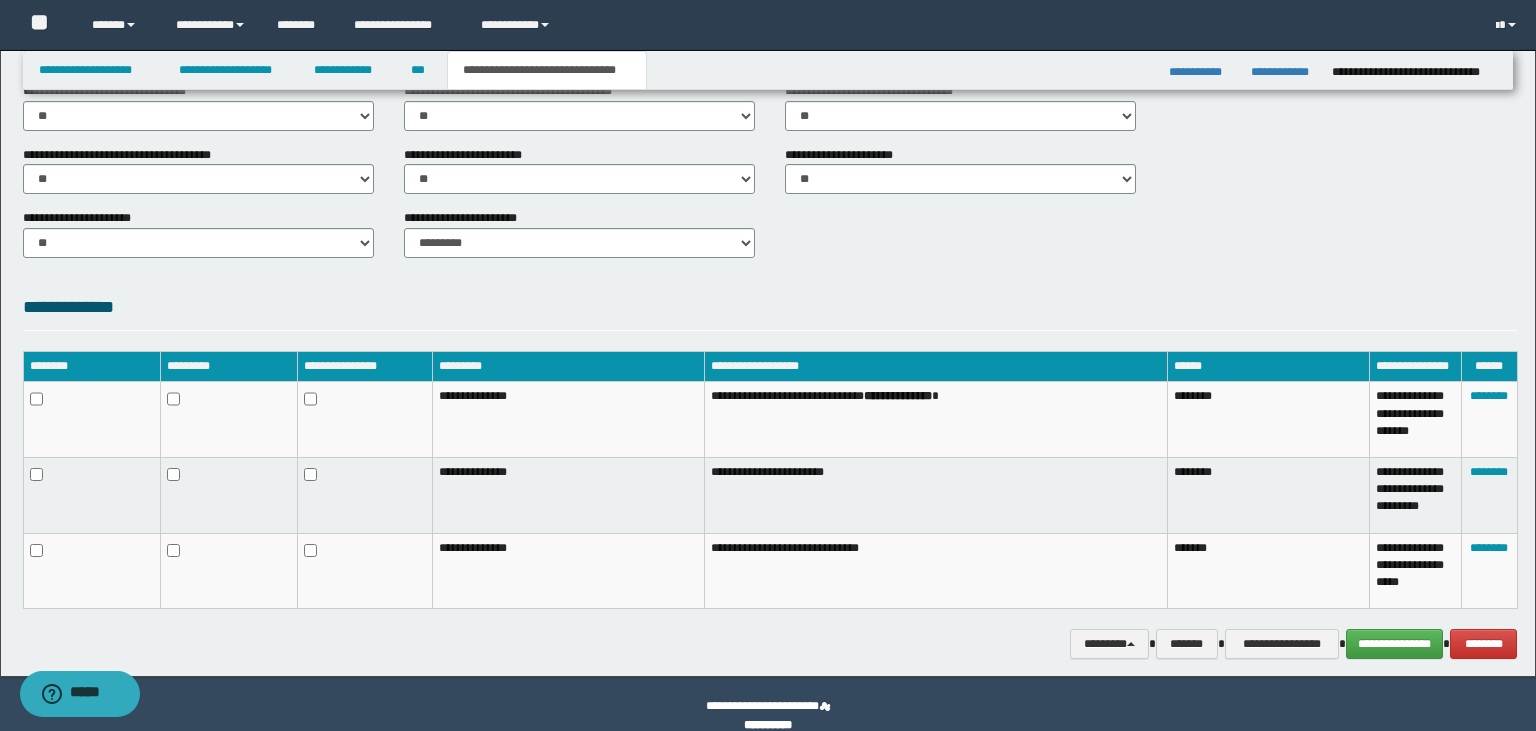 click on "**********" at bounding box center (768, -71) 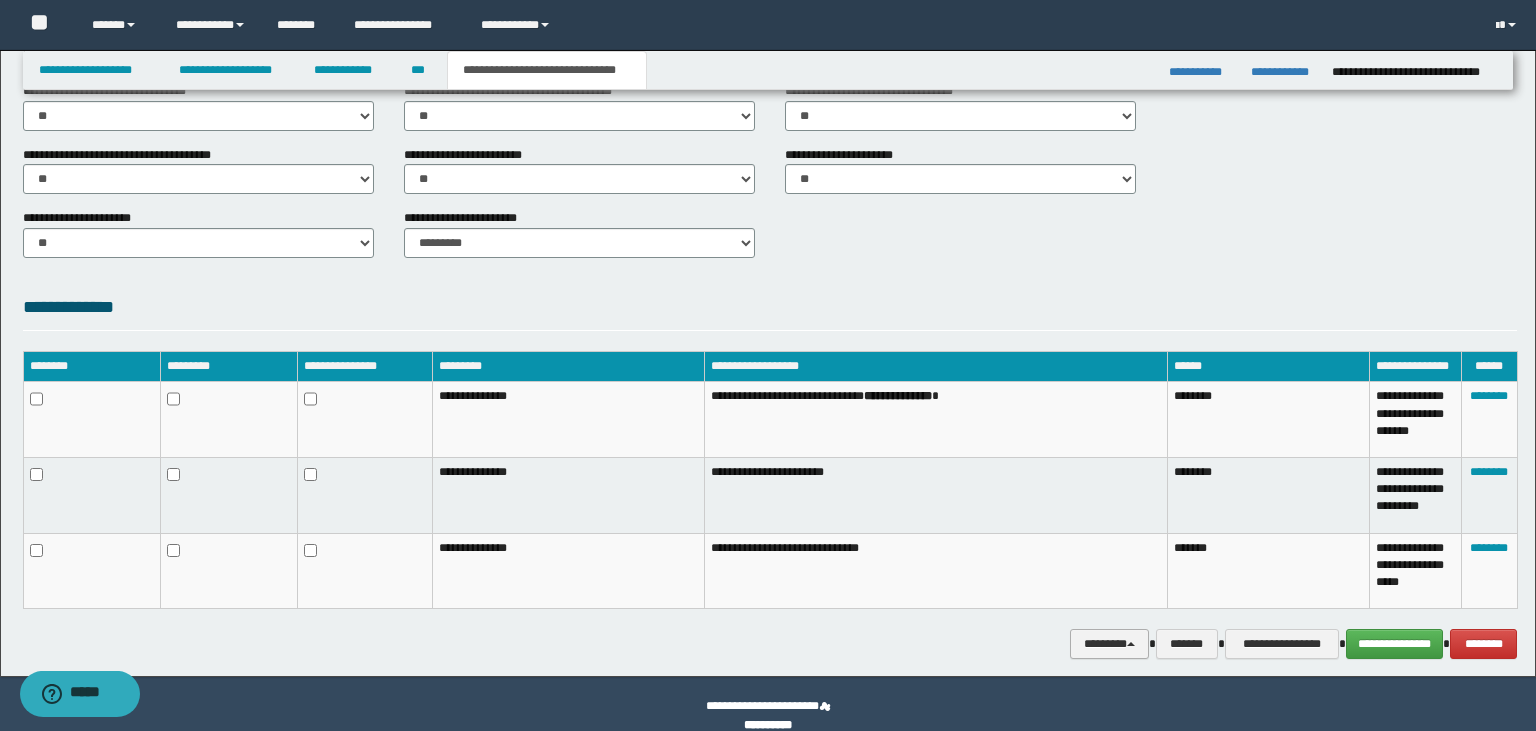 click on "********" at bounding box center (1109, 644) 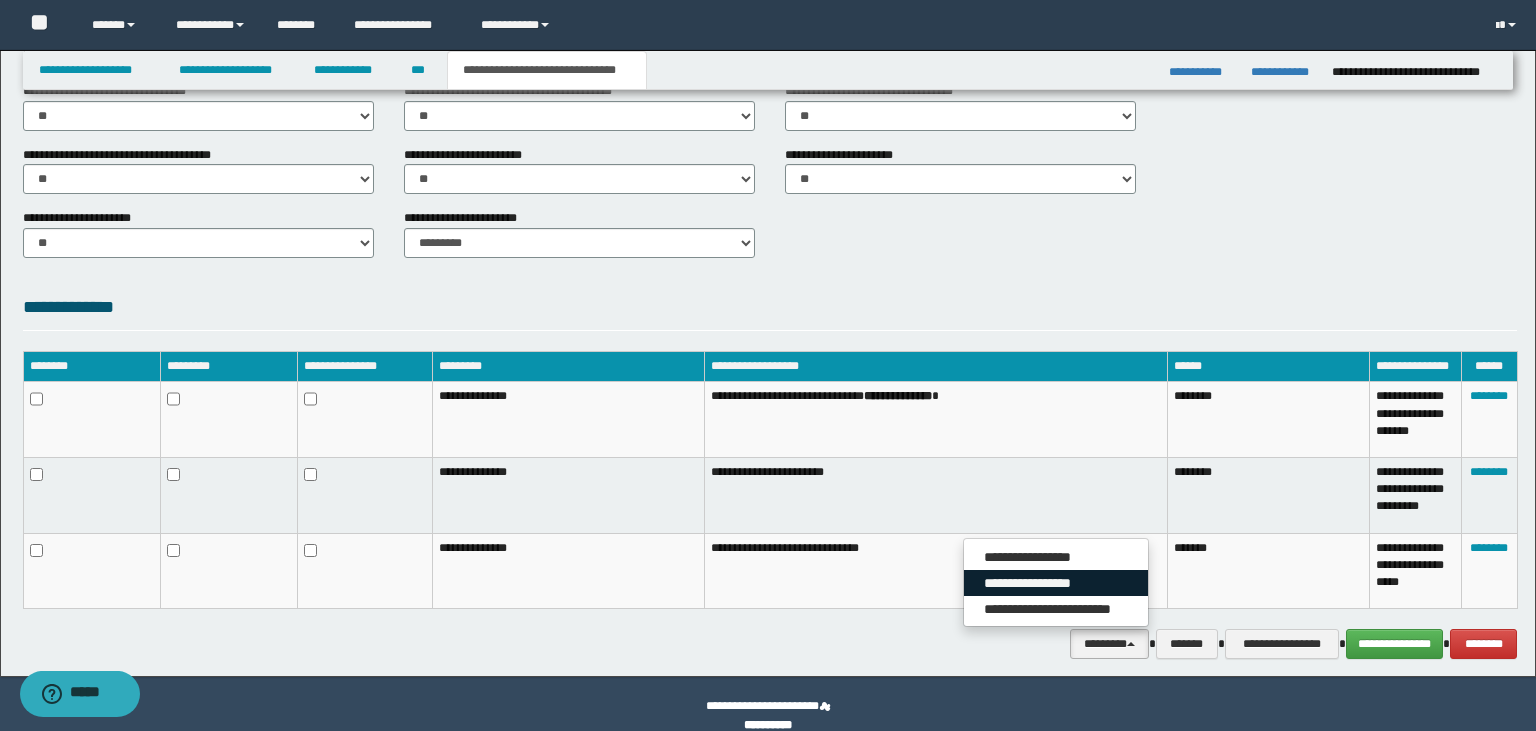 click on "**********" at bounding box center [1056, 583] 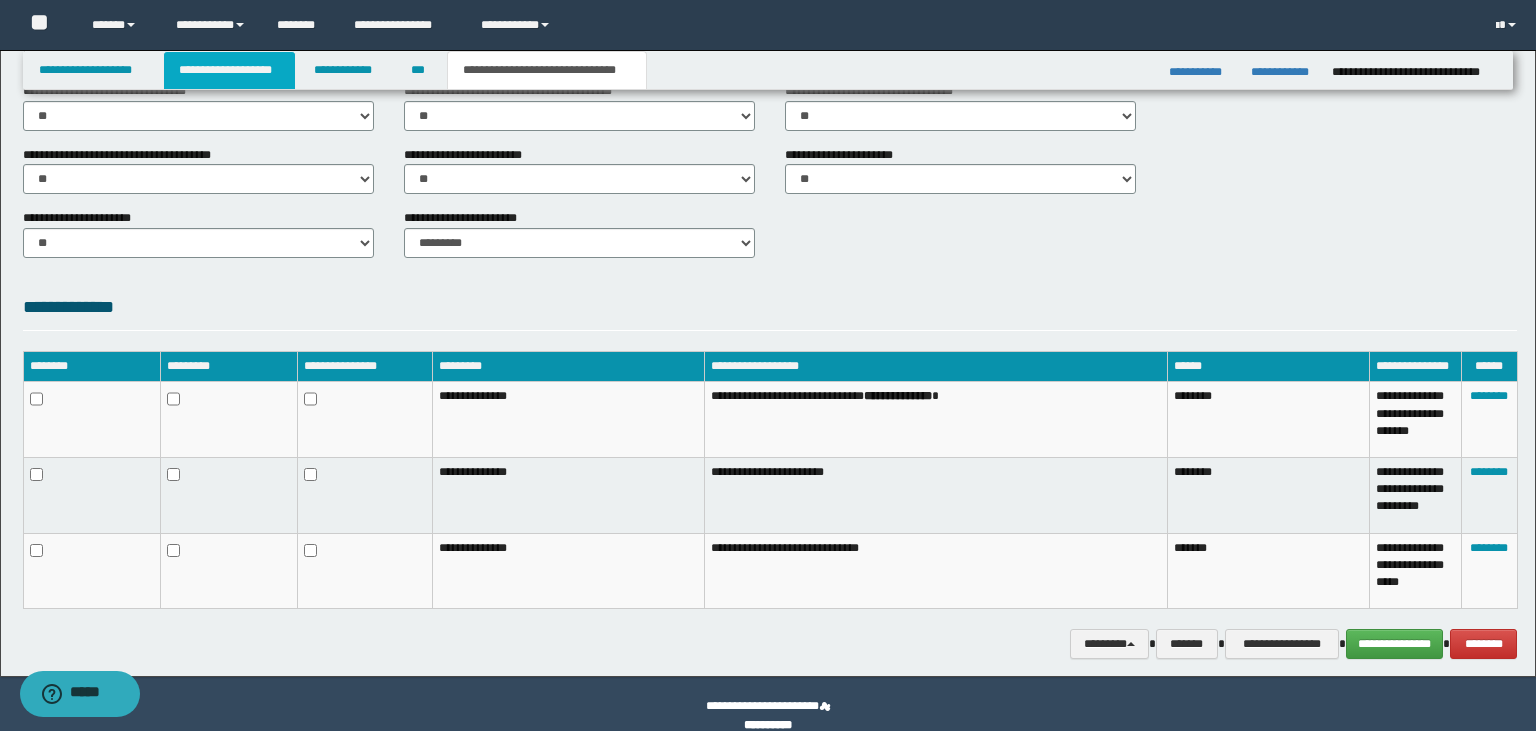 click on "**********" at bounding box center (229, 70) 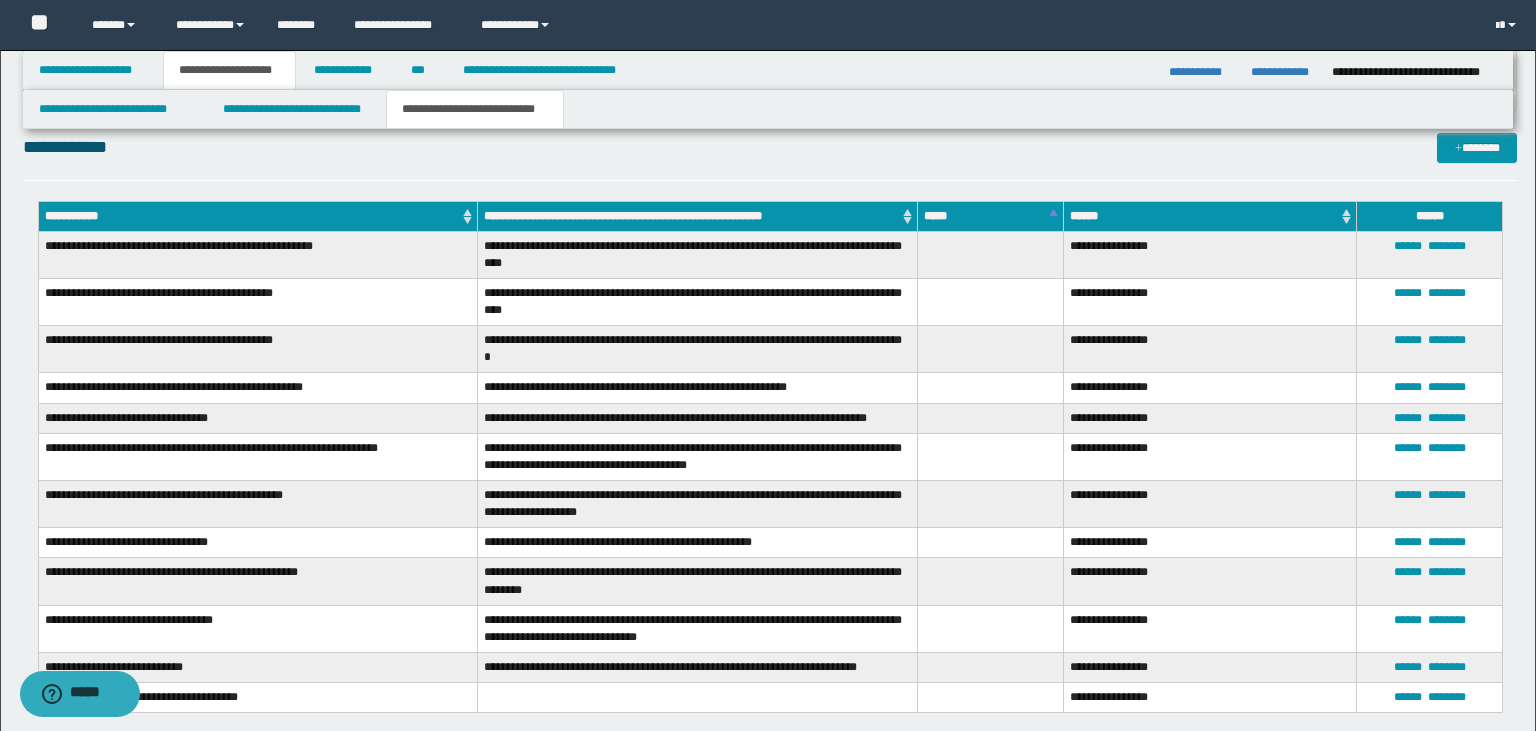 scroll, scrollTop: 899, scrollLeft: 0, axis: vertical 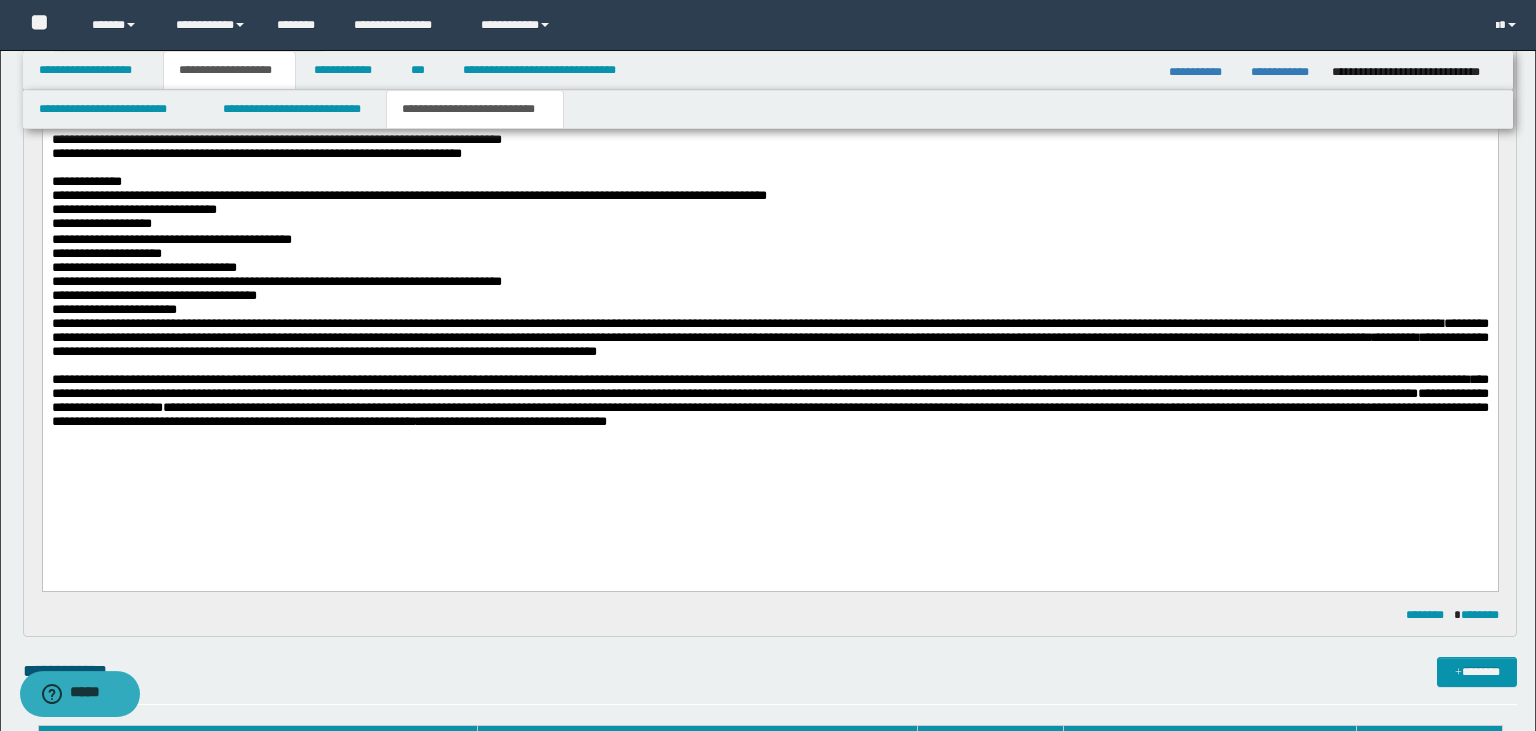 click on "**********" at bounding box center [769, 249] 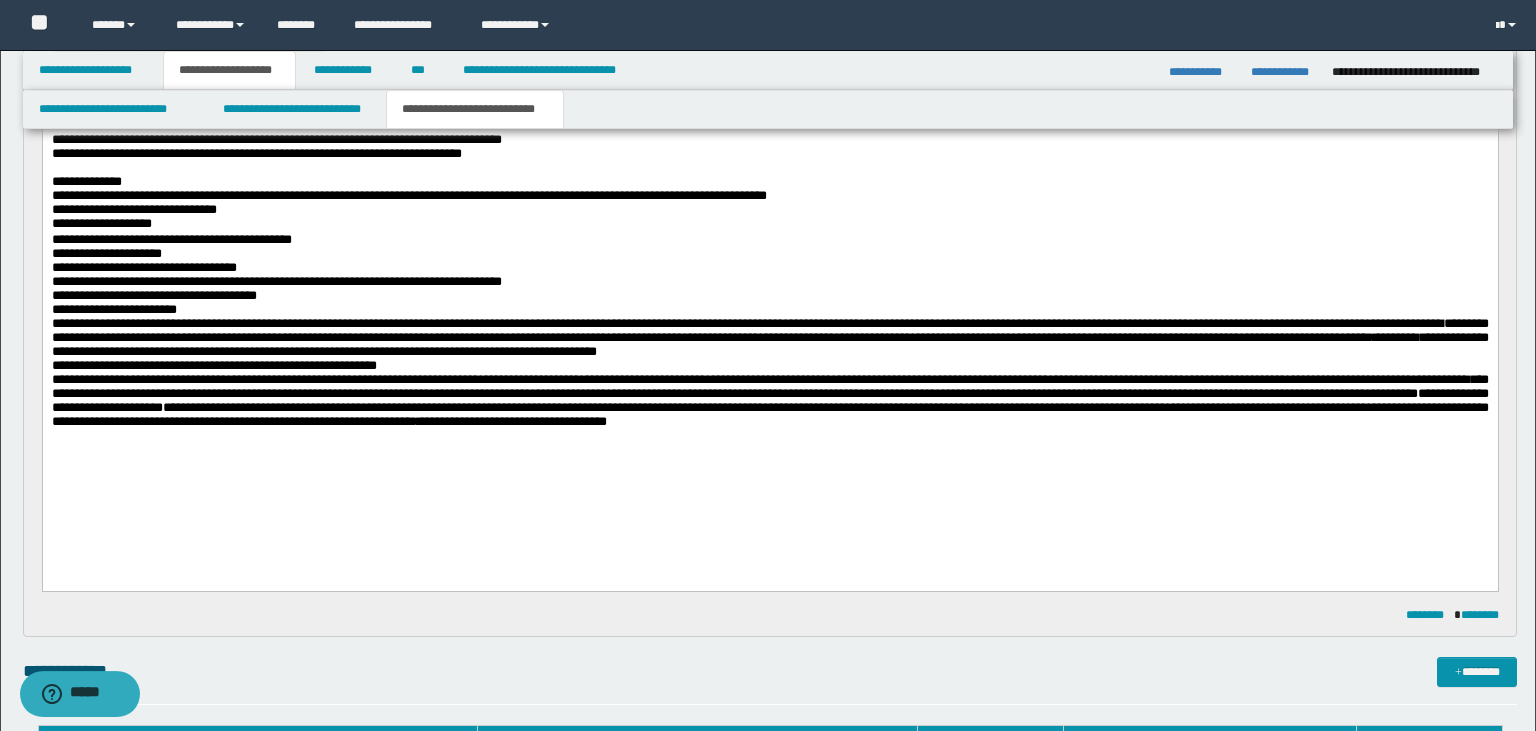 click on "**********" at bounding box center [213, 365] 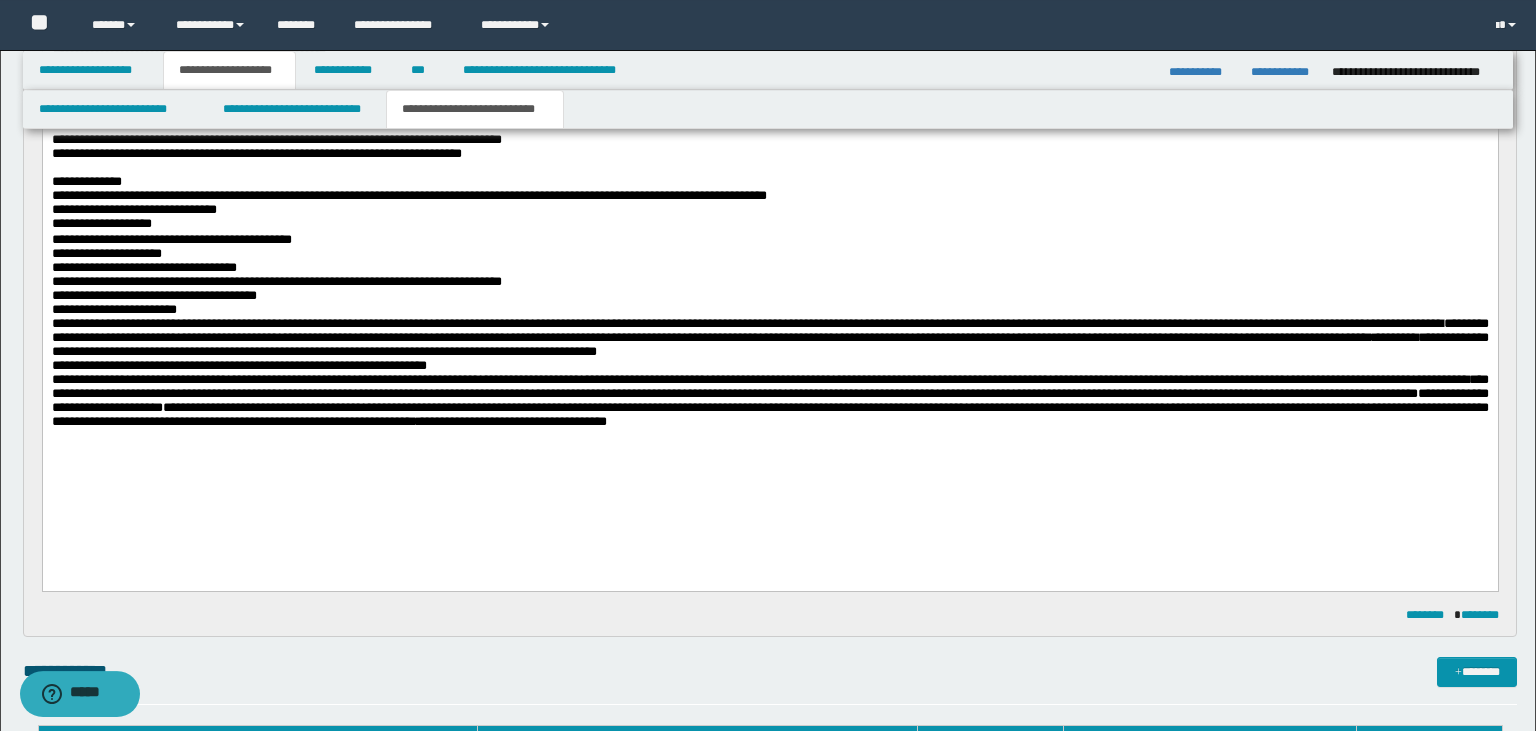 click on "**********" at bounding box center (769, 254) 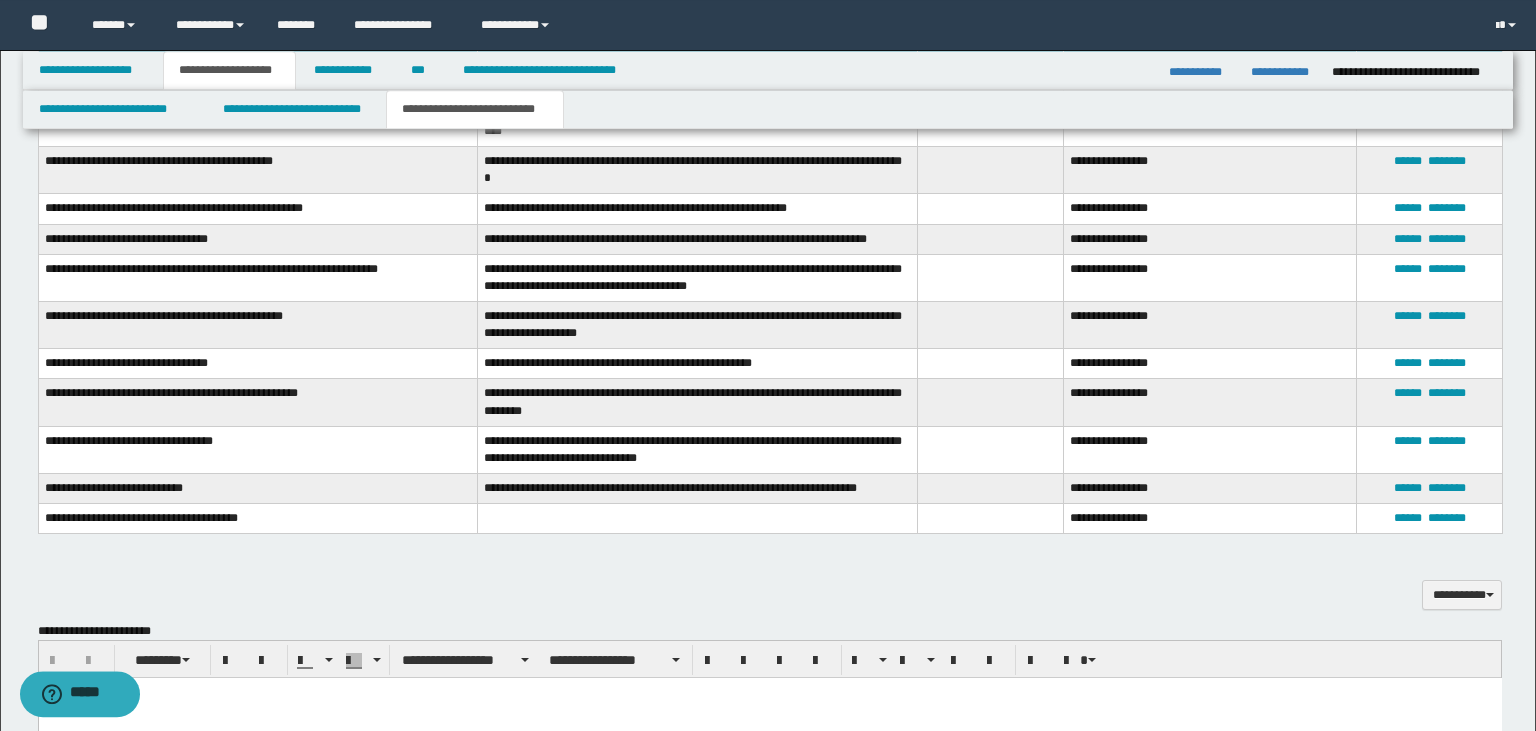 scroll, scrollTop: 1049, scrollLeft: 0, axis: vertical 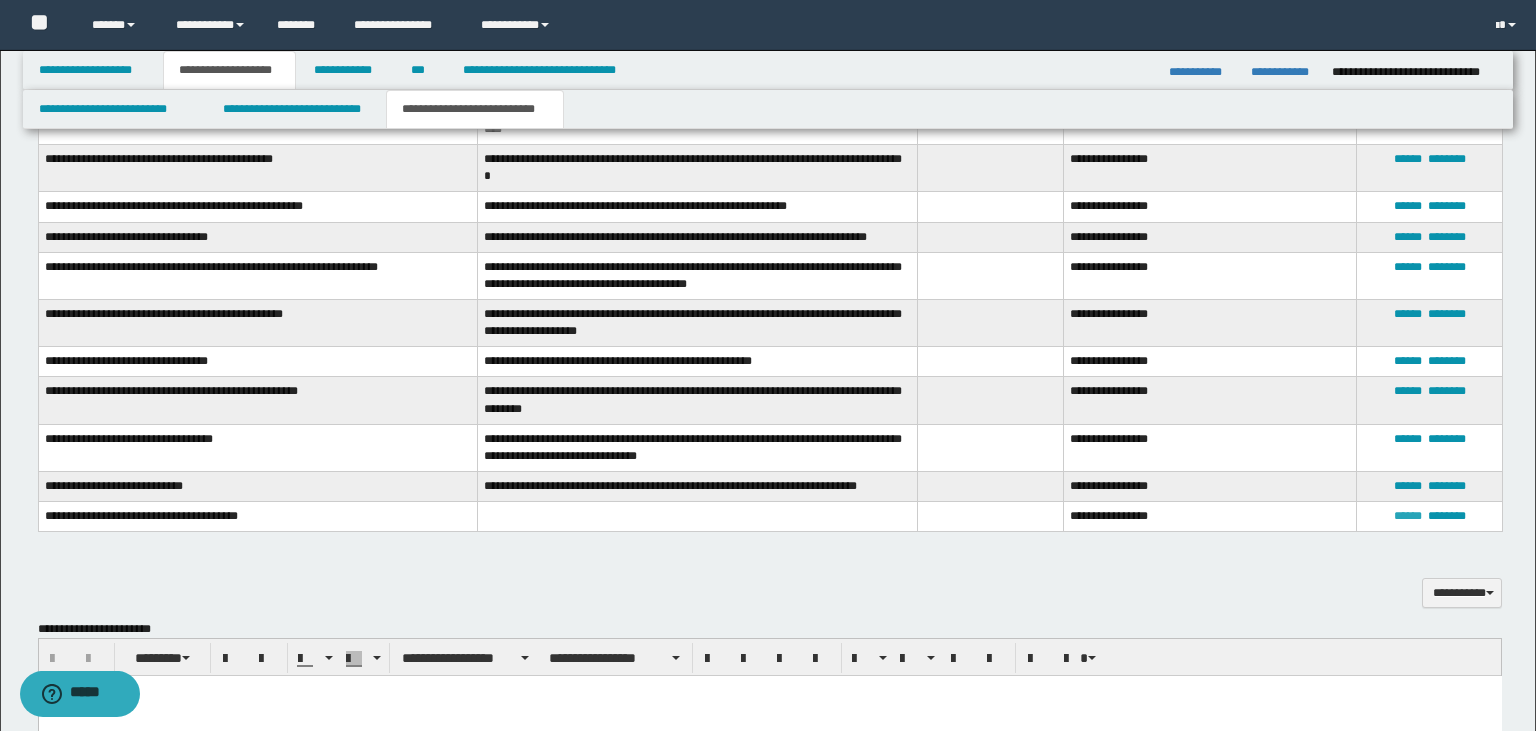 click on "******" at bounding box center (1408, 516) 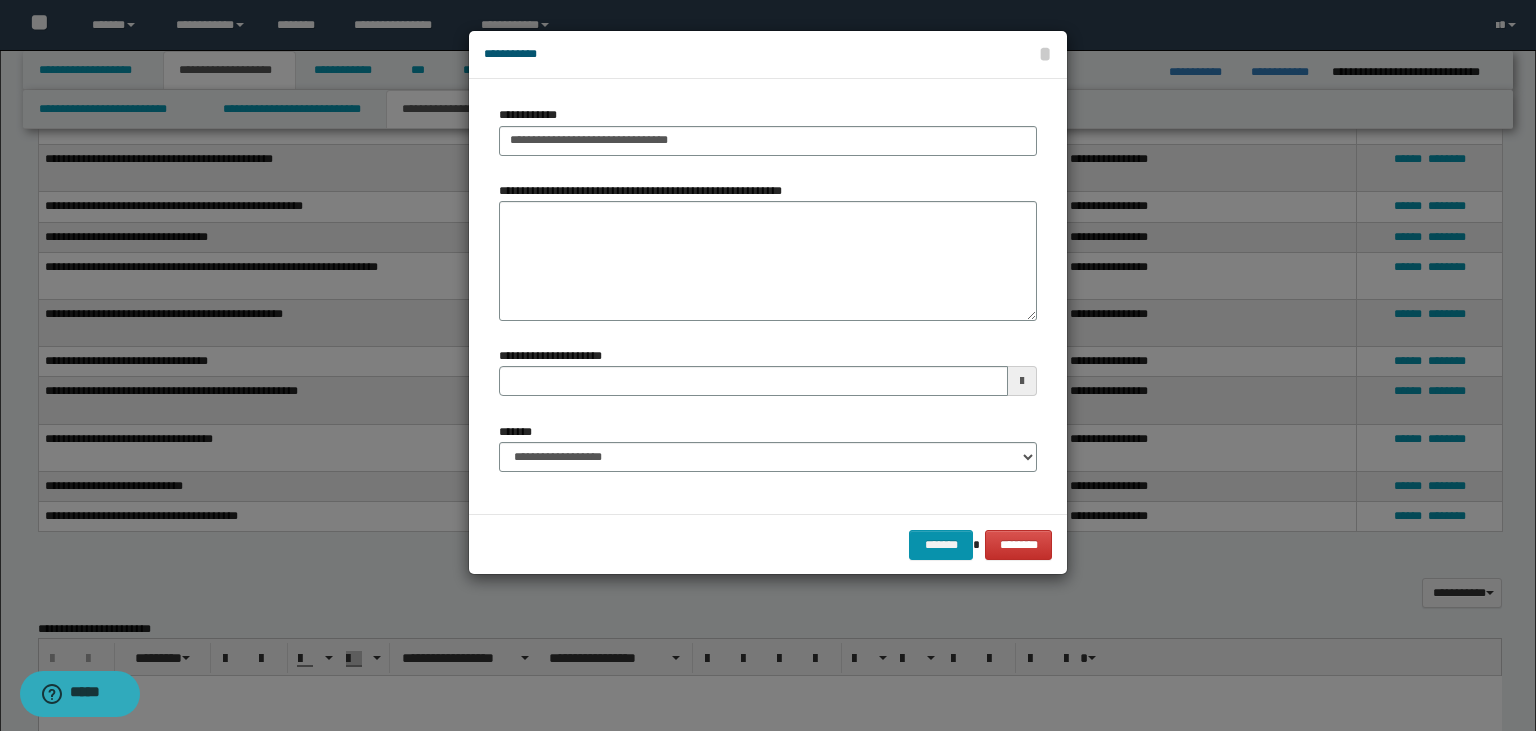 type 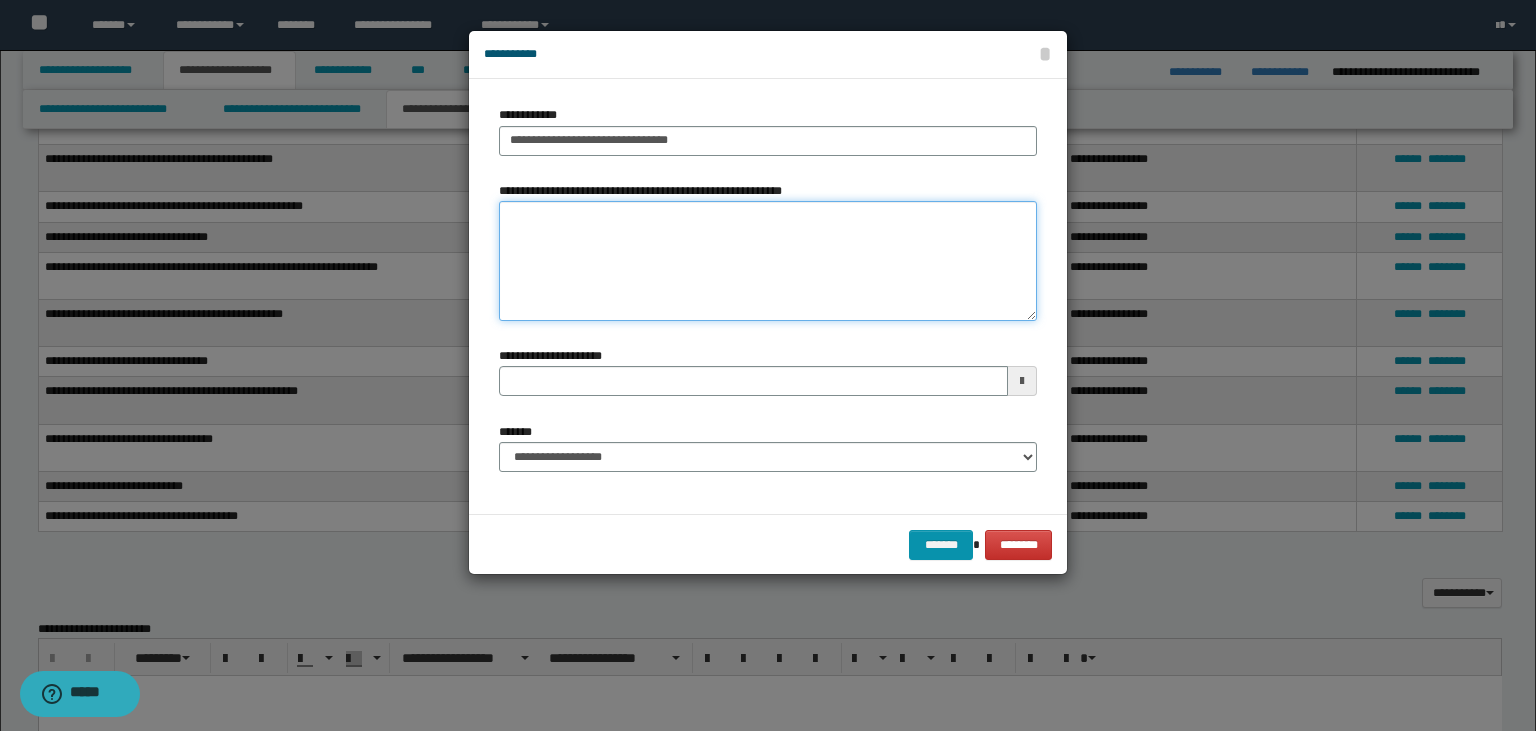 click on "**********" at bounding box center (768, 261) 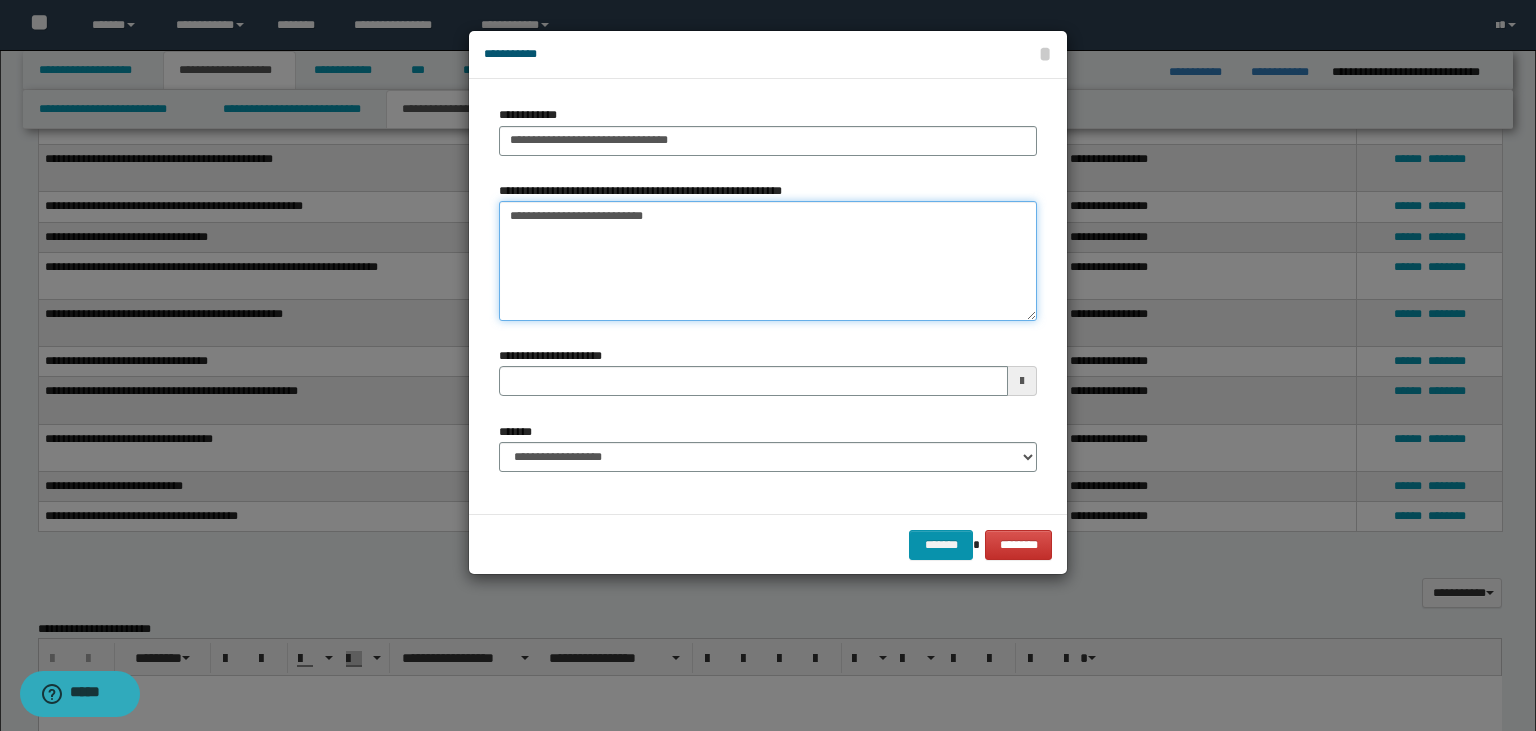type on "**********" 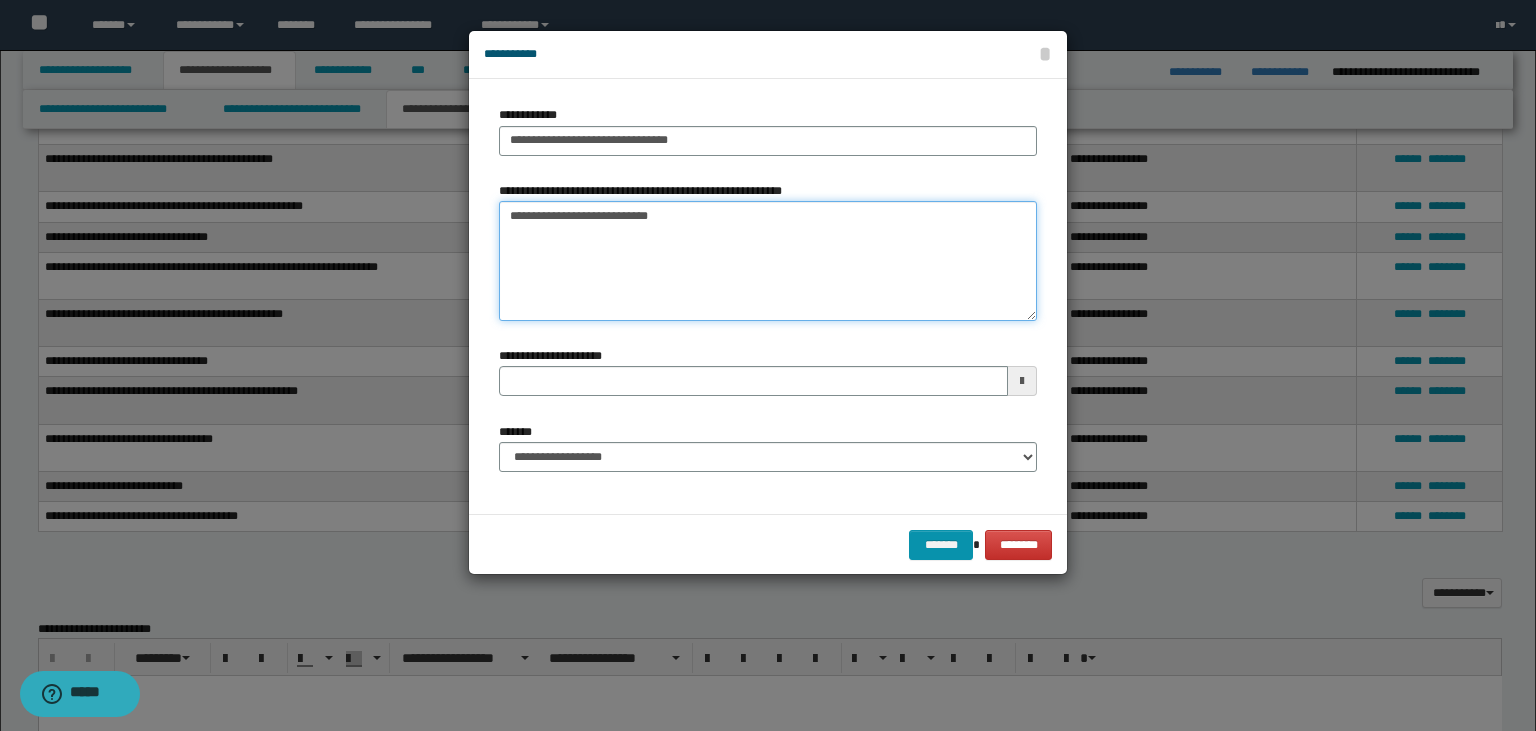 type 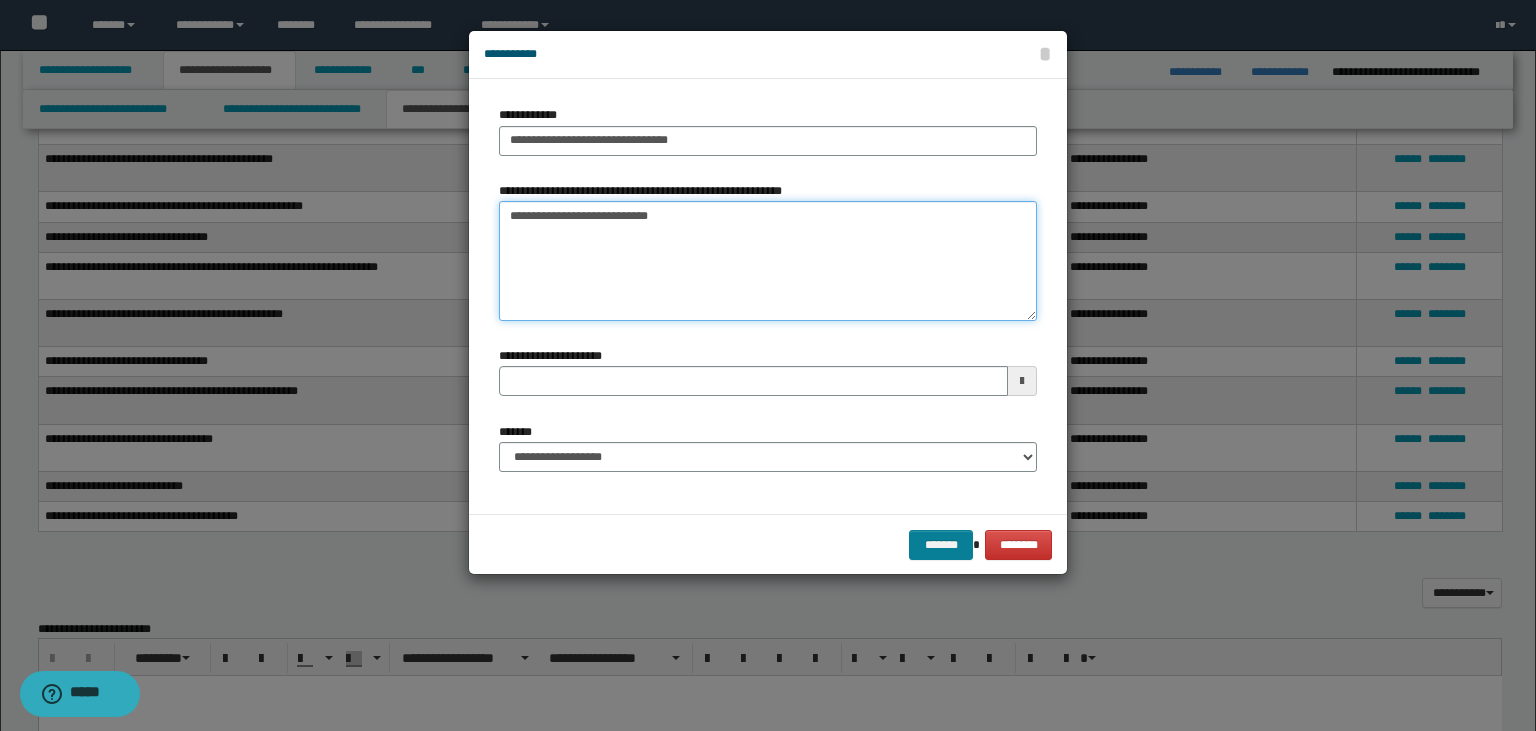 type on "**********" 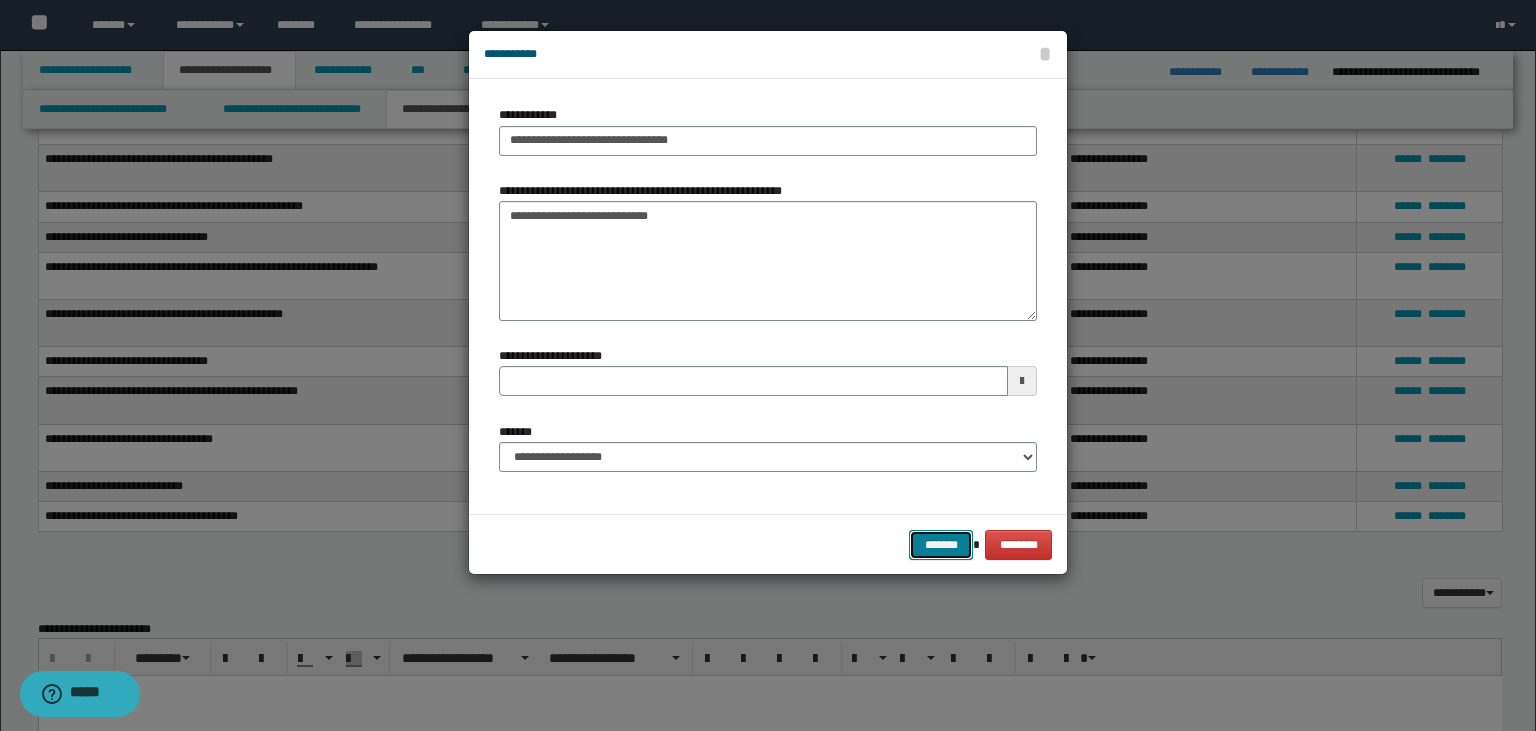 click on "*******" at bounding box center (941, 545) 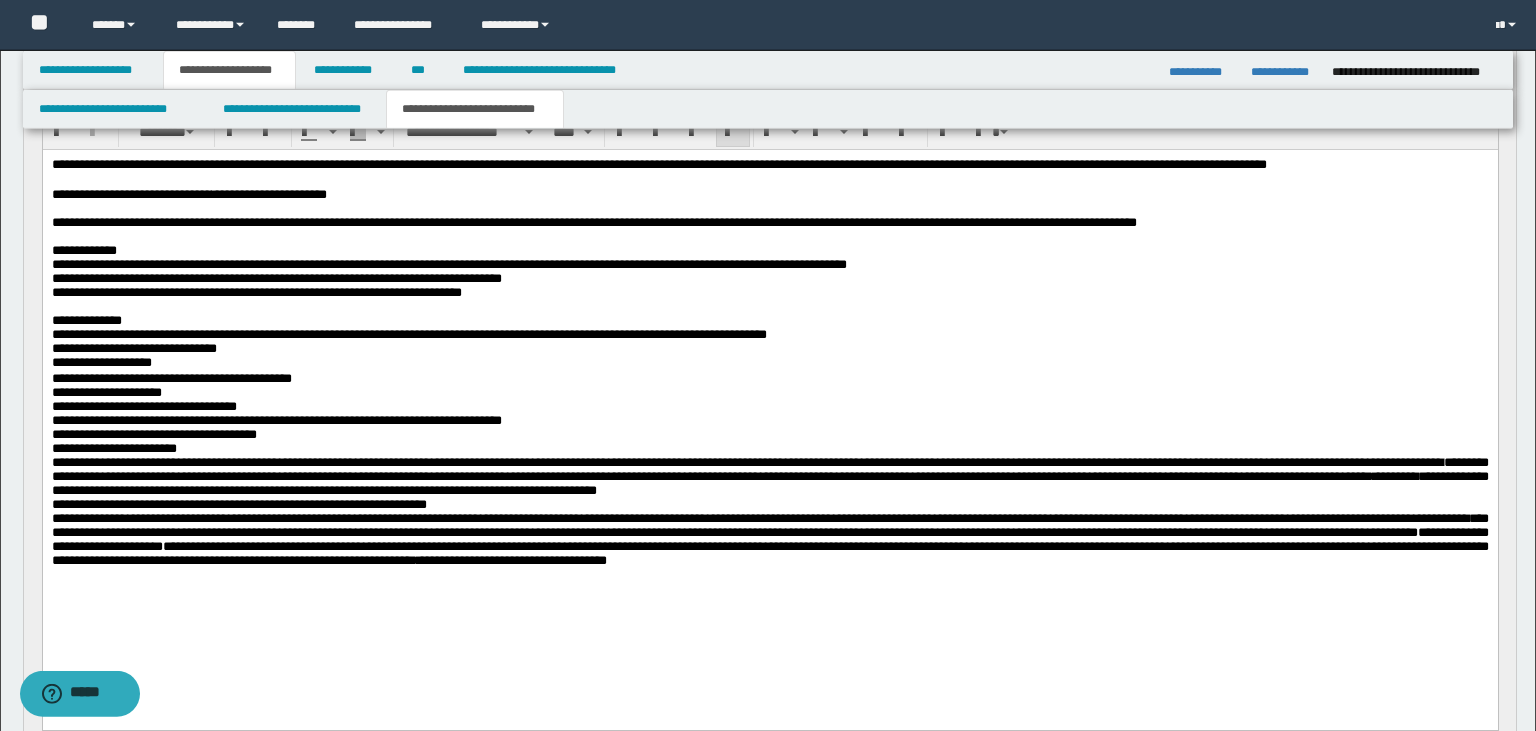 scroll, scrollTop: 203, scrollLeft: 0, axis: vertical 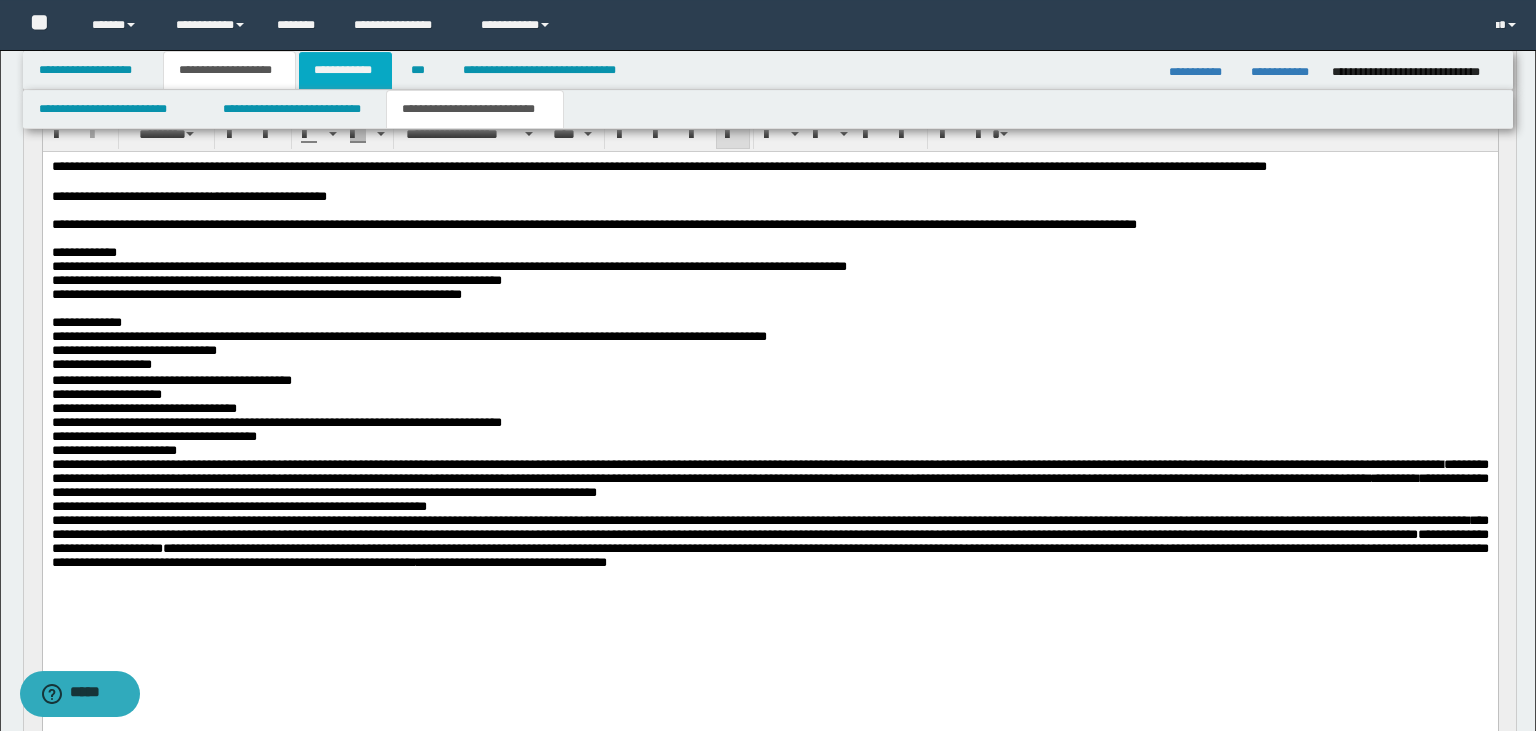 click on "**********" at bounding box center [346, 70] 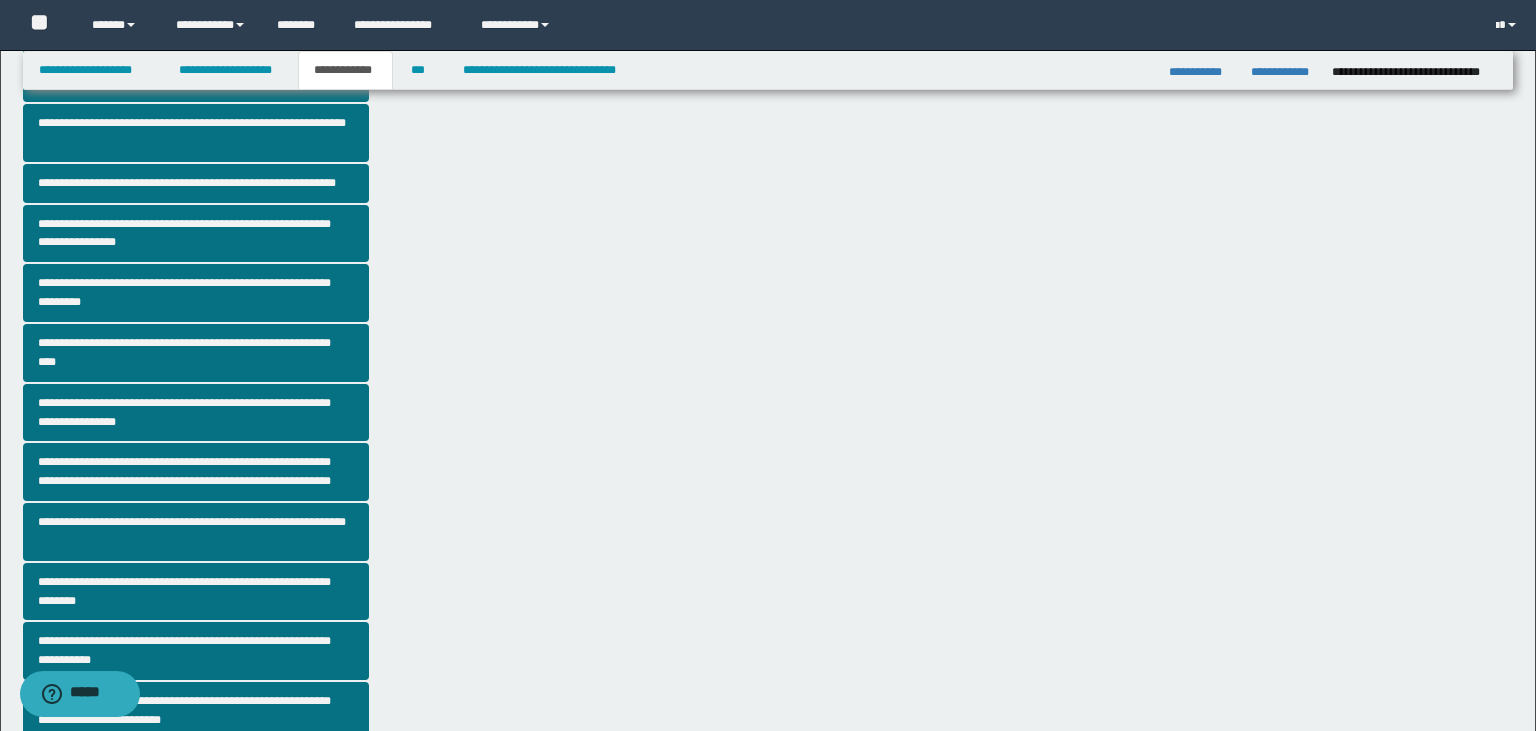 scroll, scrollTop: 172, scrollLeft: 0, axis: vertical 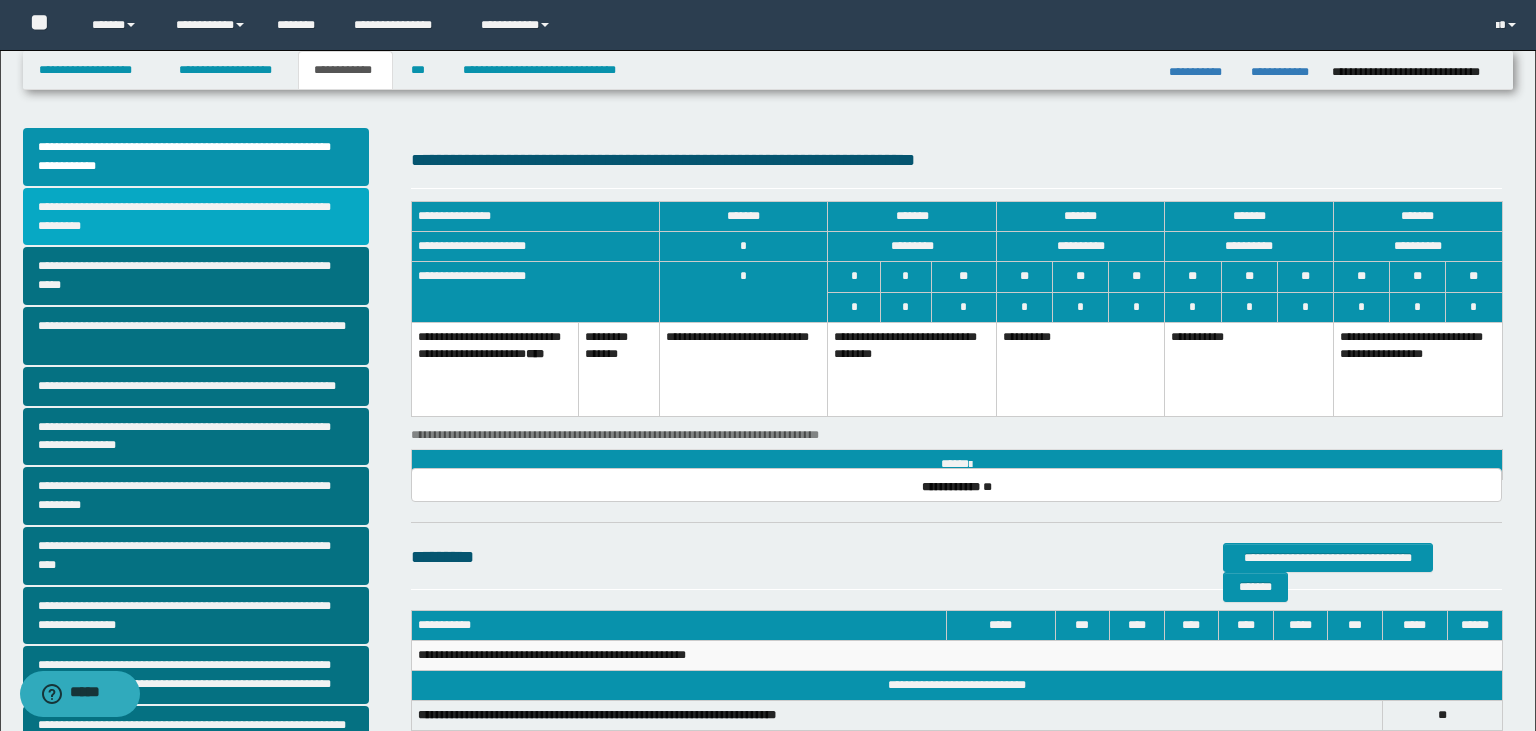 click on "**********" at bounding box center [196, 217] 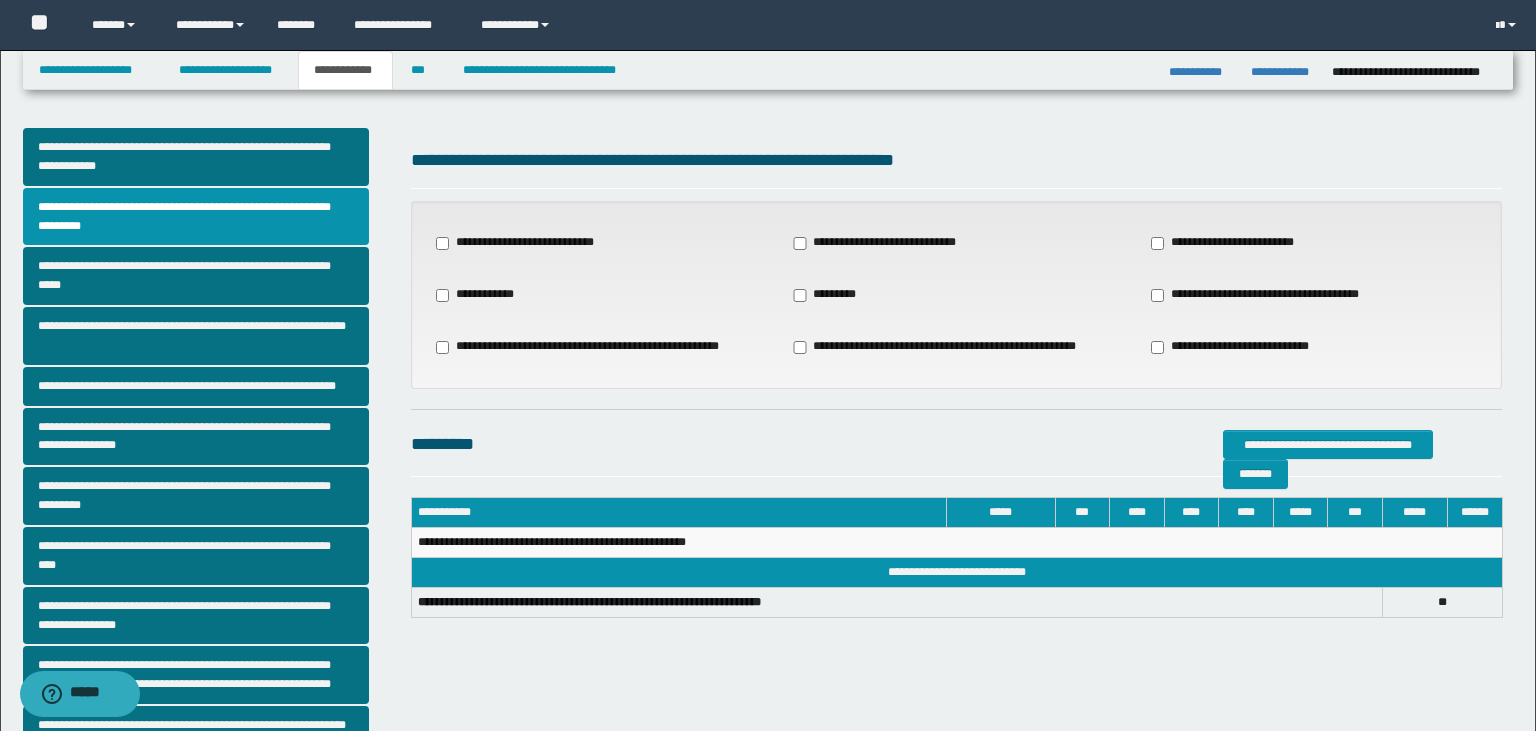 click on "**********" at bounding box center (1266, 295) 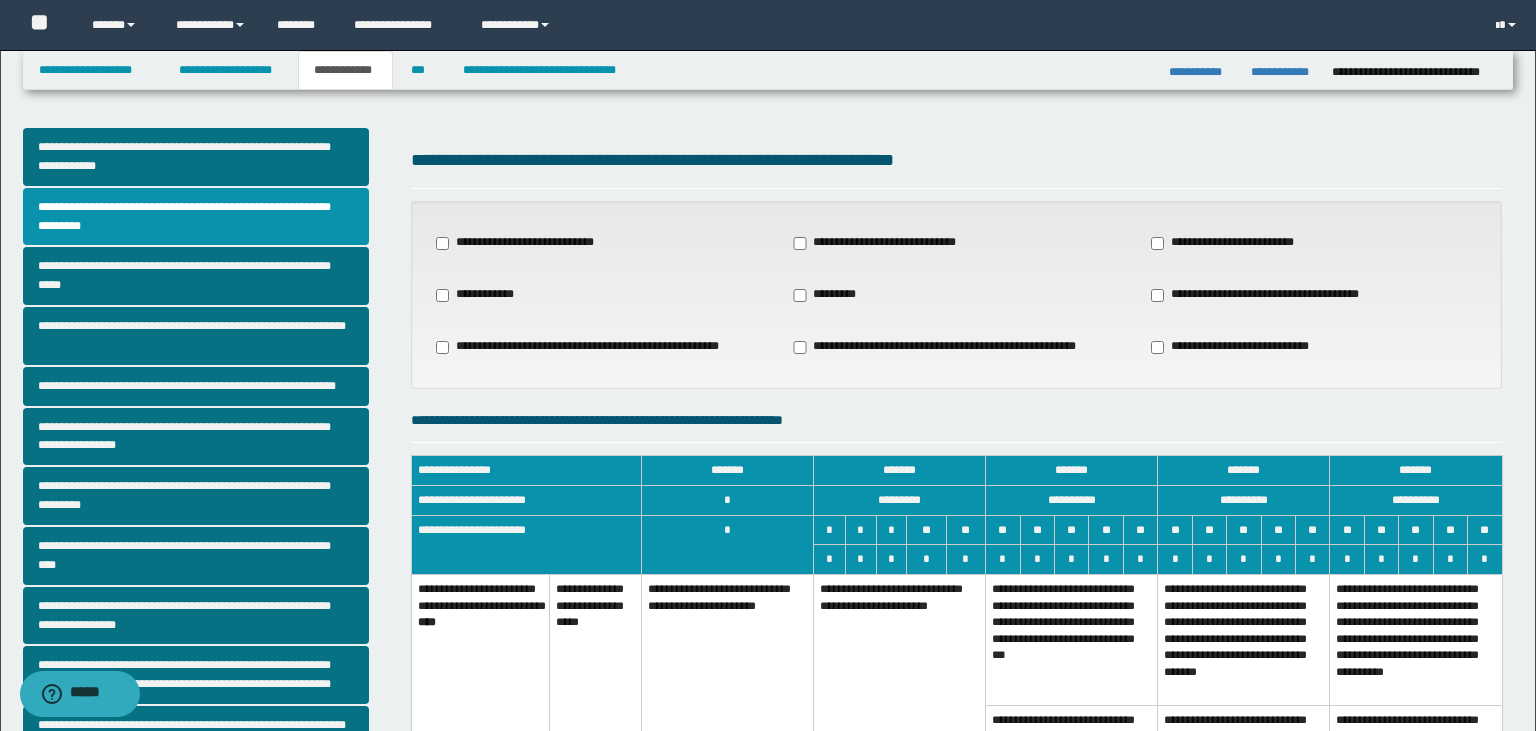 click on "**********" at bounding box center (900, 695) 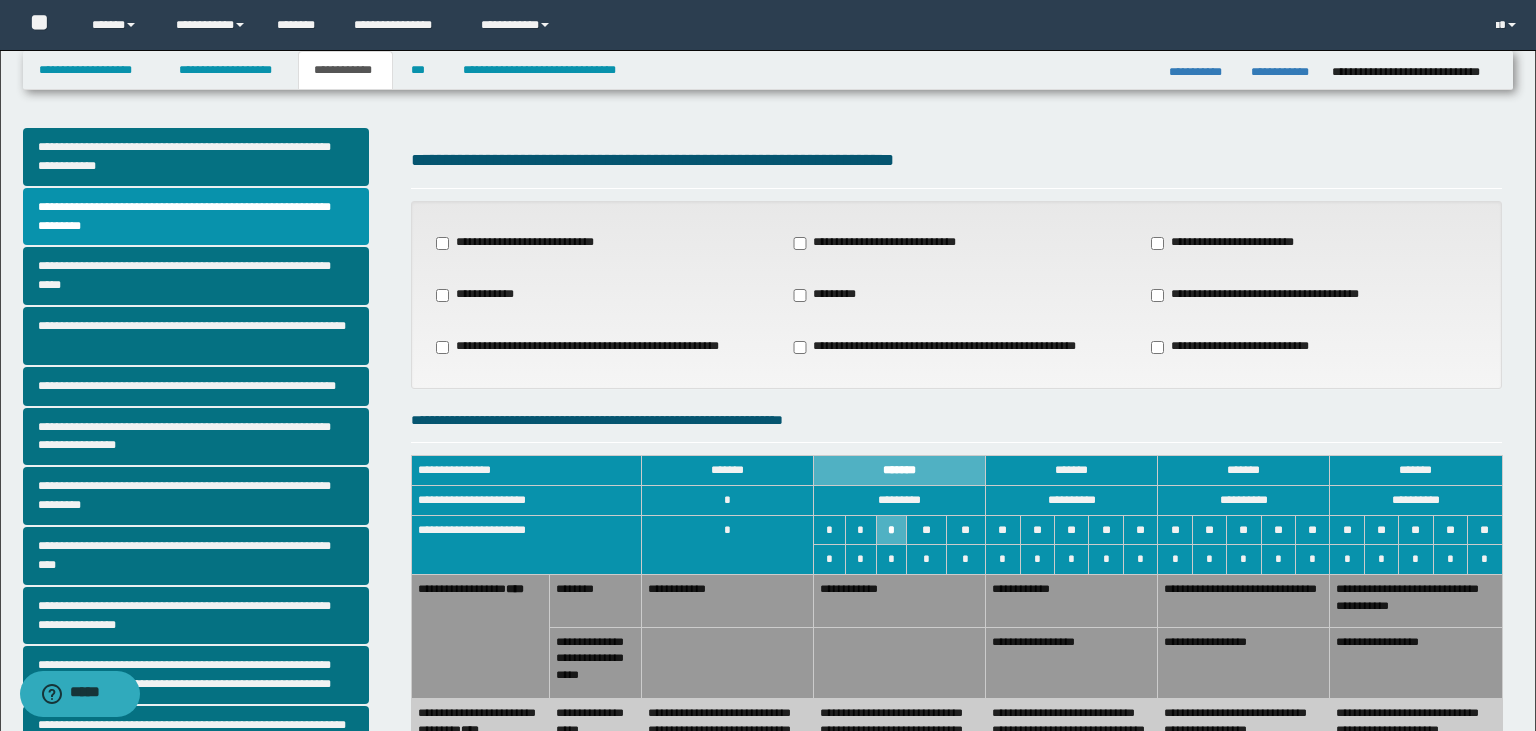 click on "**********" at bounding box center (727, 600) 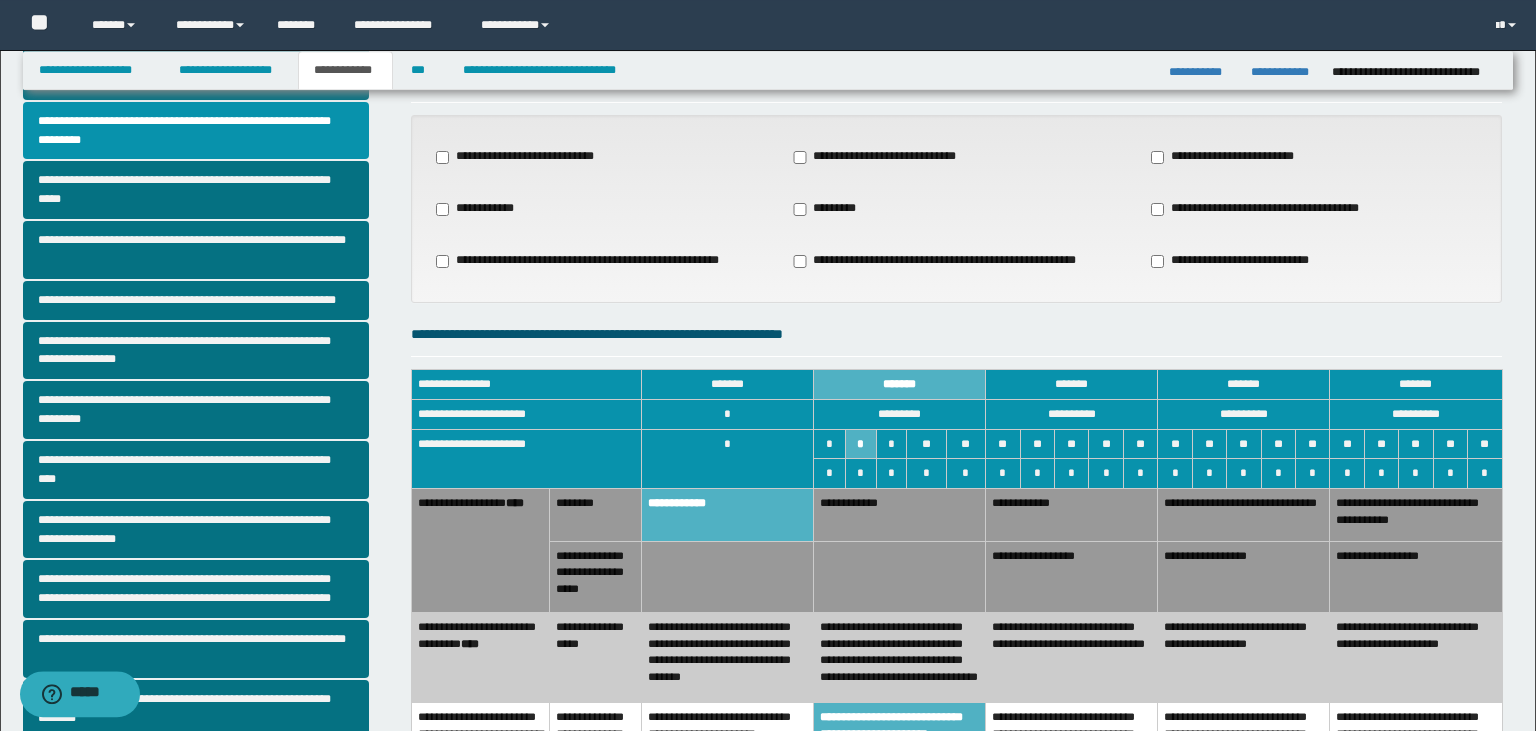 scroll, scrollTop: 145, scrollLeft: 0, axis: vertical 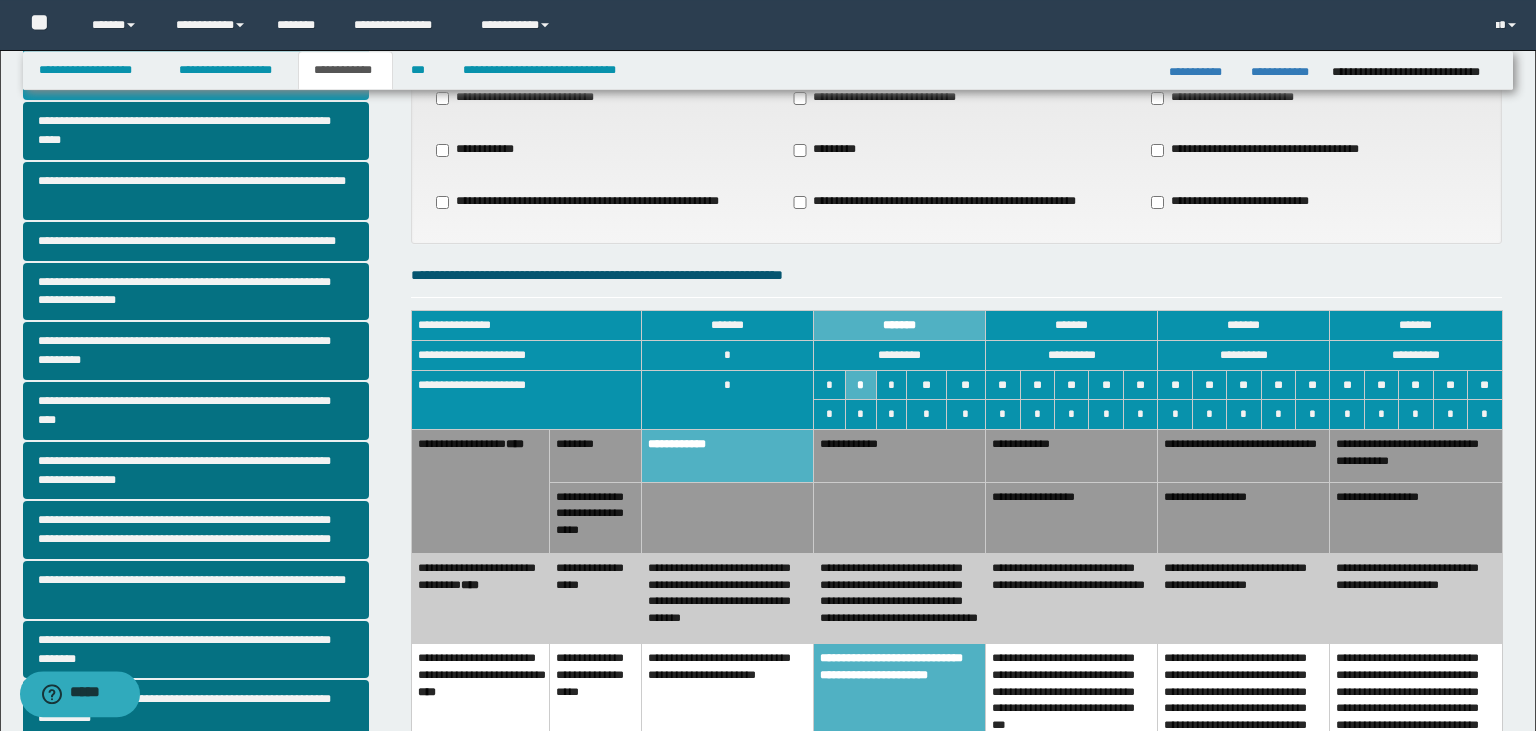 click on "**********" at bounding box center [900, 598] 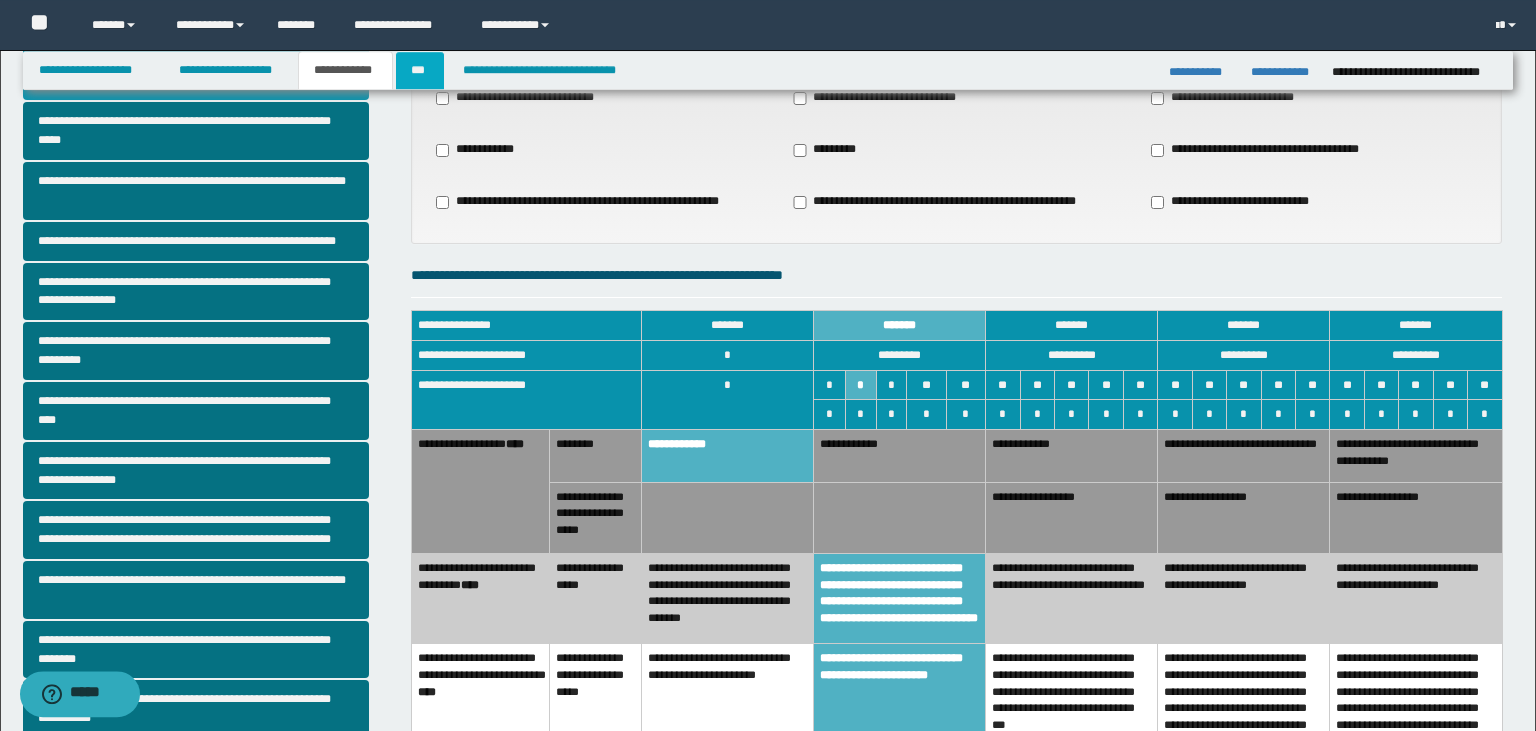 click on "***" at bounding box center [419, 70] 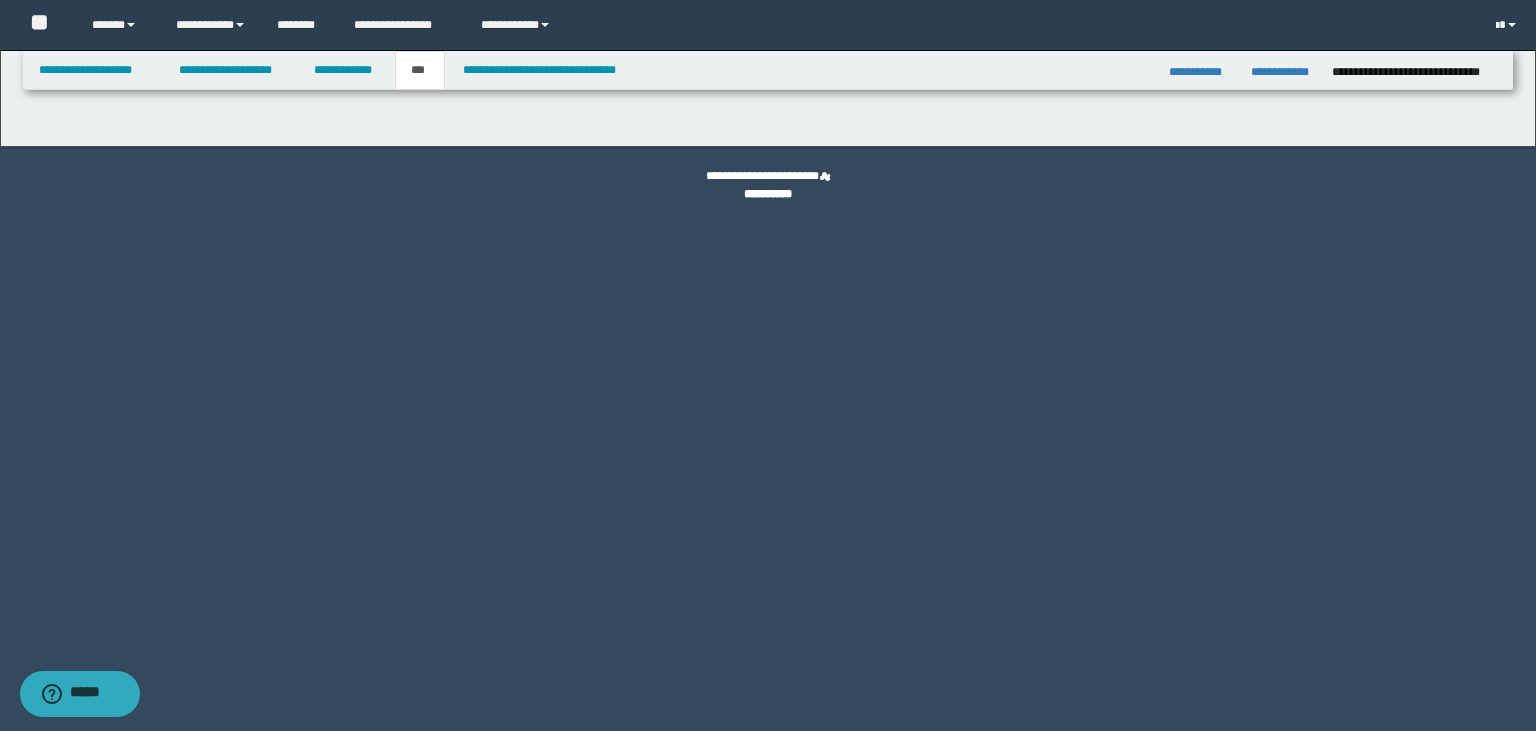select on "**" 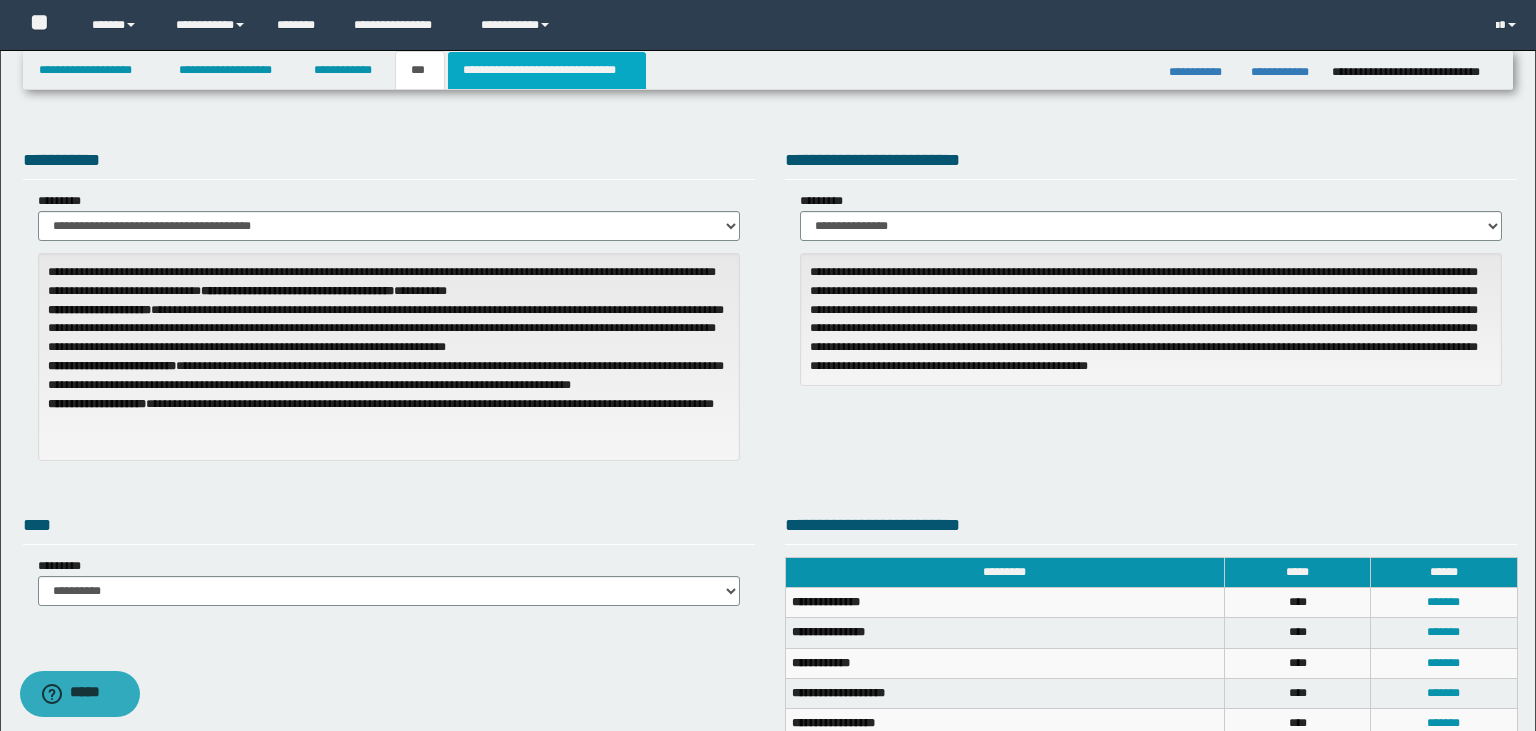 click on "**********" at bounding box center (547, 70) 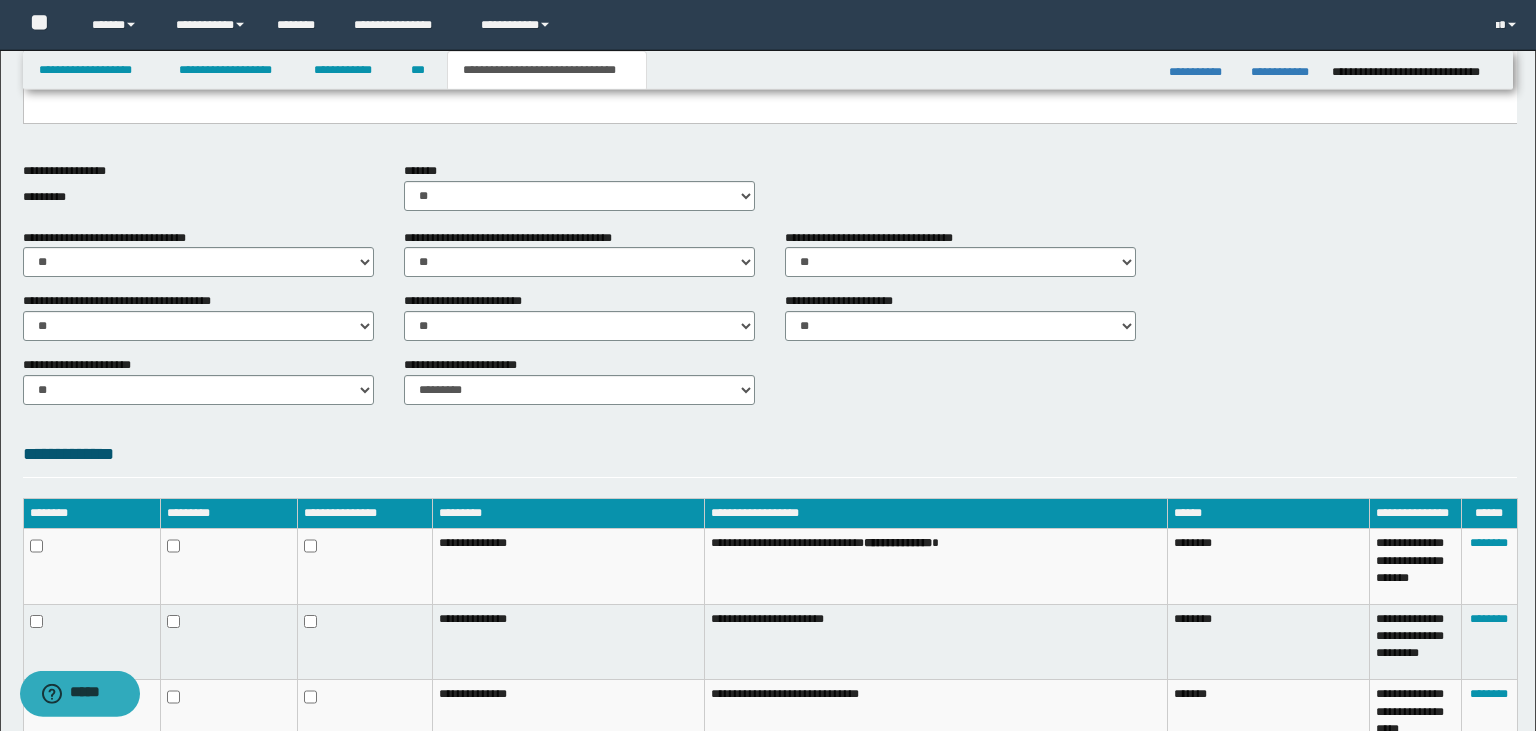 scroll, scrollTop: 921, scrollLeft: 0, axis: vertical 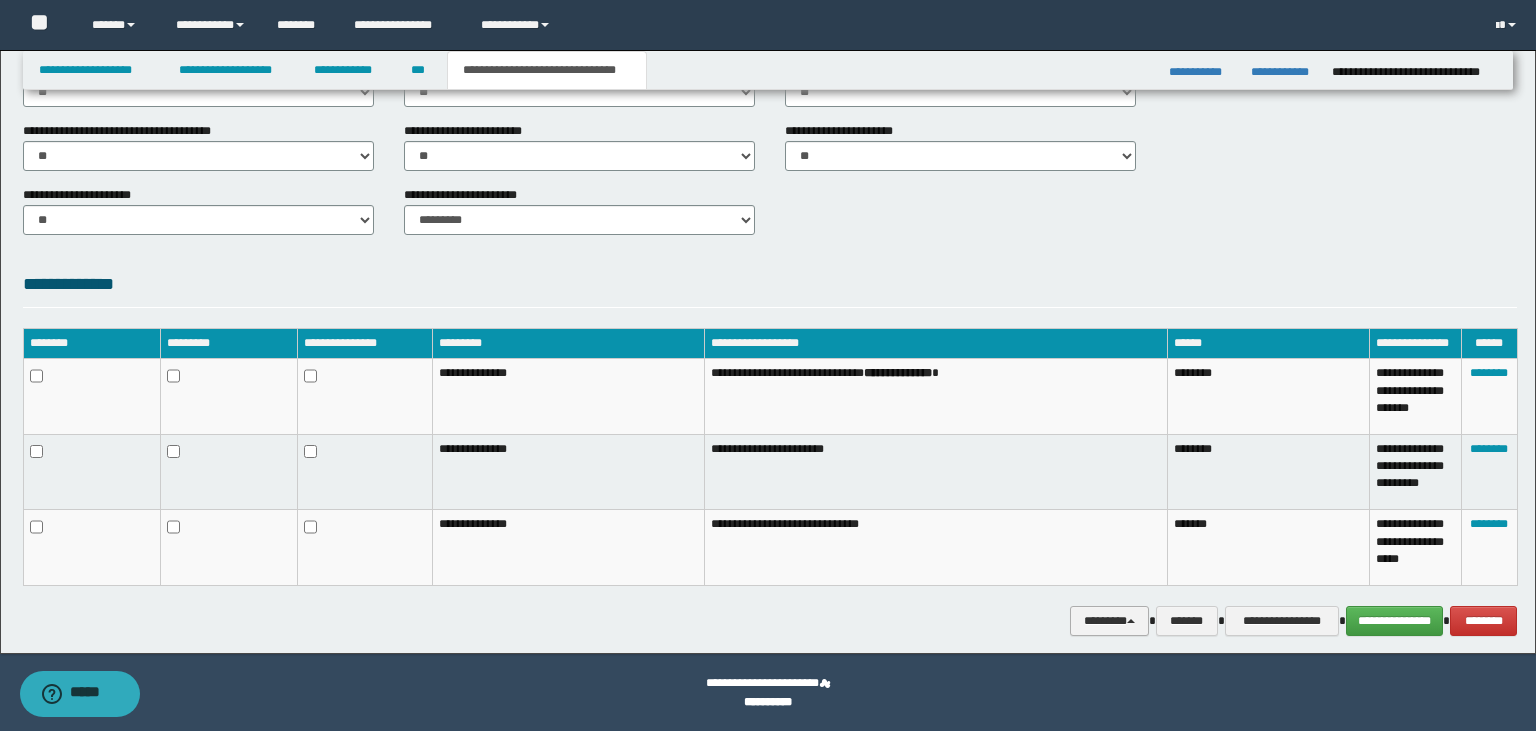 click on "********" at bounding box center [1109, 621] 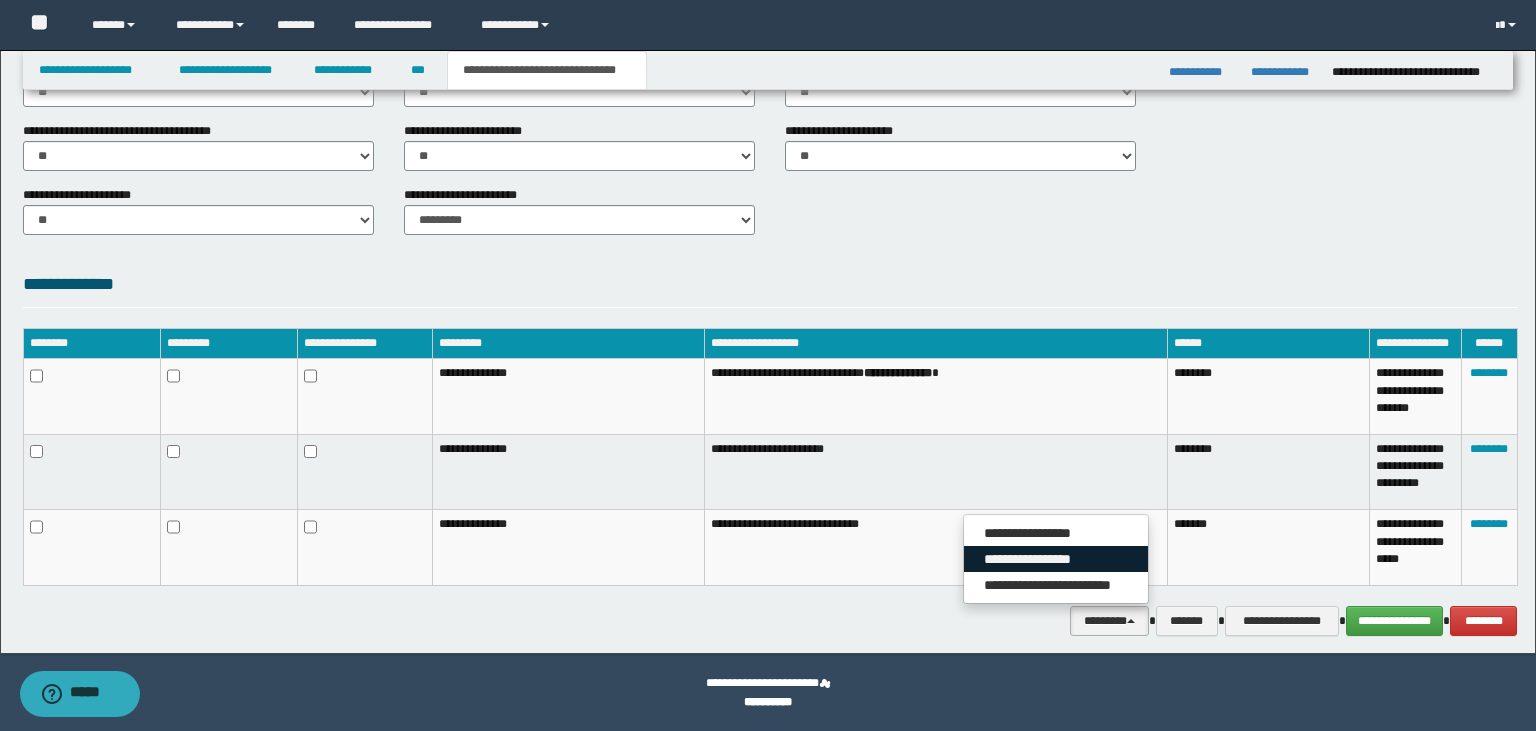 click on "**********" at bounding box center (1056, 559) 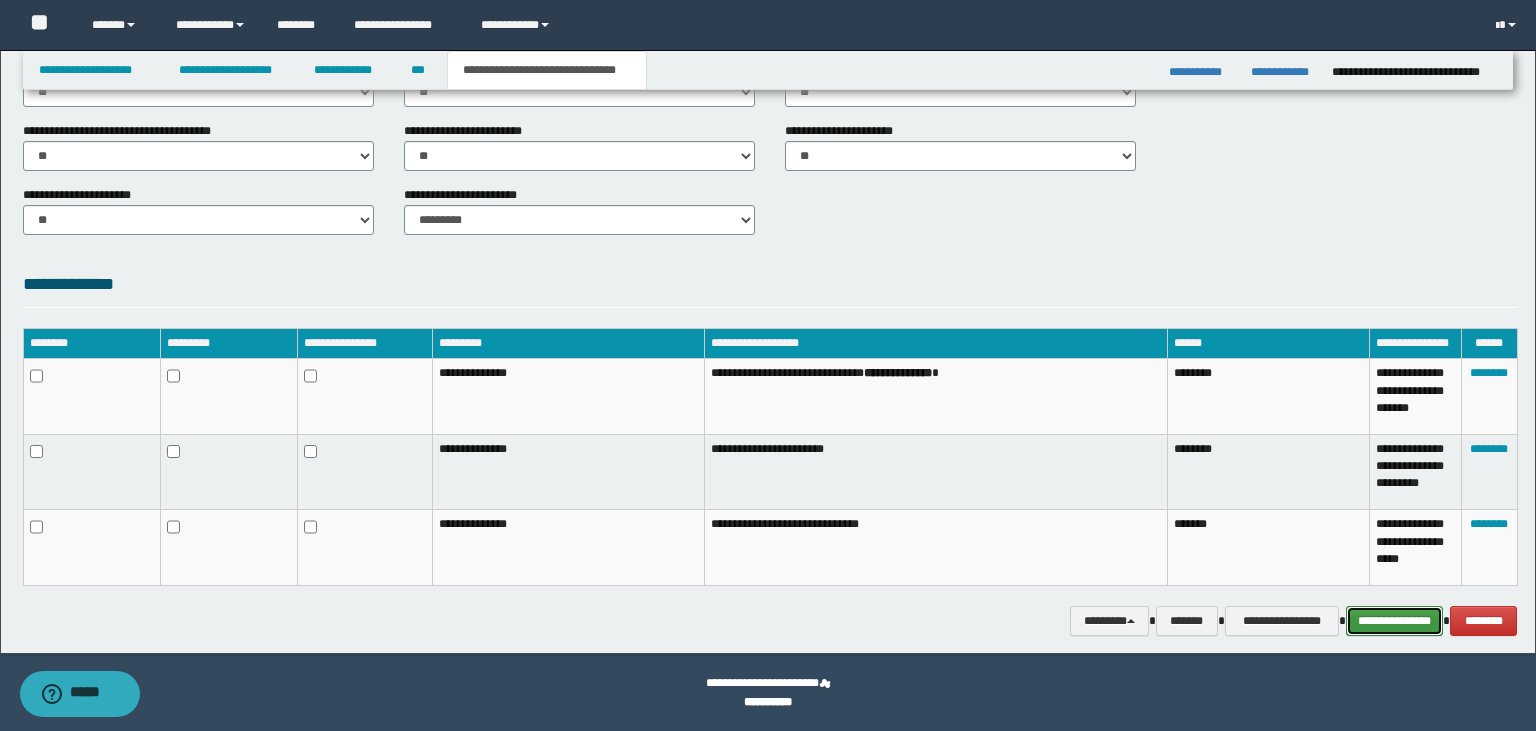 click on "**********" at bounding box center [1395, 621] 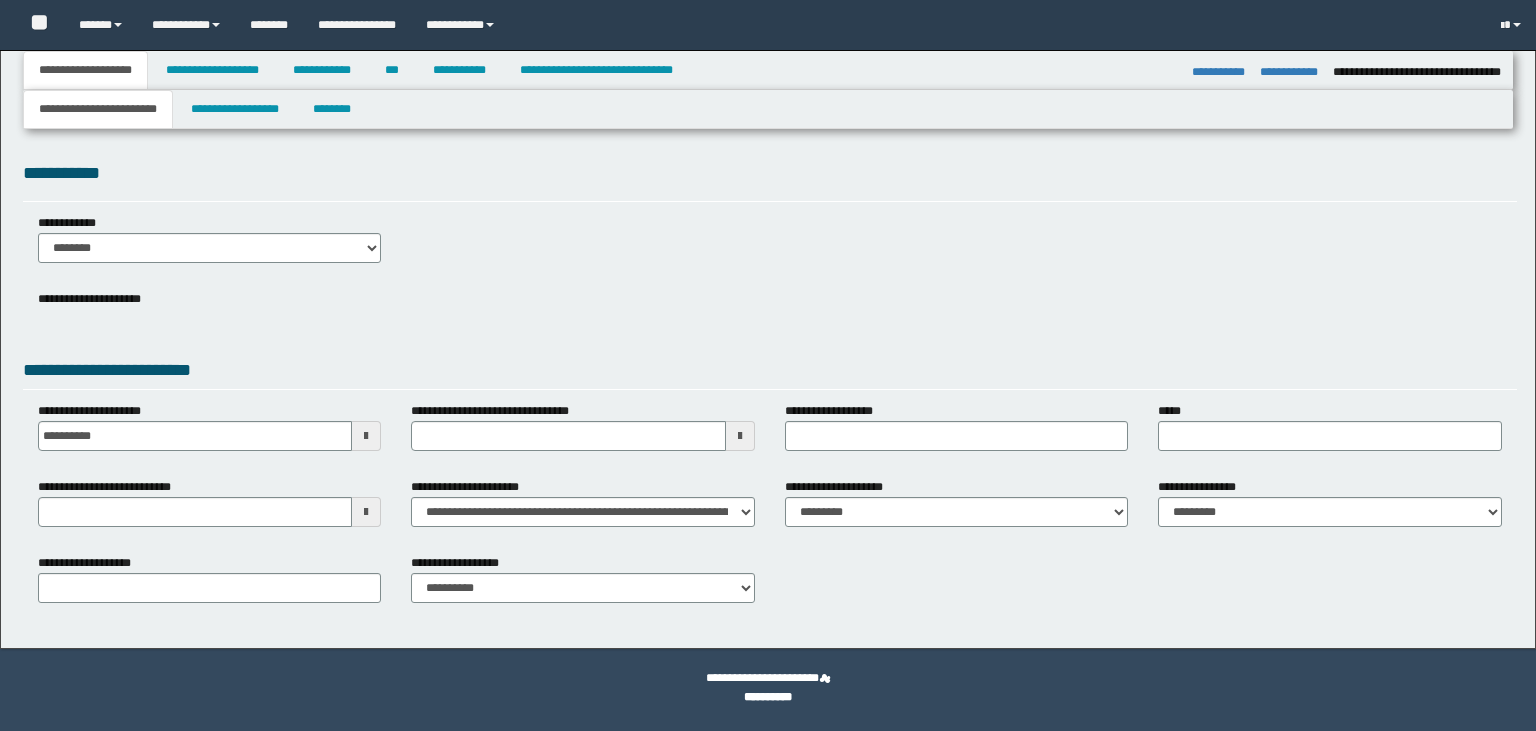 select on "*" 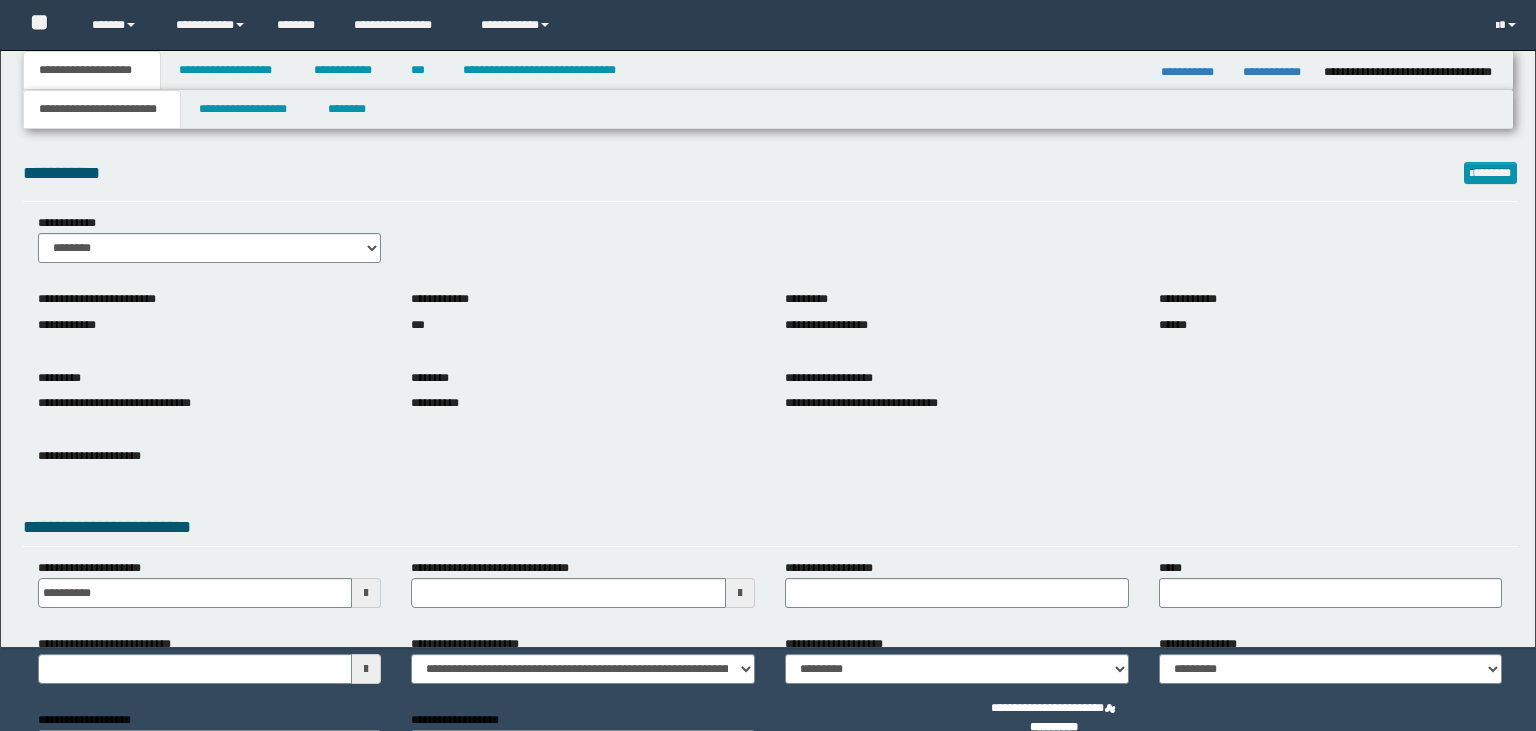 scroll, scrollTop: 0, scrollLeft: 0, axis: both 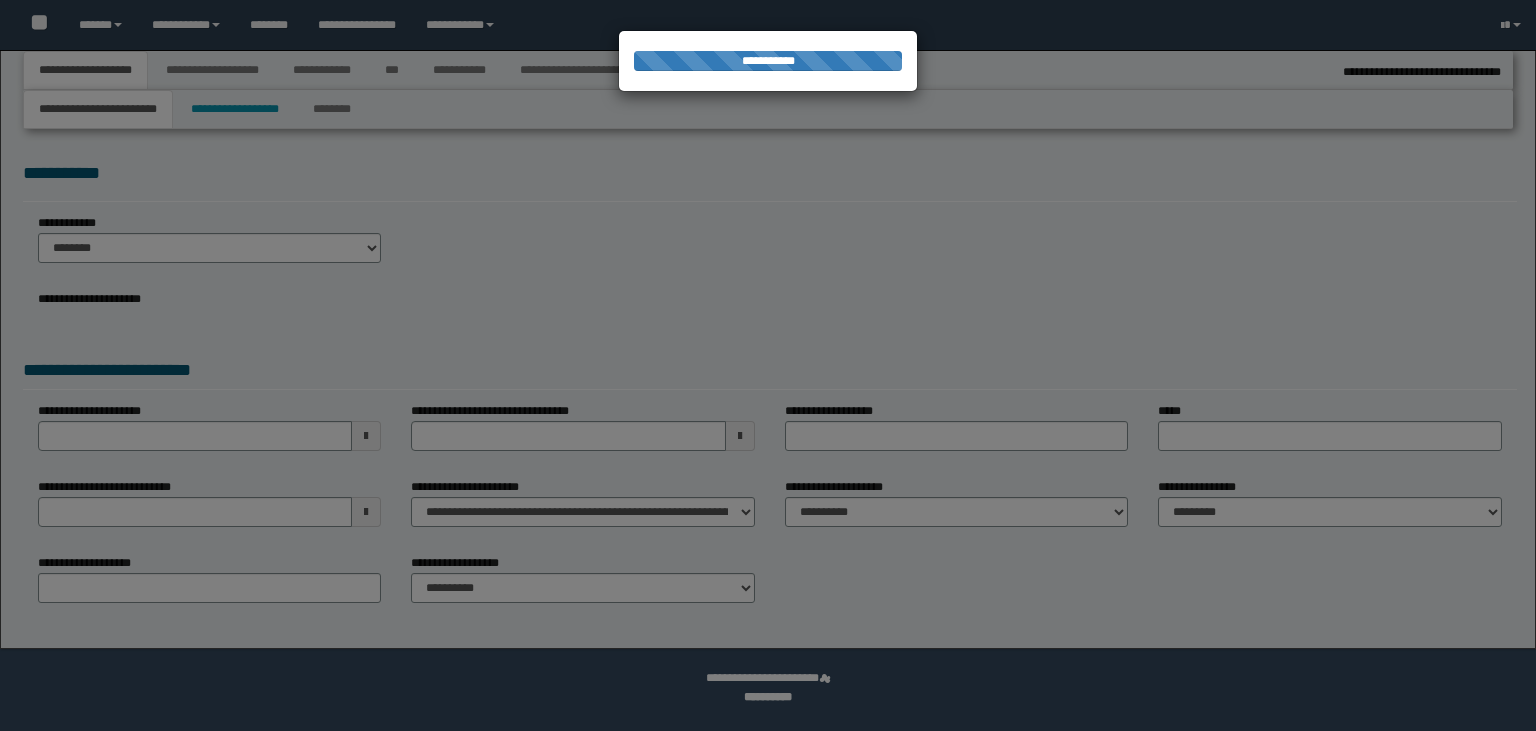 select on "*" 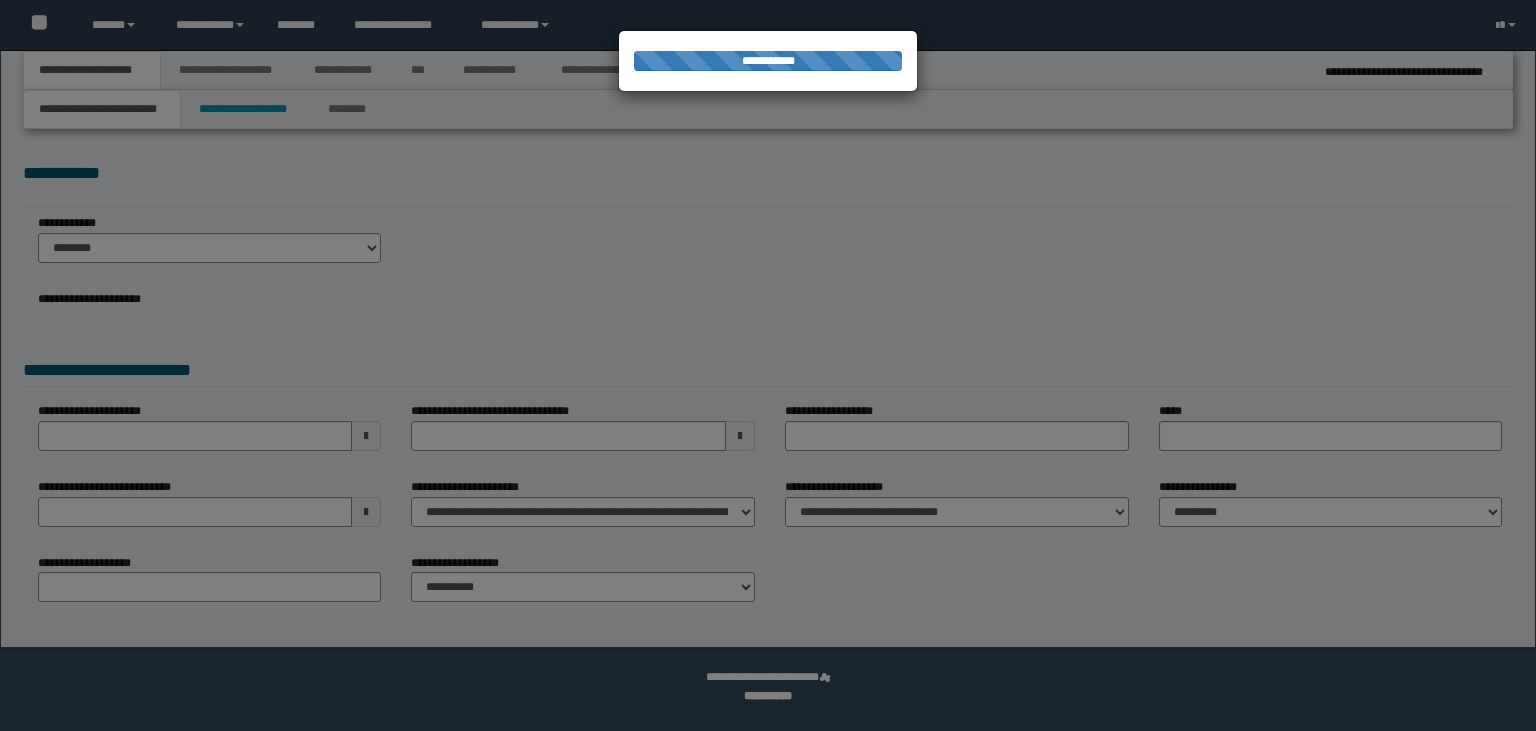 scroll, scrollTop: 0, scrollLeft: 0, axis: both 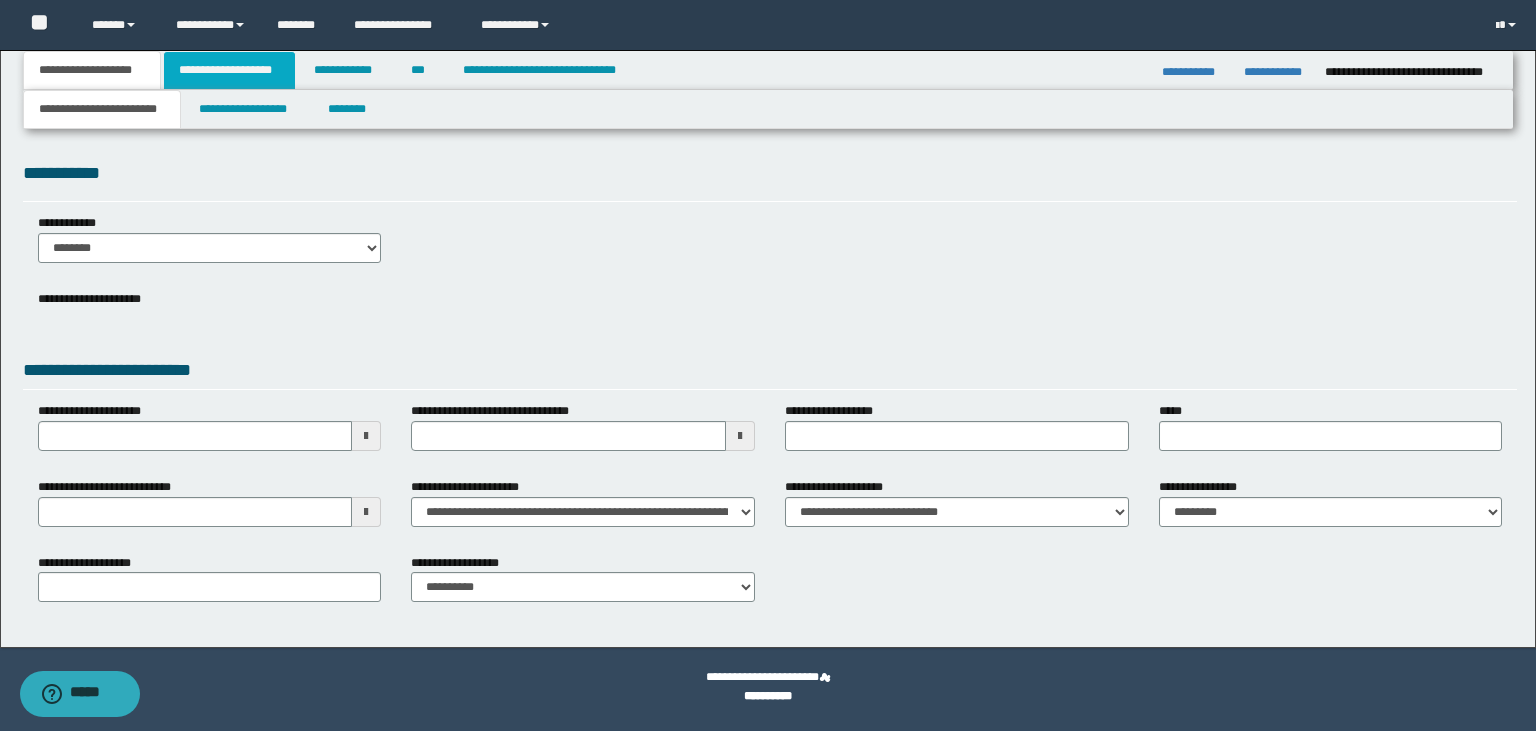 click on "**********" at bounding box center (229, 70) 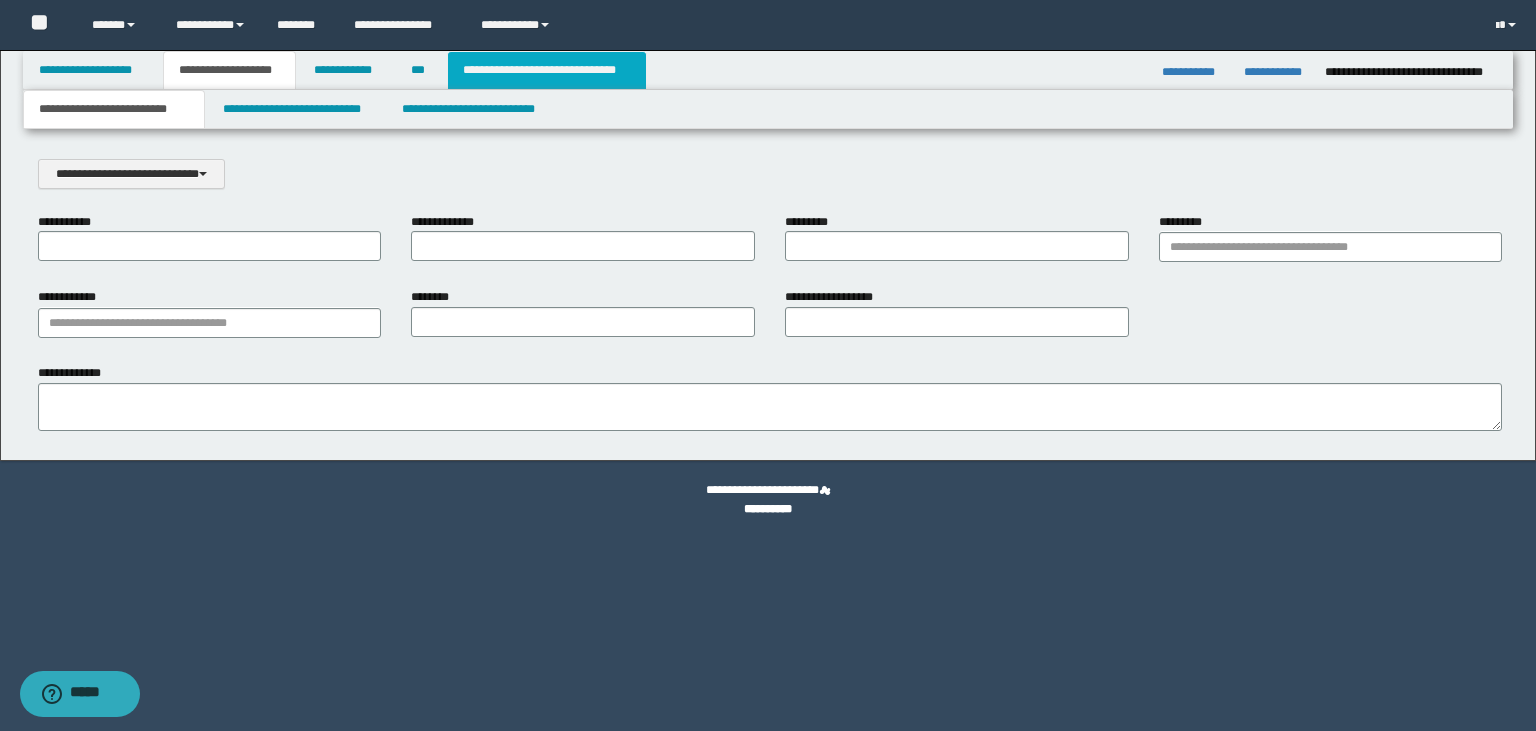 click on "**********" at bounding box center [547, 70] 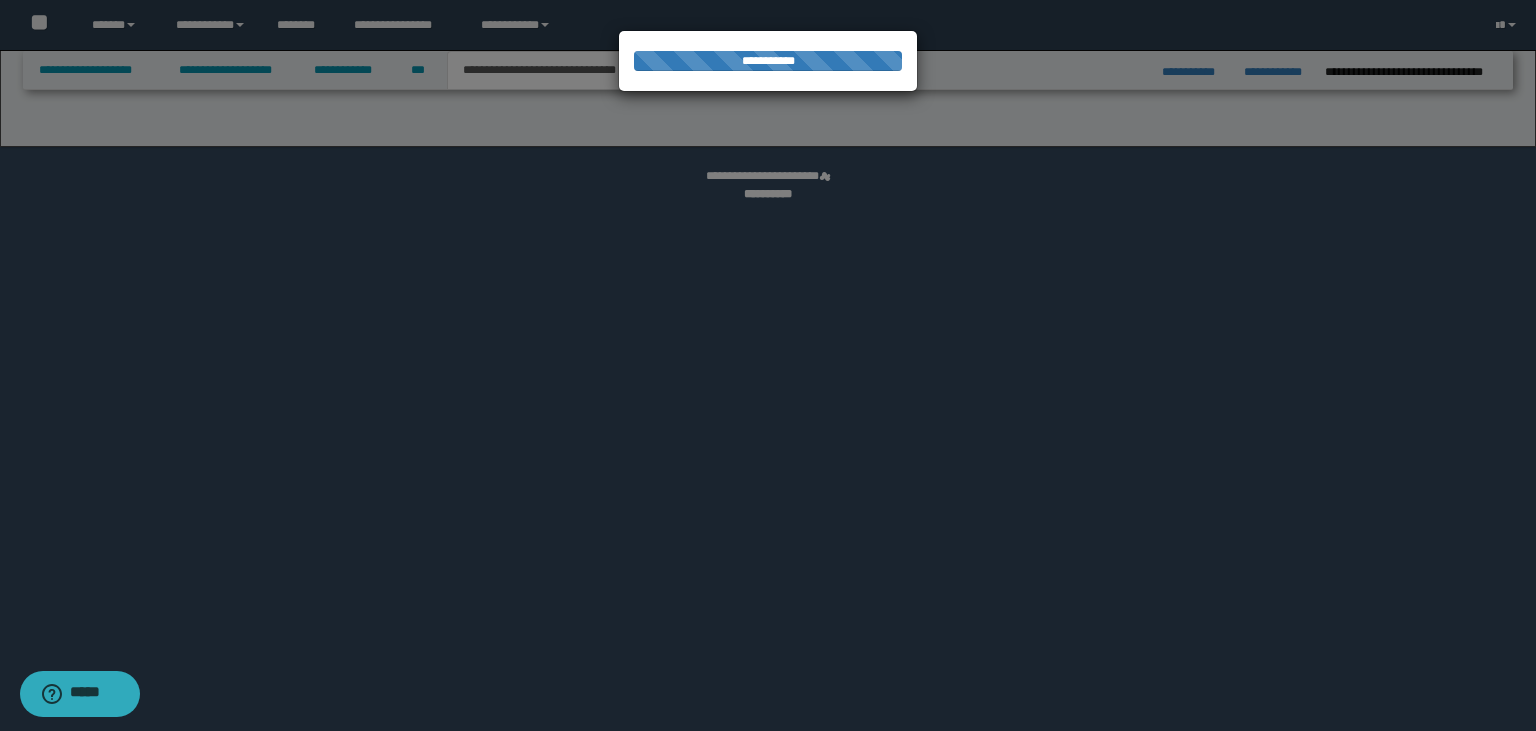 select on "*" 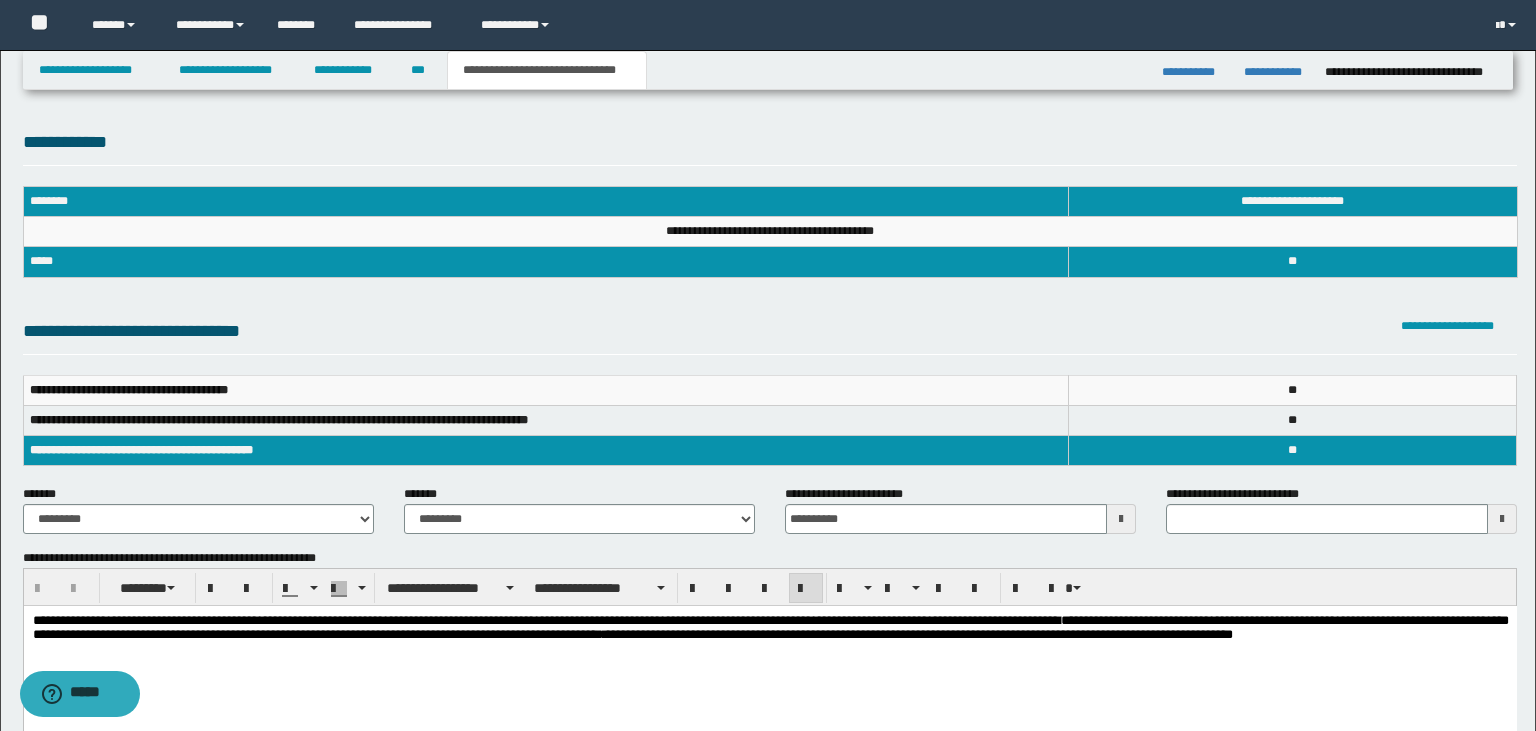 scroll, scrollTop: 0, scrollLeft: 0, axis: both 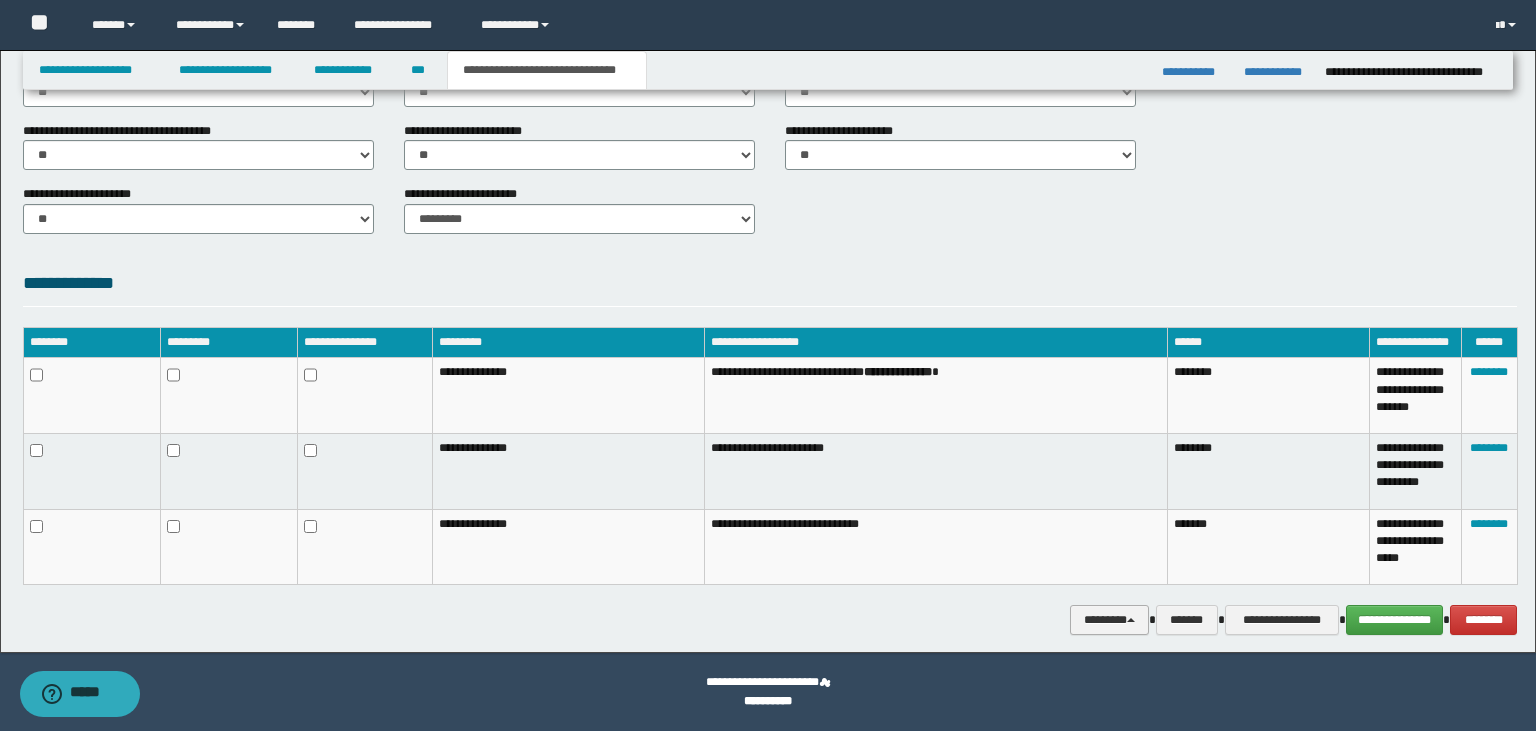 click on "********" at bounding box center (1109, 620) 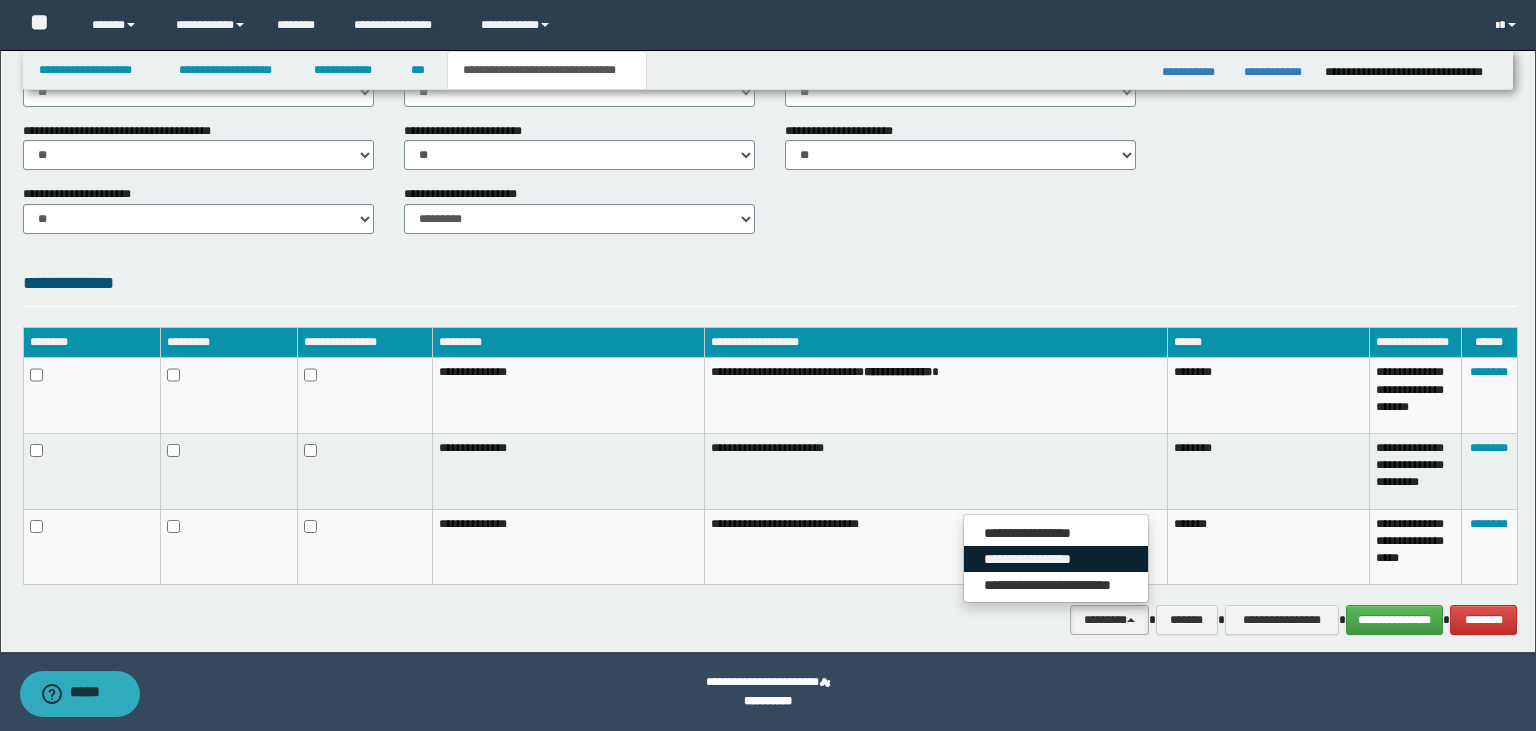 click on "**********" at bounding box center [1056, 559] 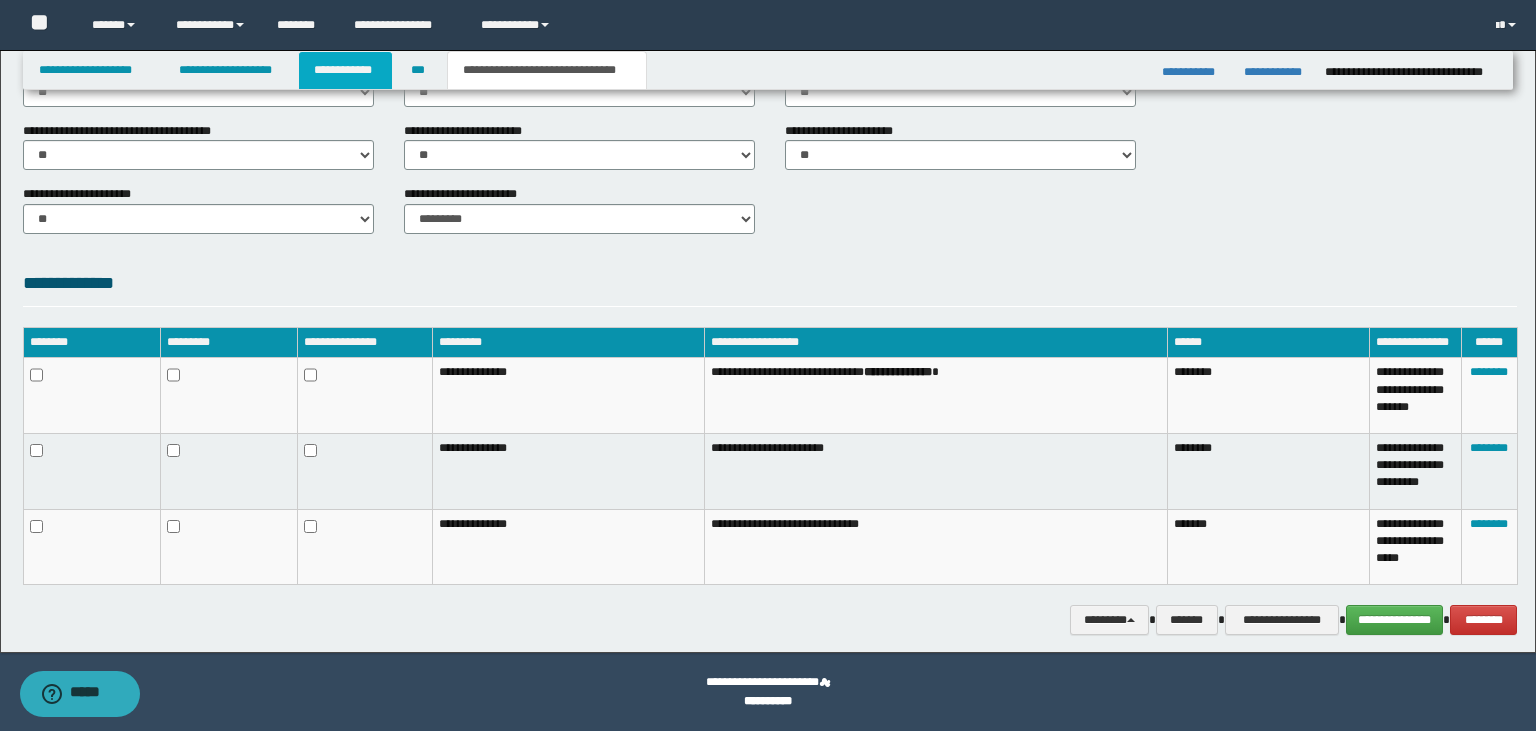click on "**********" at bounding box center [346, 70] 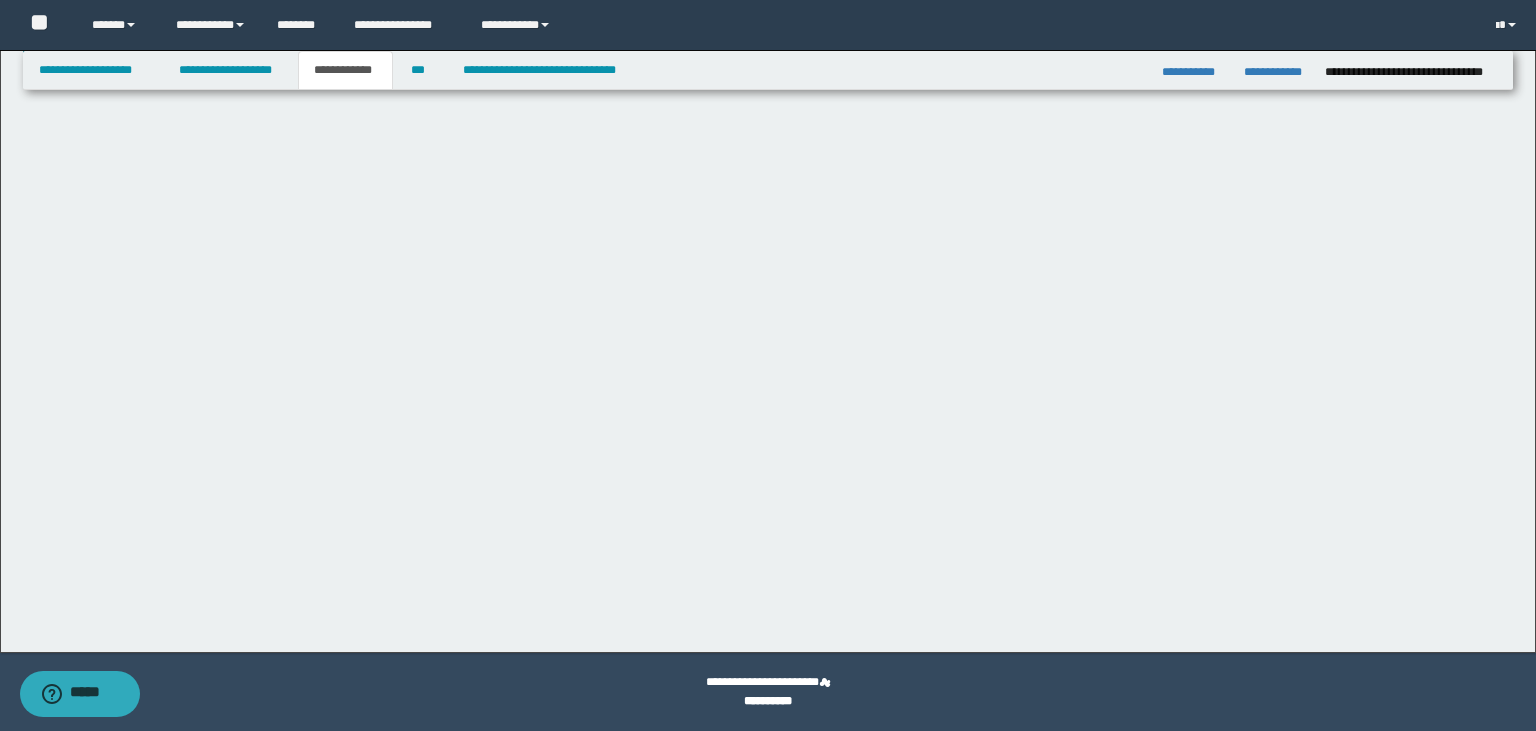 scroll, scrollTop: 380, scrollLeft: 0, axis: vertical 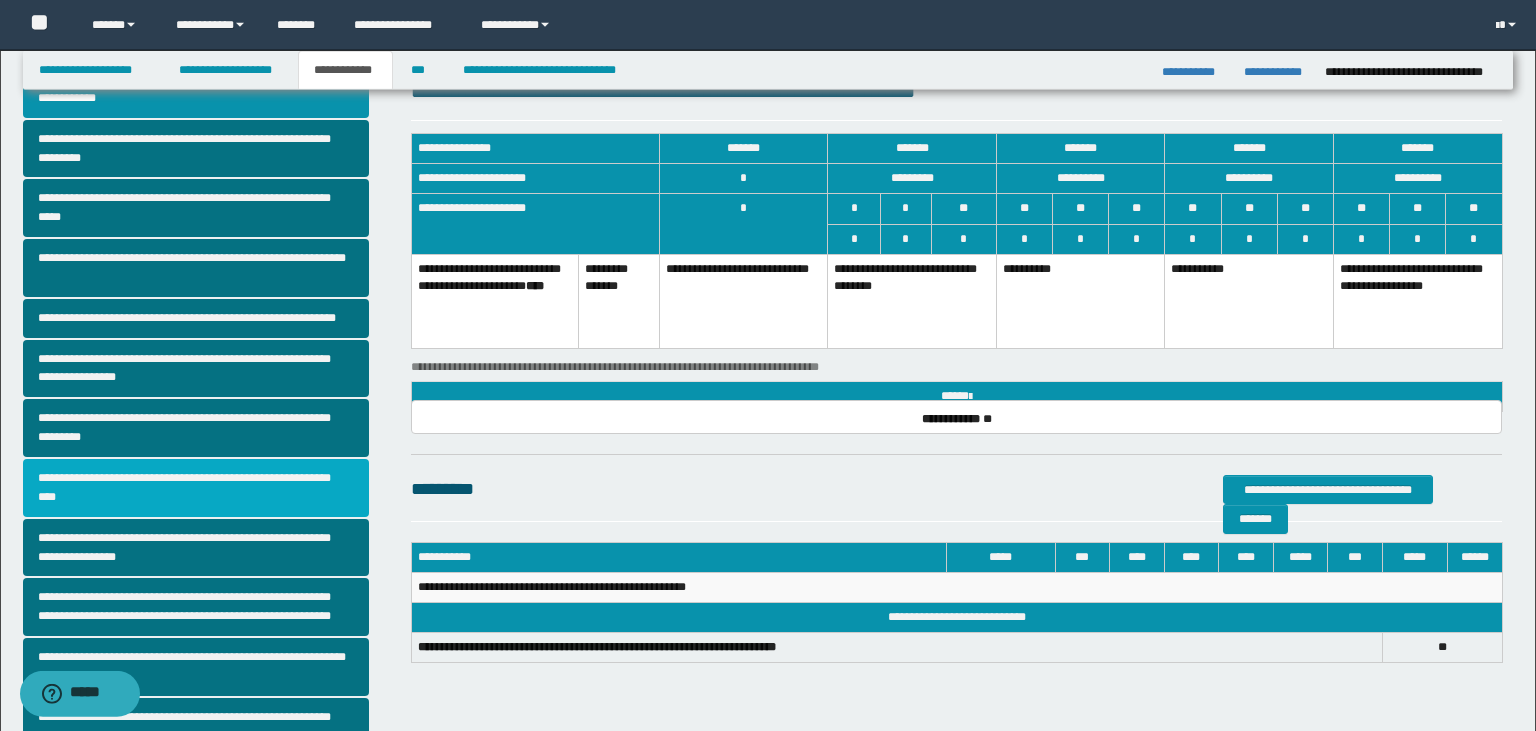 click on "**********" at bounding box center (196, 488) 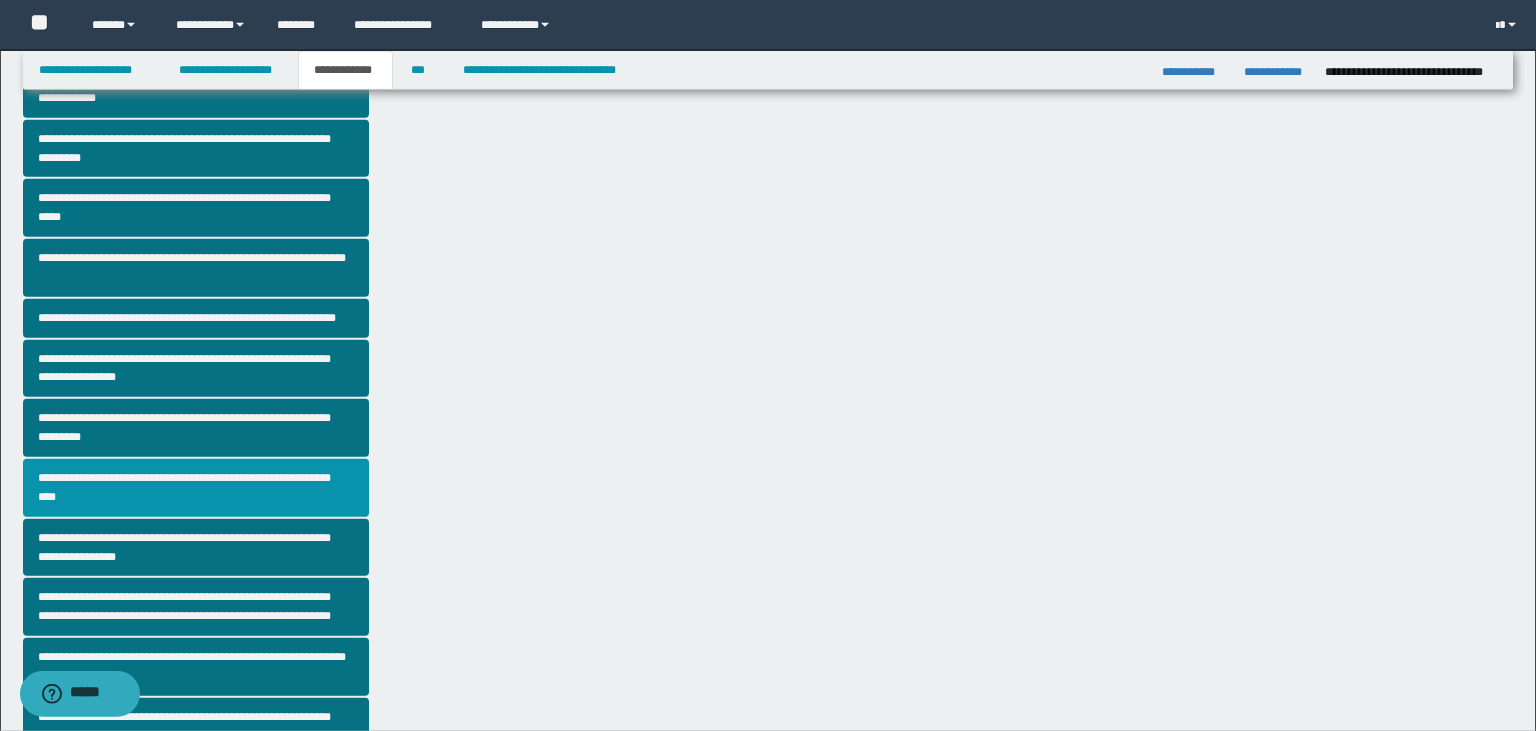 scroll, scrollTop: 0, scrollLeft: 0, axis: both 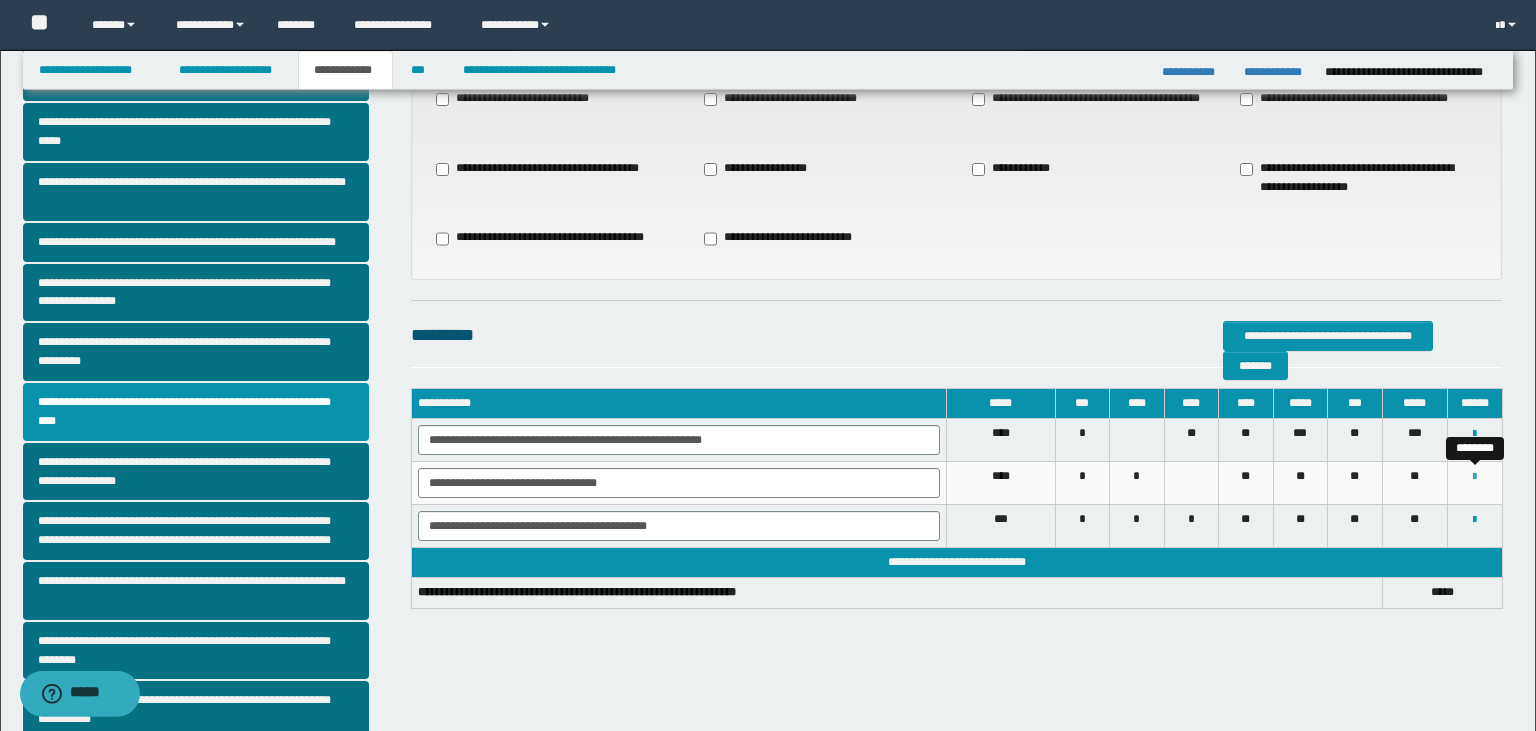 click at bounding box center [1474, 477] 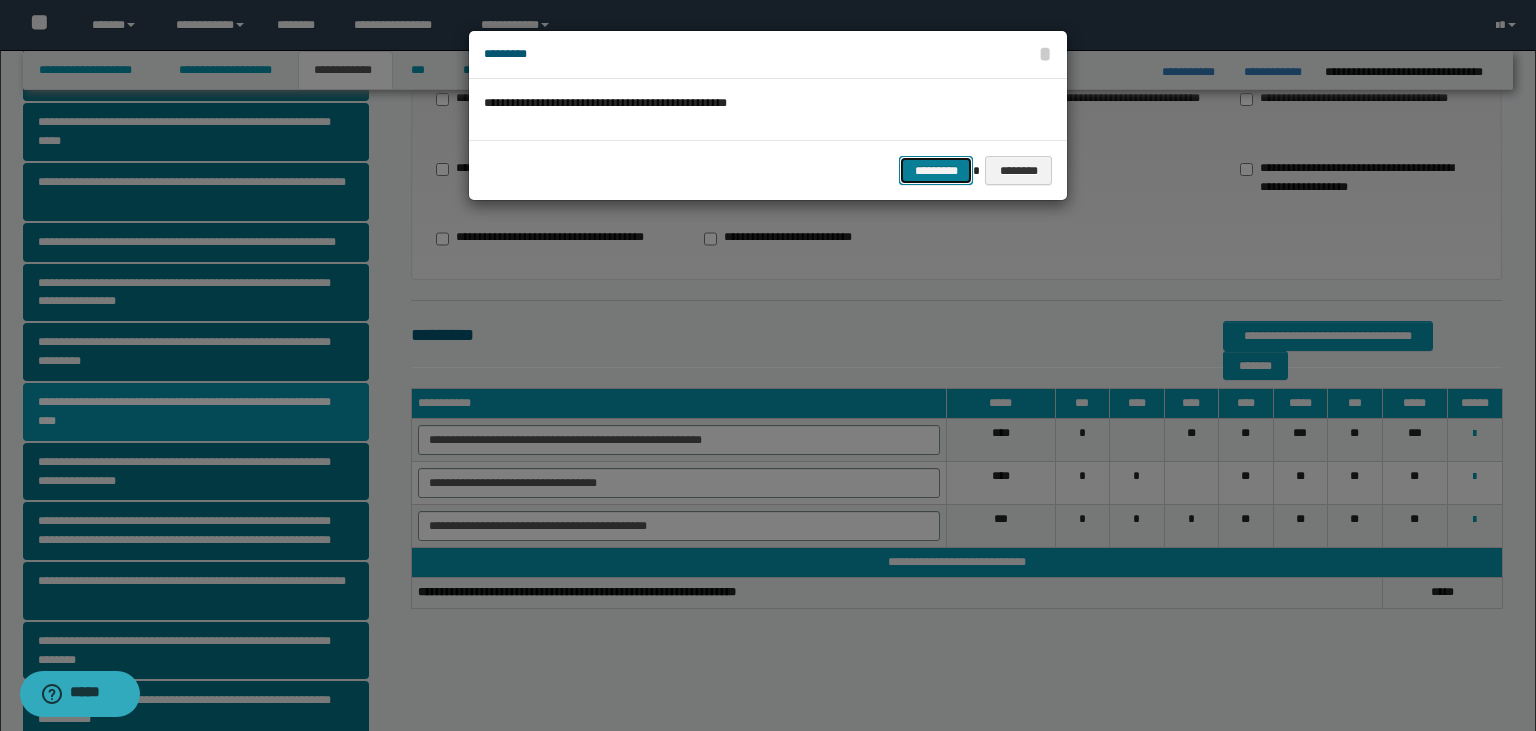 click on "*********" at bounding box center [936, 171] 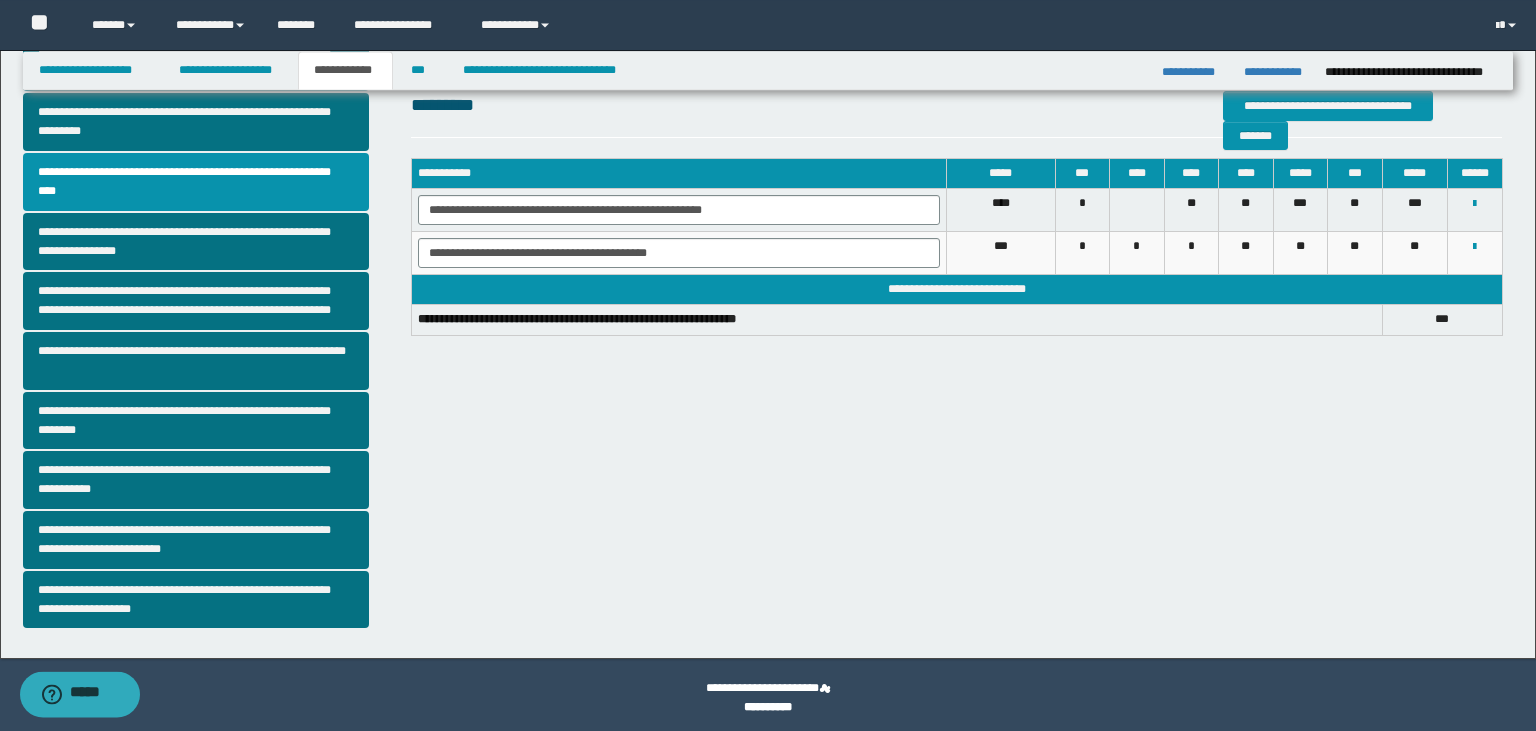 scroll, scrollTop: 380, scrollLeft: 0, axis: vertical 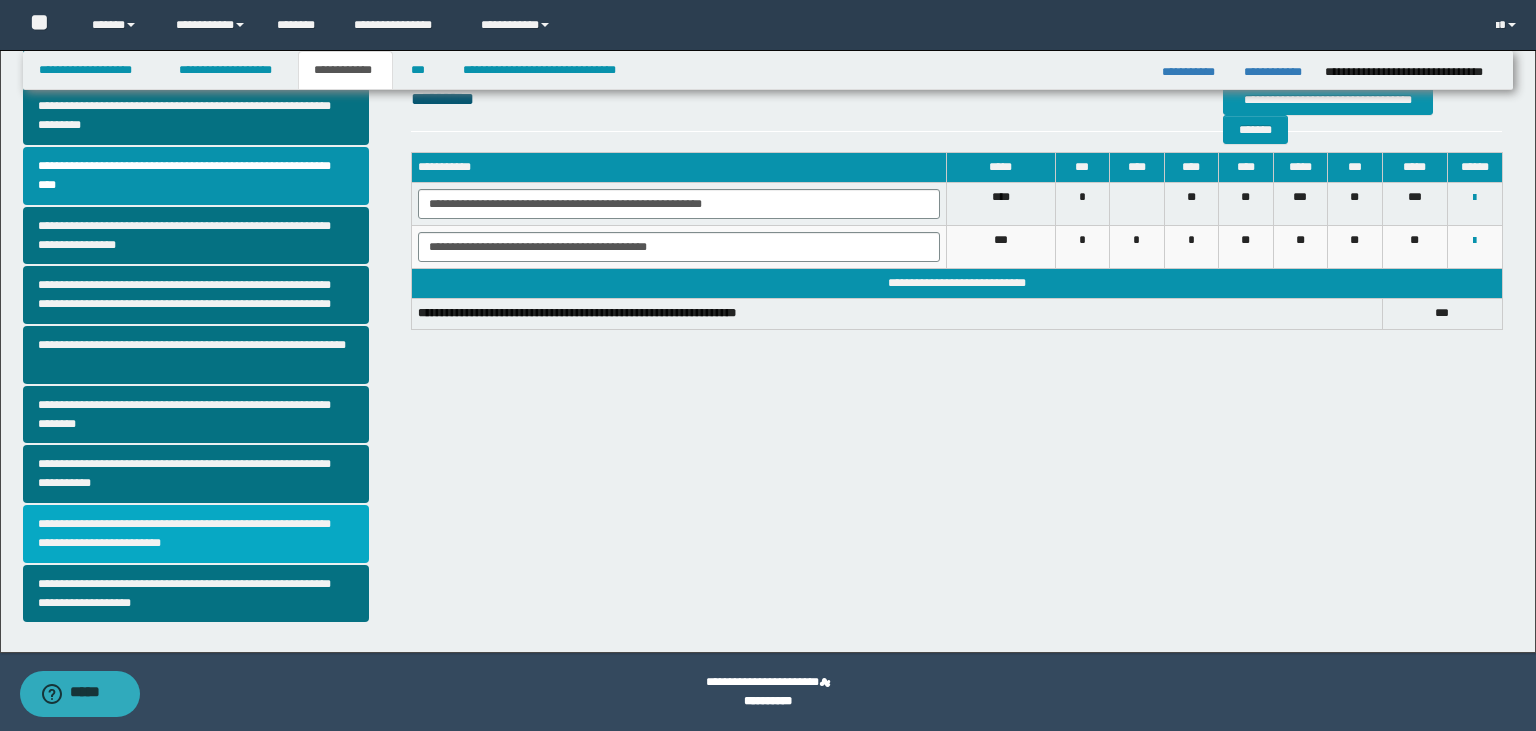 click on "**********" at bounding box center (196, 534) 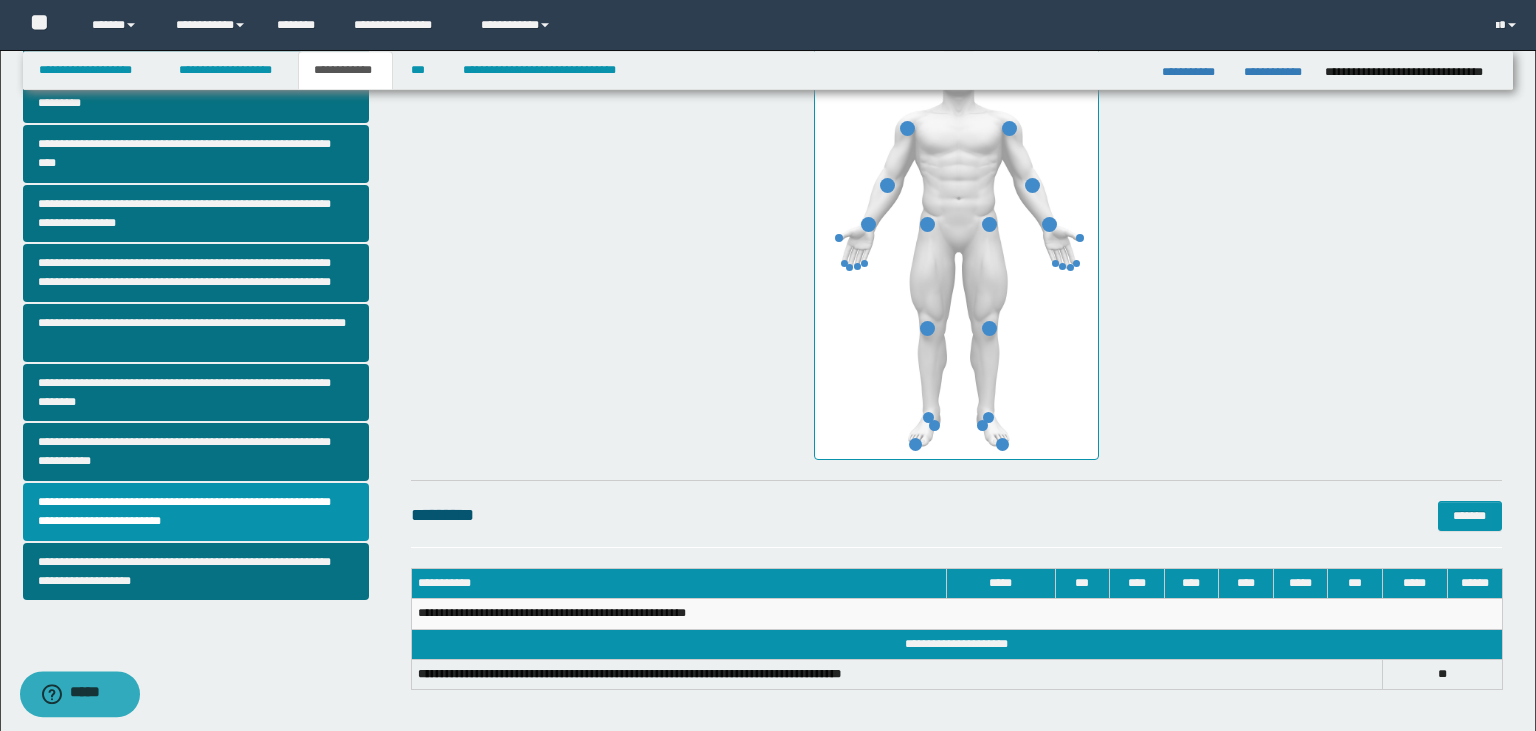 scroll, scrollTop: 408, scrollLeft: 0, axis: vertical 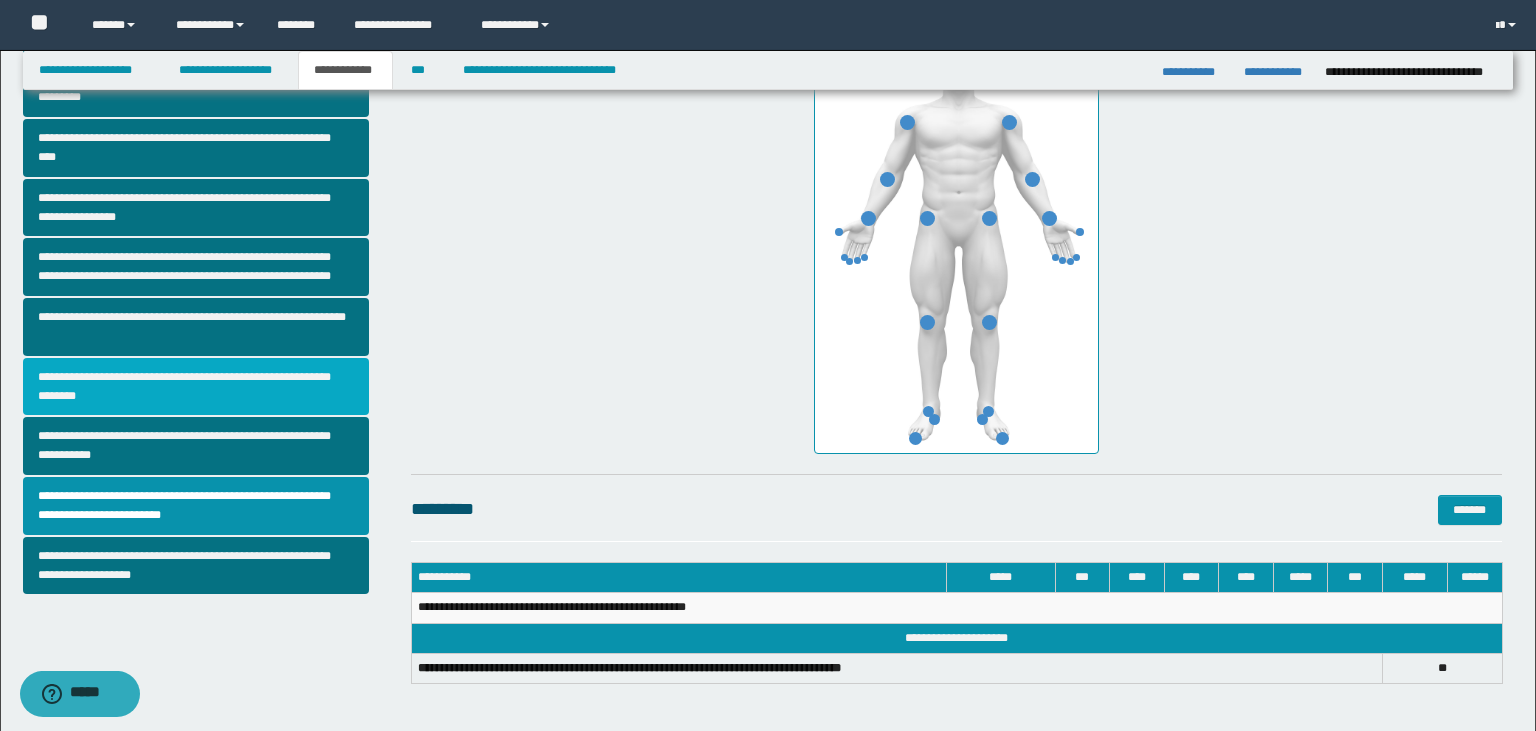 click on "**********" at bounding box center [196, 387] 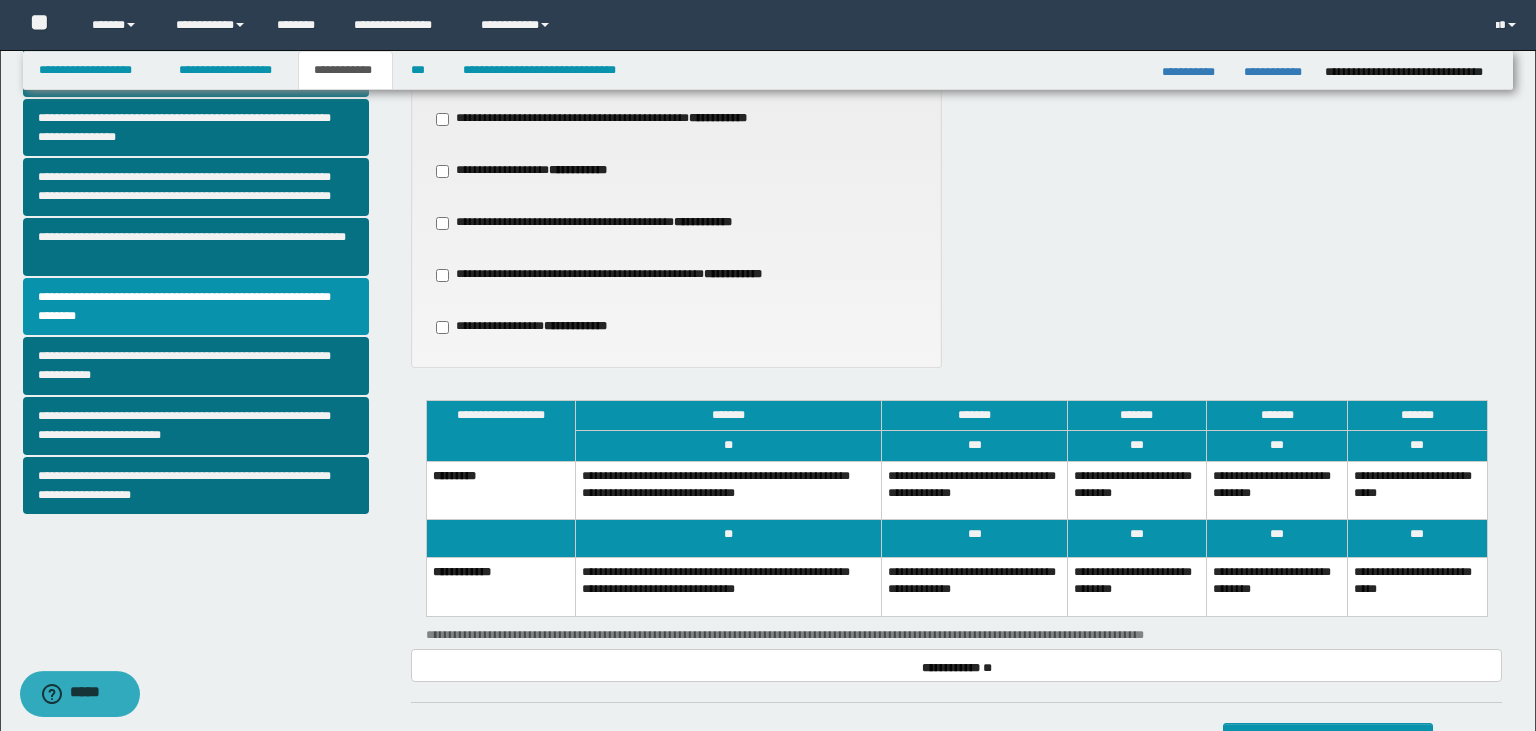 scroll, scrollTop: 496, scrollLeft: 0, axis: vertical 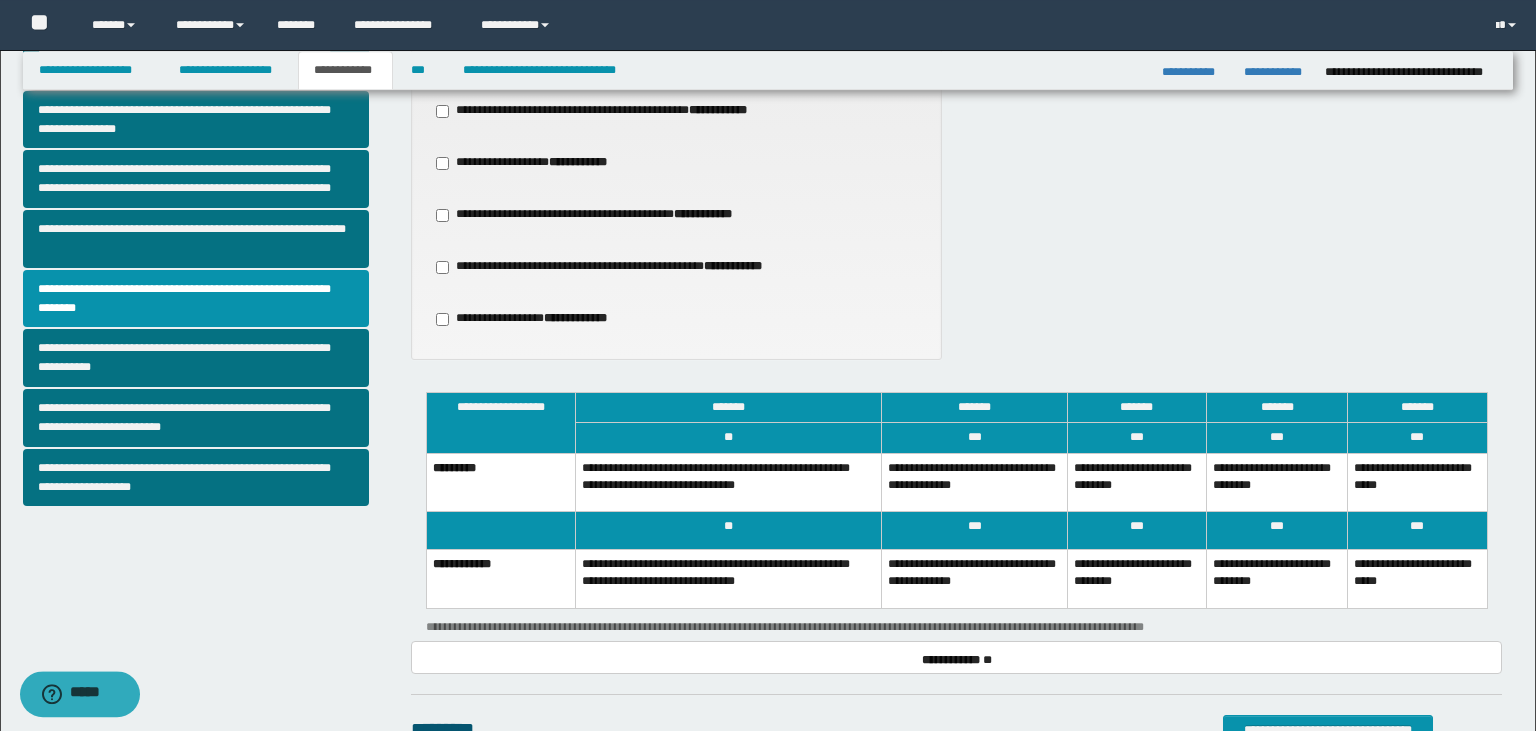 click on "**********" at bounding box center (974, 482) 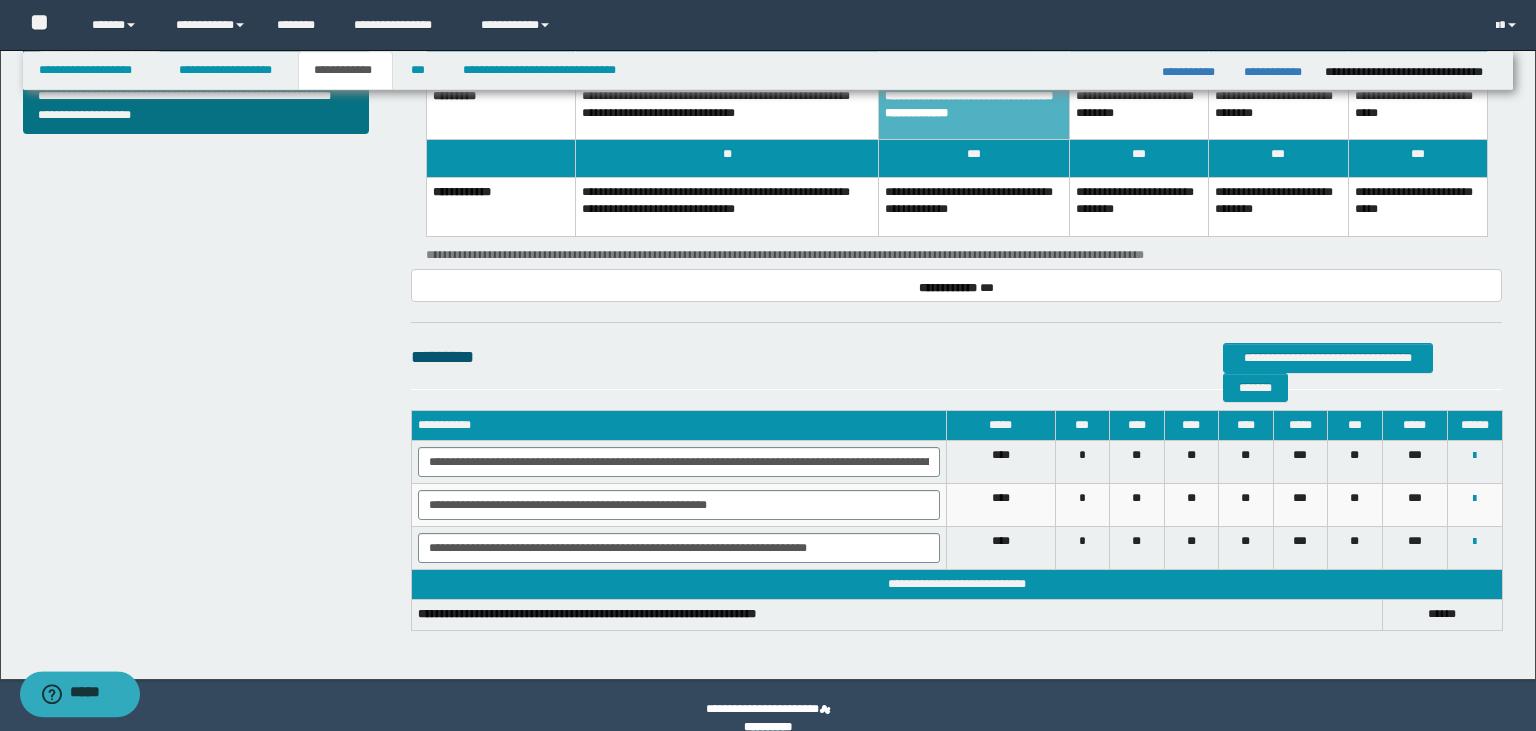 scroll, scrollTop: 871, scrollLeft: 0, axis: vertical 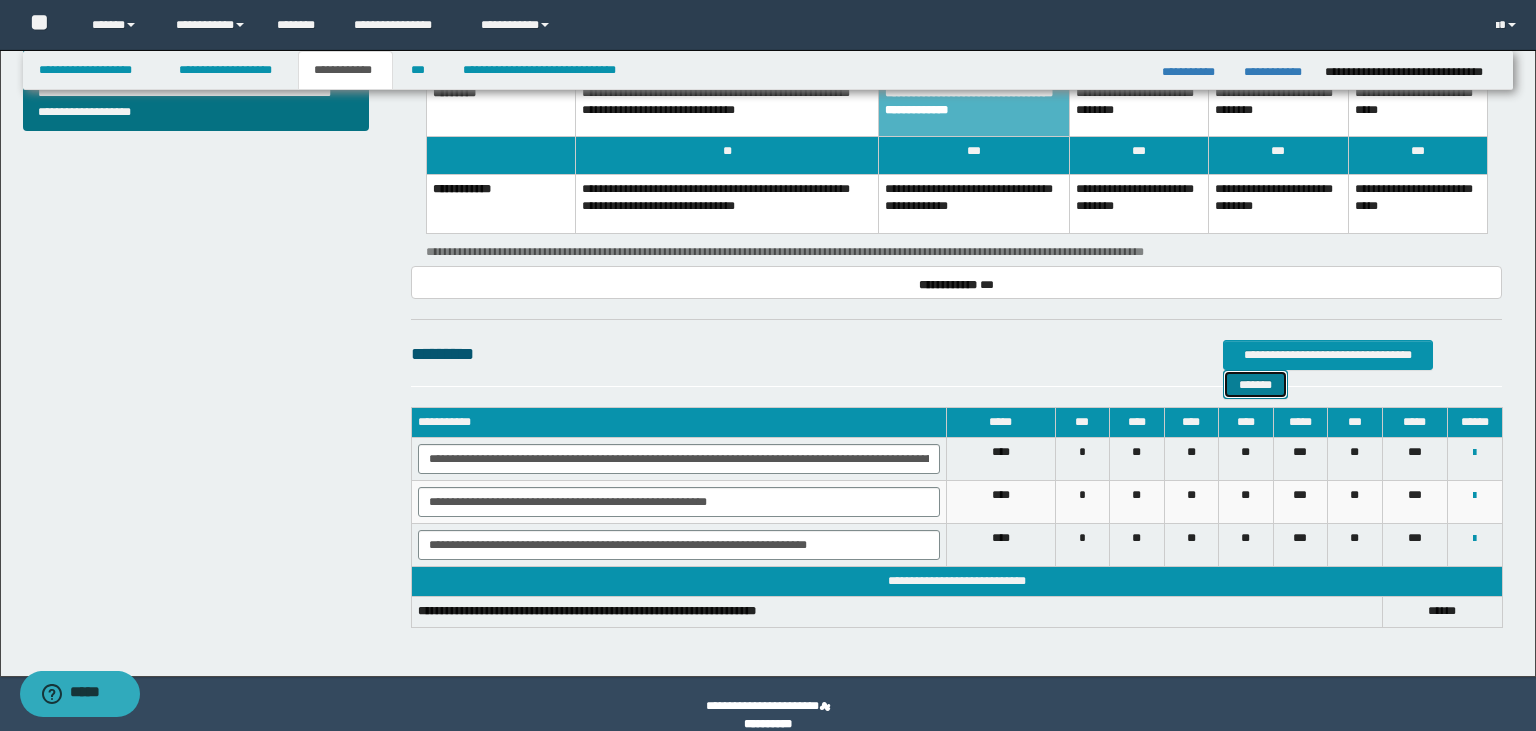 click on "*******" at bounding box center (1255, 385) 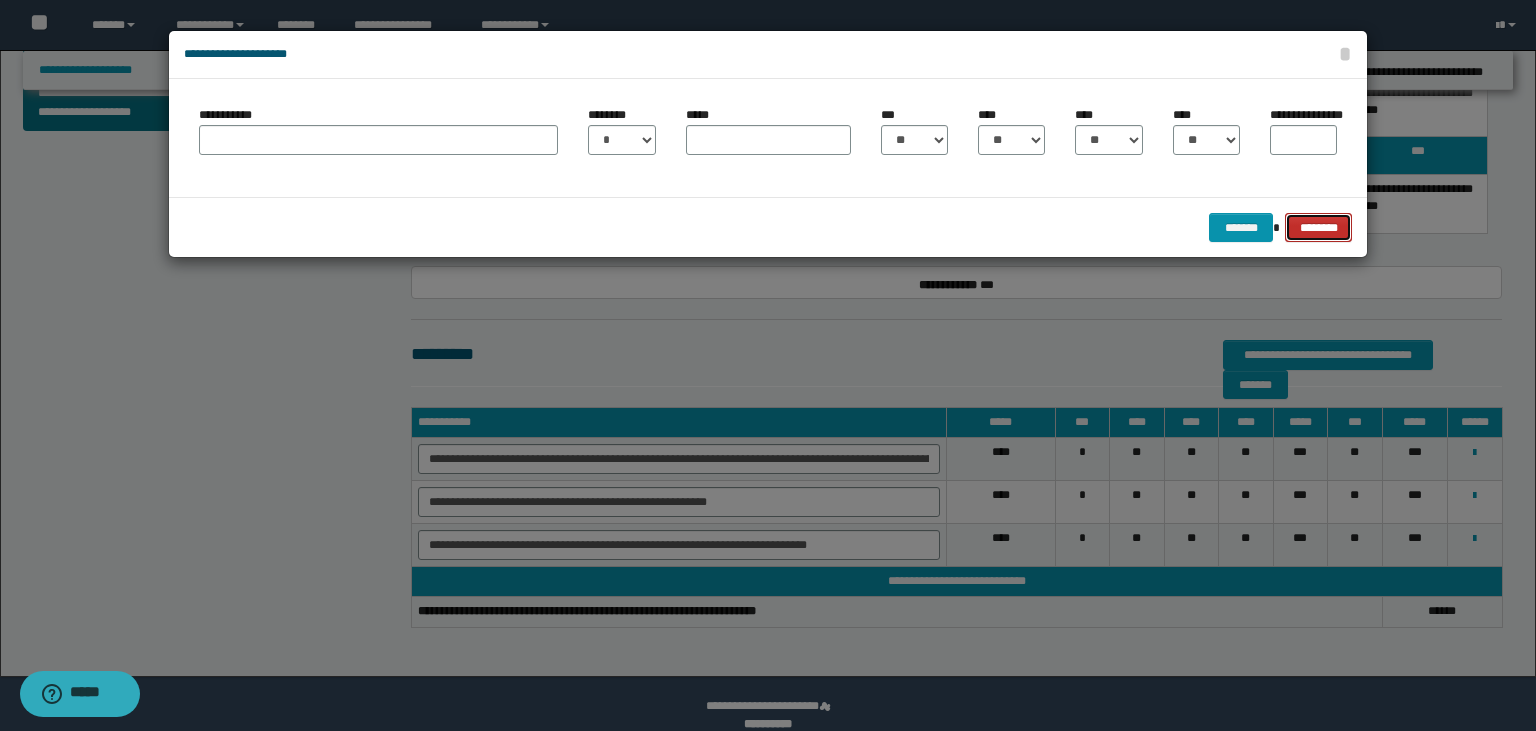 click on "********" at bounding box center [1318, 228] 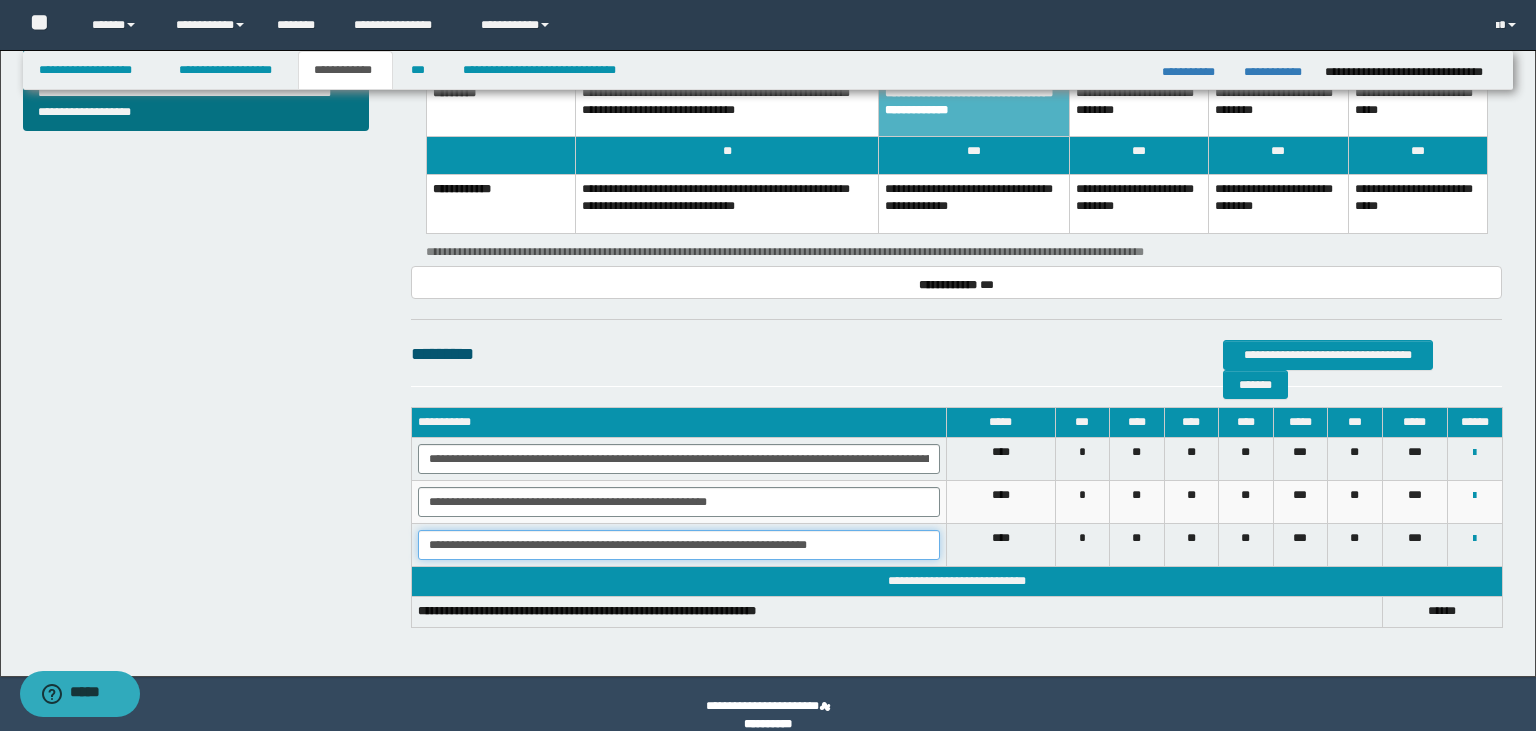 click on "**********" at bounding box center (678, 545) 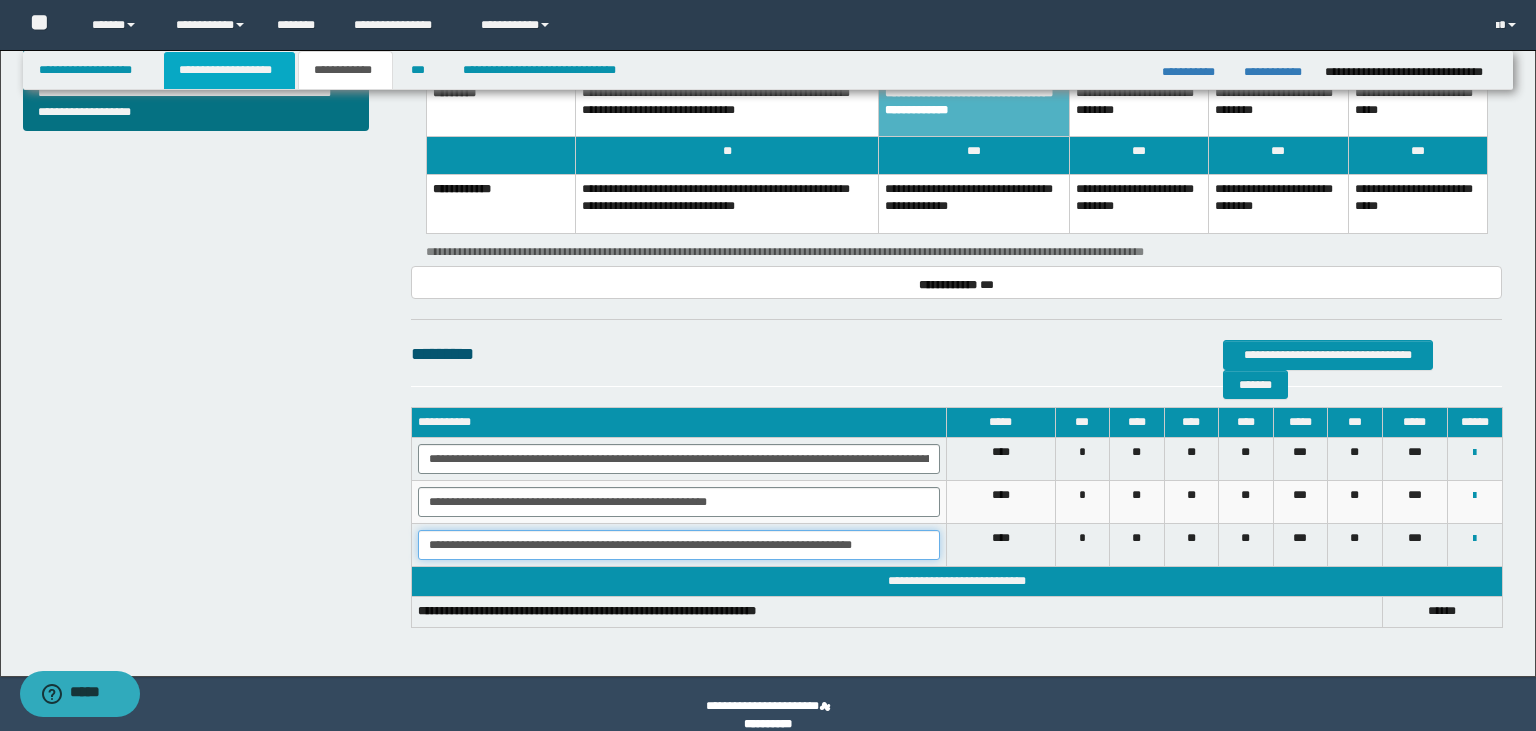 type on "**********" 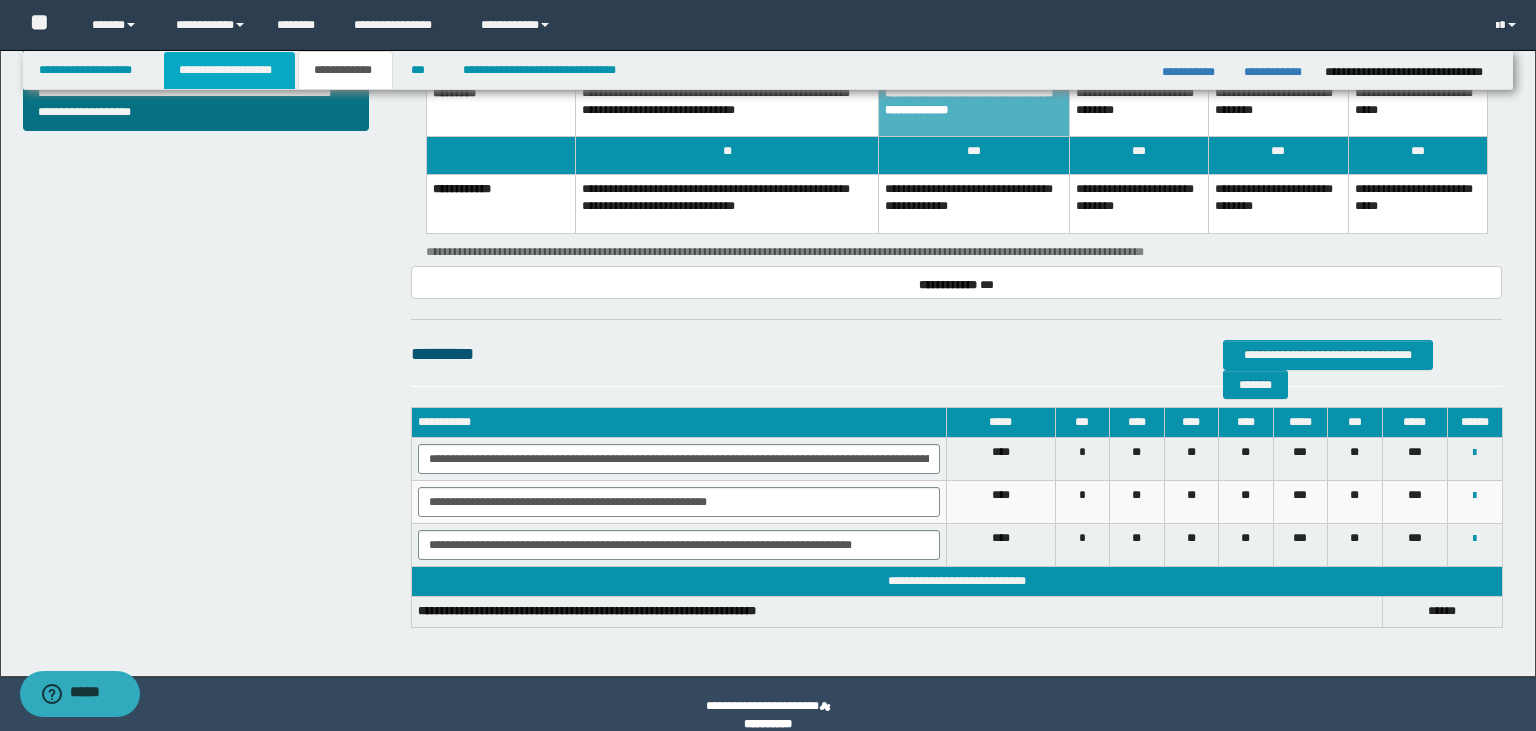 click on "**********" at bounding box center [229, 70] 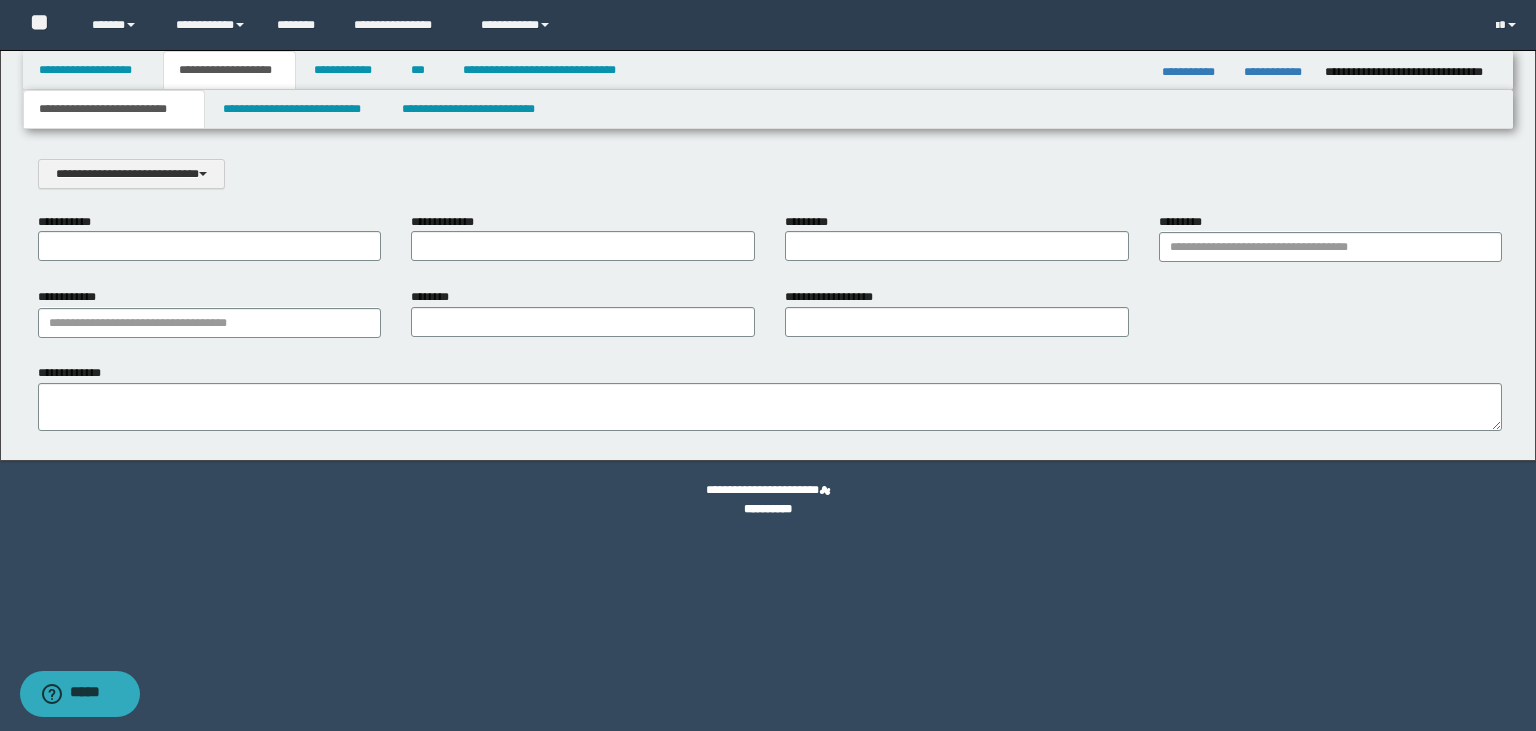 scroll, scrollTop: 0, scrollLeft: 0, axis: both 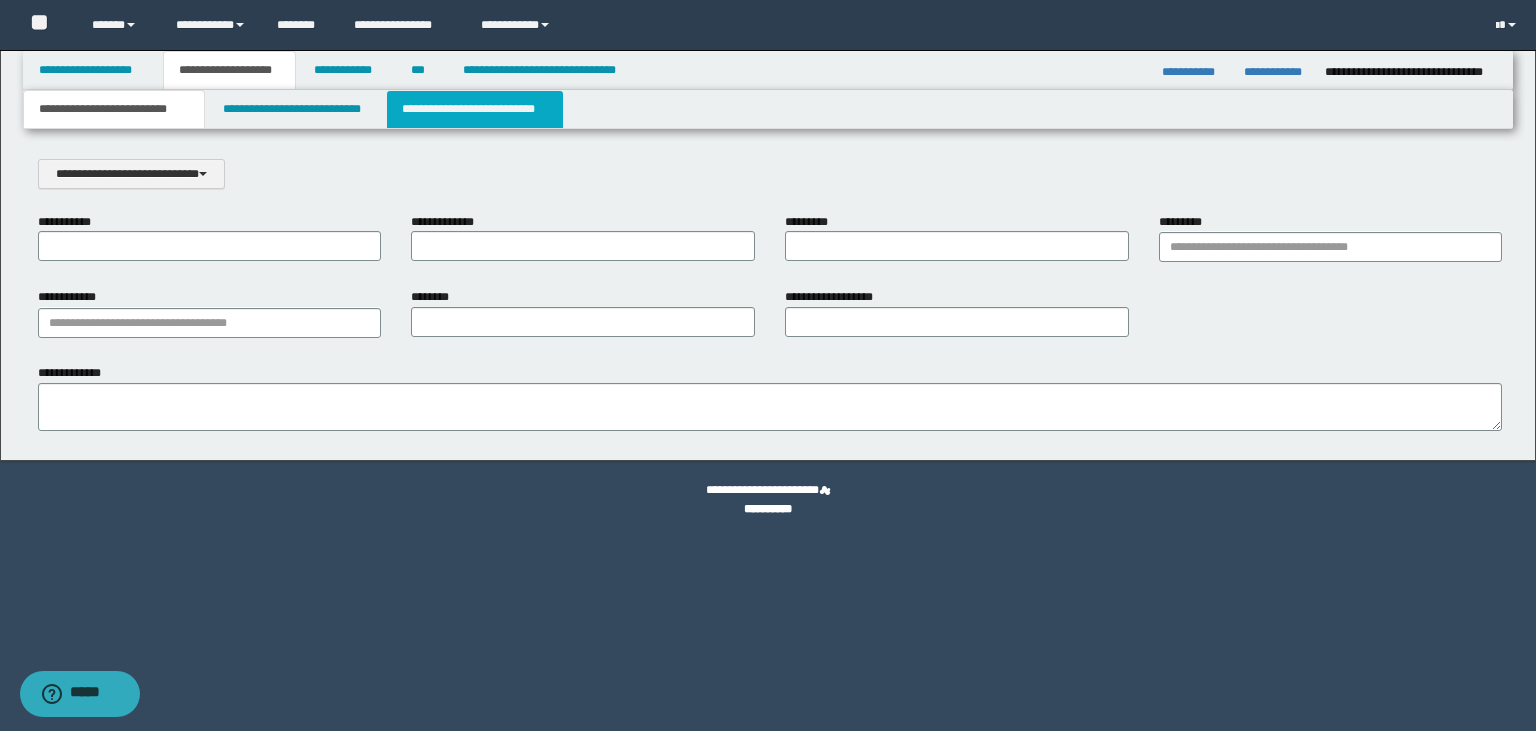 click on "**********" at bounding box center (475, 109) 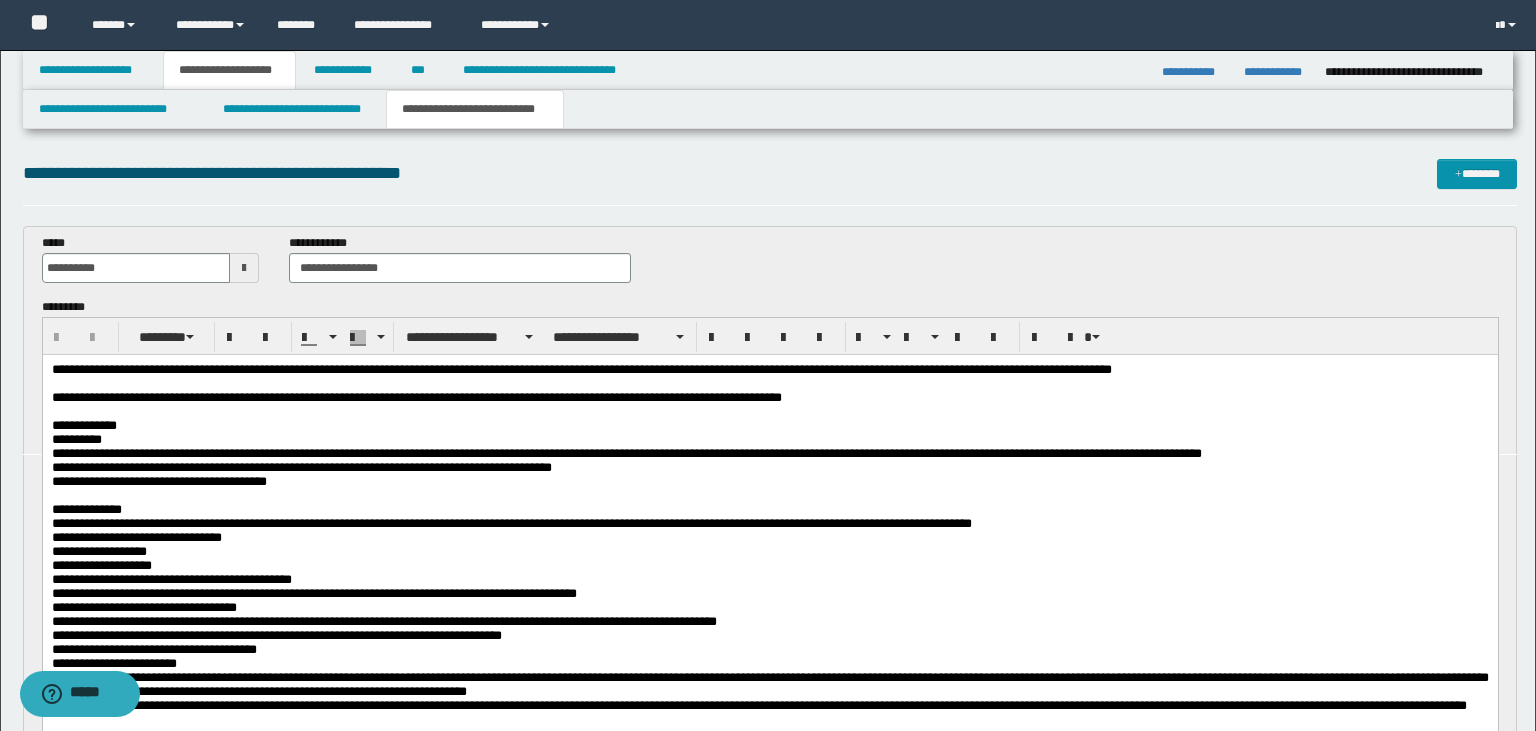 scroll, scrollTop: 0, scrollLeft: 0, axis: both 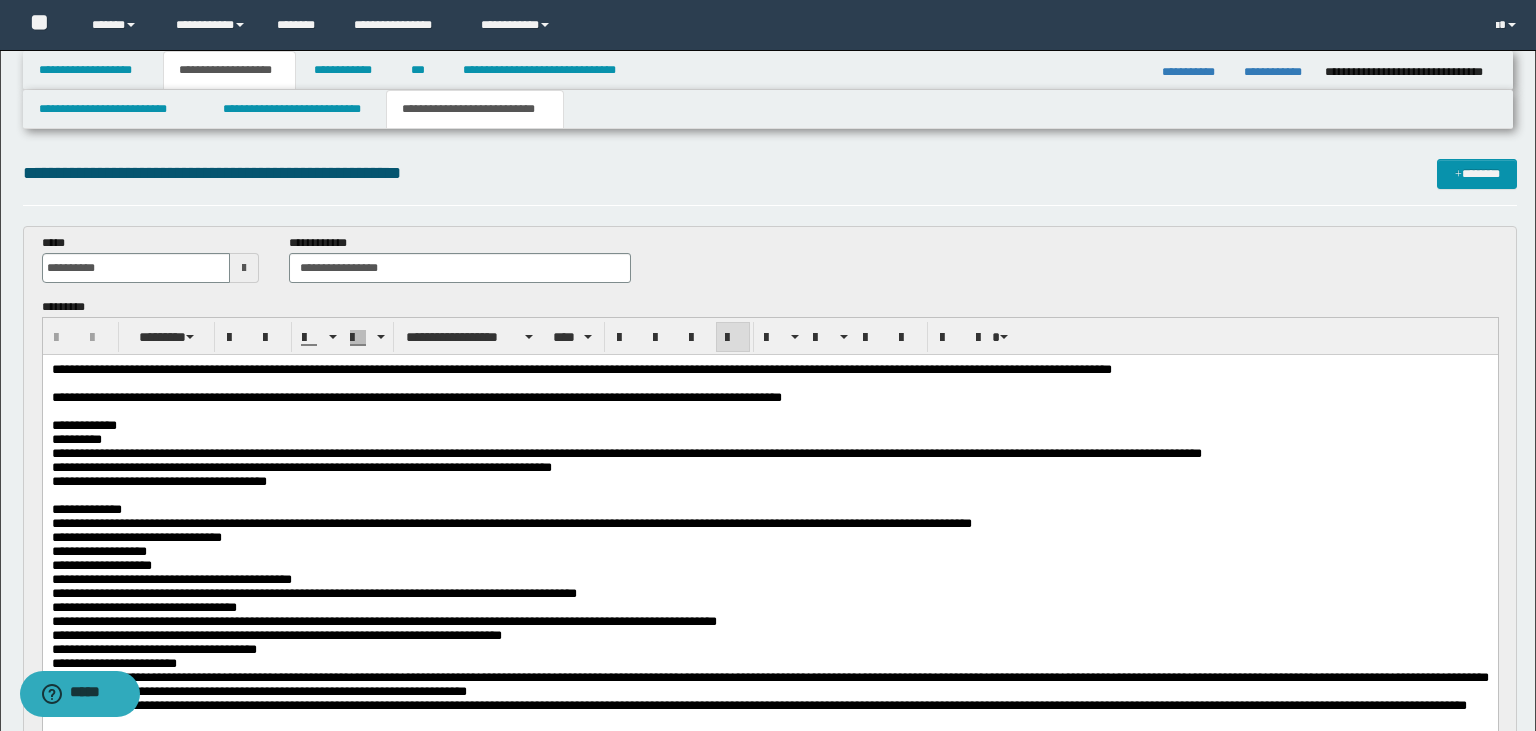 click on "**********" at bounding box center [769, 579] 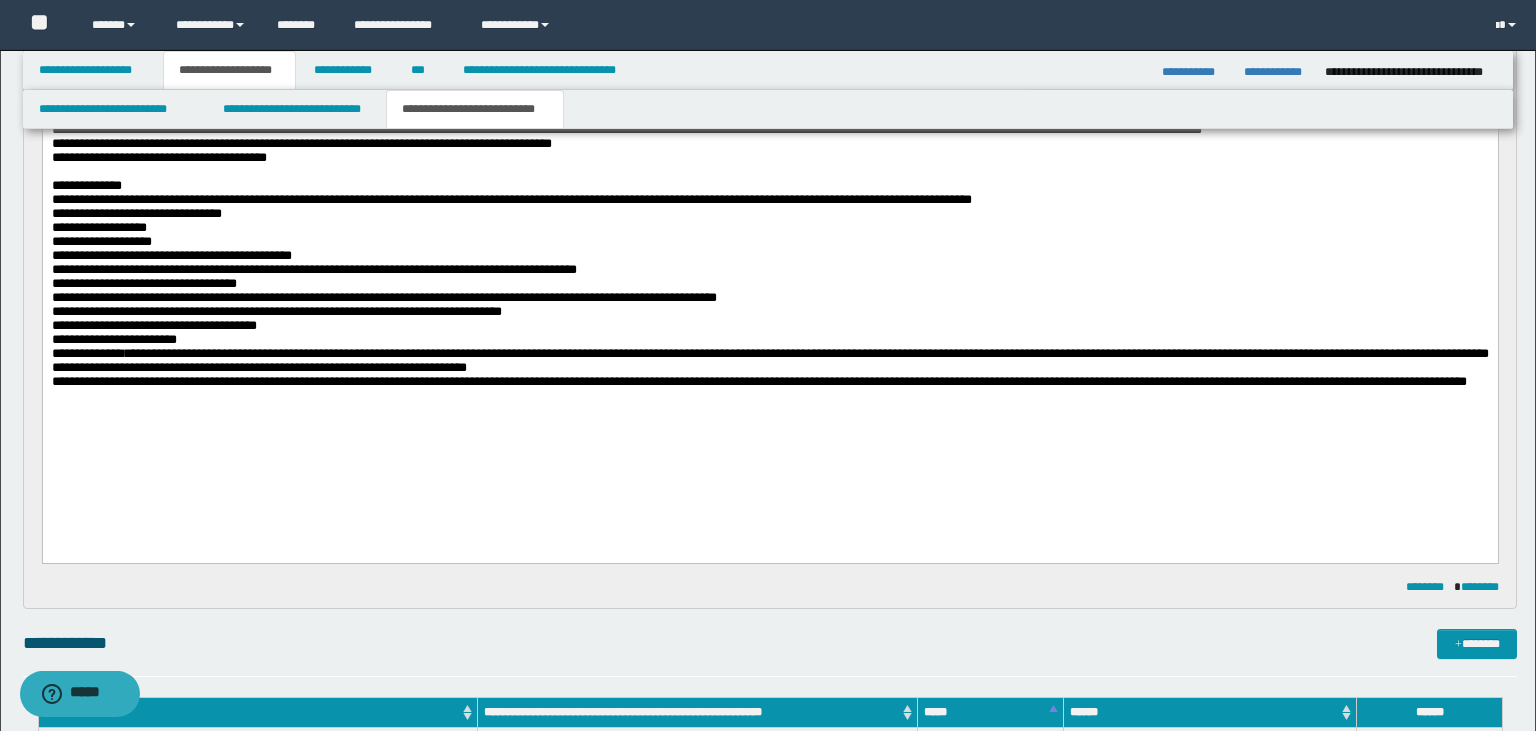 scroll, scrollTop: 338, scrollLeft: 0, axis: vertical 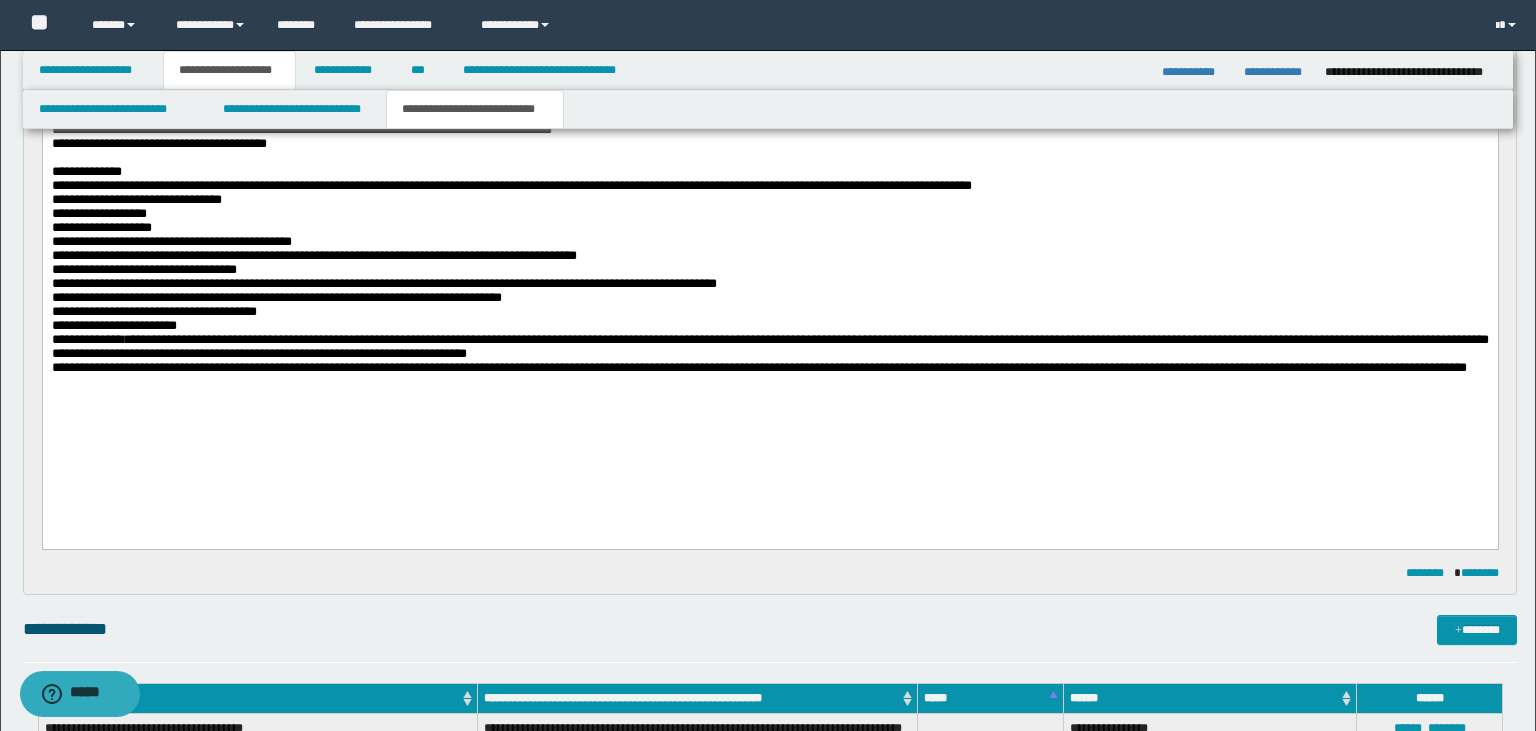 click on "**********" at bounding box center [769, 347] 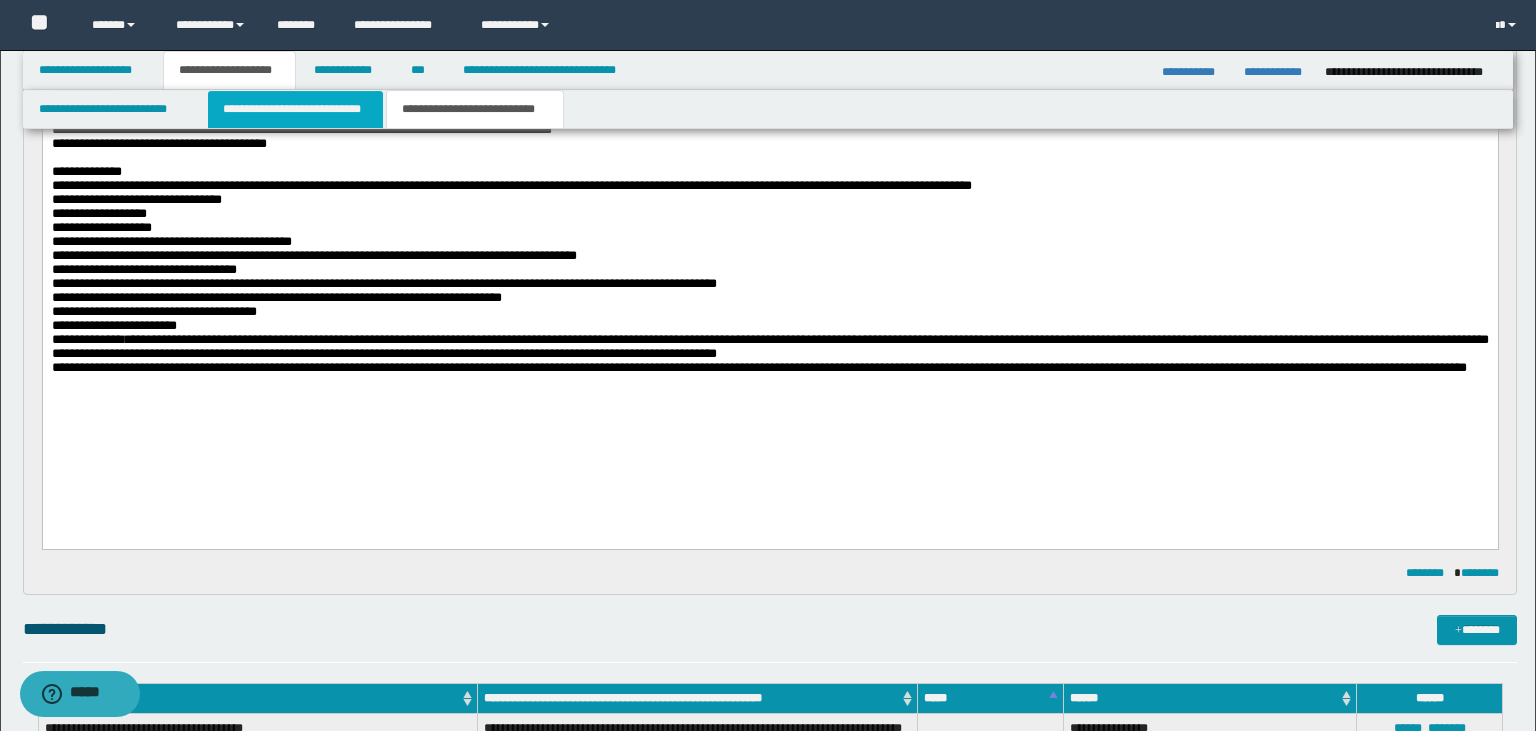 click on "**********" at bounding box center (295, 109) 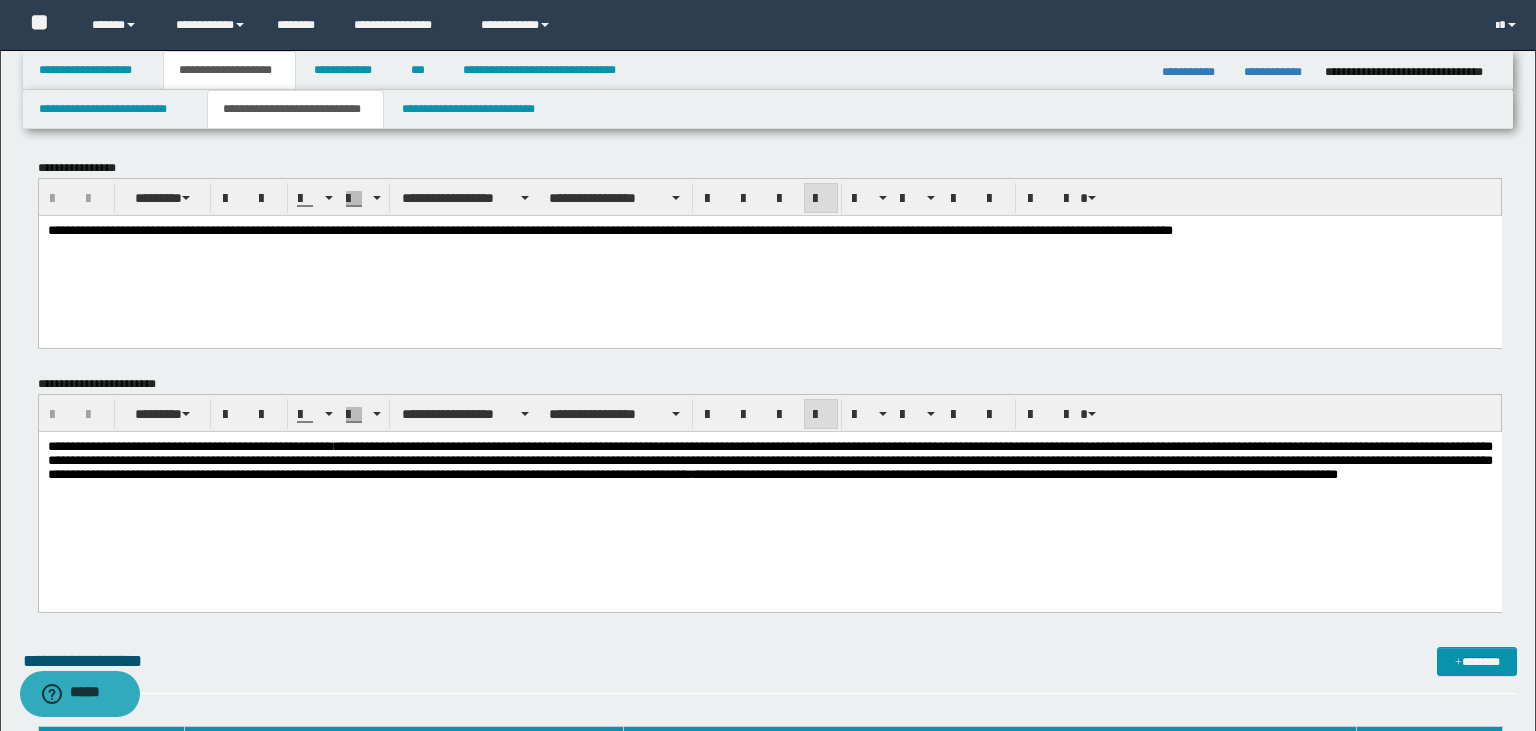 scroll, scrollTop: 0, scrollLeft: 0, axis: both 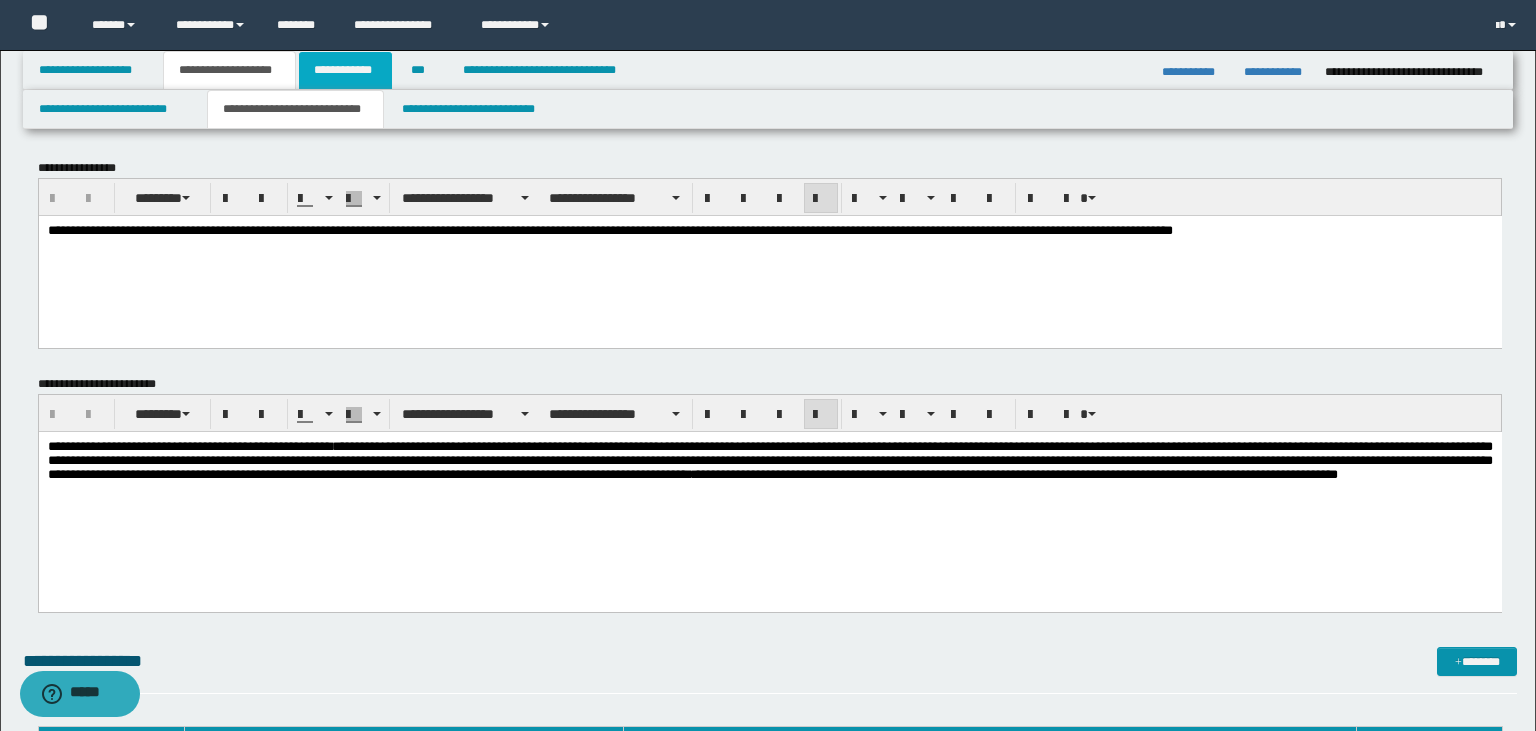 click on "**********" at bounding box center (346, 70) 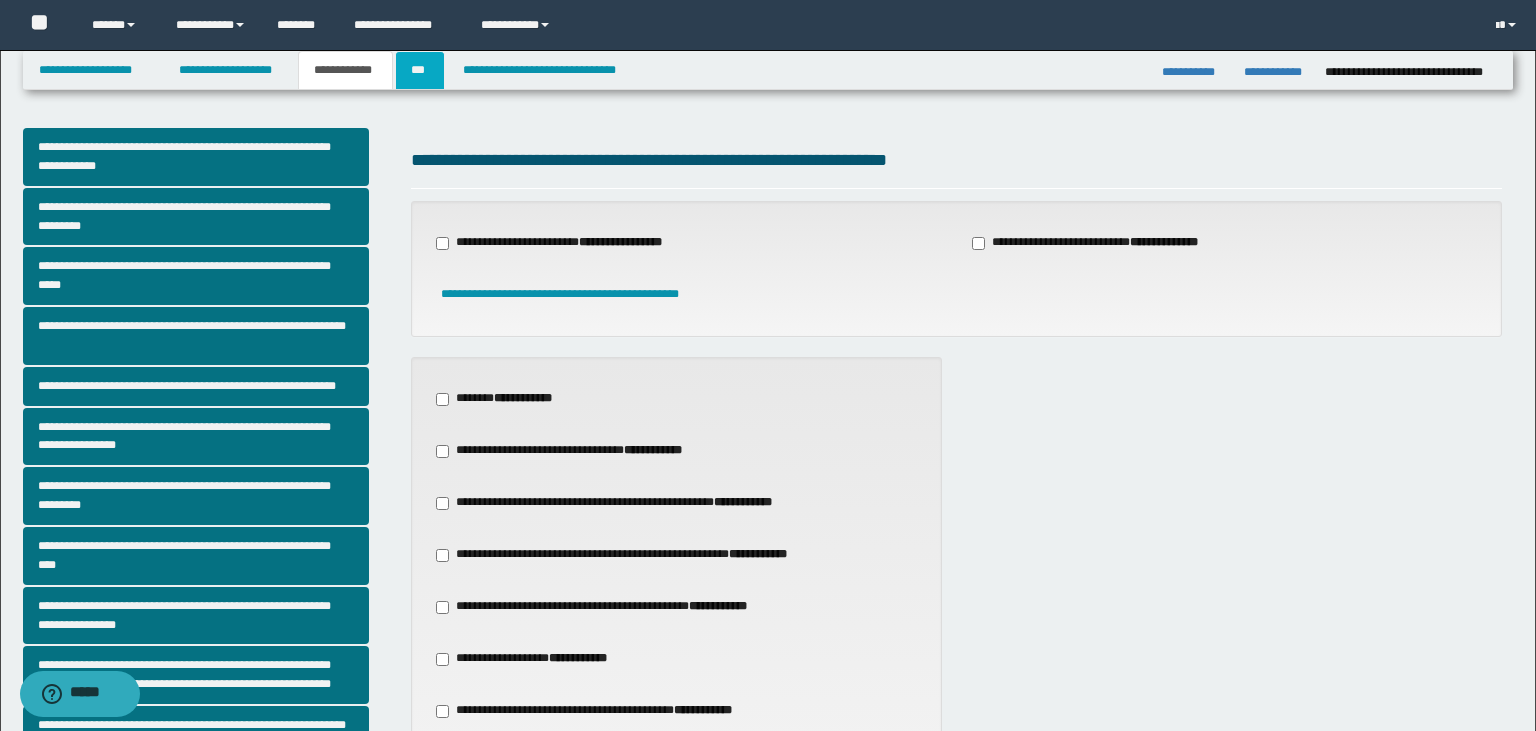 click on "***" at bounding box center [419, 70] 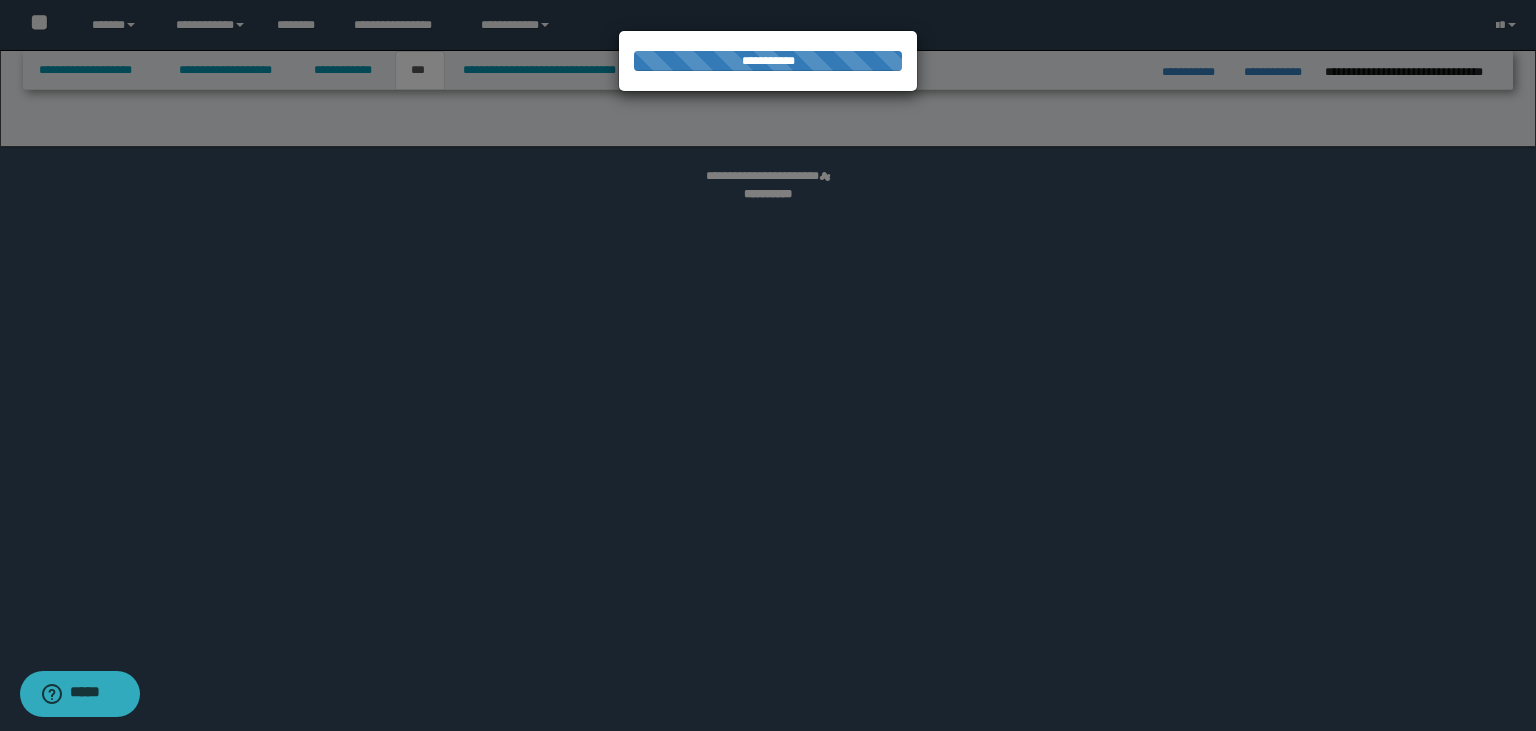 select on "**" 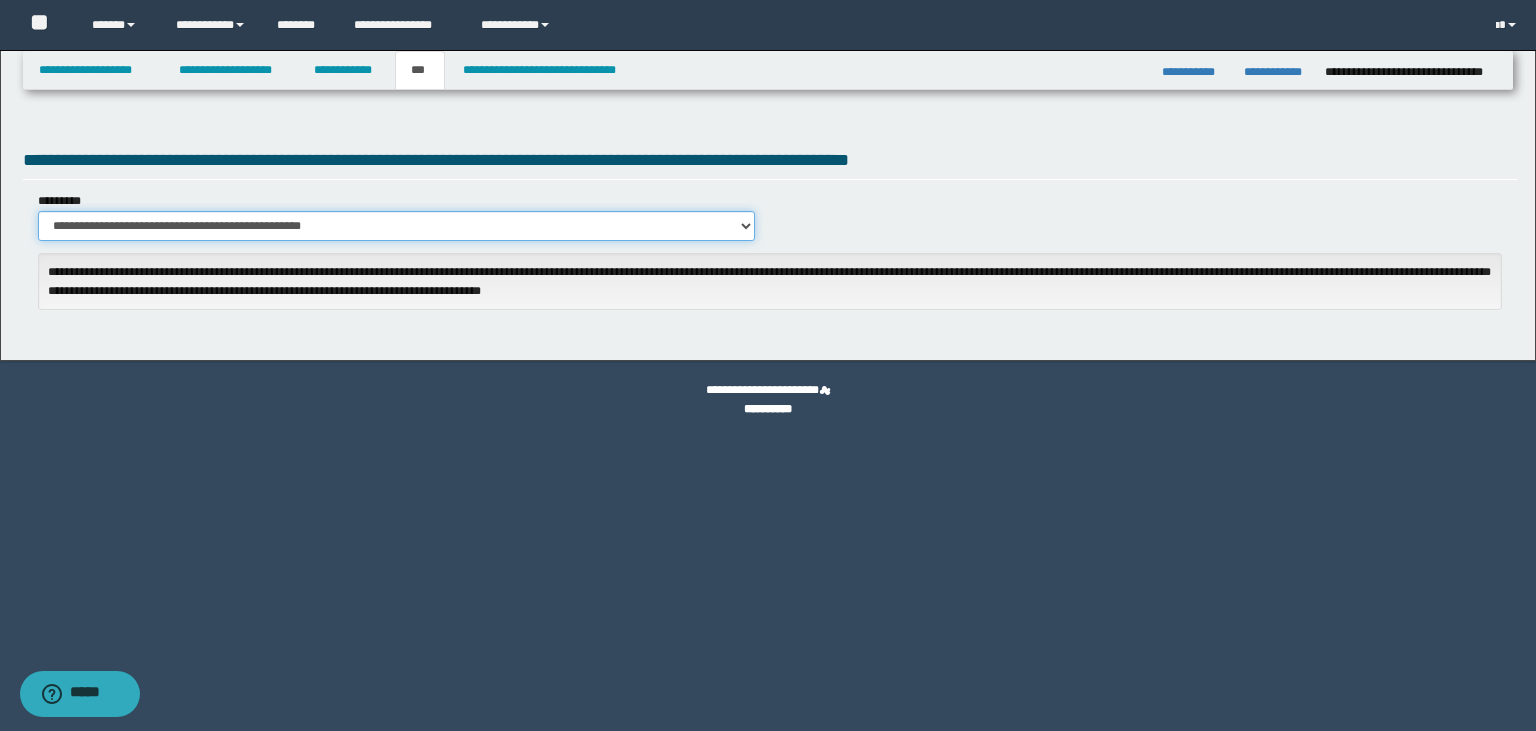 click on "**********" at bounding box center [396, 226] 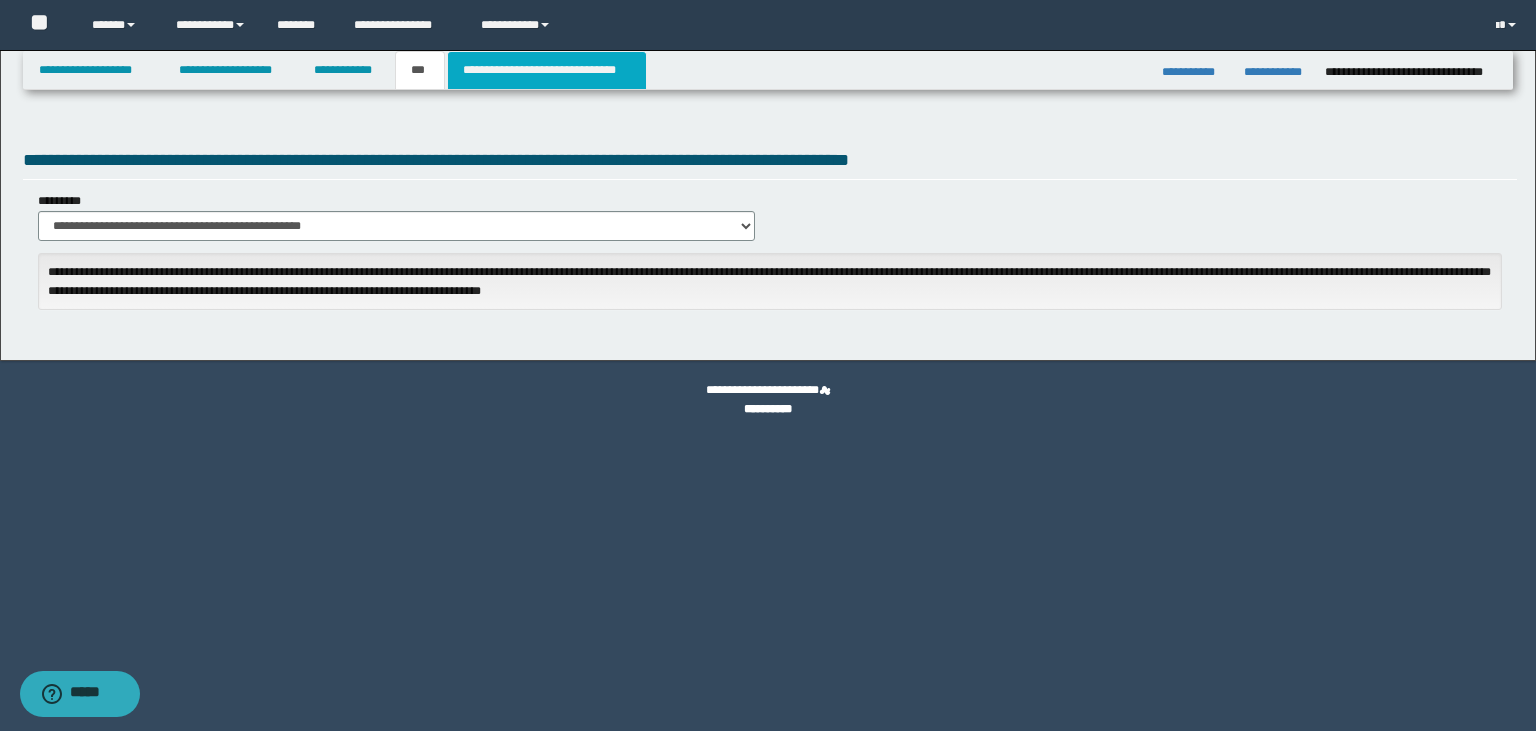 click on "**********" at bounding box center [547, 70] 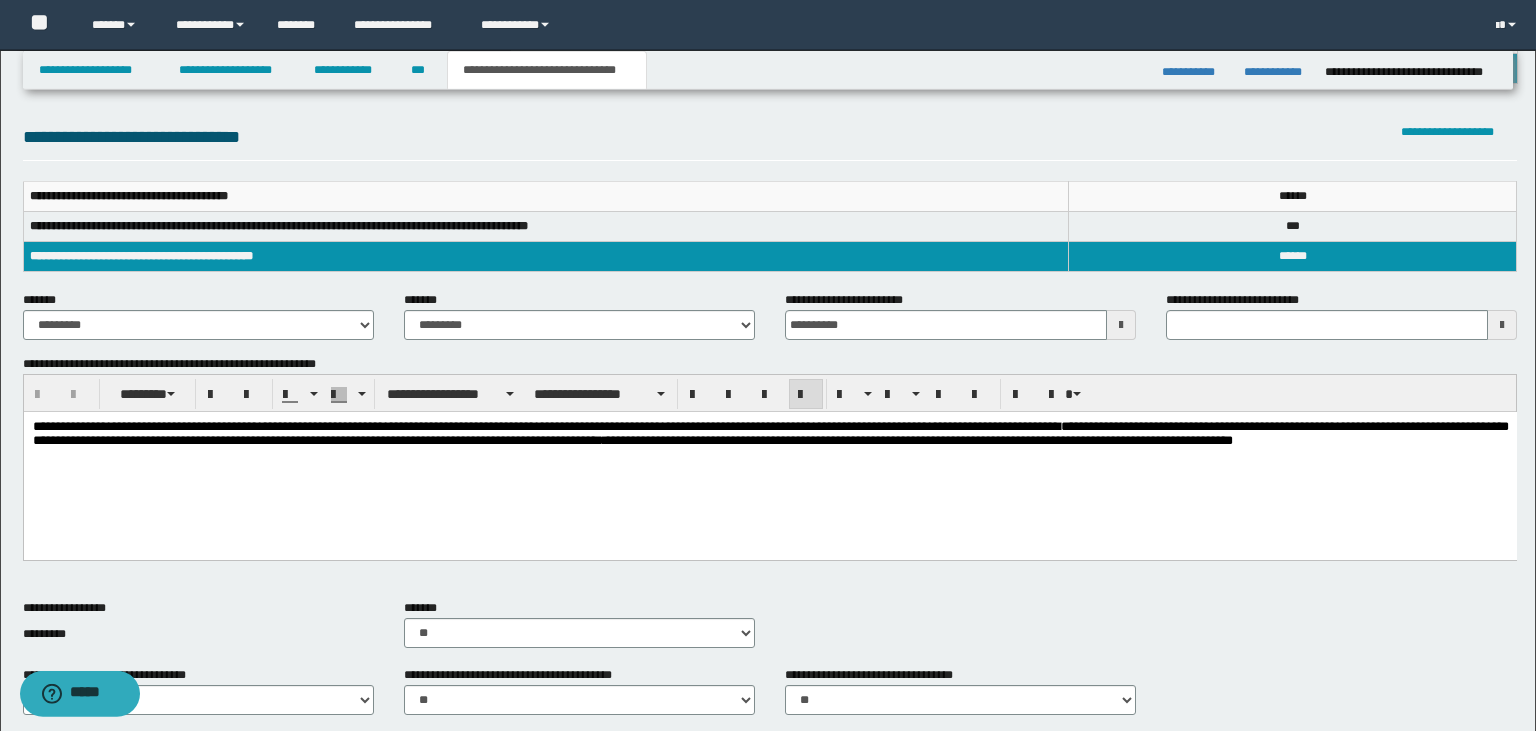 scroll, scrollTop: 0, scrollLeft: 0, axis: both 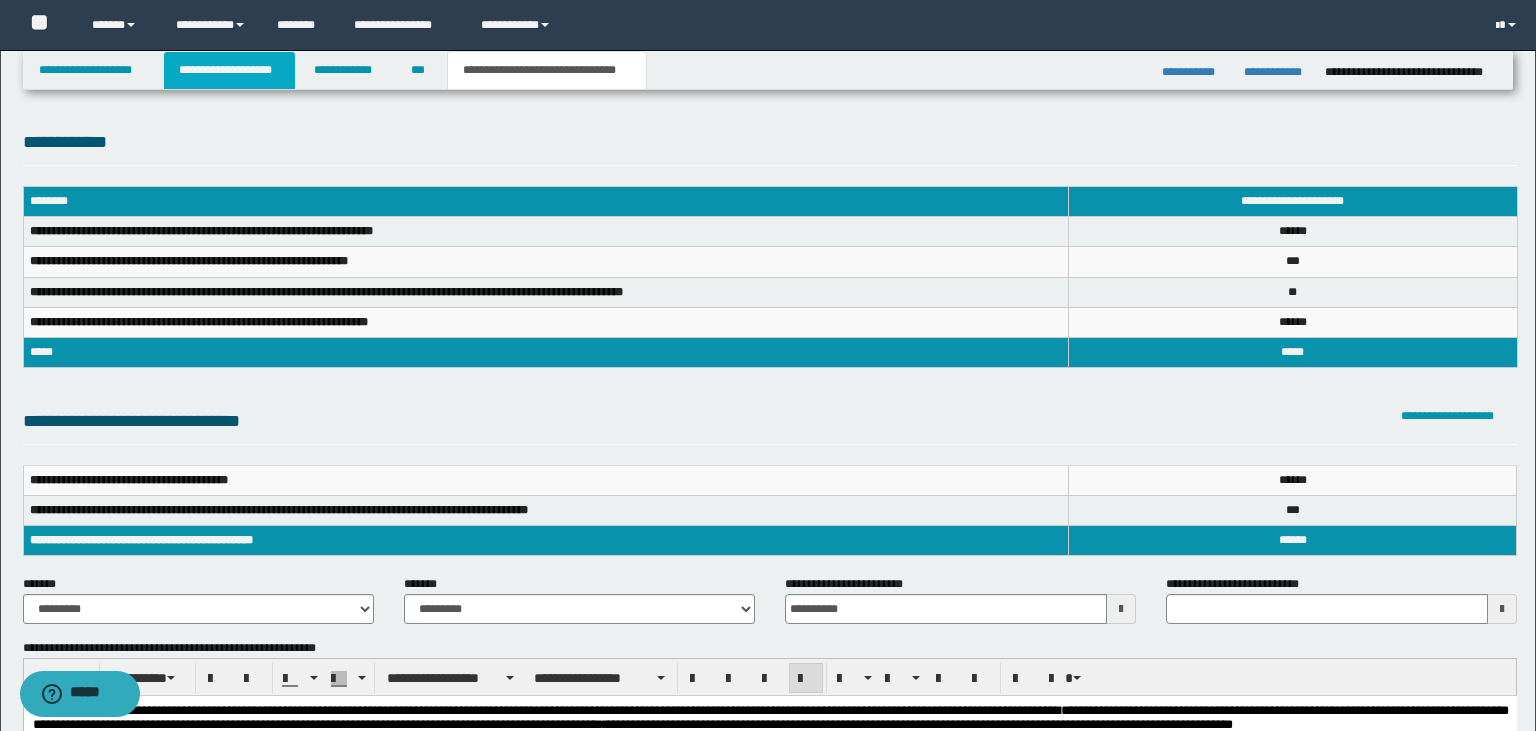 click on "**********" at bounding box center (229, 70) 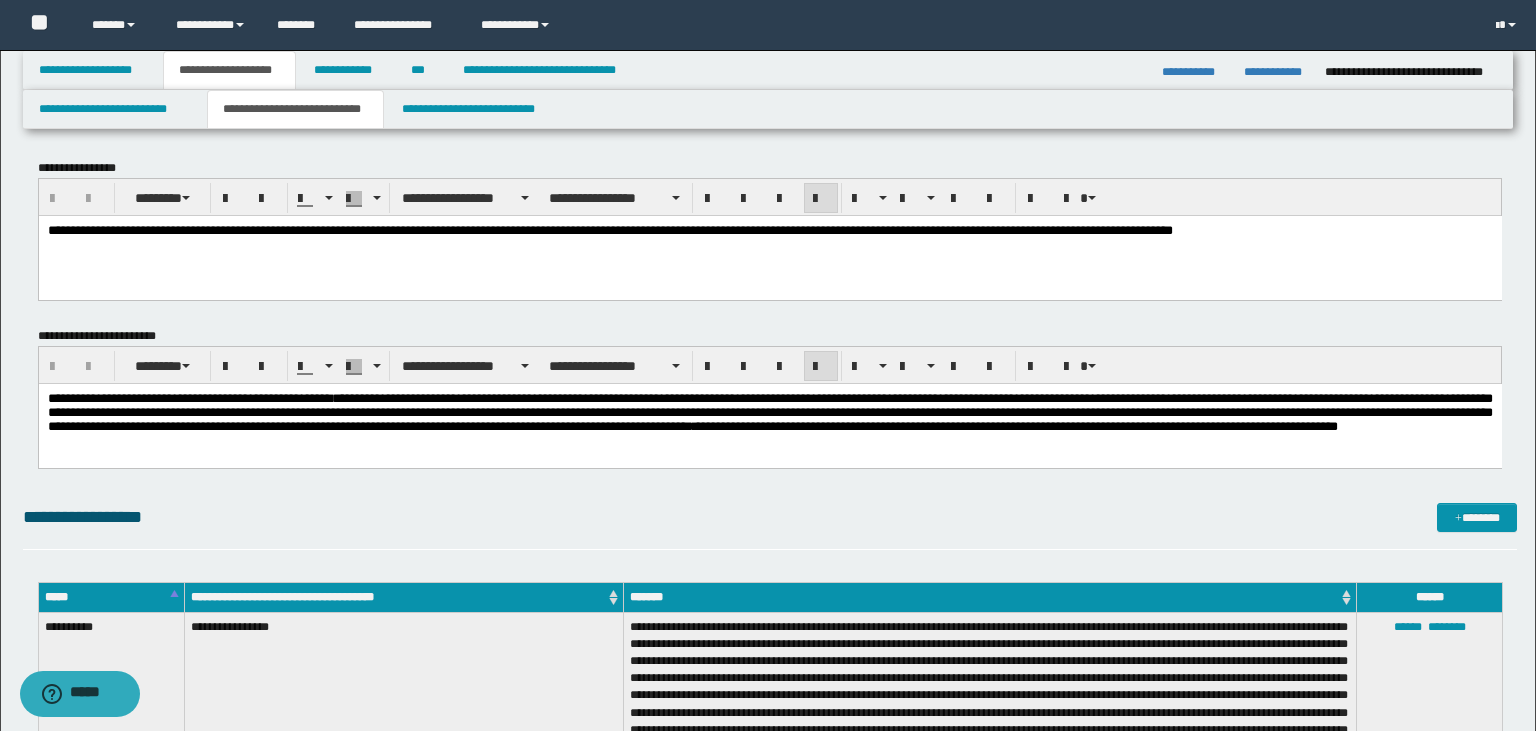 click on "**********" at bounding box center [769, 411] 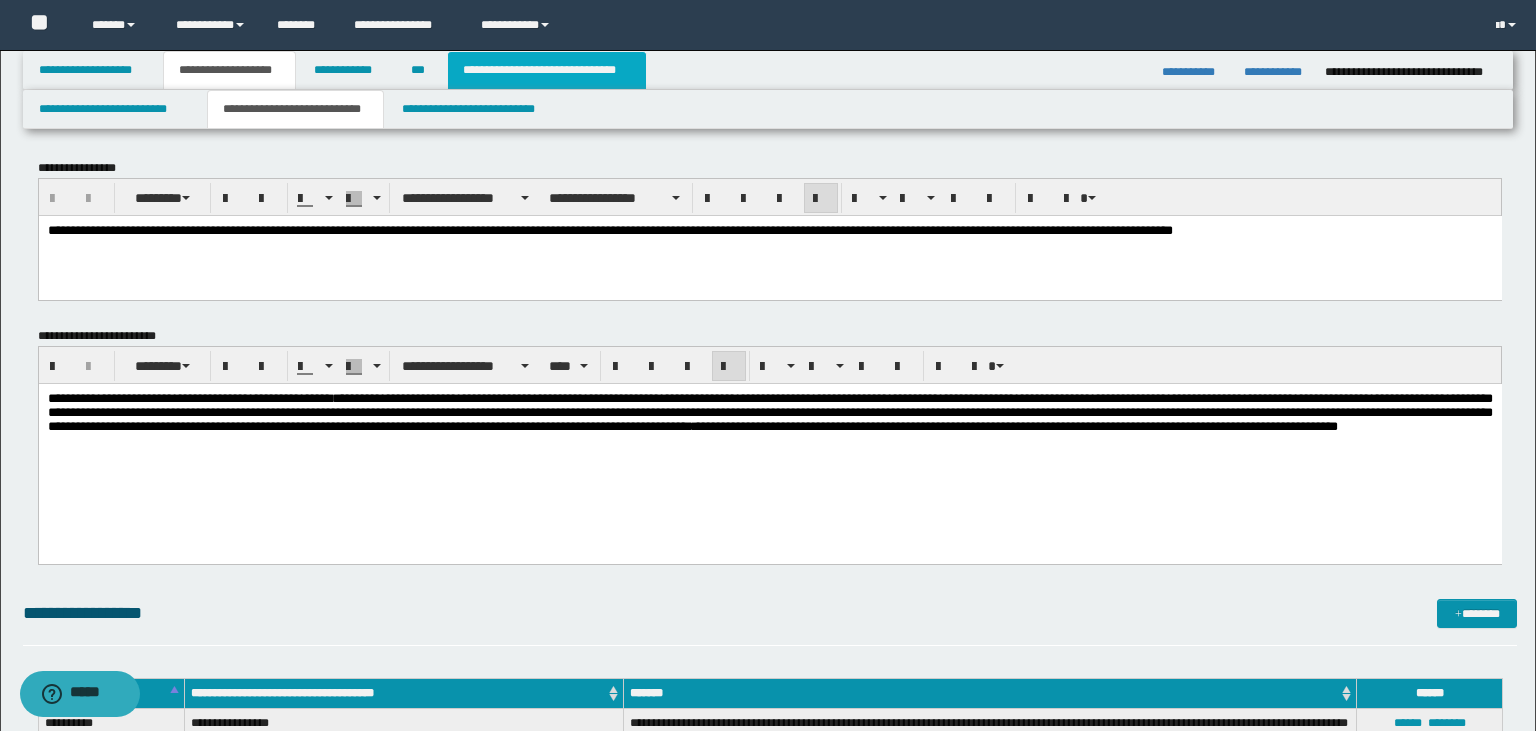 click on "**********" at bounding box center (547, 70) 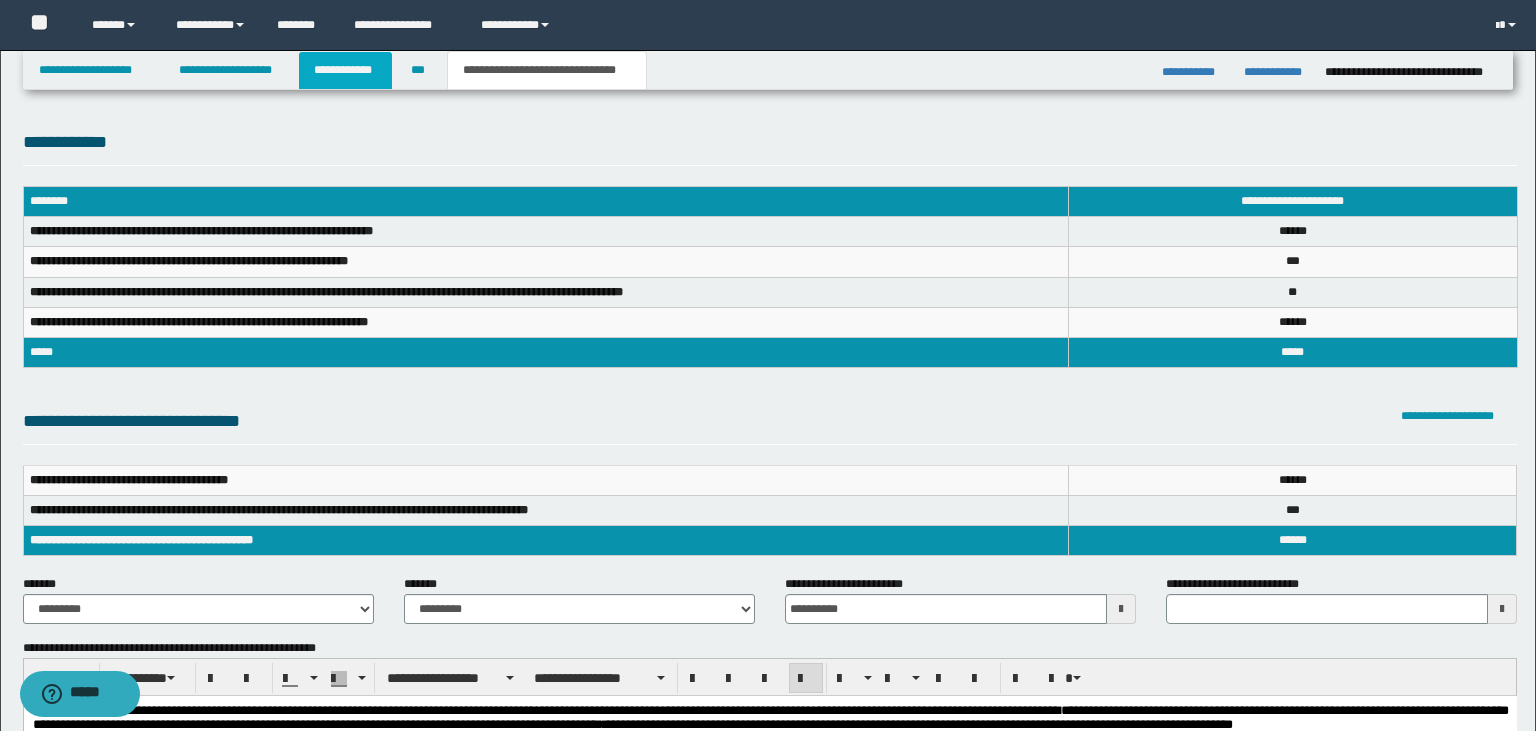click on "**********" at bounding box center (346, 70) 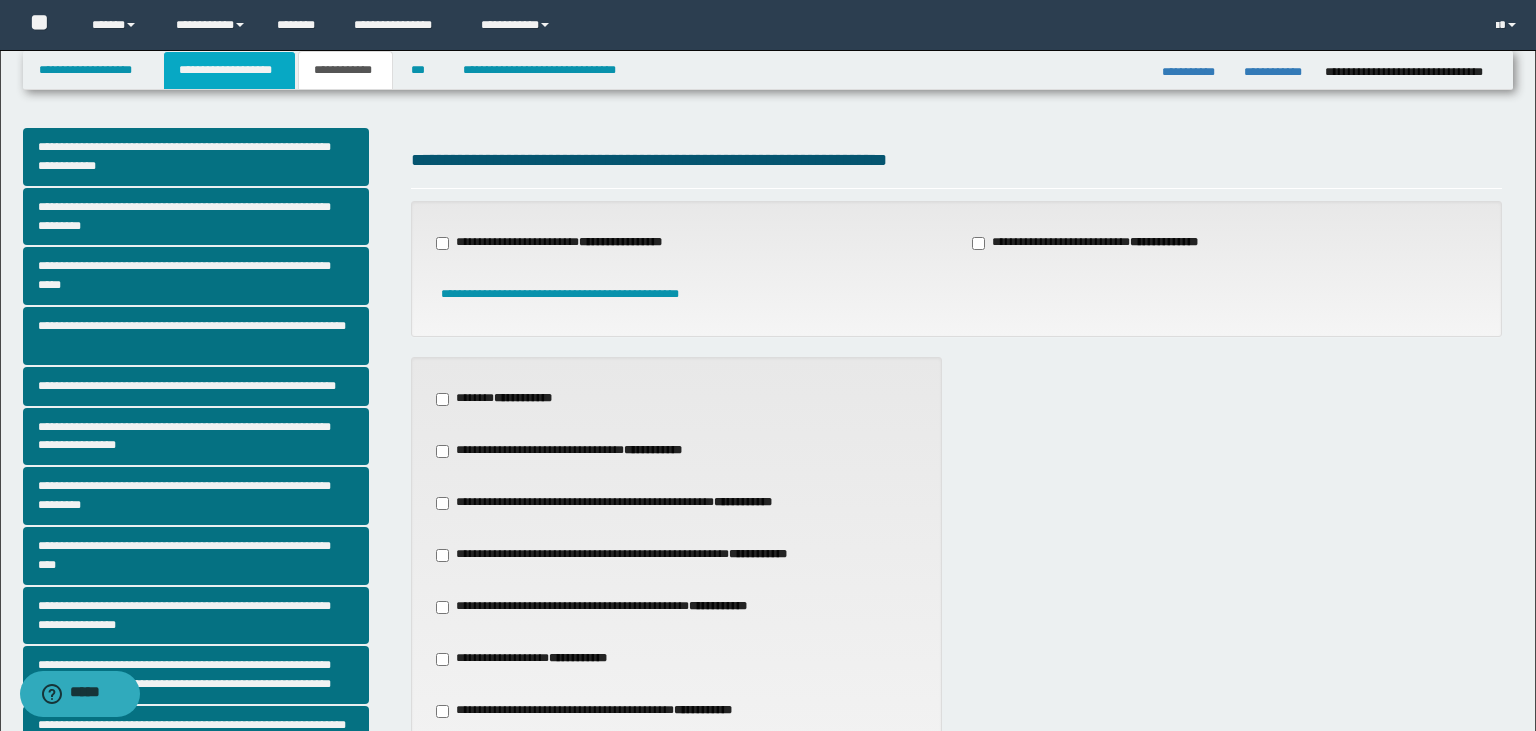 click on "**********" at bounding box center (229, 70) 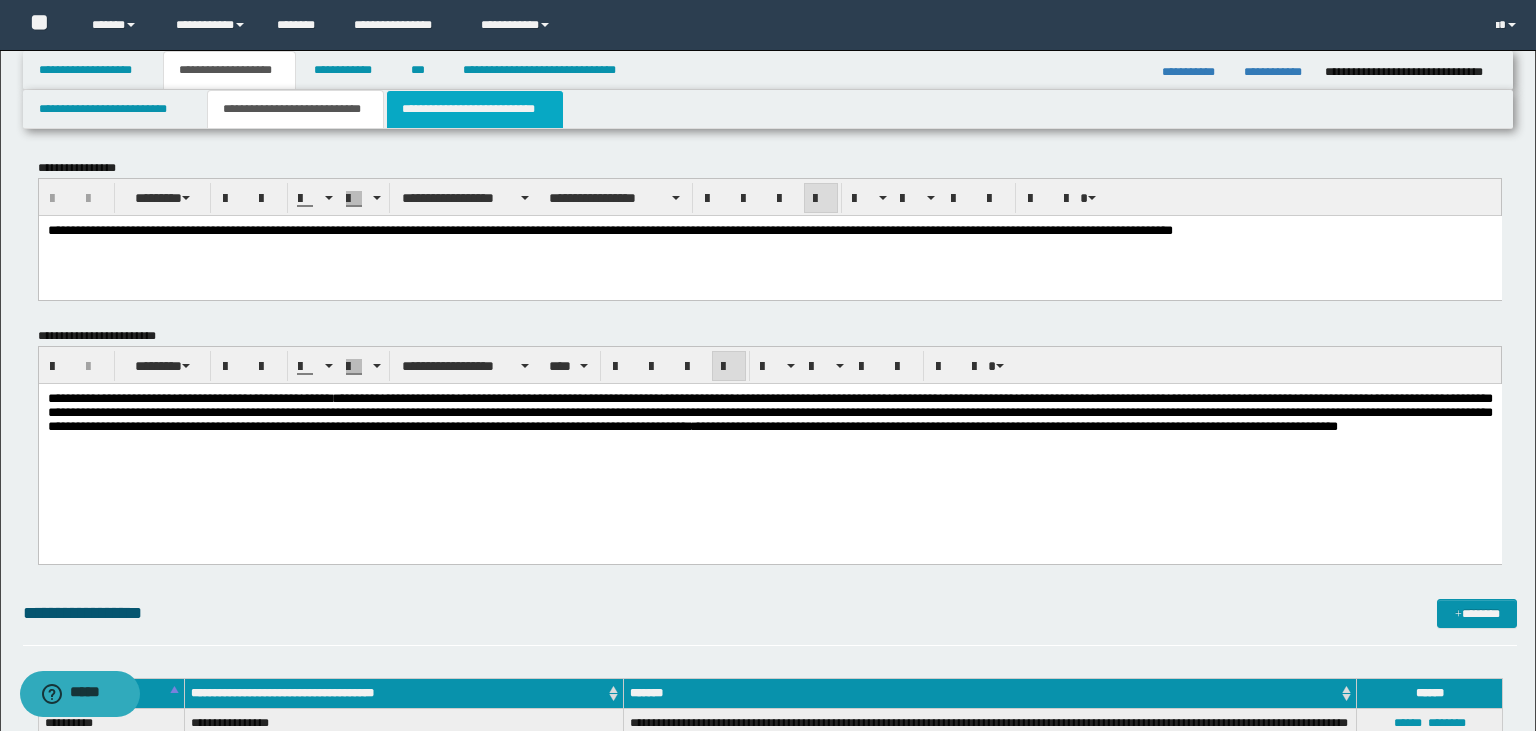 click on "**********" at bounding box center [475, 109] 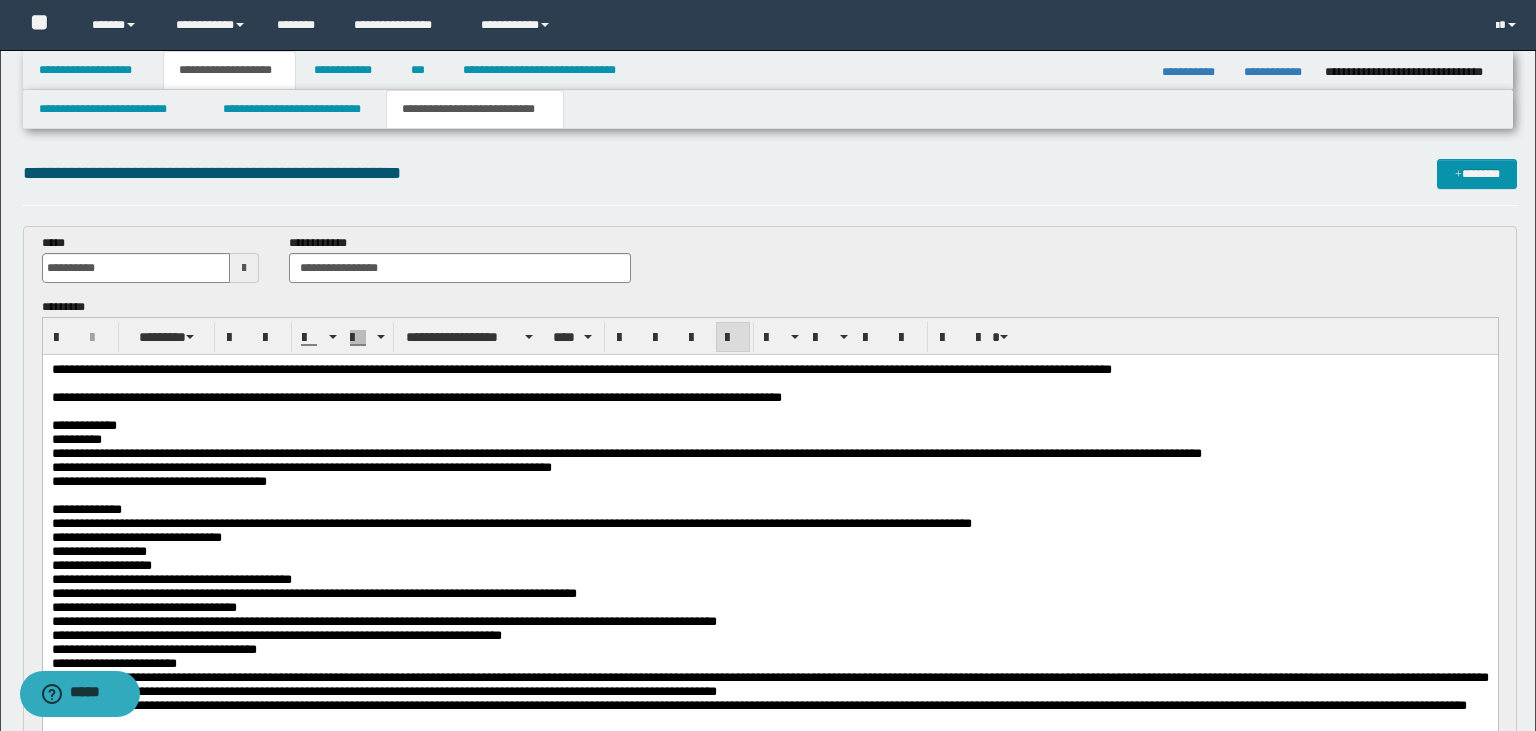 click on "**********" at bounding box center [581, 368] 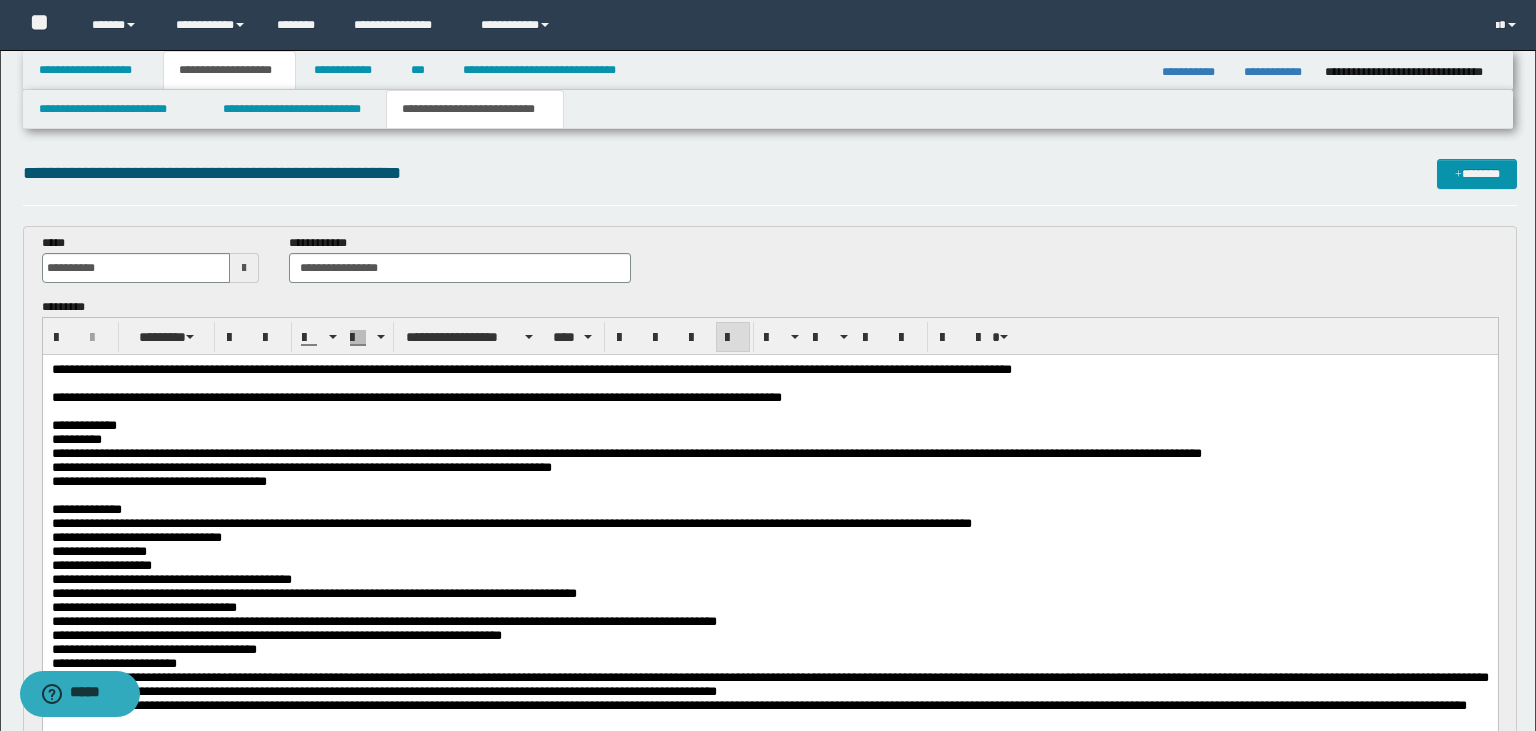 click on "**********" at bounding box center (531, 368) 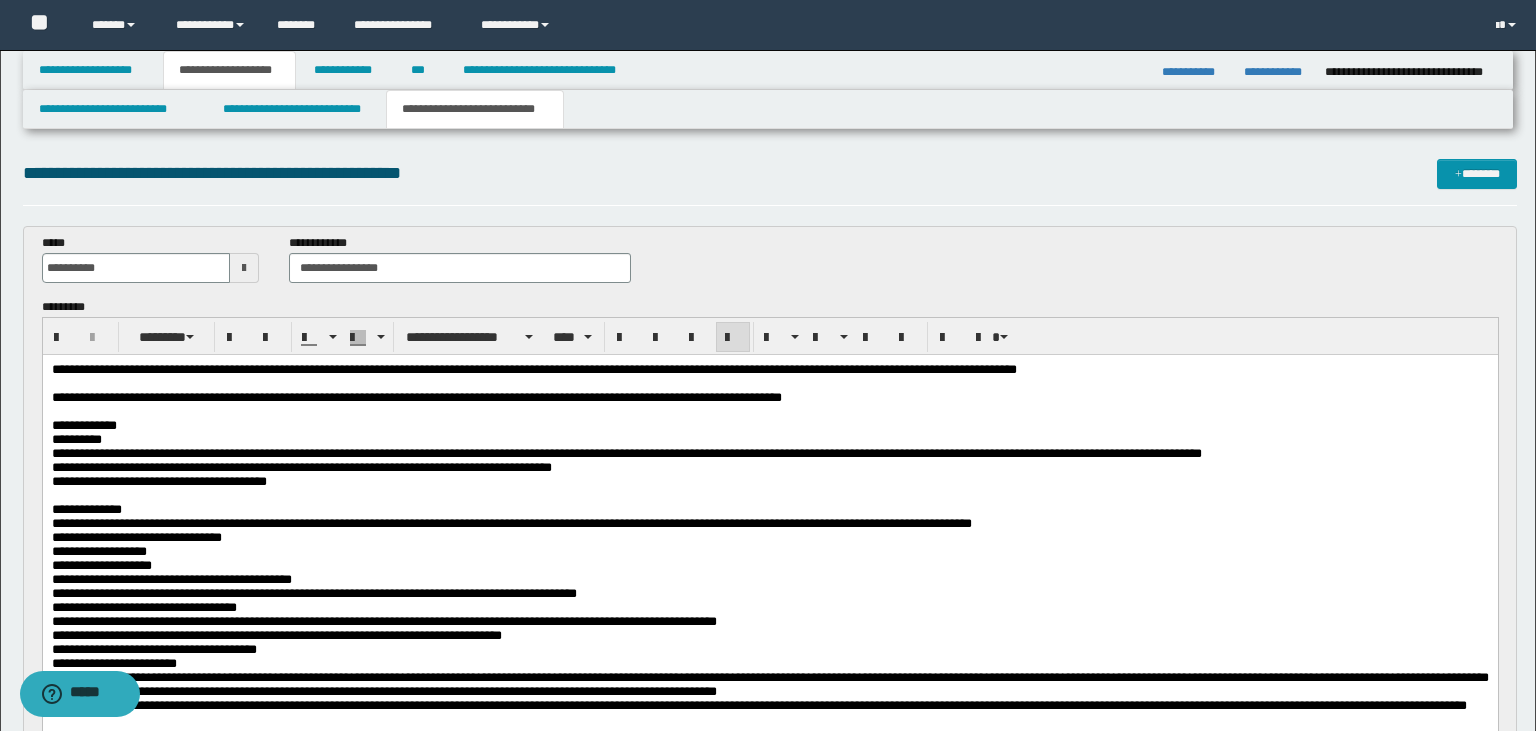 scroll, scrollTop: 46, scrollLeft: 0, axis: vertical 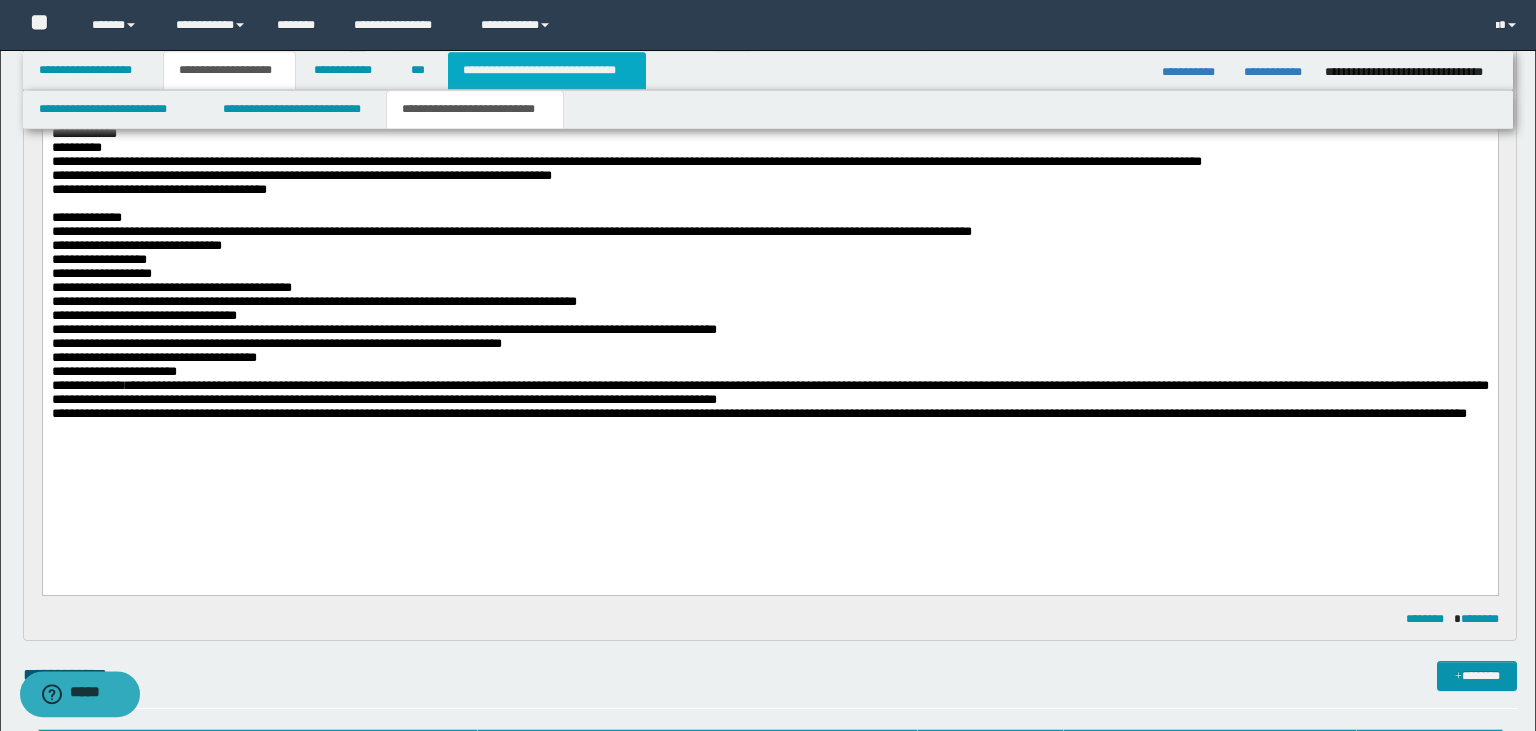 click on "**********" at bounding box center [547, 70] 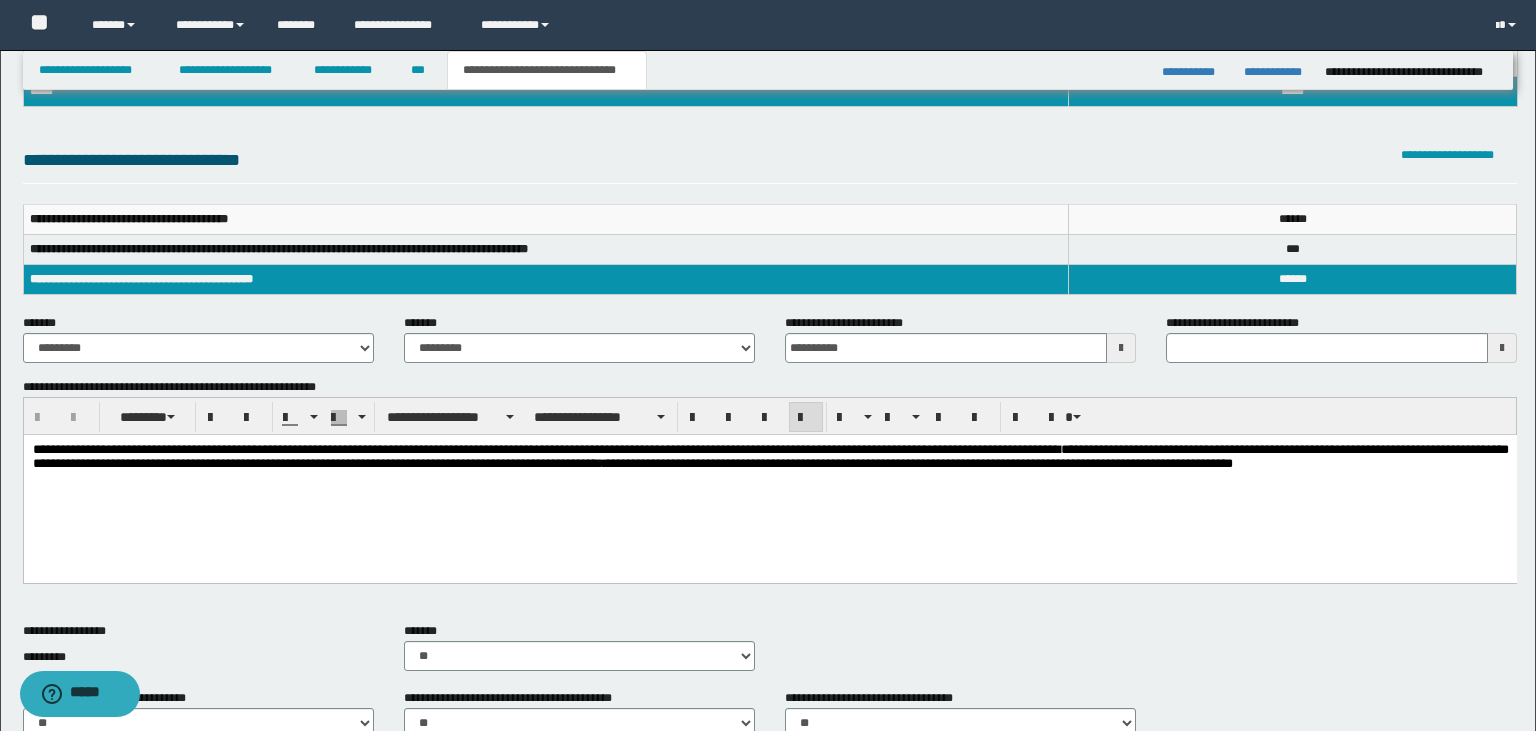 type 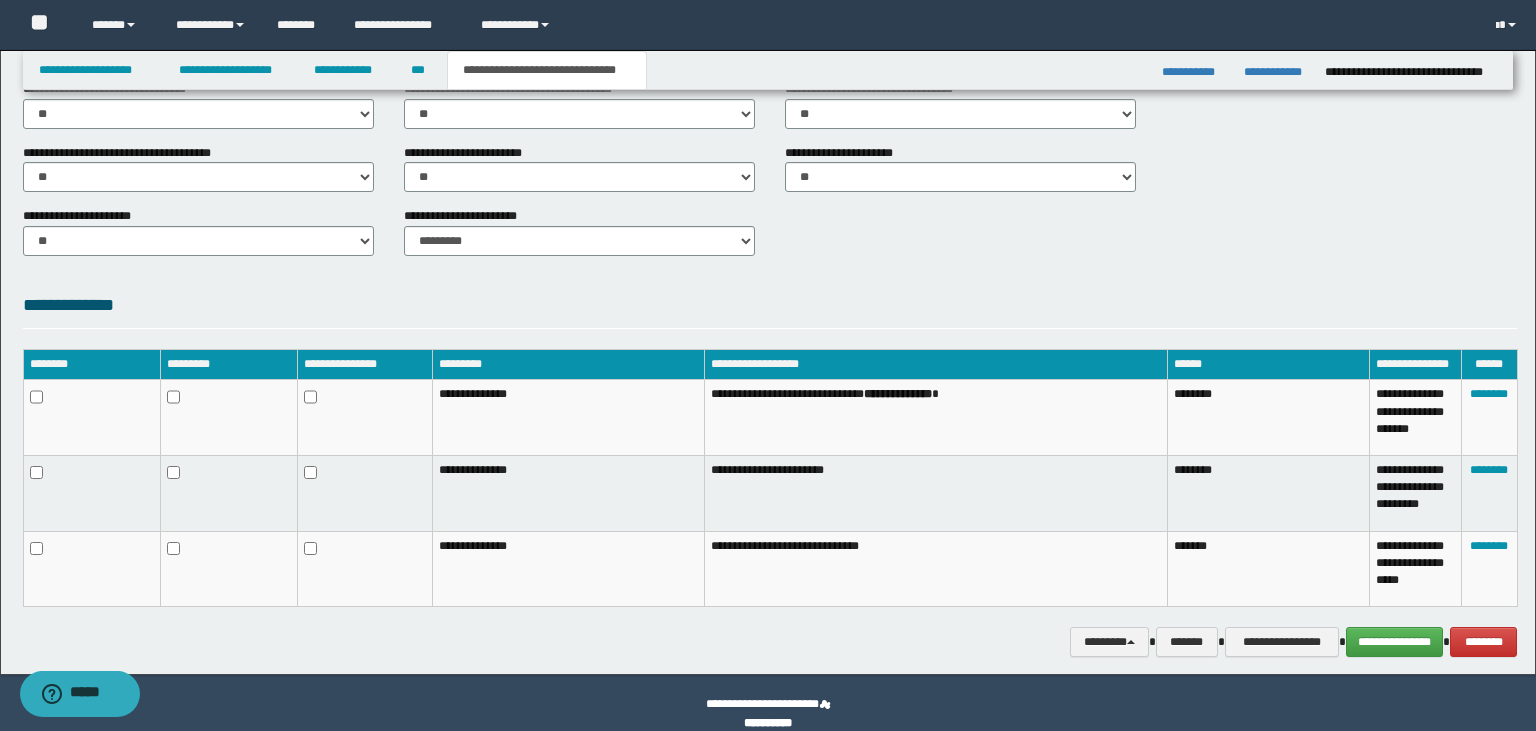 scroll, scrollTop: 892, scrollLeft: 0, axis: vertical 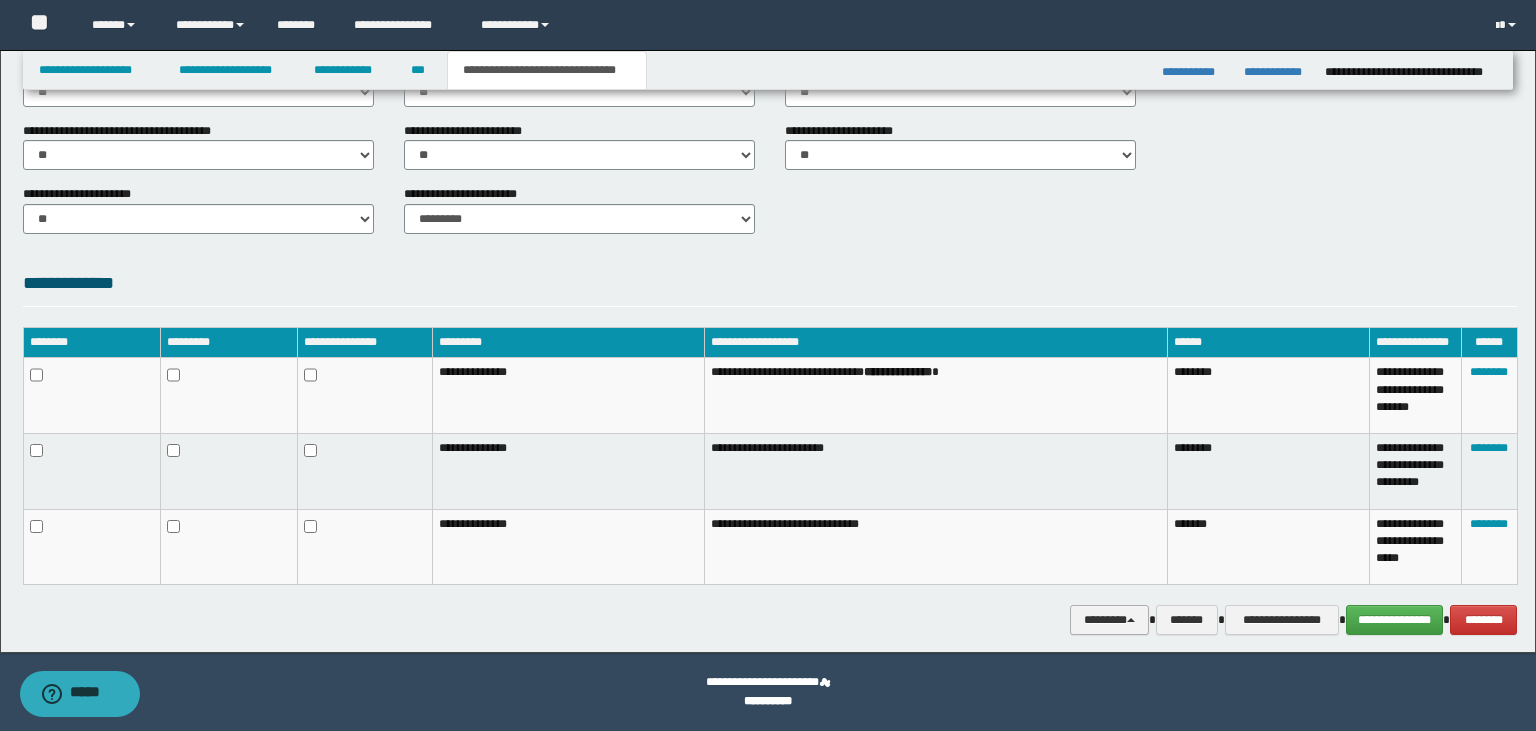 click on "********" at bounding box center [1109, 620] 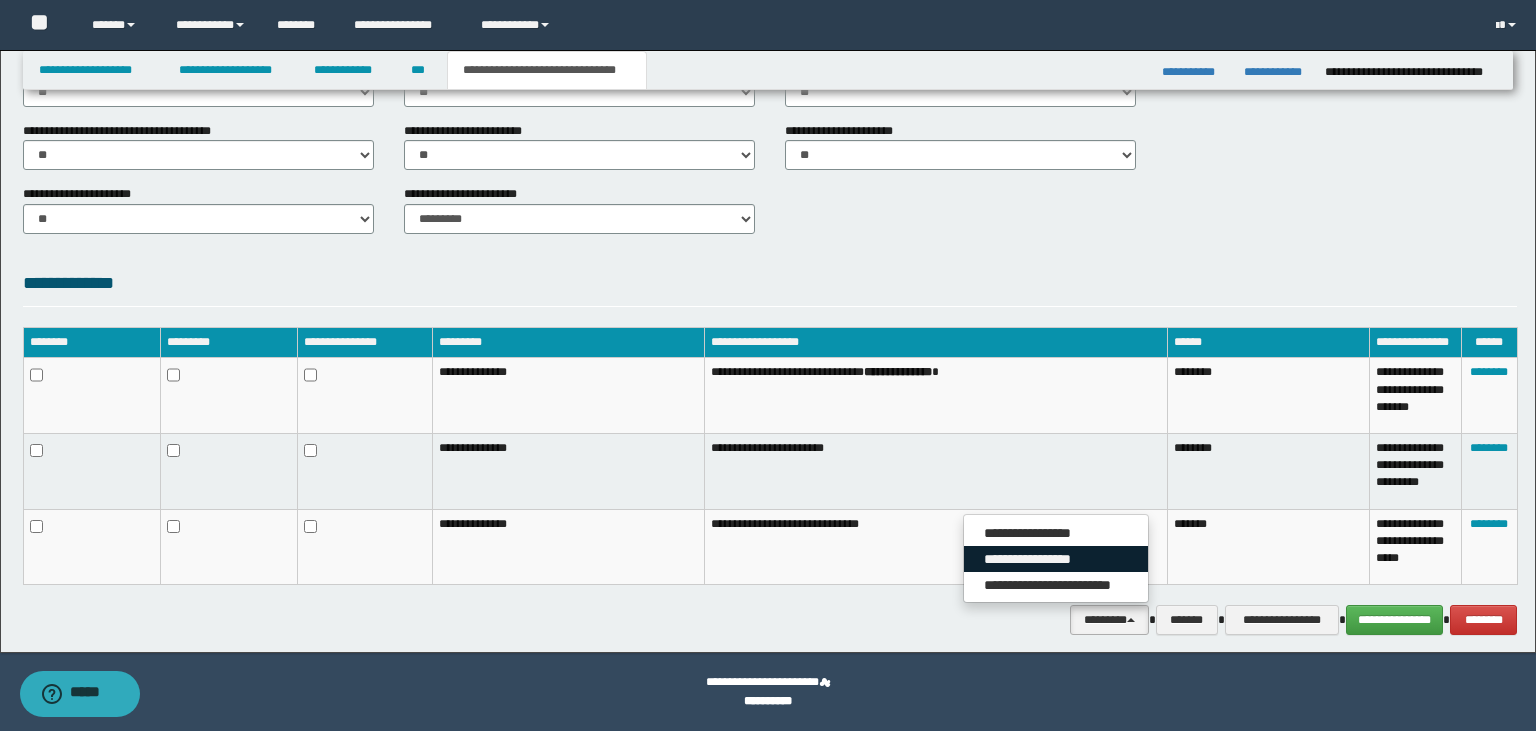 click on "**********" at bounding box center (1056, 559) 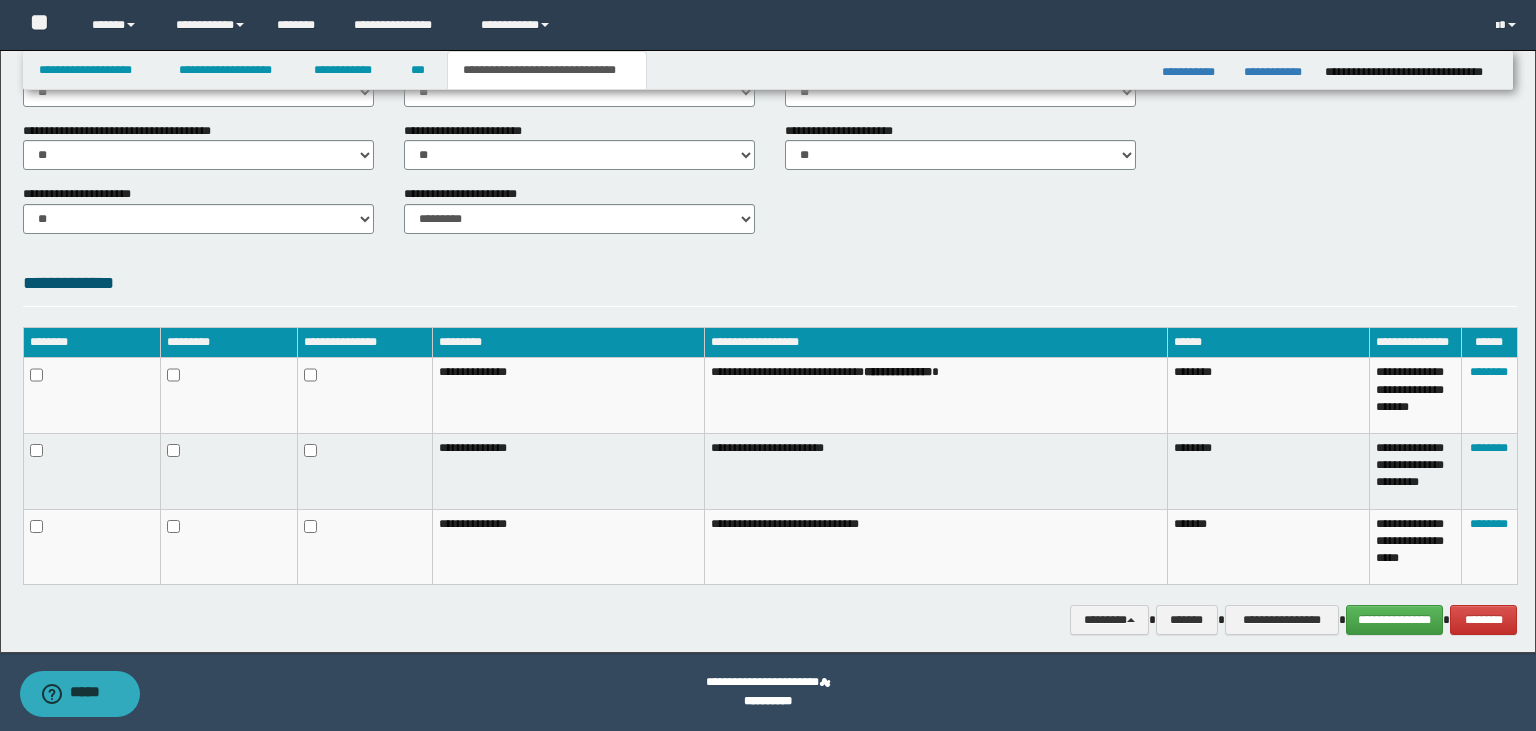 scroll, scrollTop: 246, scrollLeft: 0, axis: vertical 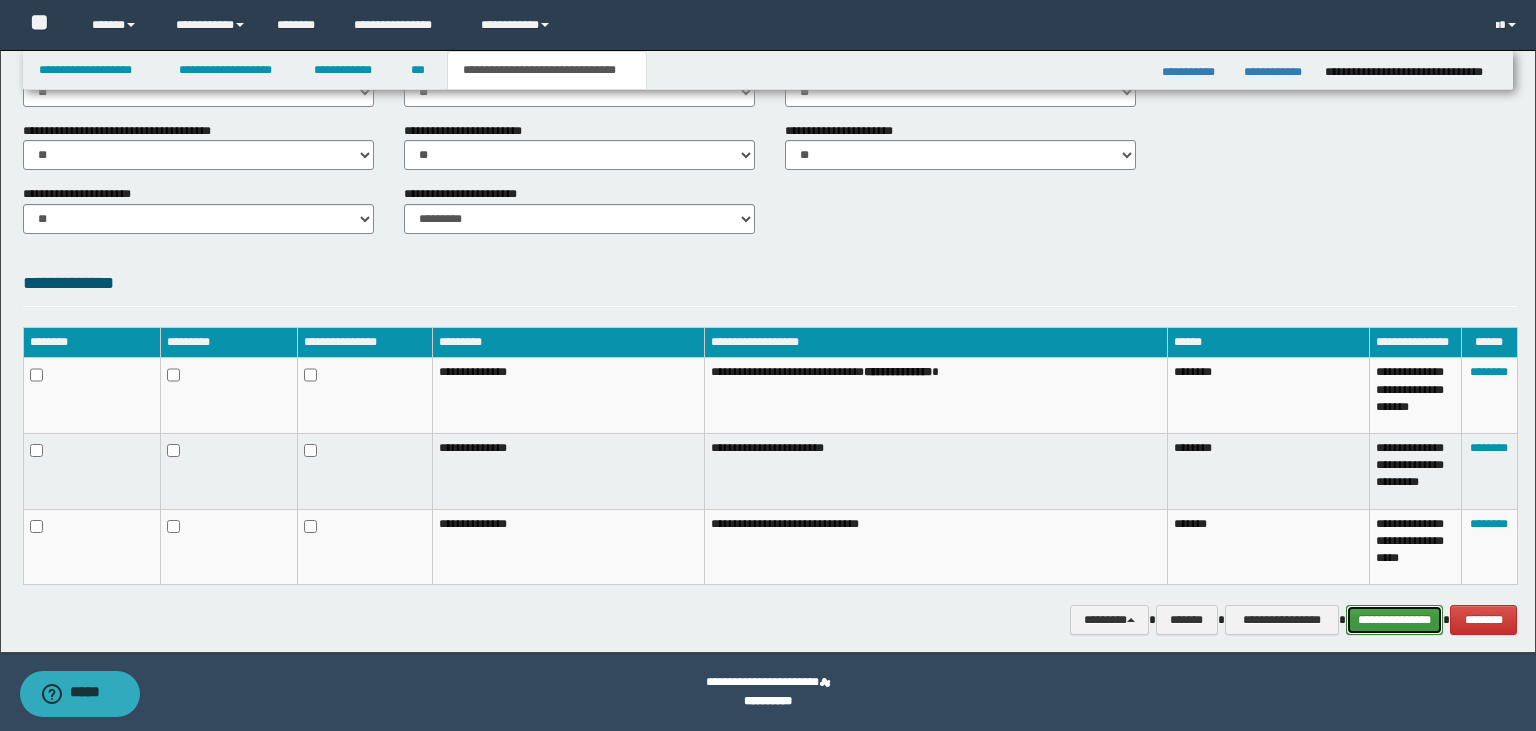 click on "**********" at bounding box center (1395, 620) 